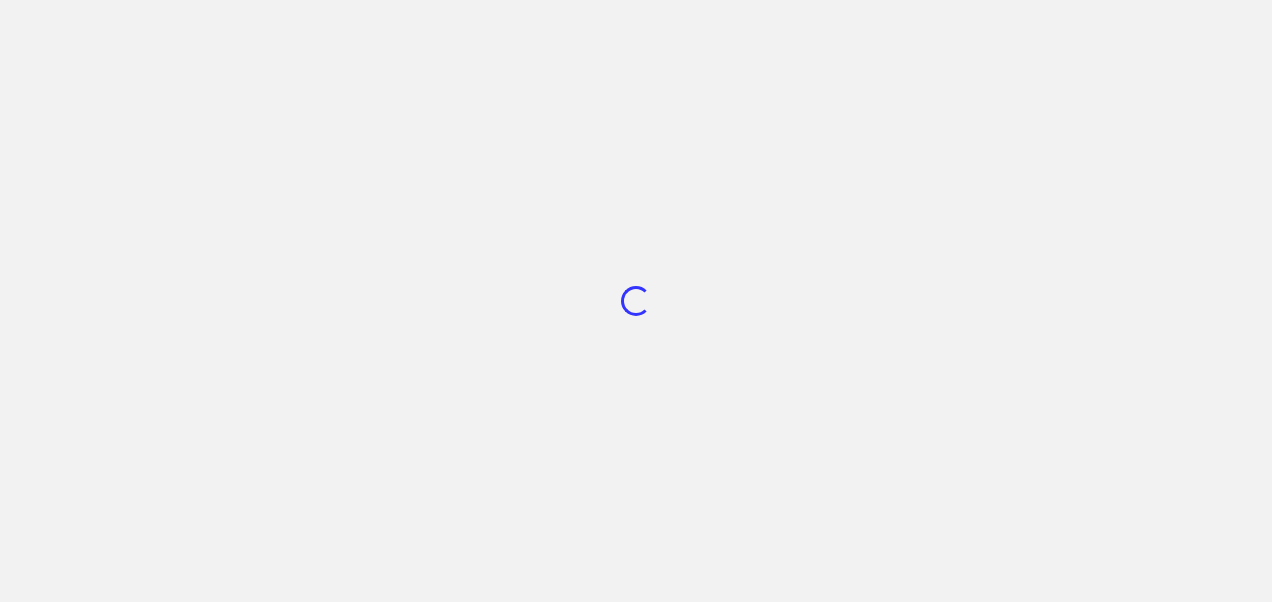 scroll, scrollTop: 0, scrollLeft: 0, axis: both 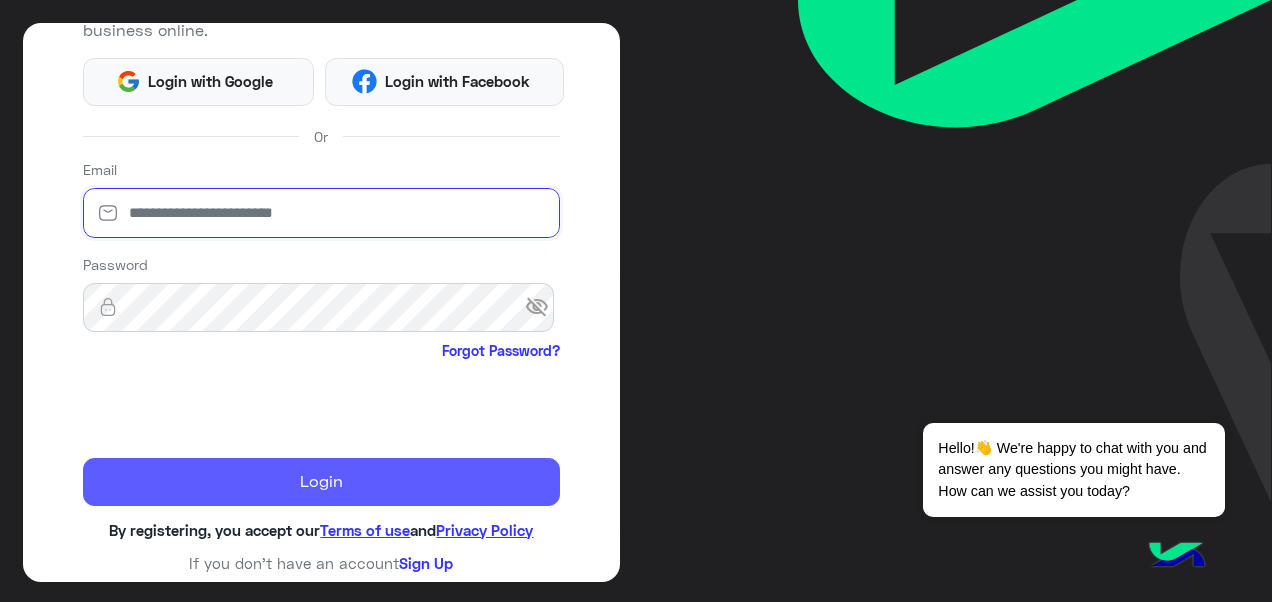 type on "**********" 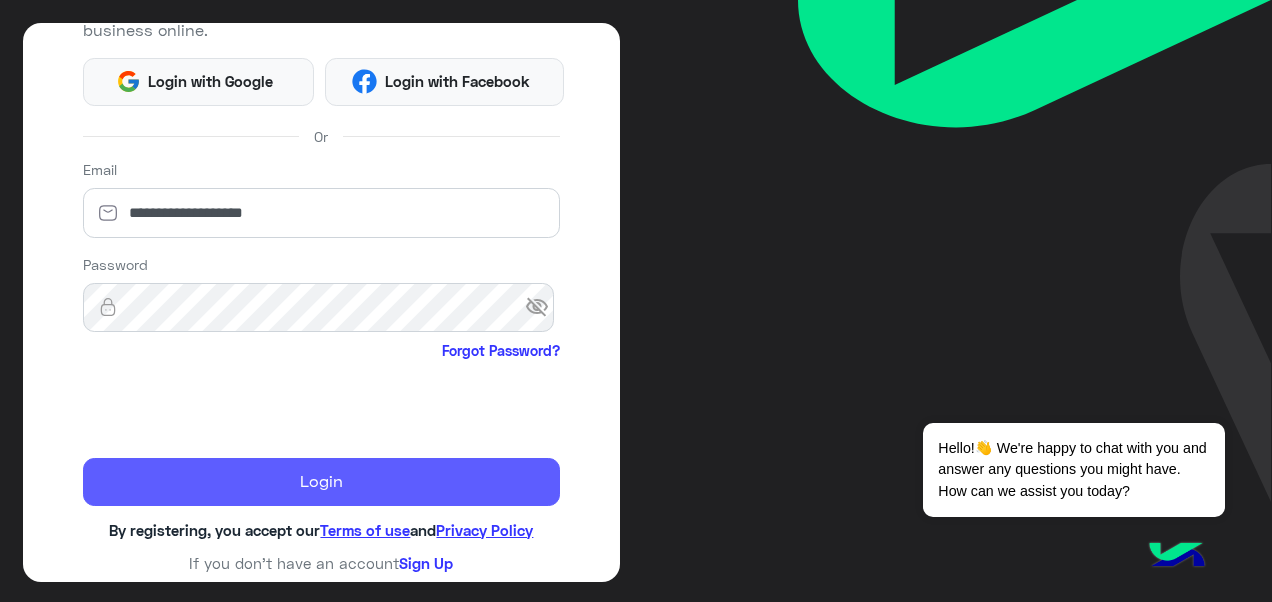 click on "Login" 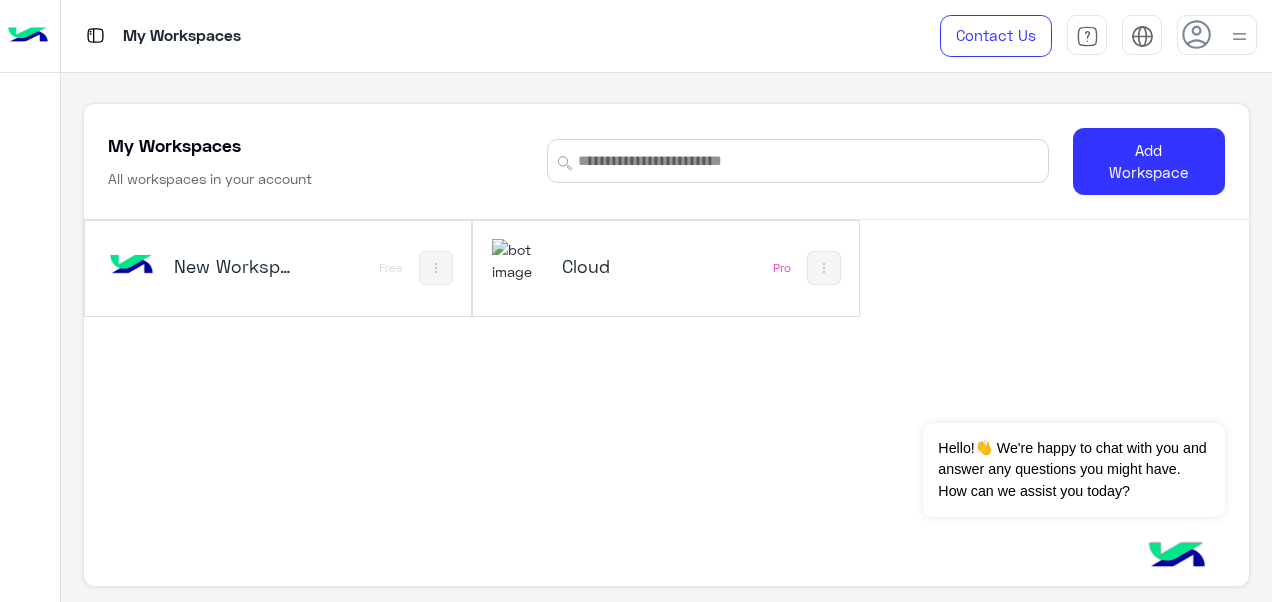 click at bounding box center (519, 260) 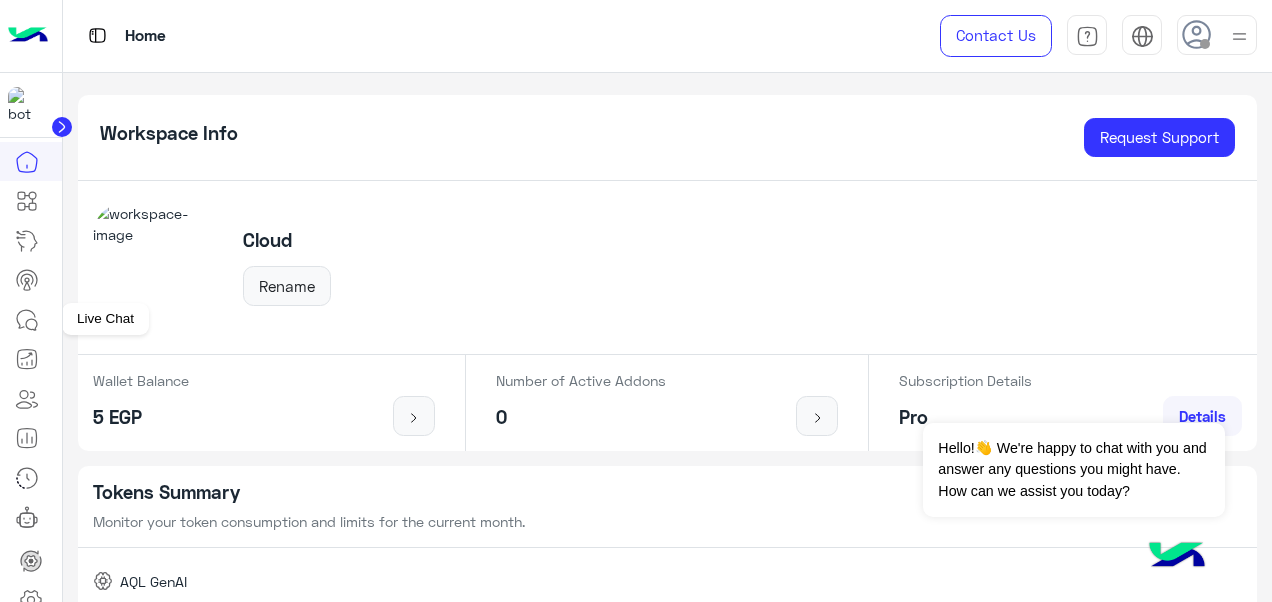 click 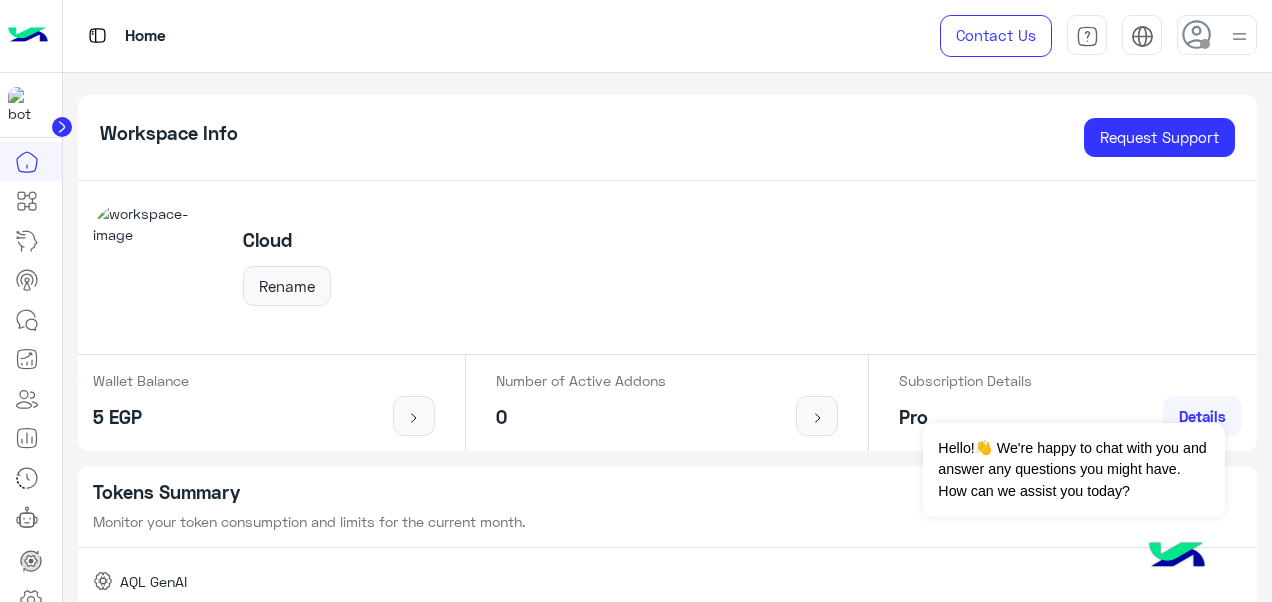 click 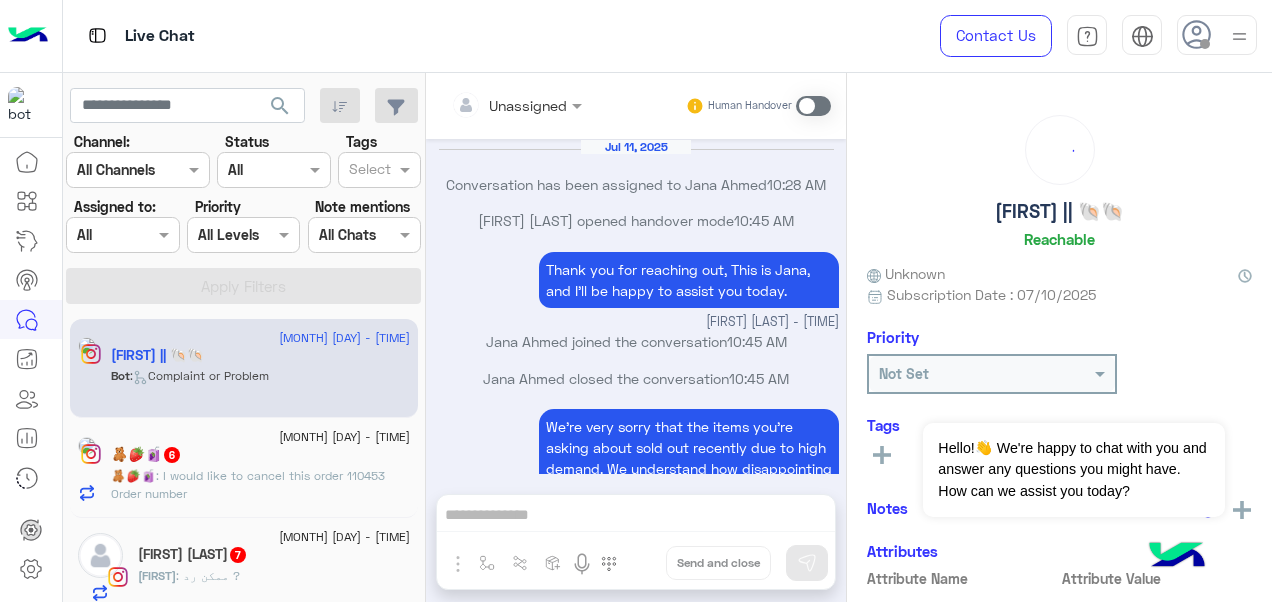 scroll, scrollTop: 823, scrollLeft: 0, axis: vertical 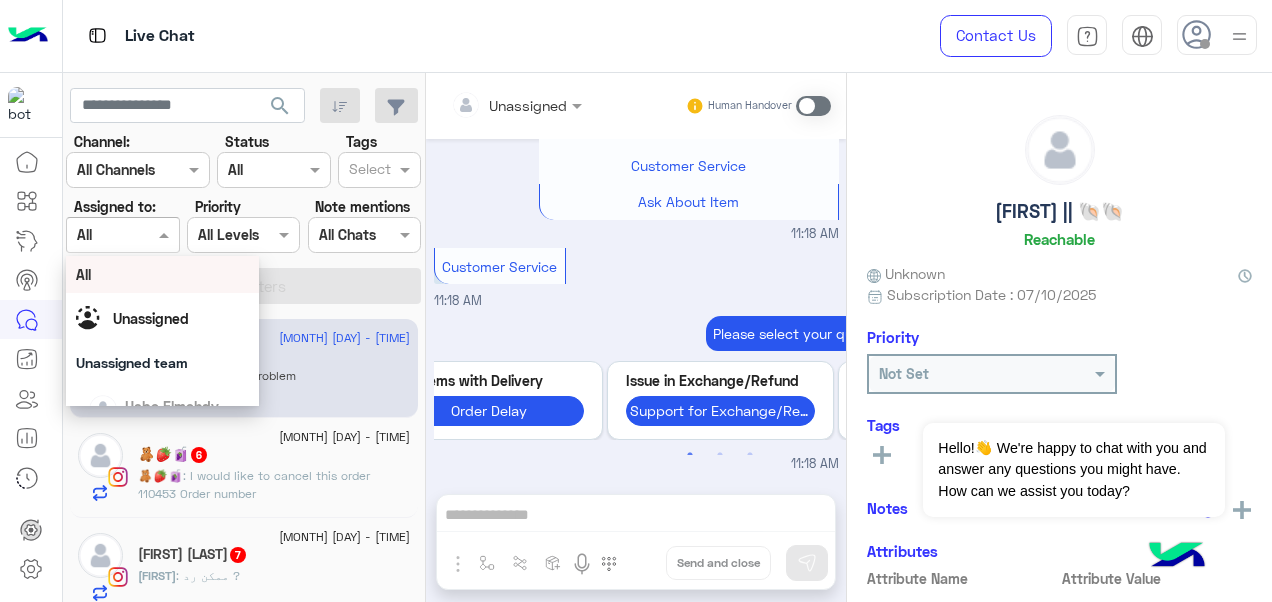 click at bounding box center [122, 234] 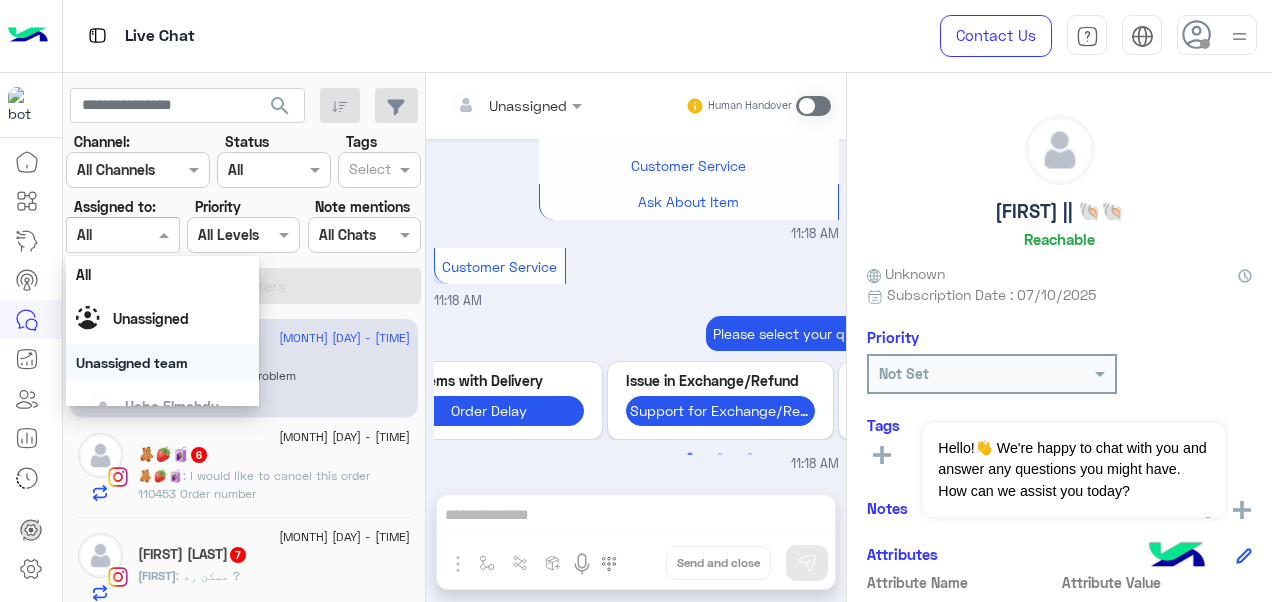 scroll, scrollTop: 392, scrollLeft: 0, axis: vertical 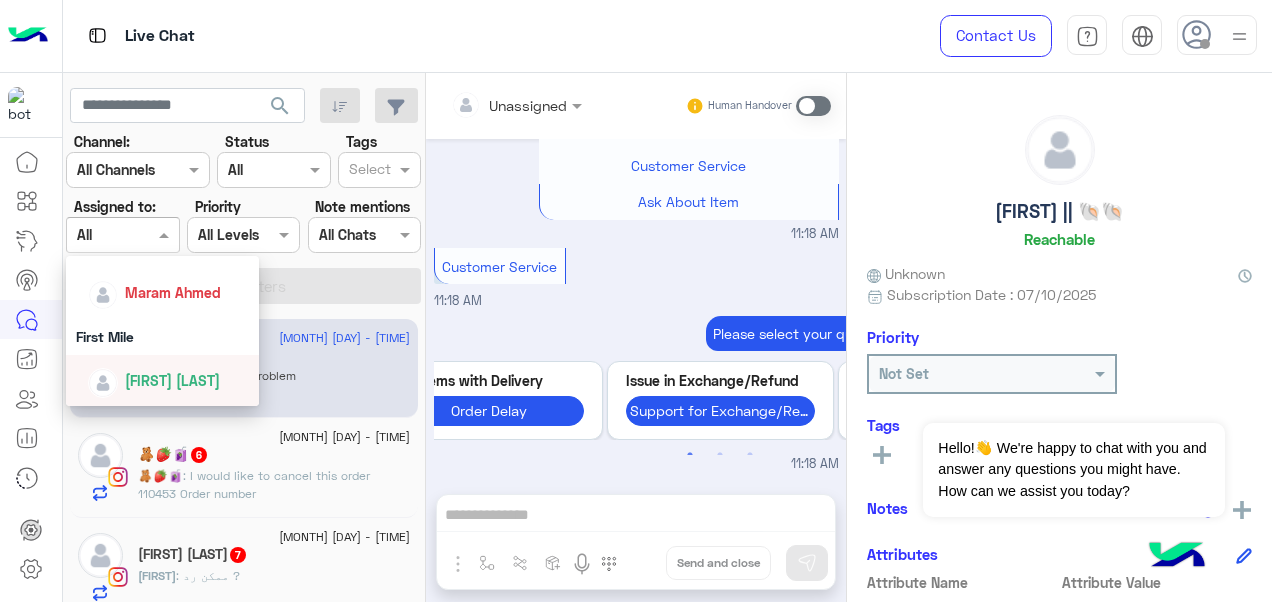 click on "[FIRST] [LAST]" at bounding box center (172, 380) 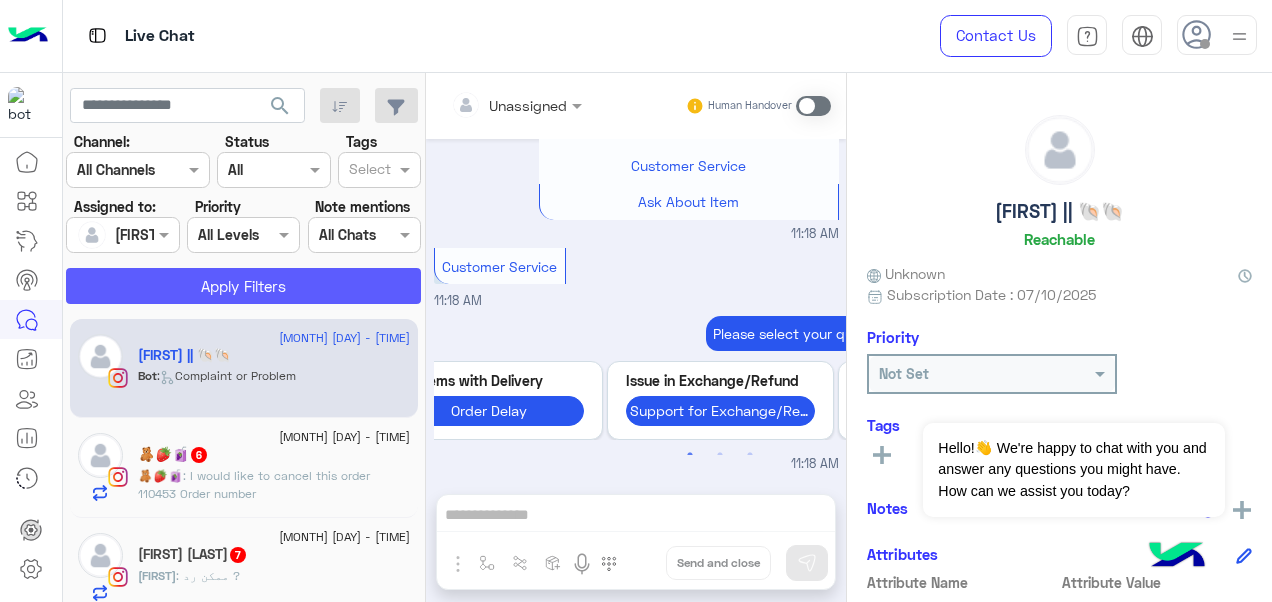 click on "Apply Filters" 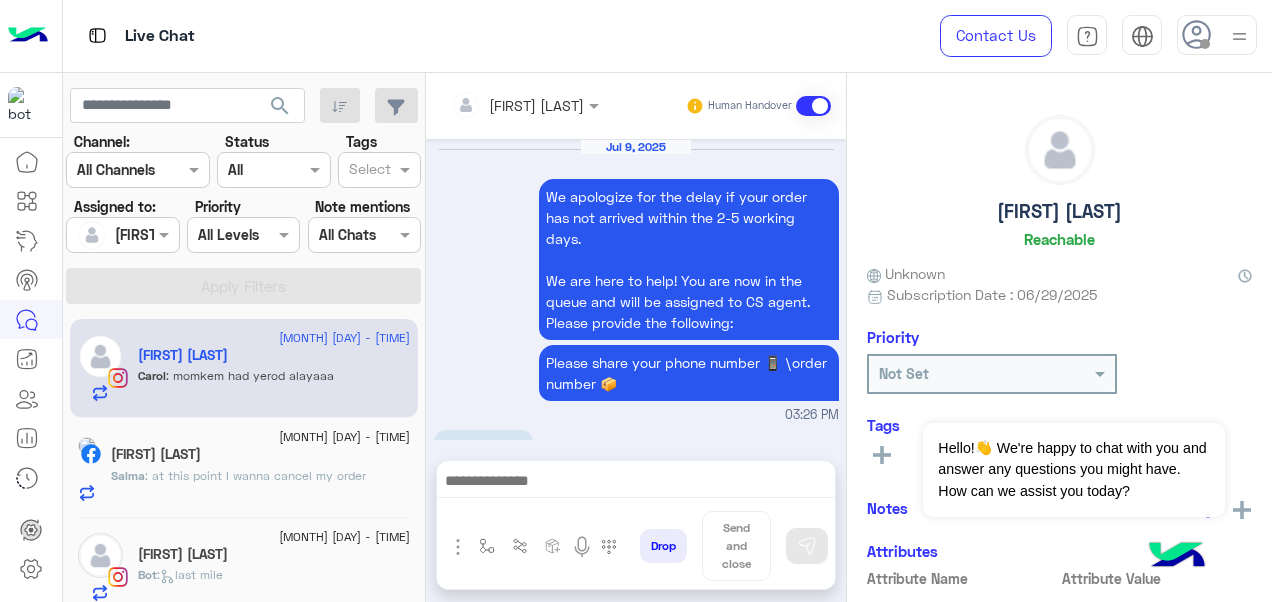scroll, scrollTop: 1103, scrollLeft: 0, axis: vertical 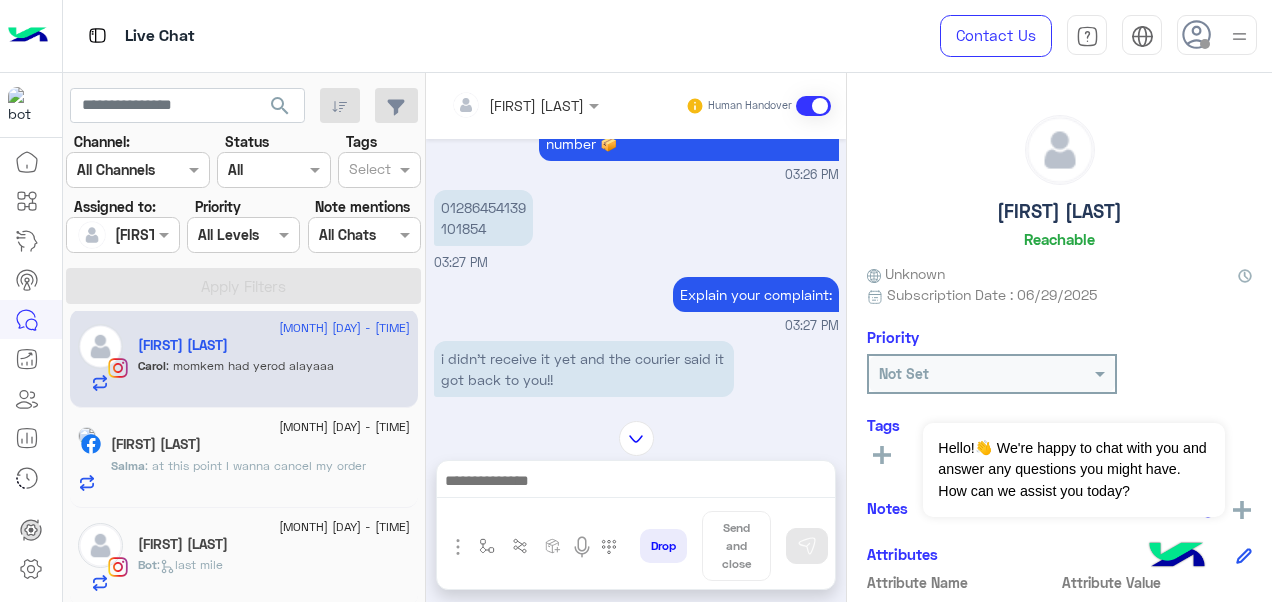 click on "Salma Ayman" 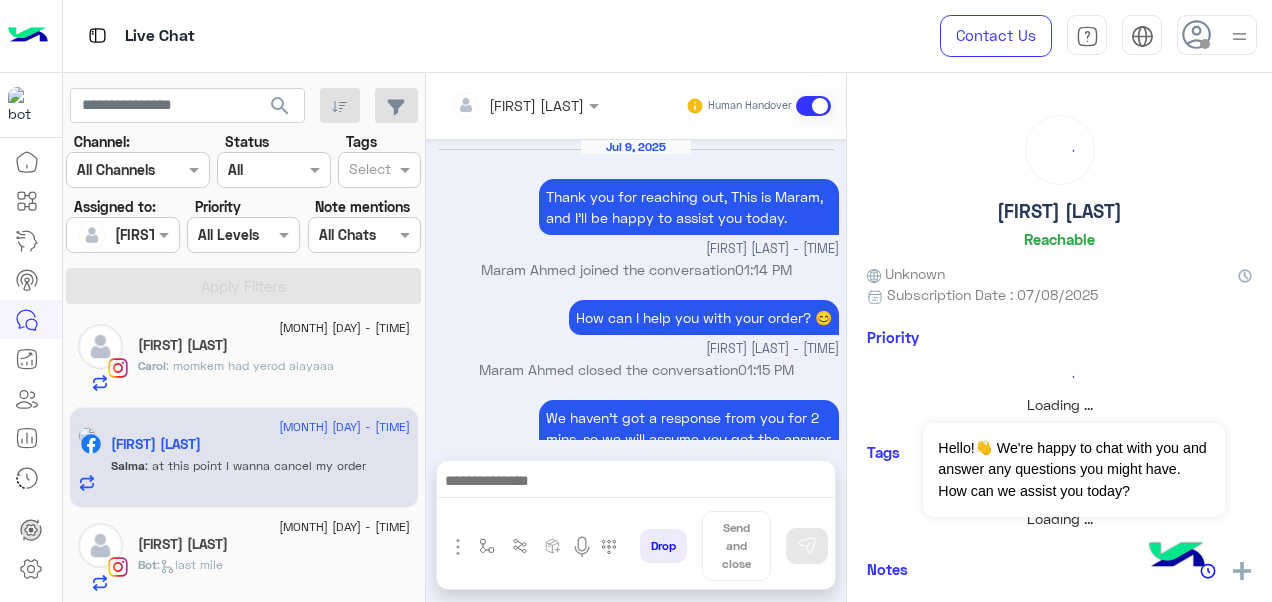 scroll, scrollTop: 788, scrollLeft: 0, axis: vertical 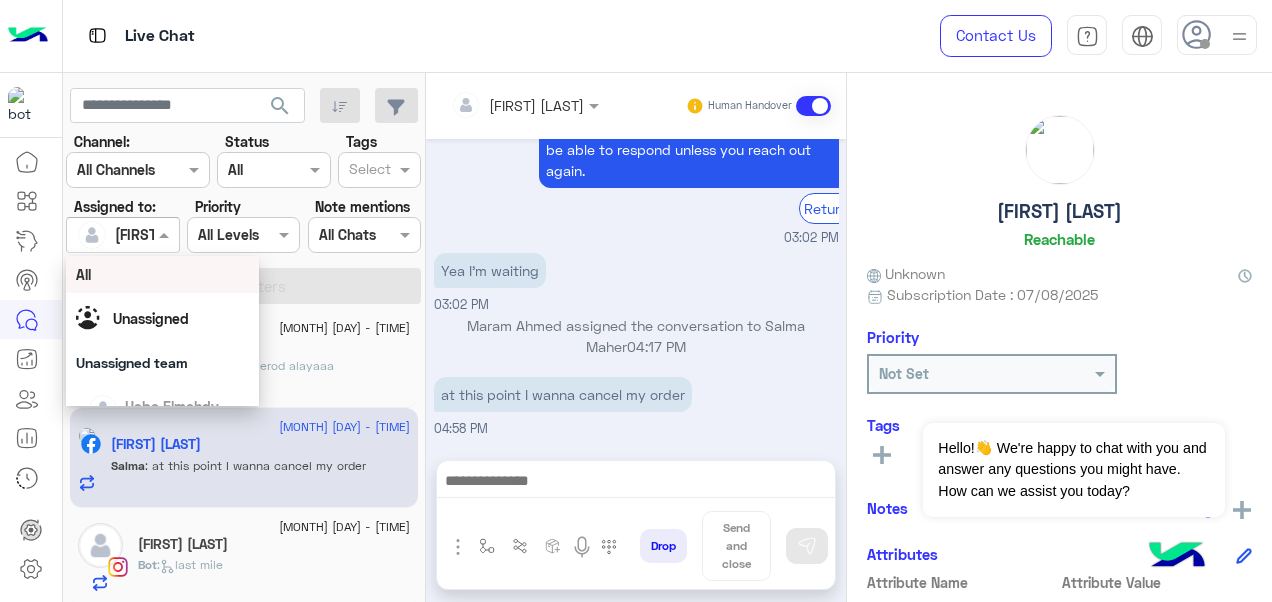 click at bounding box center (166, 234) 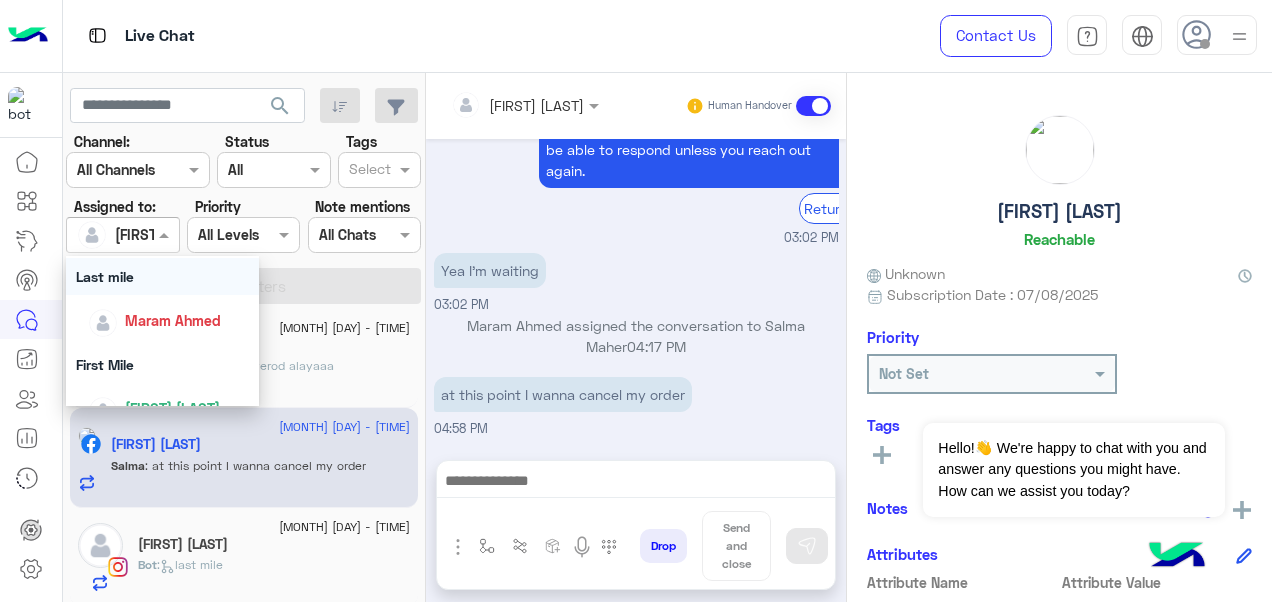 scroll, scrollTop: 352, scrollLeft: 0, axis: vertical 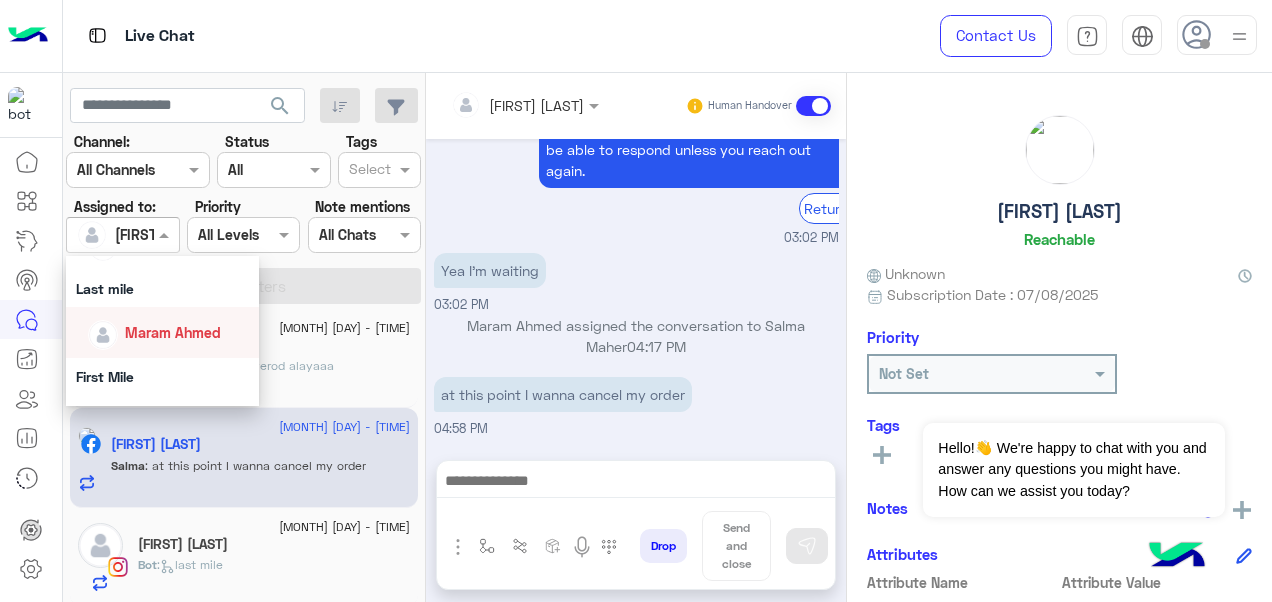 click on "Maram Ahmed" at bounding box center [173, 332] 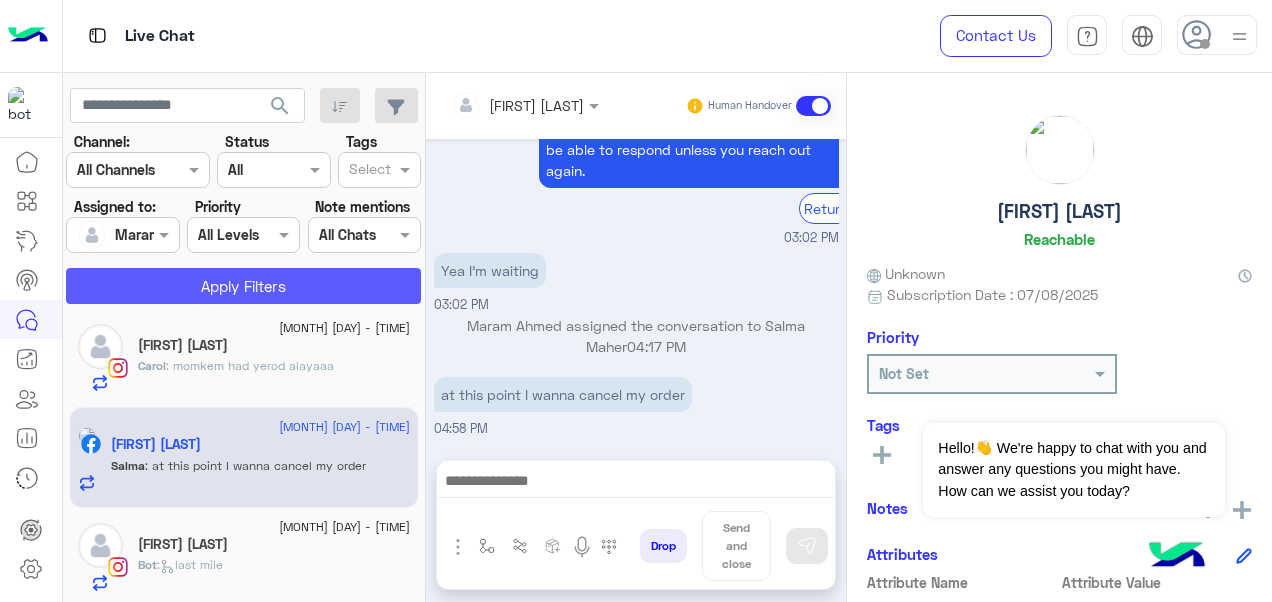 click on "Apply Filters" 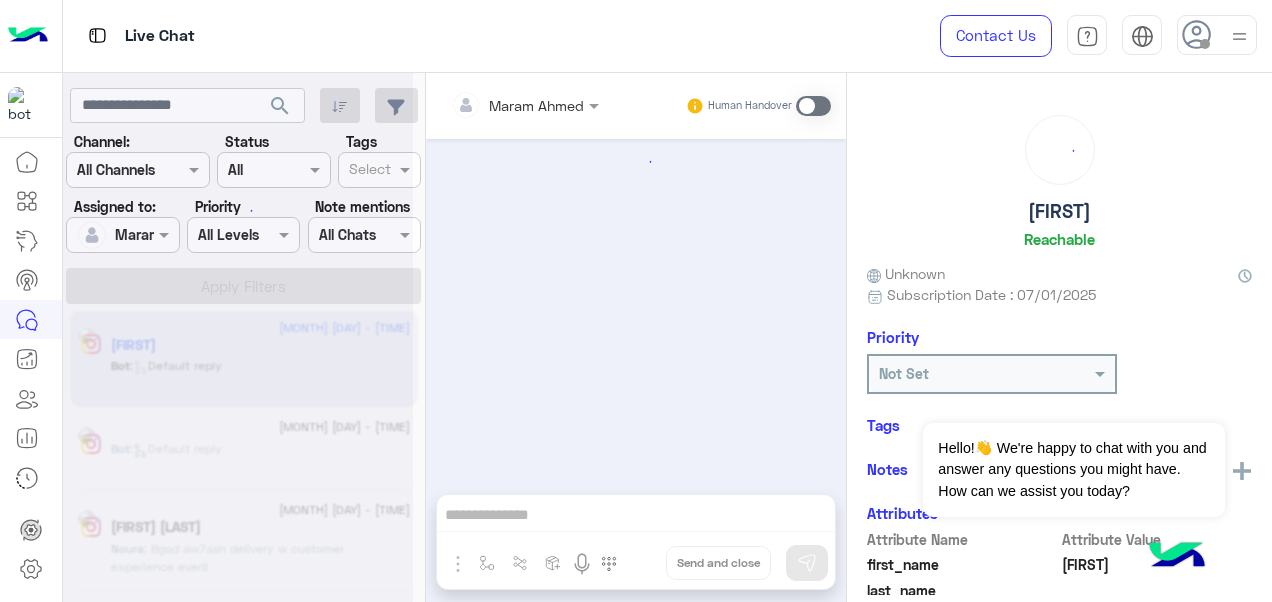 scroll, scrollTop: 1044, scrollLeft: 0, axis: vertical 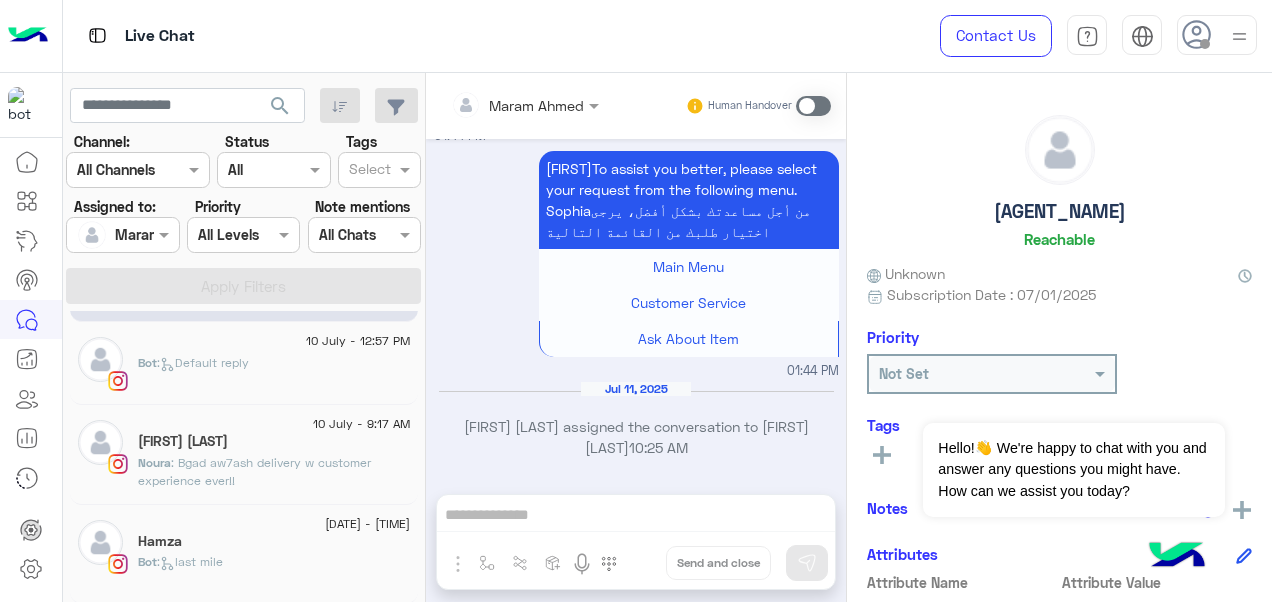 click on "Hamza" 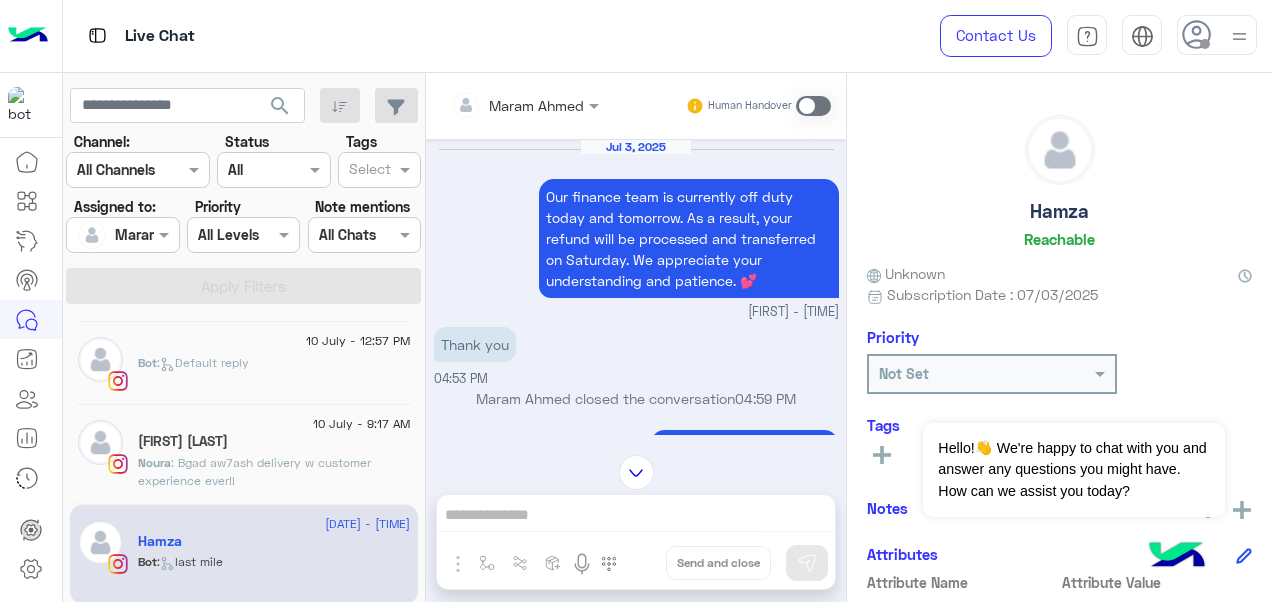 scroll, scrollTop: 1207, scrollLeft: 0, axis: vertical 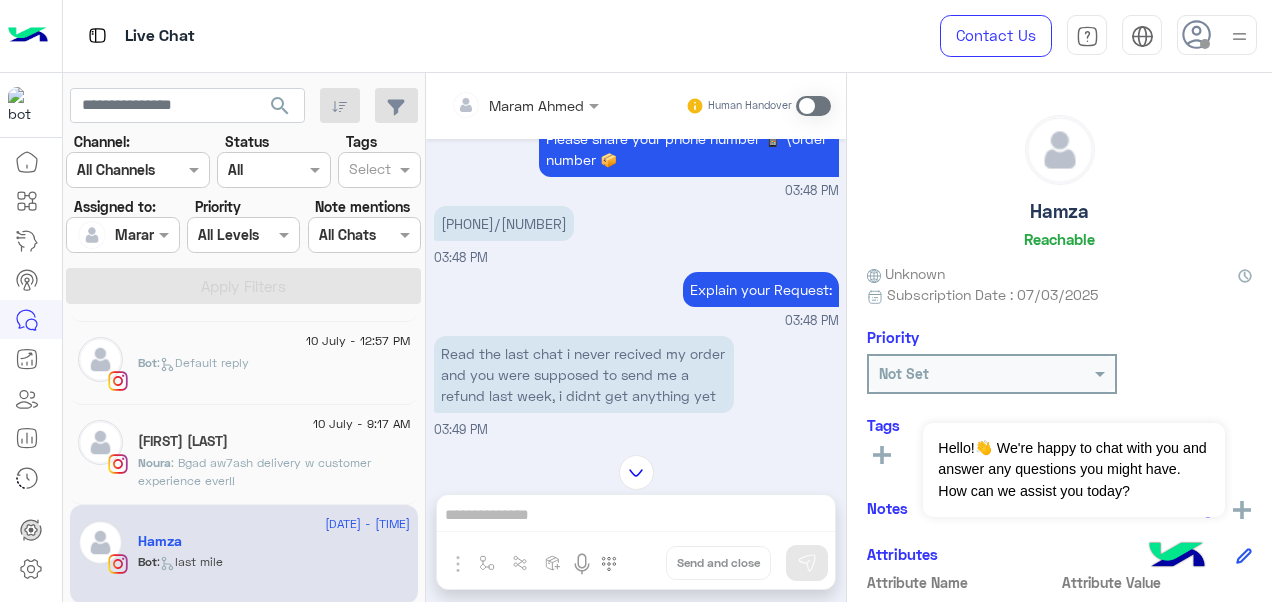 click on "[PHONE]/[NUMBER]" at bounding box center (504, 223) 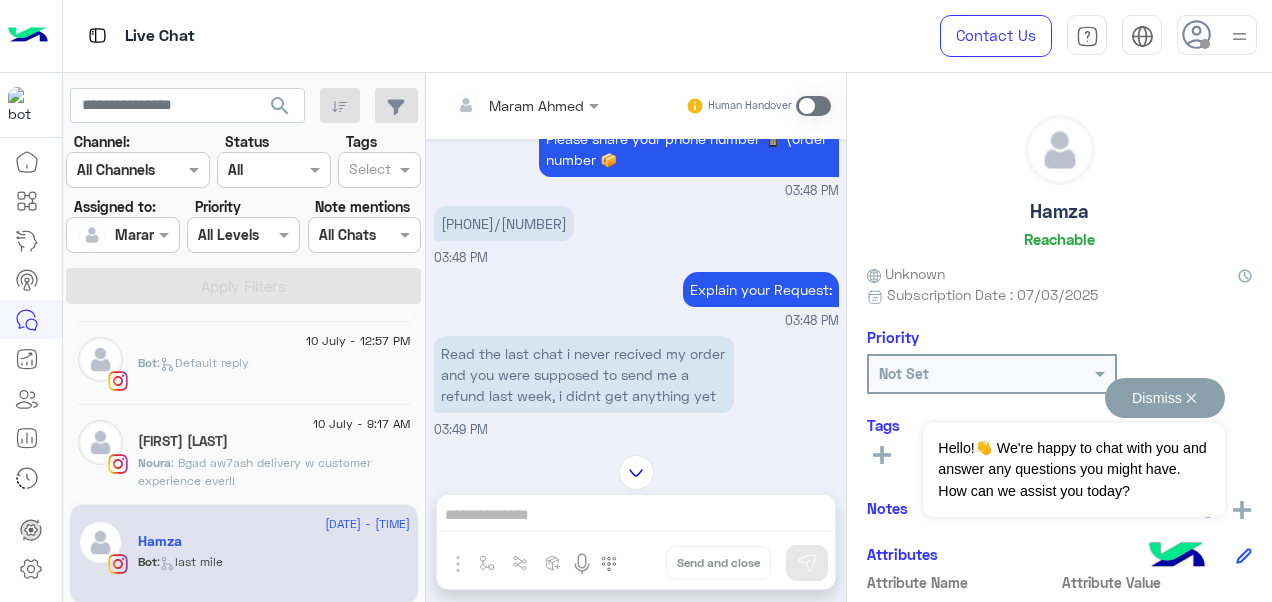 click on "Dismiss ✕ Hello!👋 We're happy to chat with you and answer any questions you might have. How can we assist you today?" at bounding box center [1073, 447] 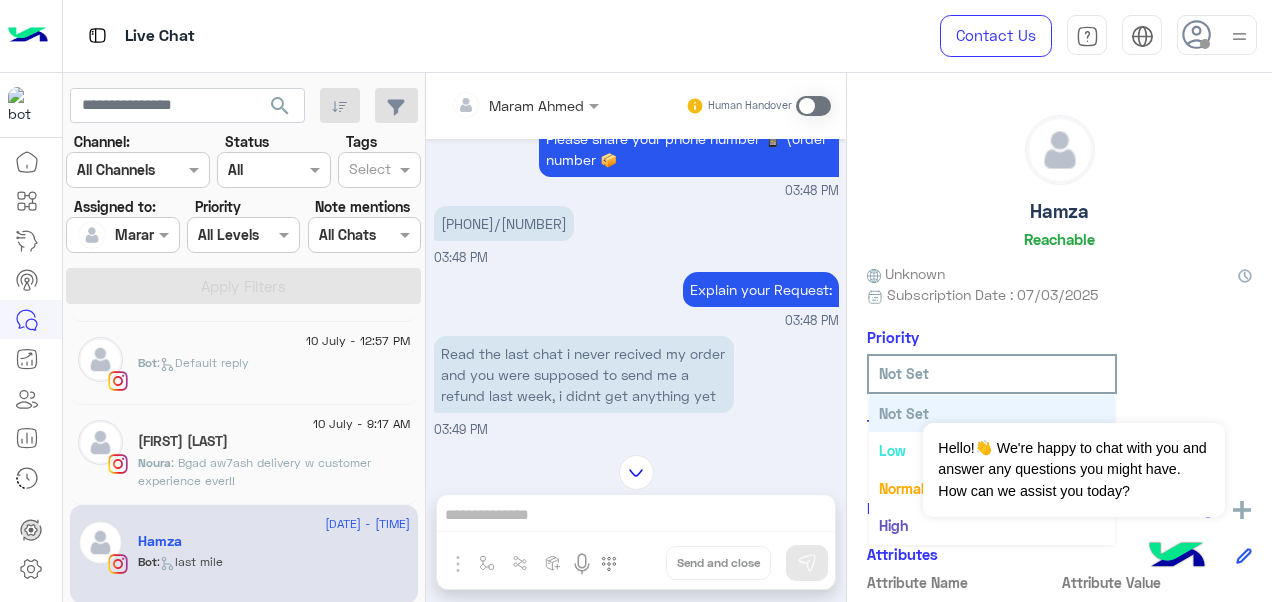 click 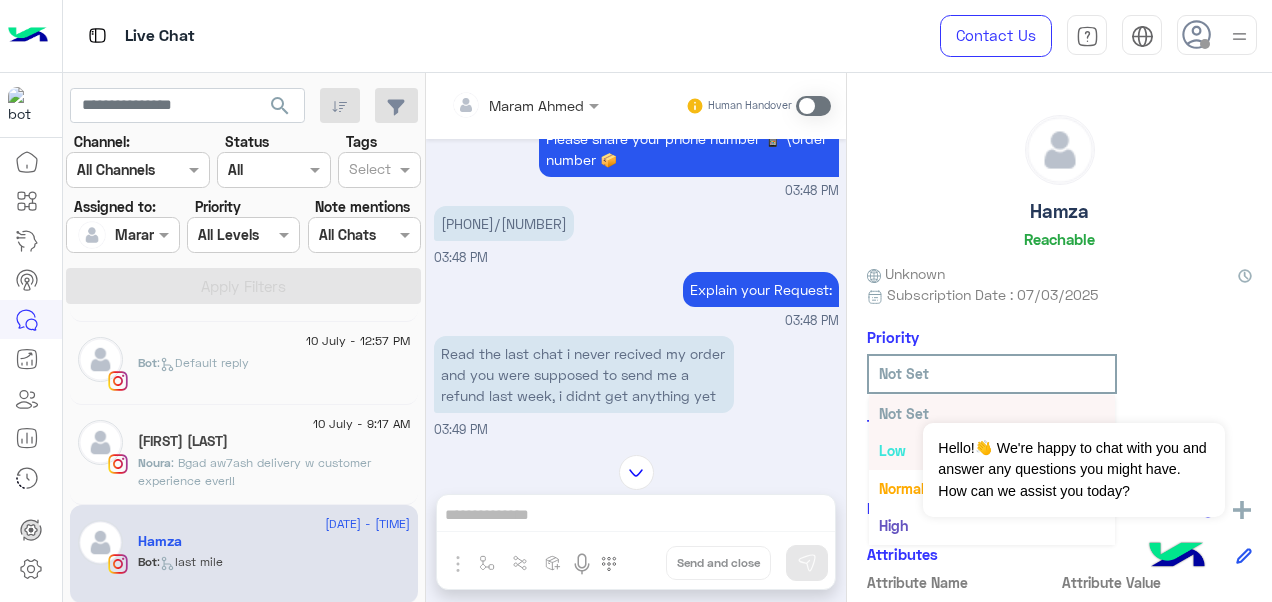 scroll, scrollTop: 36, scrollLeft: 0, axis: vertical 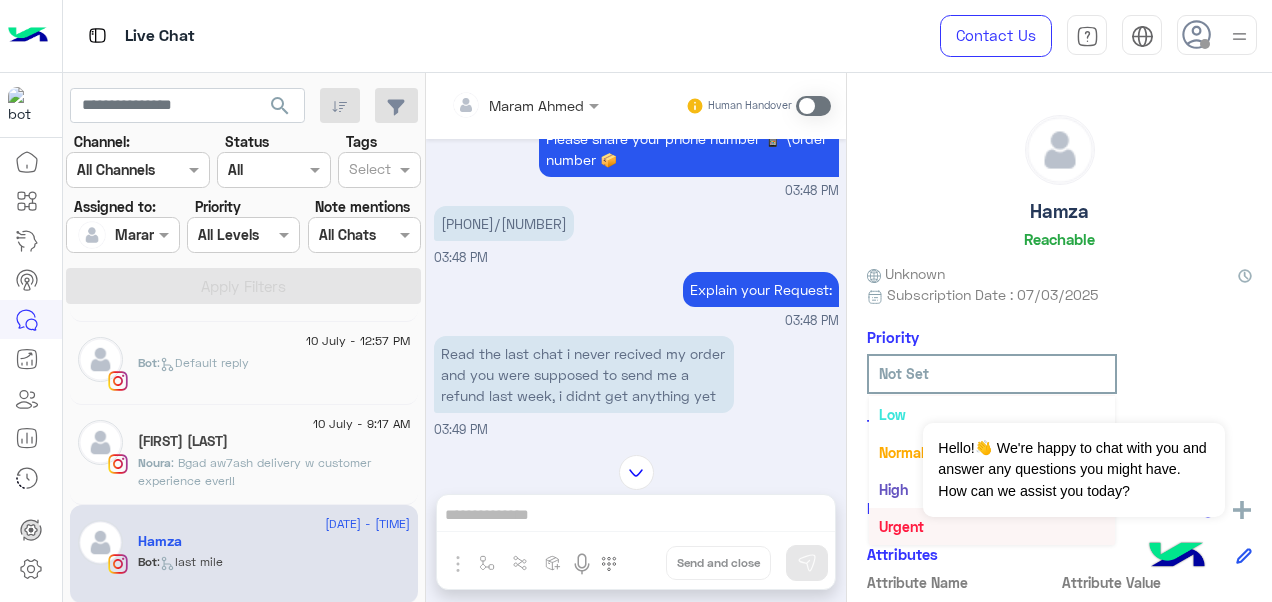 click on "Urgent" at bounding box center [901, 526] 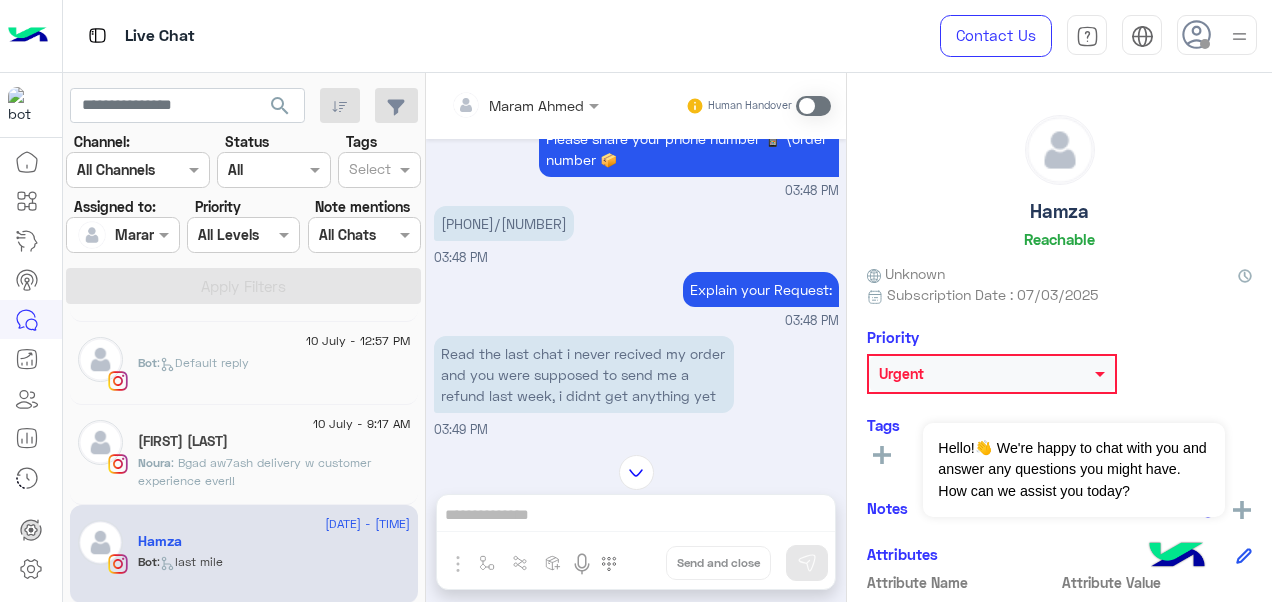 click on ": Bgad aw7ash delivery w customer experience ever!!" 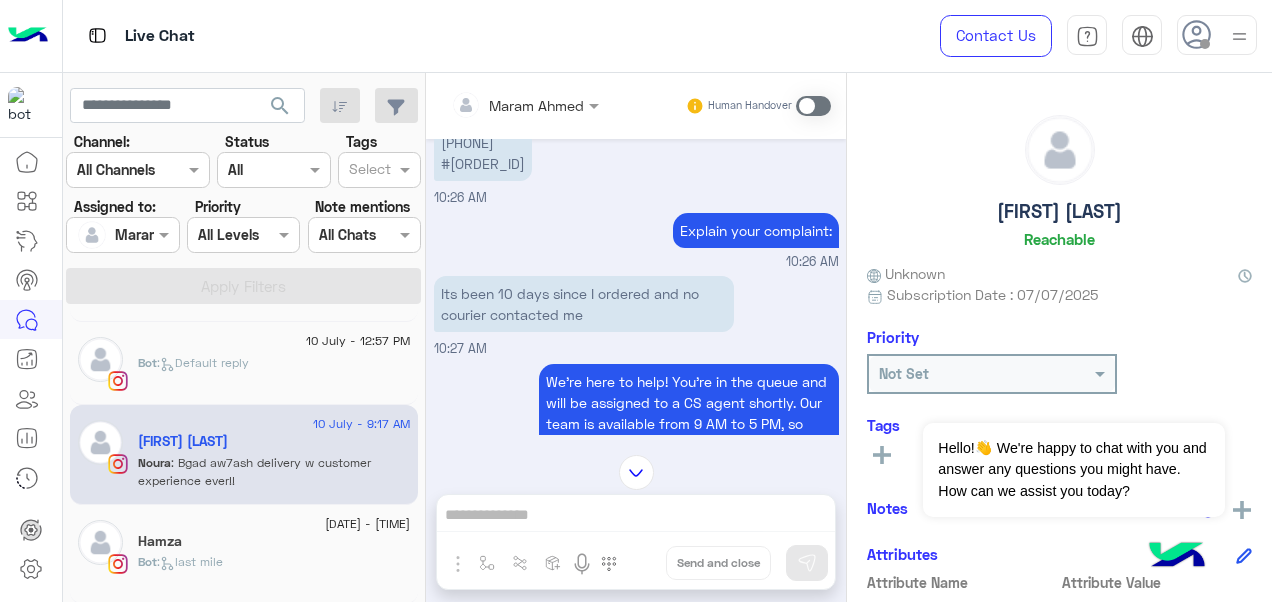 scroll, scrollTop: 42, scrollLeft: 0, axis: vertical 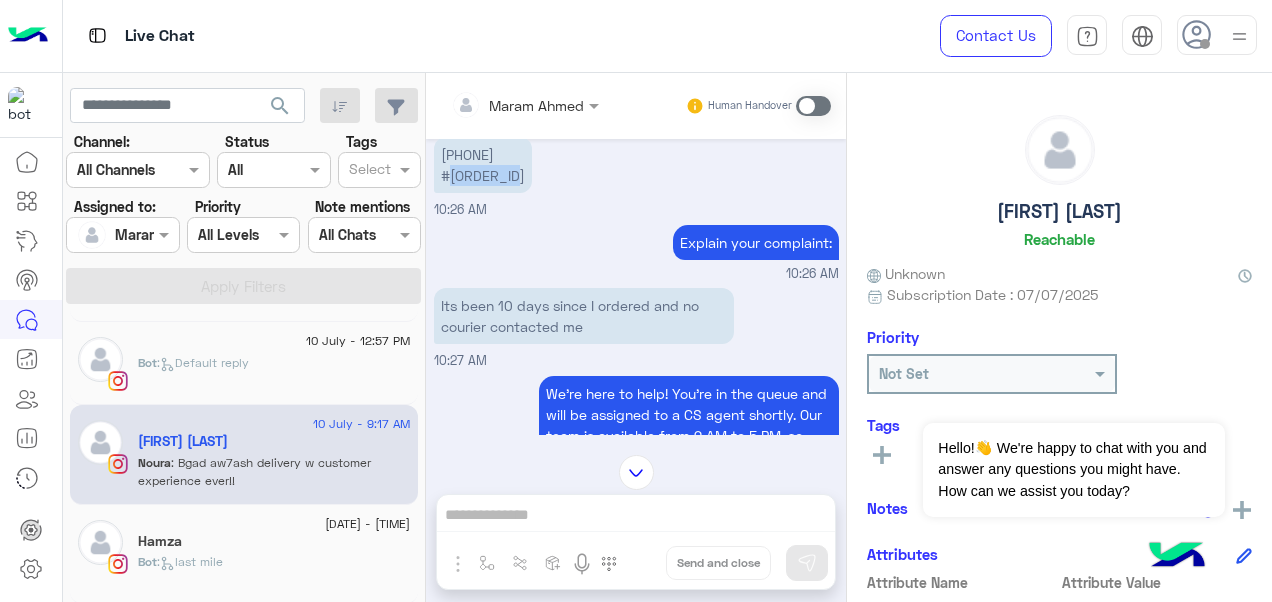 drag, startPoint x: 532, startPoint y: 174, endPoint x: 445, endPoint y: 172, distance: 87.02299 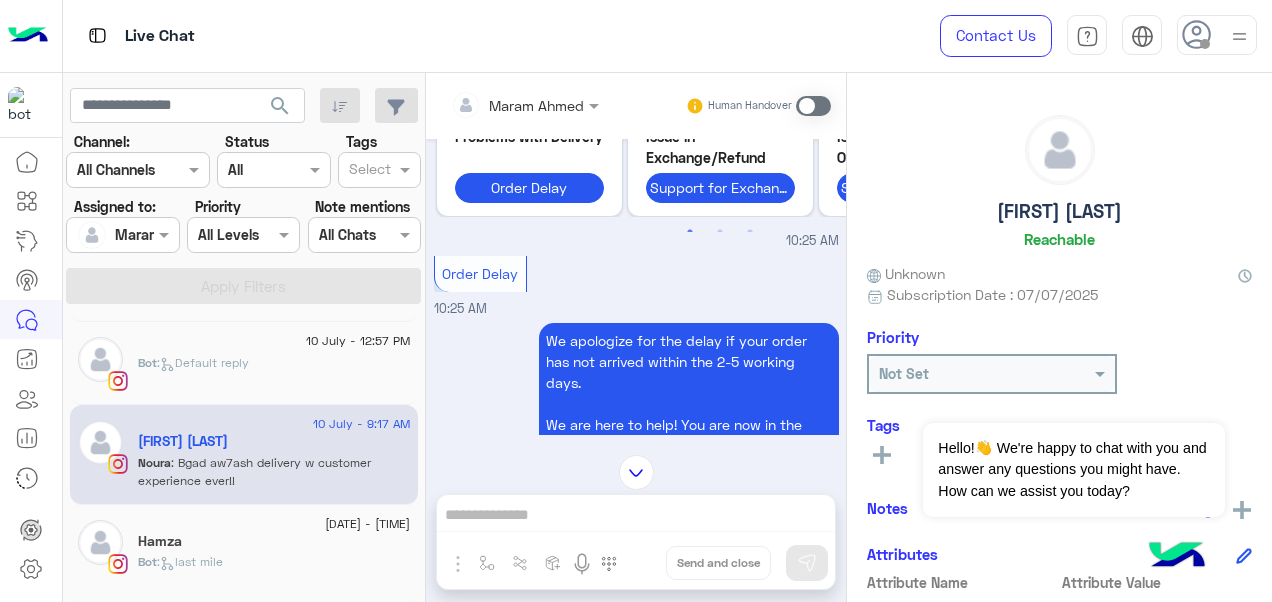 scroll, scrollTop: 2220, scrollLeft: 0, axis: vertical 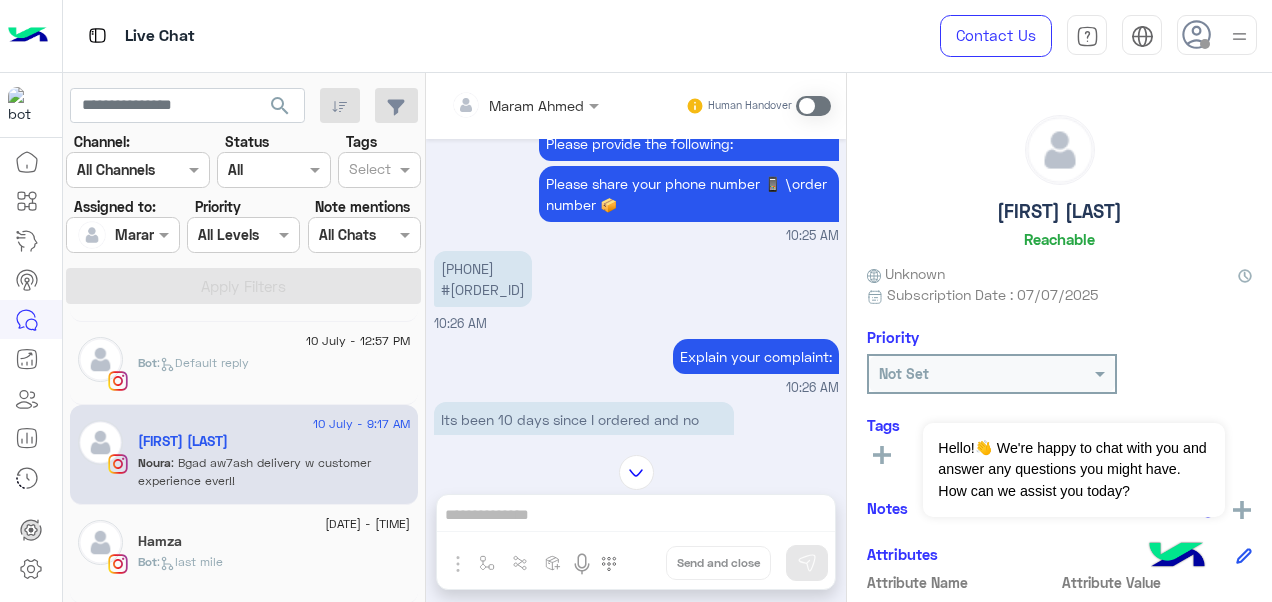click at bounding box center (813, 106) 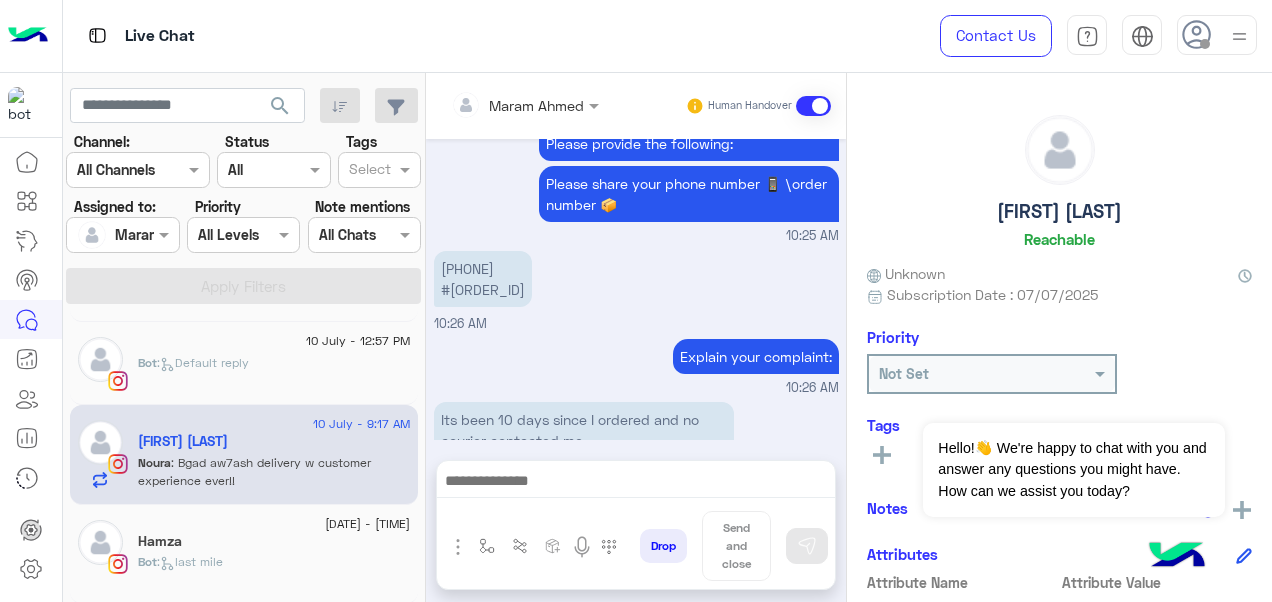 scroll, scrollTop: 3058, scrollLeft: 0, axis: vertical 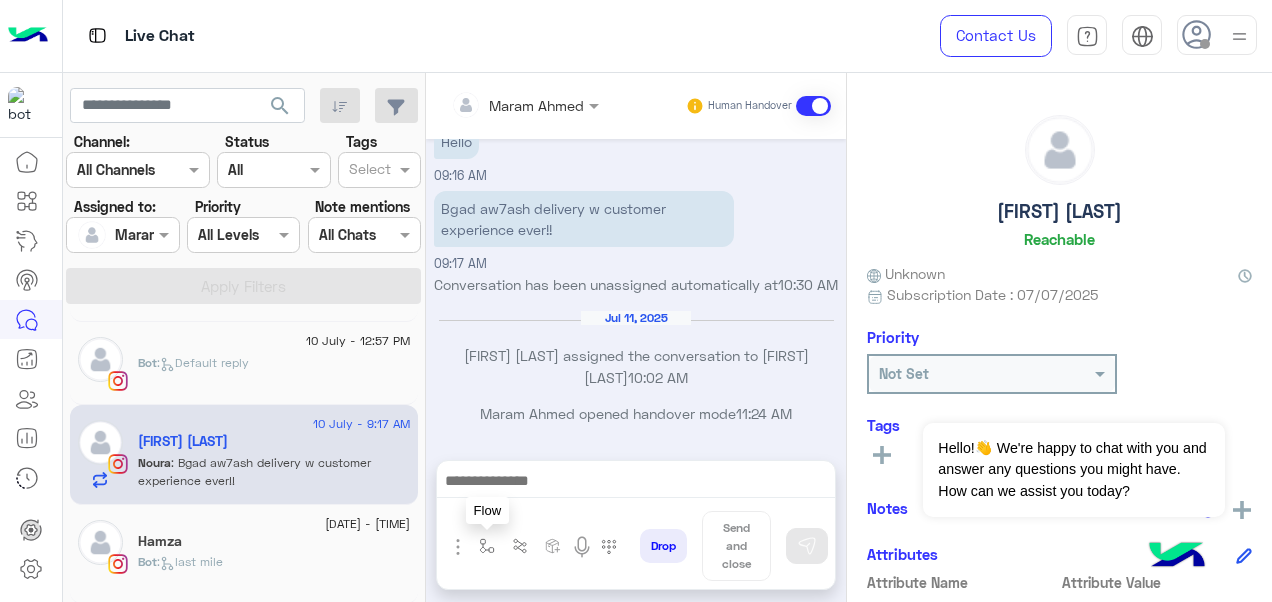 click at bounding box center [487, 546] 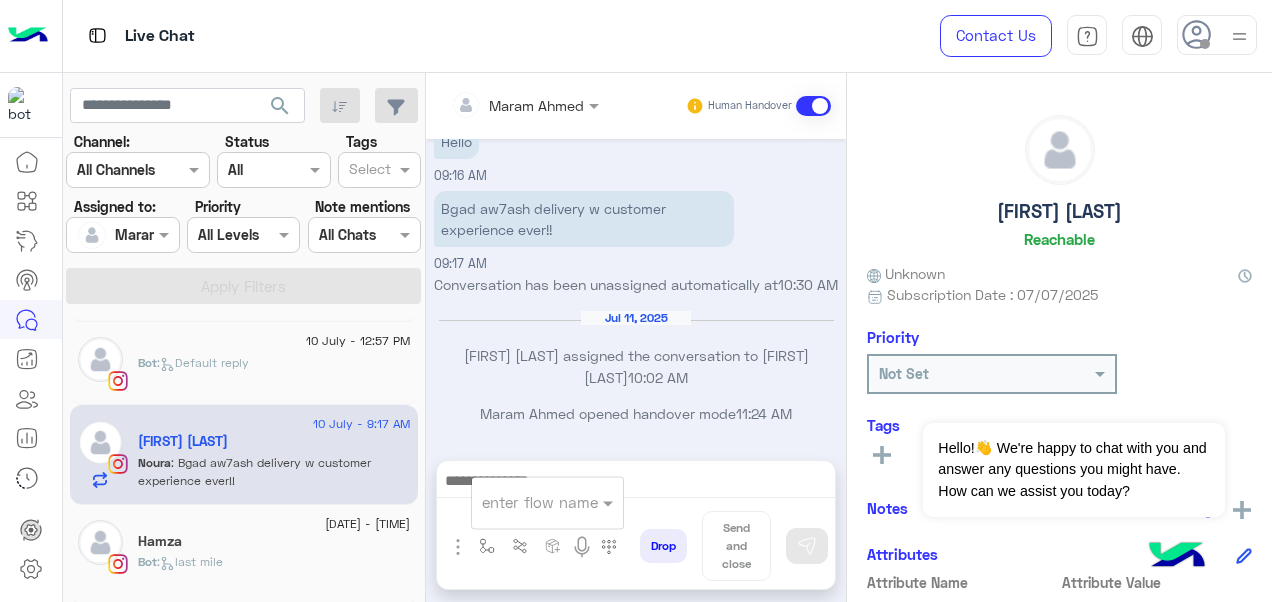 click at bounding box center [523, 502] 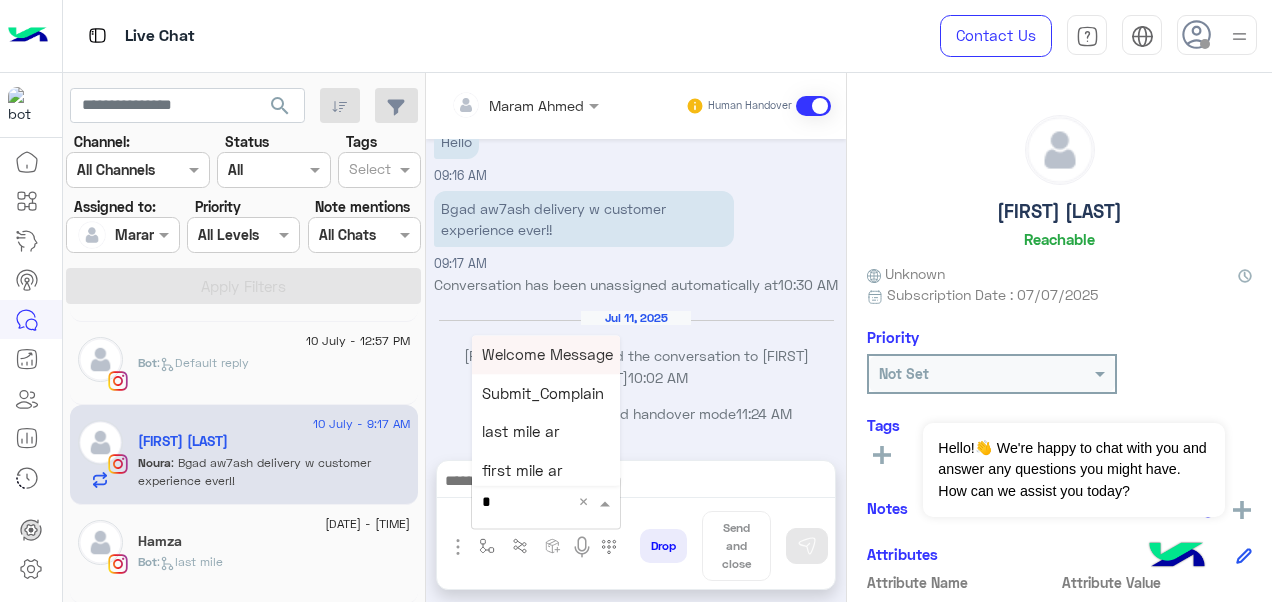 type on "*" 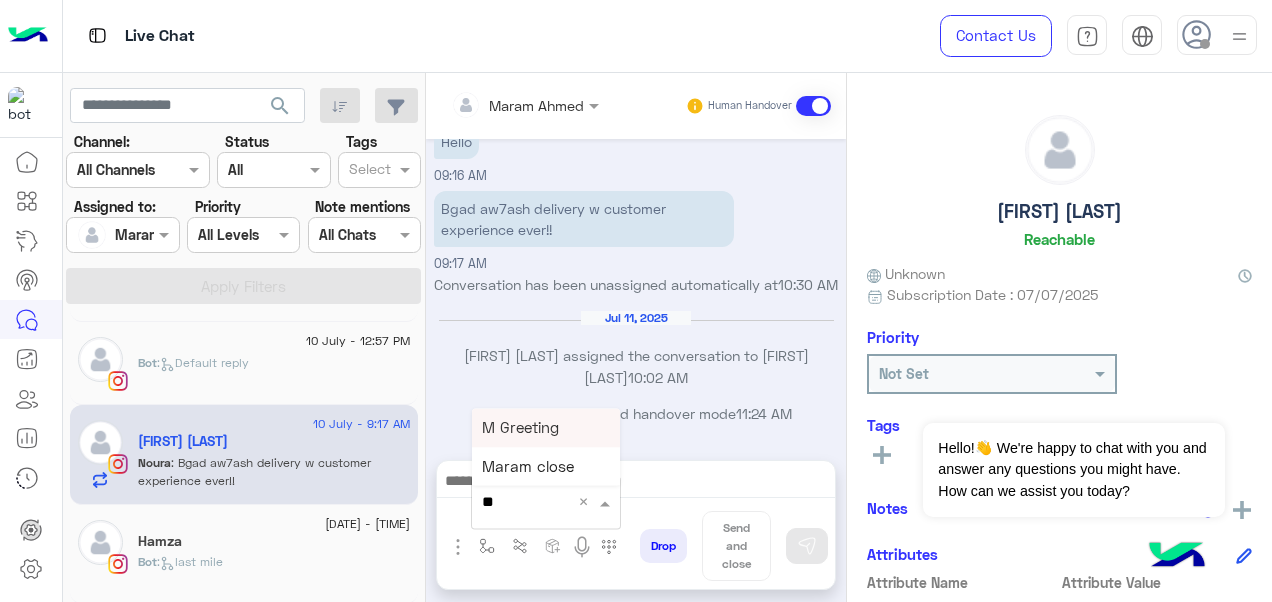 click on "M Greeting" at bounding box center (520, 427) 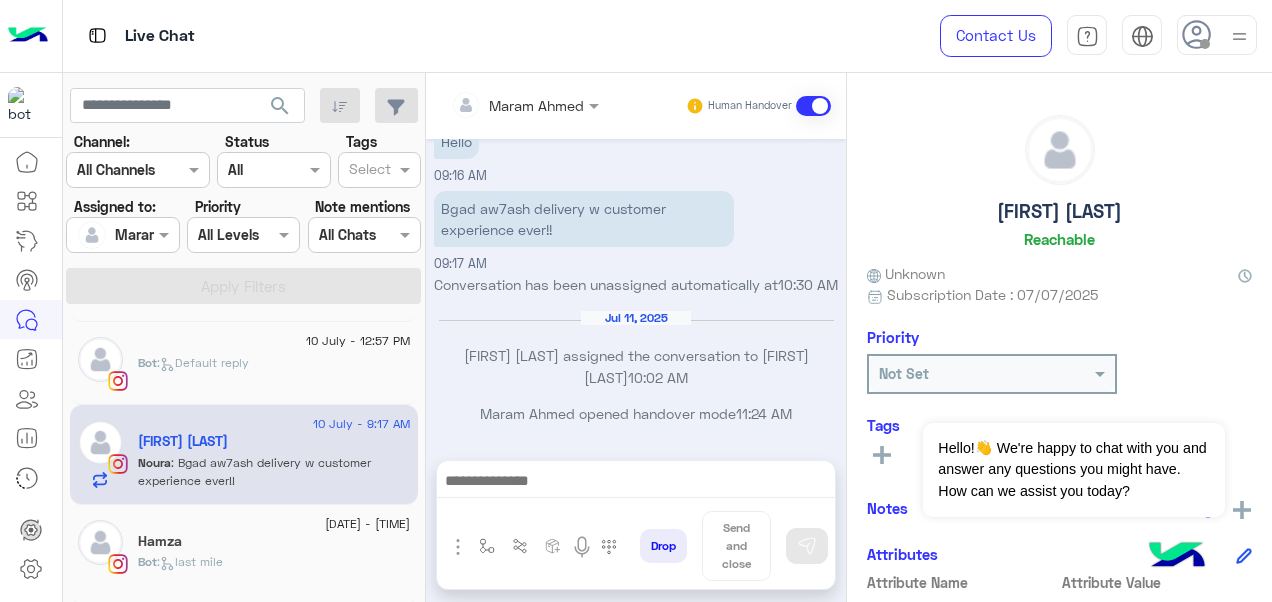 type on "**********" 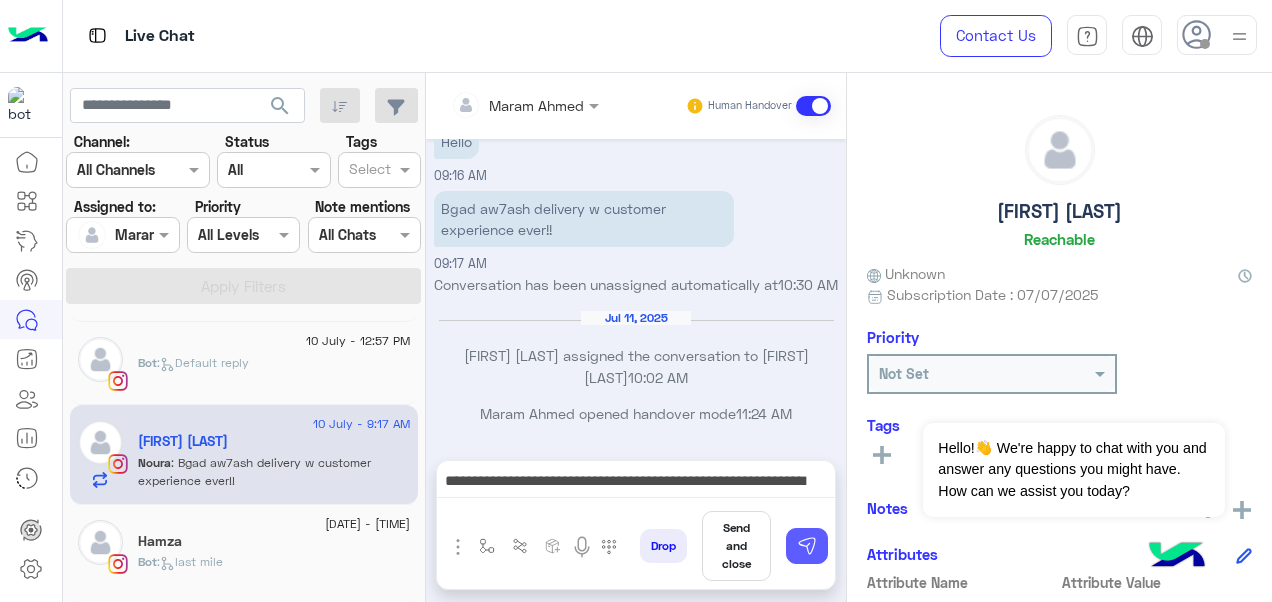 click at bounding box center [807, 546] 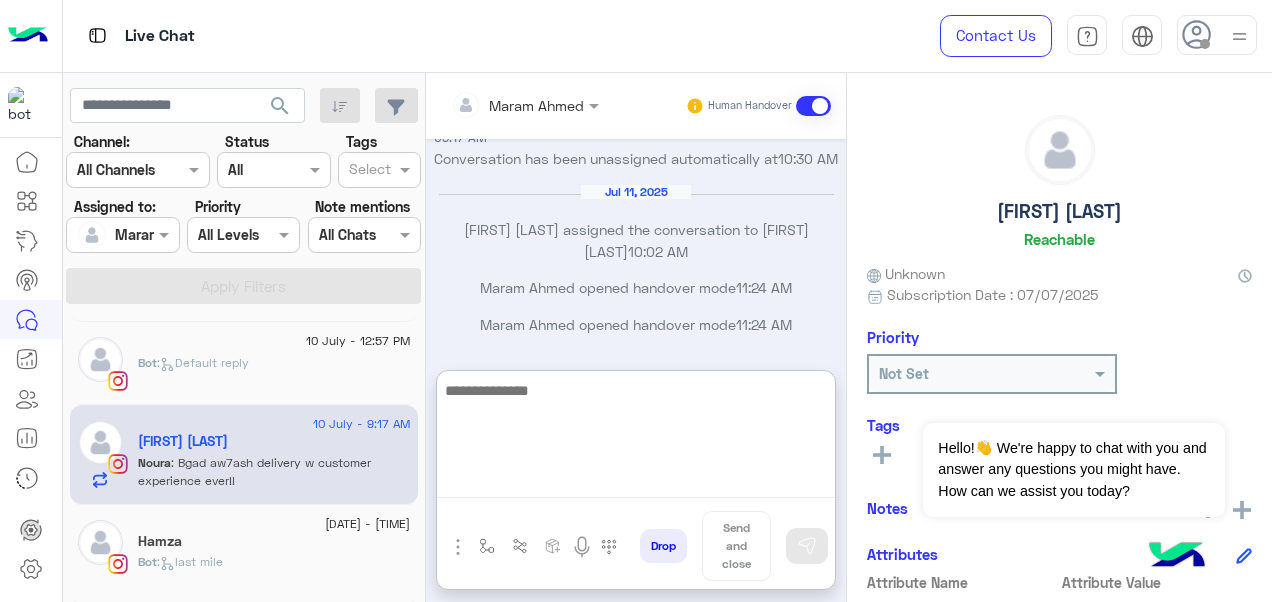 click at bounding box center (636, 438) 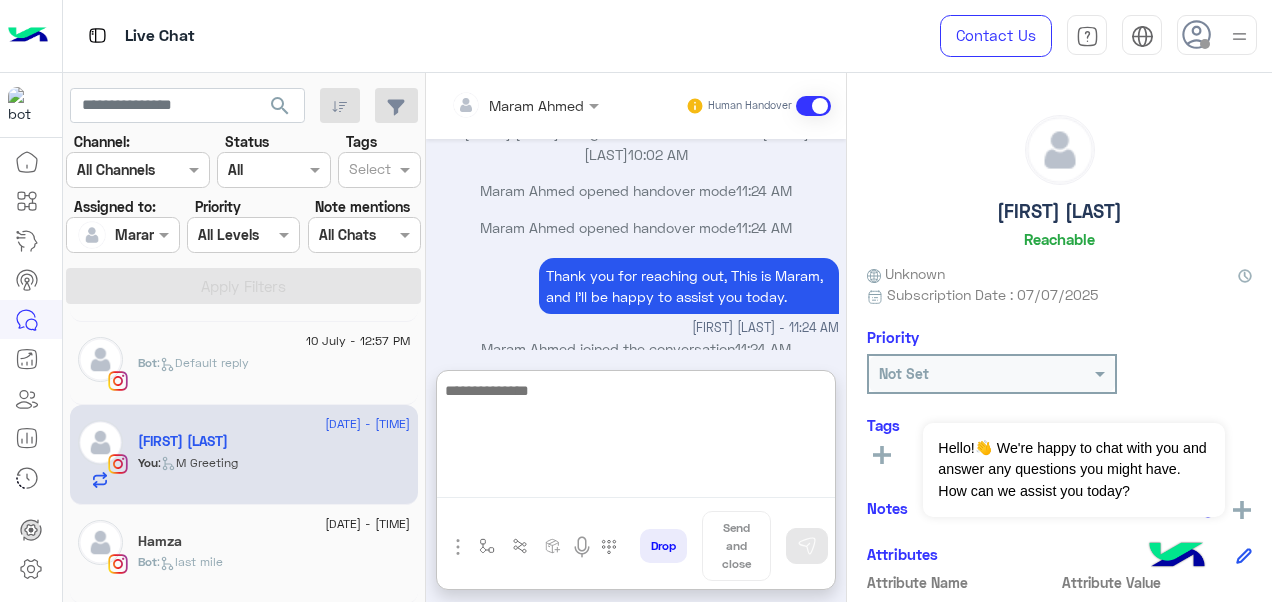 scroll, scrollTop: 3306, scrollLeft: 0, axis: vertical 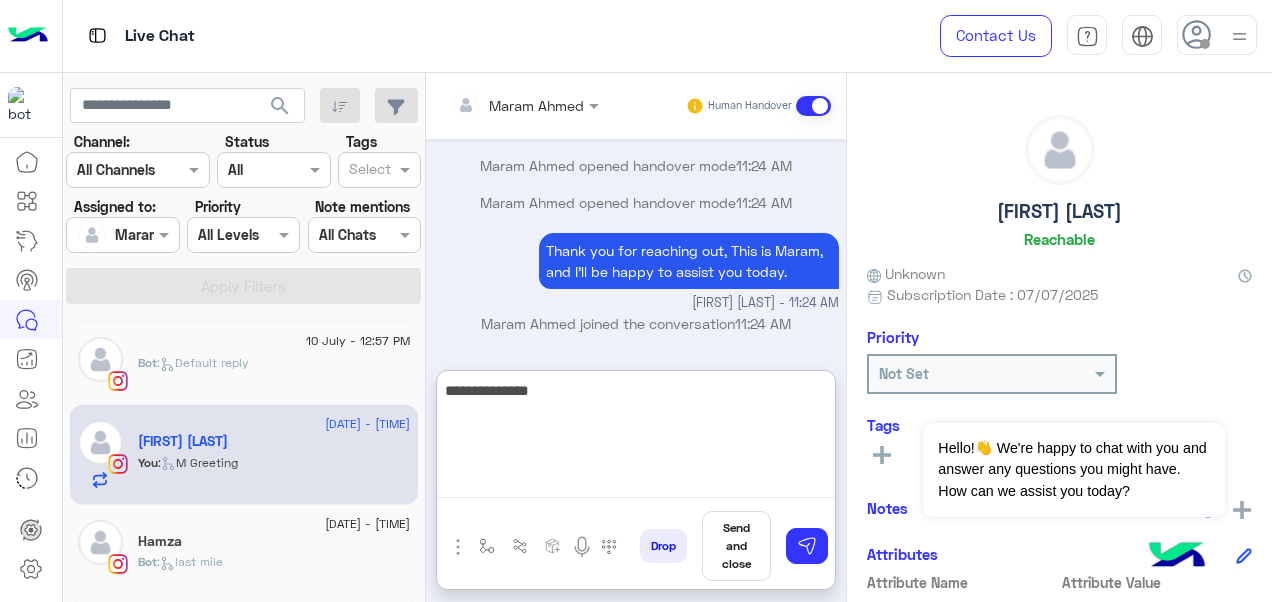 paste on "**********" 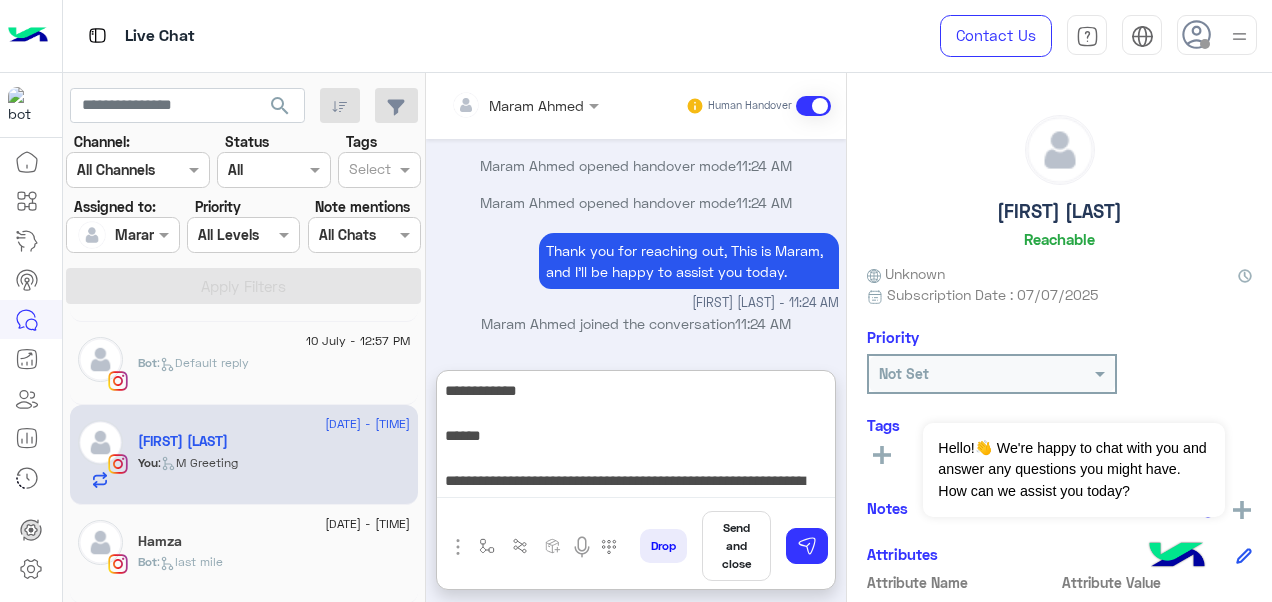 scroll, scrollTop: 262, scrollLeft: 0, axis: vertical 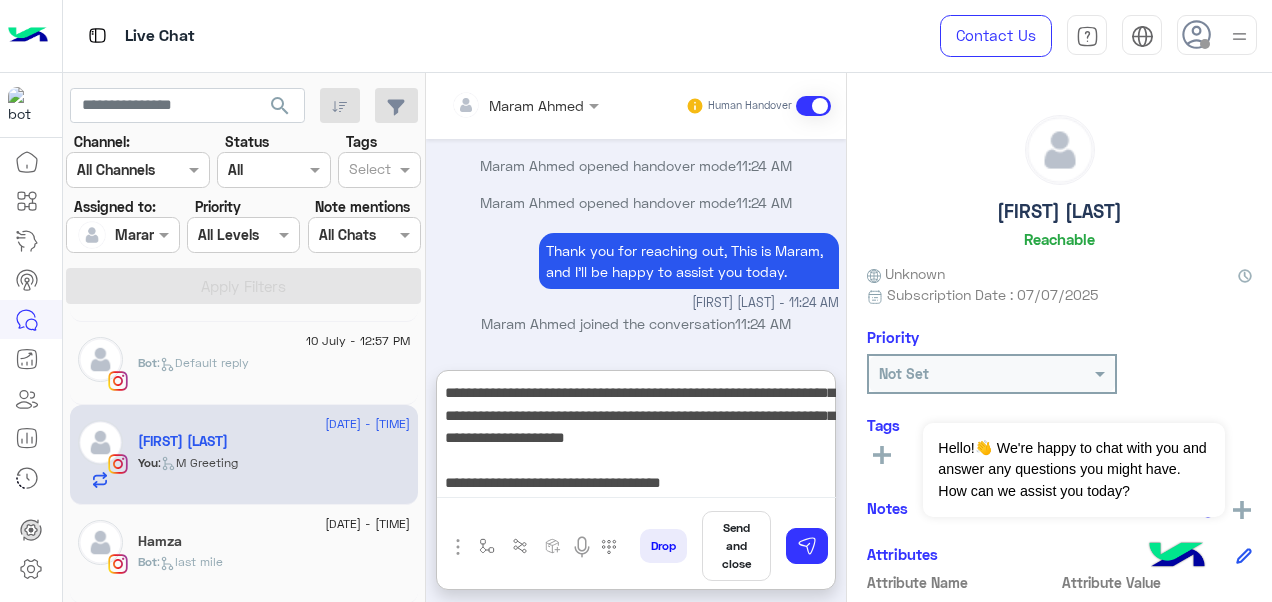 type on "**********" 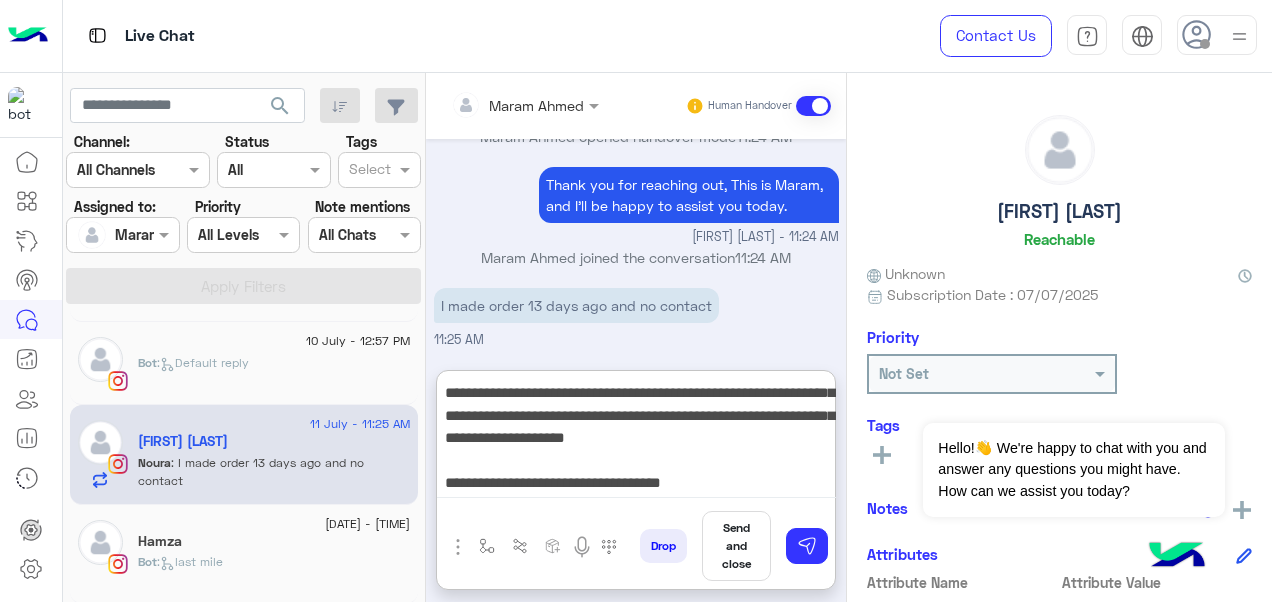 scroll, scrollTop: 3306, scrollLeft: 0, axis: vertical 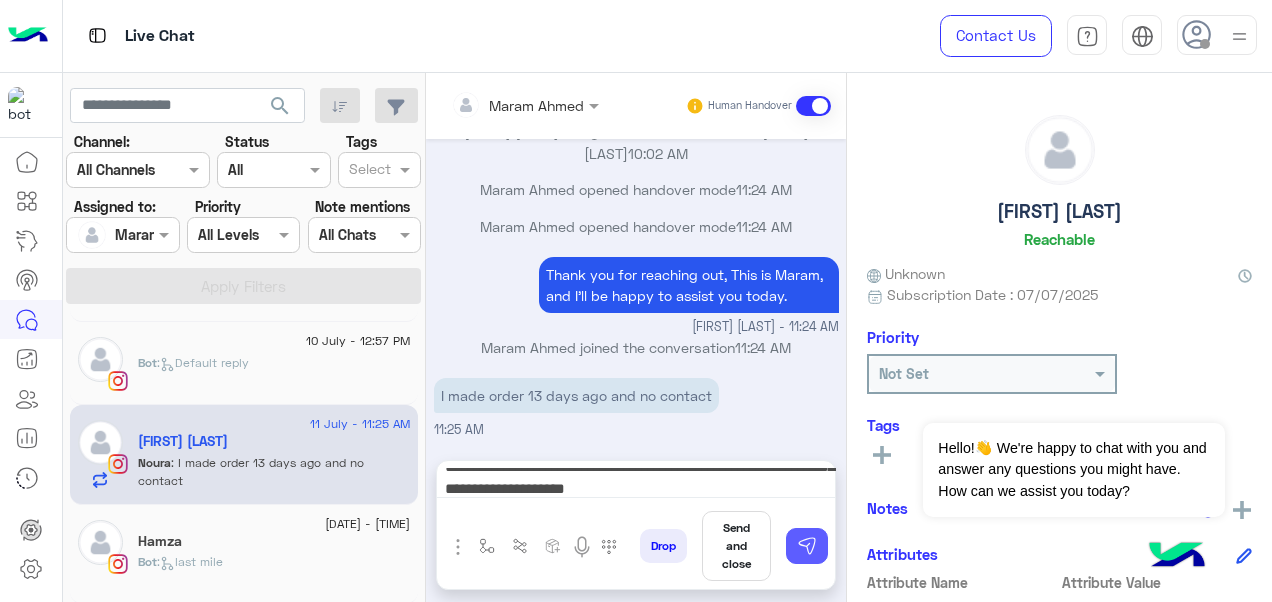 click at bounding box center [807, 546] 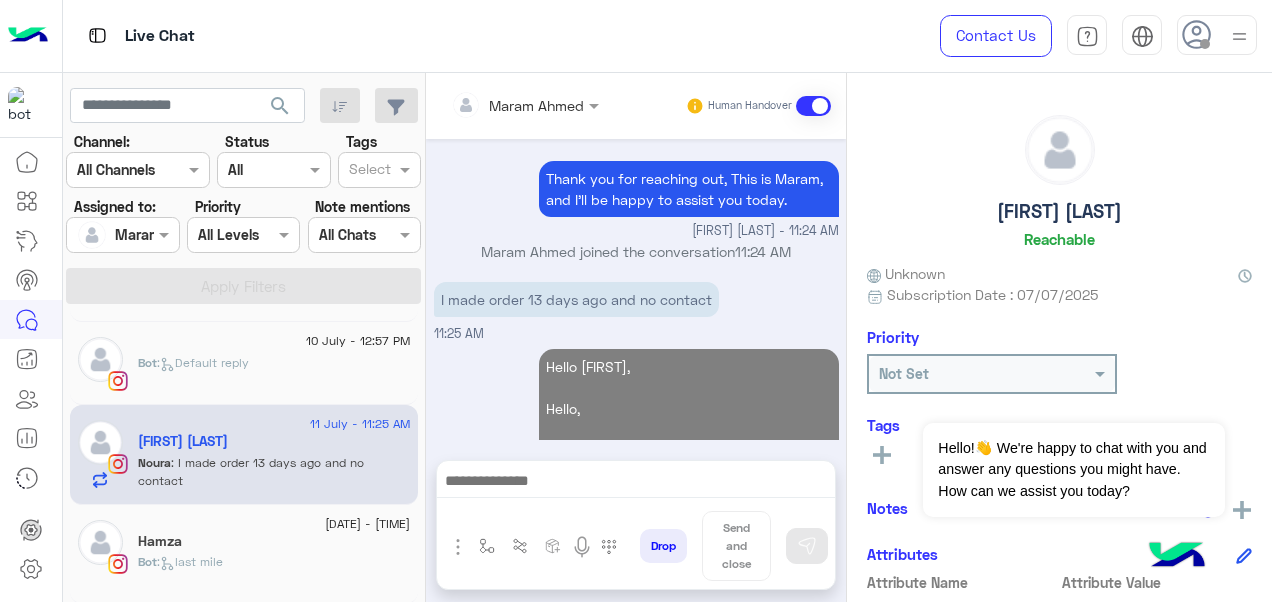 scroll, scrollTop: 0, scrollLeft: 0, axis: both 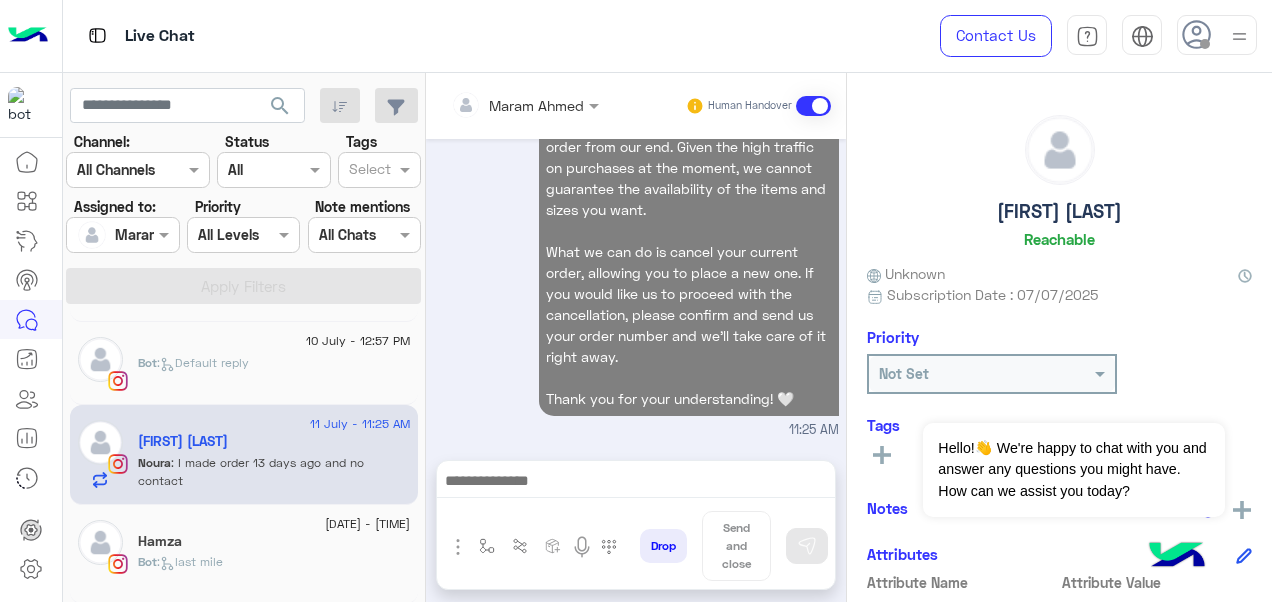 click at bounding box center [636, 483] 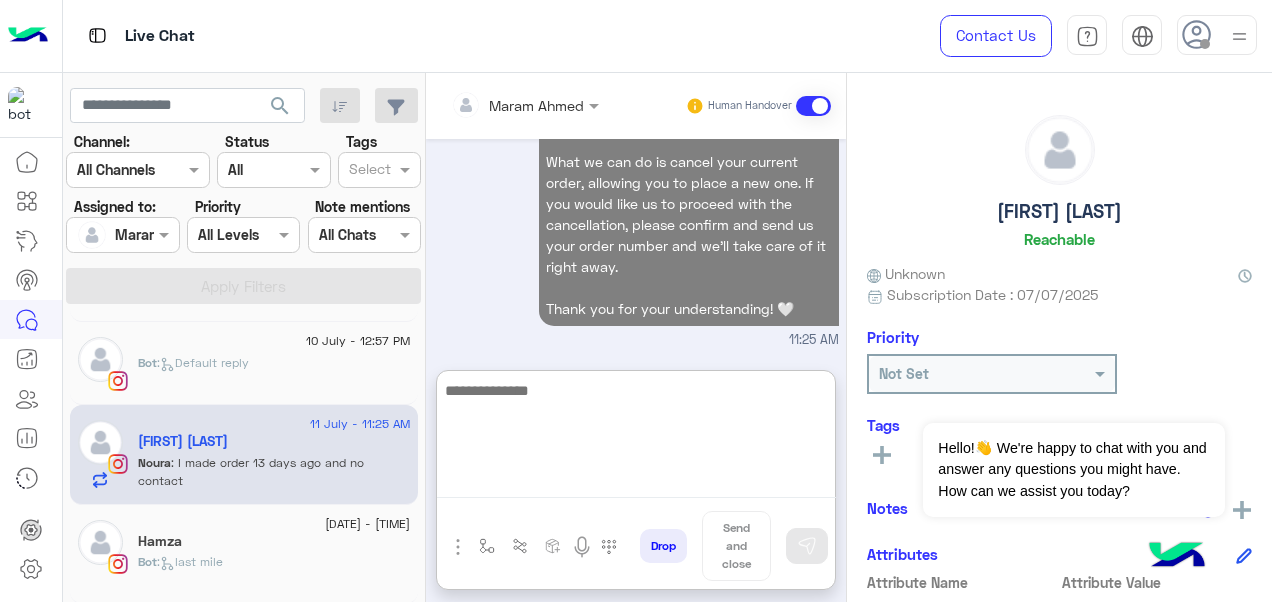 scroll, scrollTop: 3814, scrollLeft: 0, axis: vertical 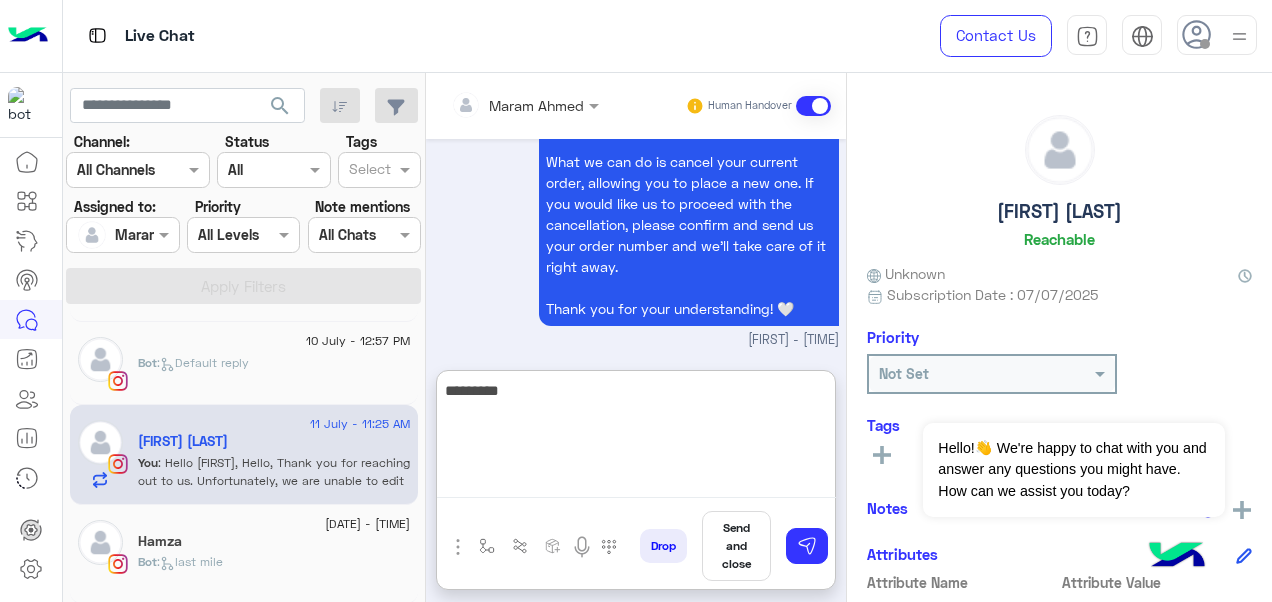 paste on "**********" 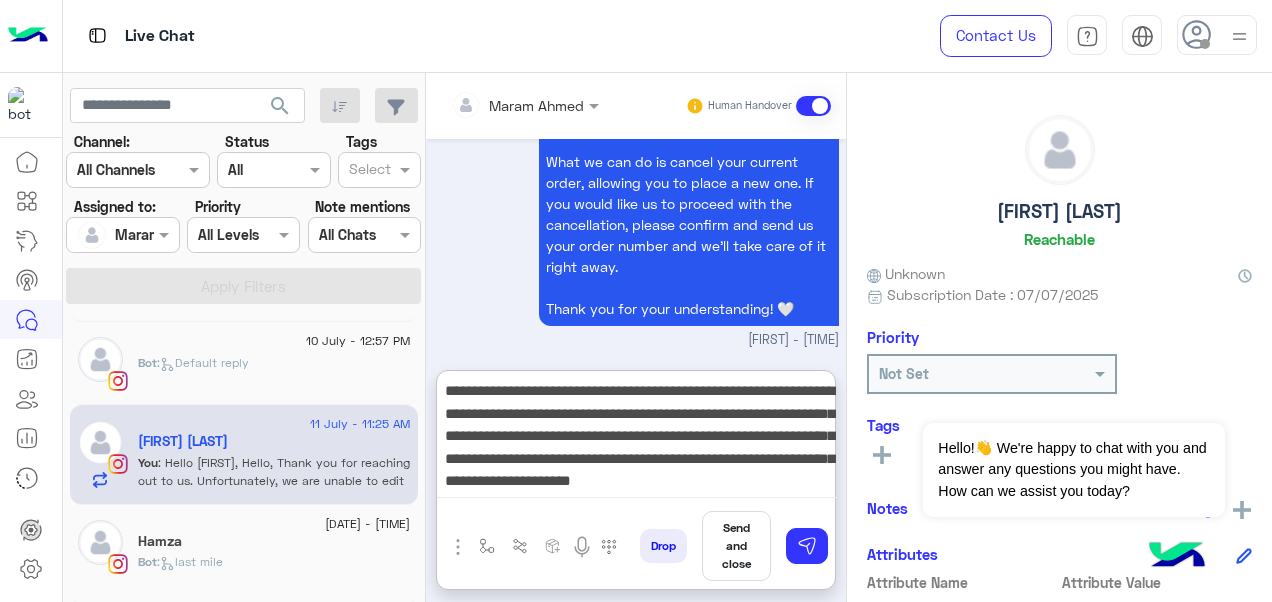 scroll, scrollTop: 15, scrollLeft: 0, axis: vertical 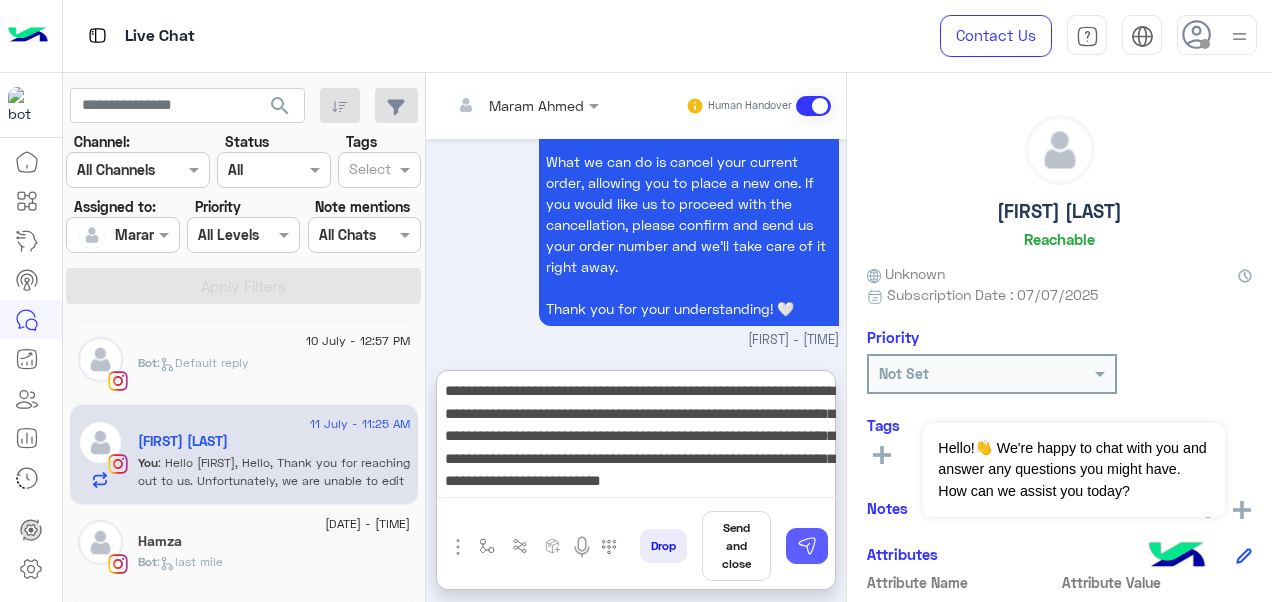 type on "**********" 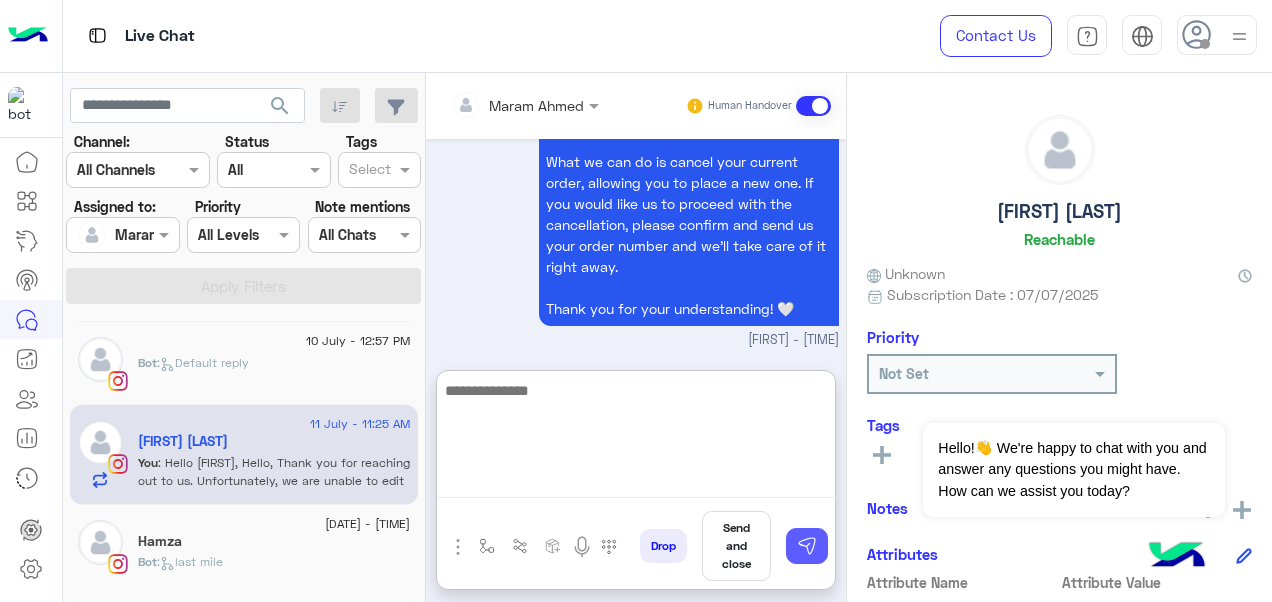 scroll, scrollTop: 3948, scrollLeft: 0, axis: vertical 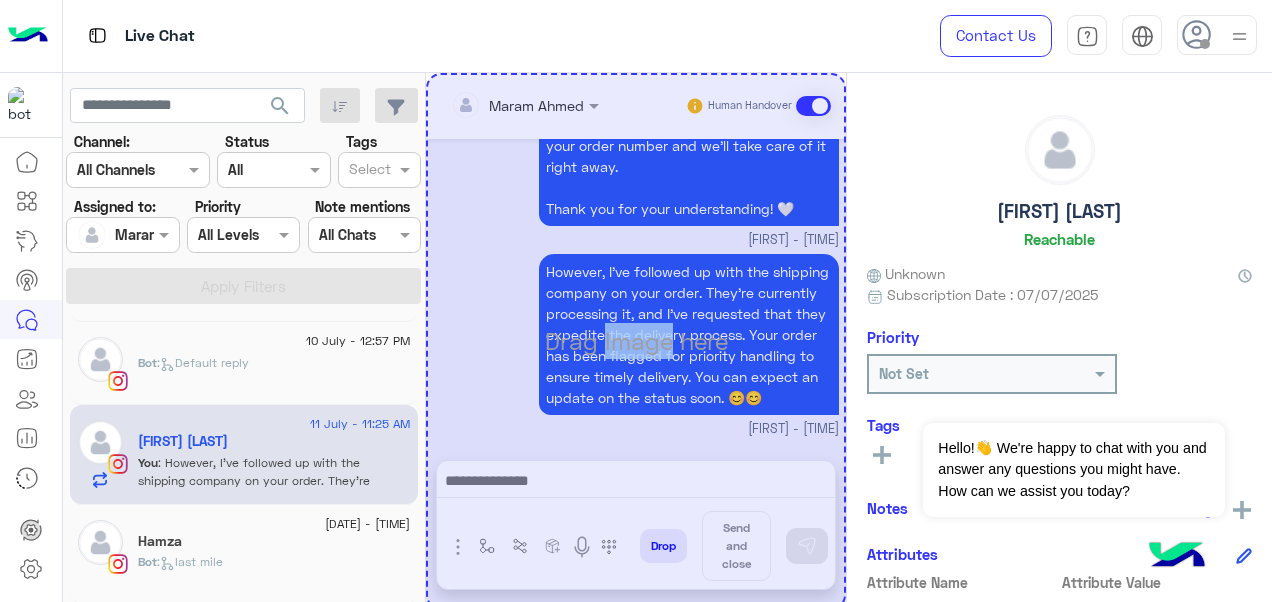 drag, startPoint x: 602, startPoint y: 337, endPoint x: 667, endPoint y: 393, distance: 85.79627 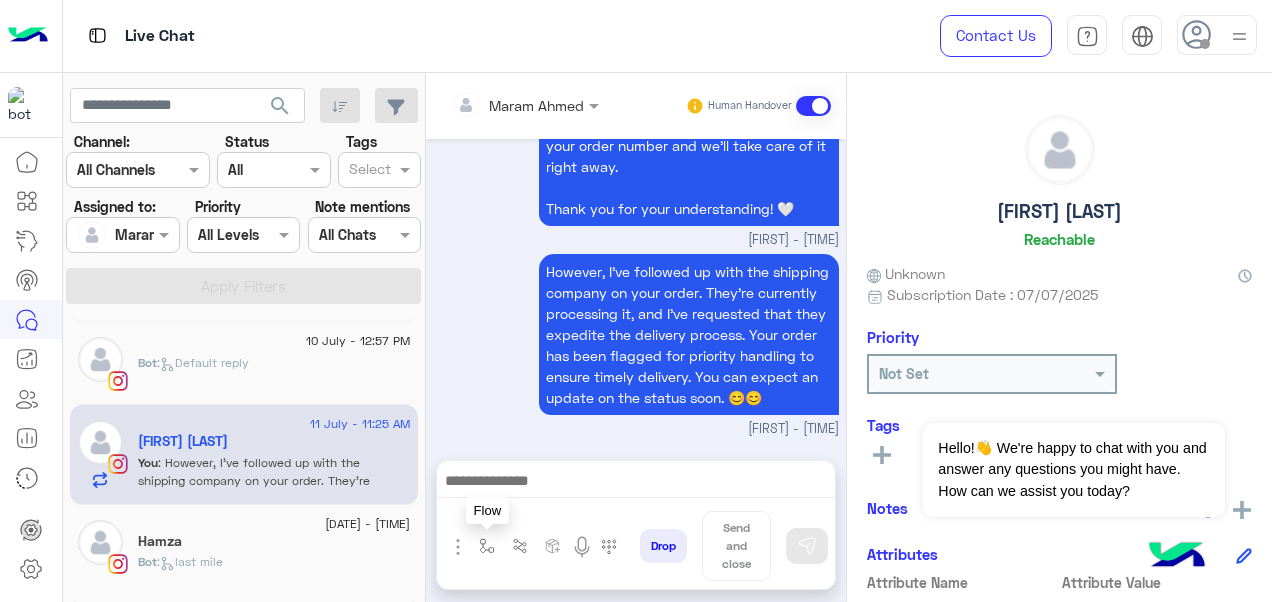 click at bounding box center [487, 546] 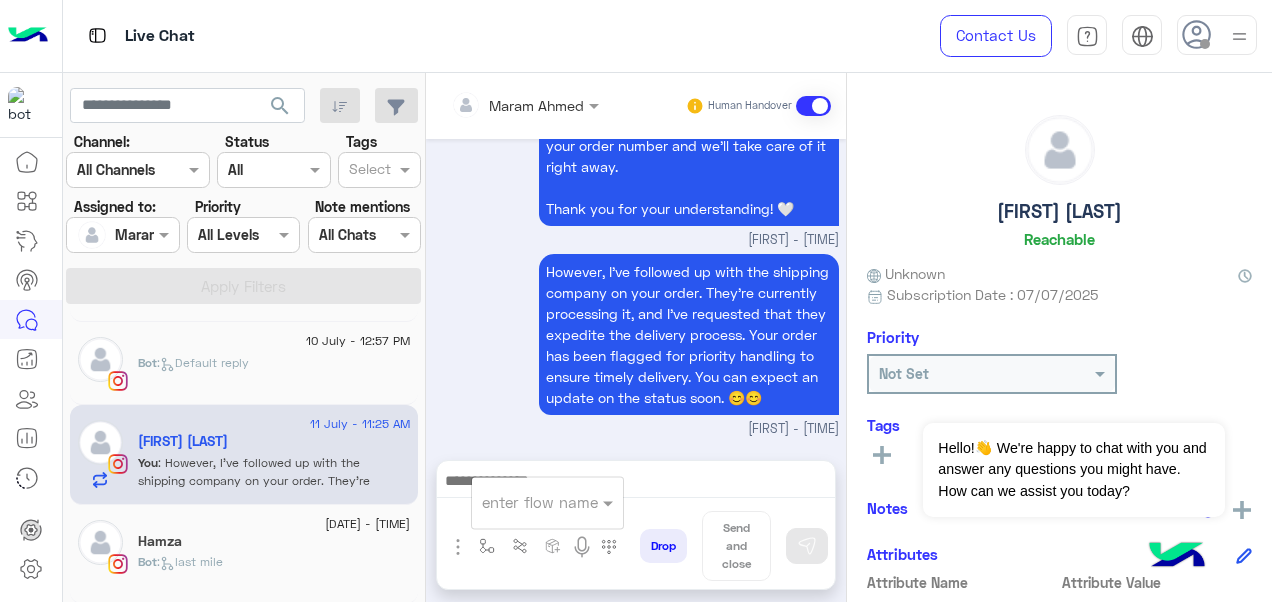 click at bounding box center (523, 502) 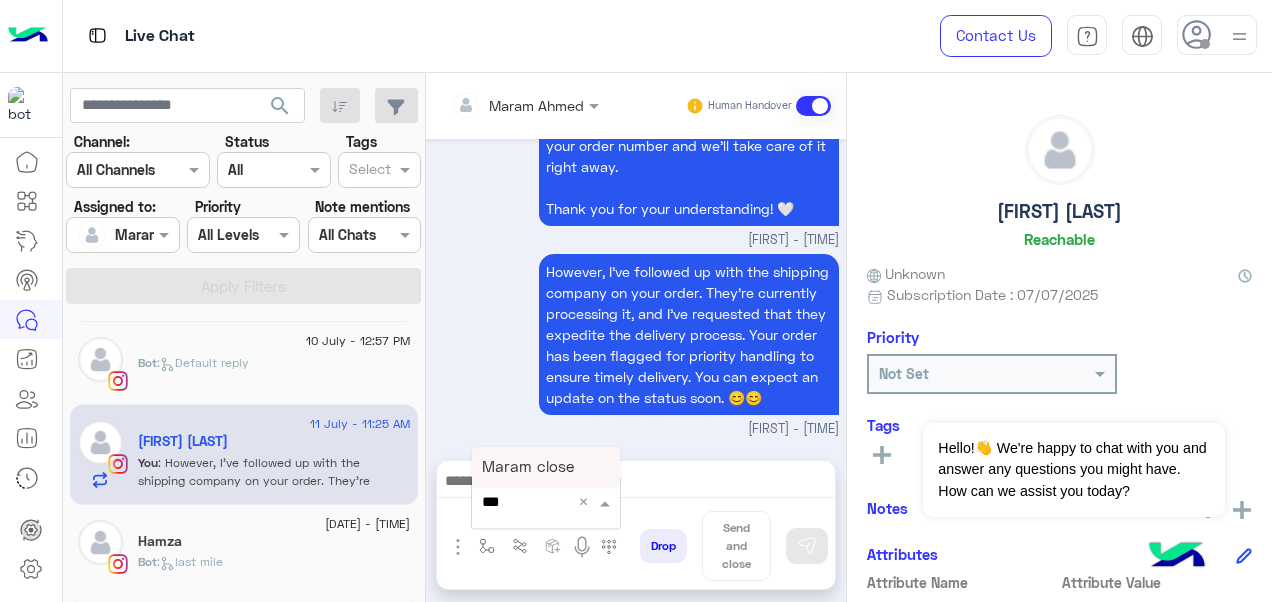 type on "****" 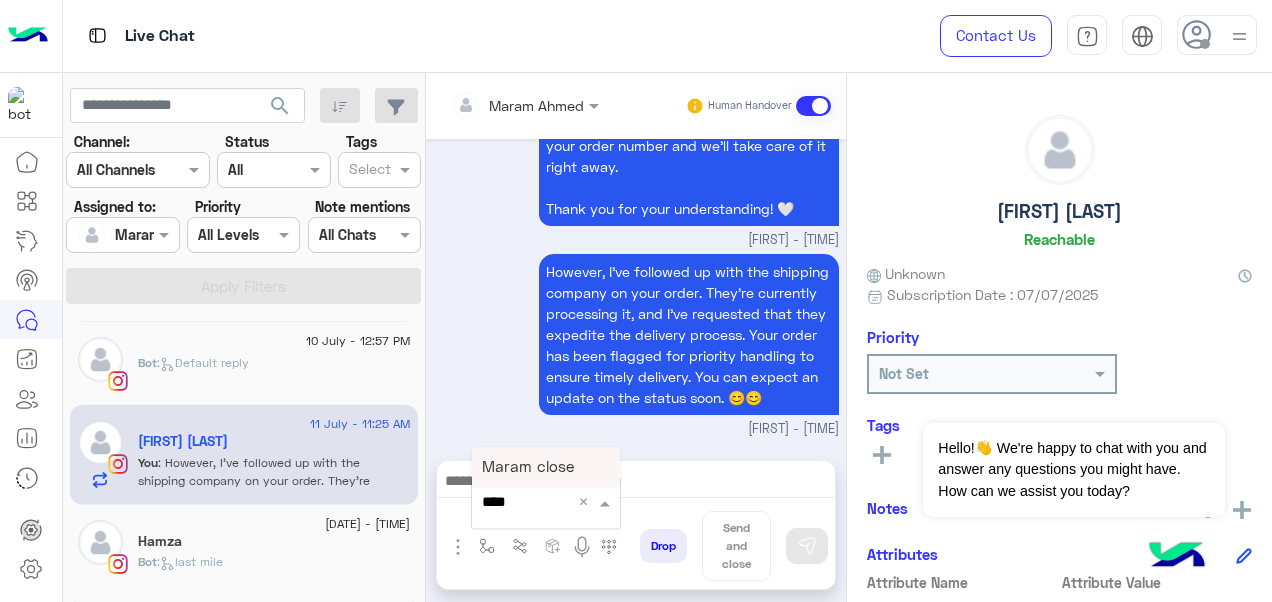 click on "Maram close" at bounding box center [528, 466] 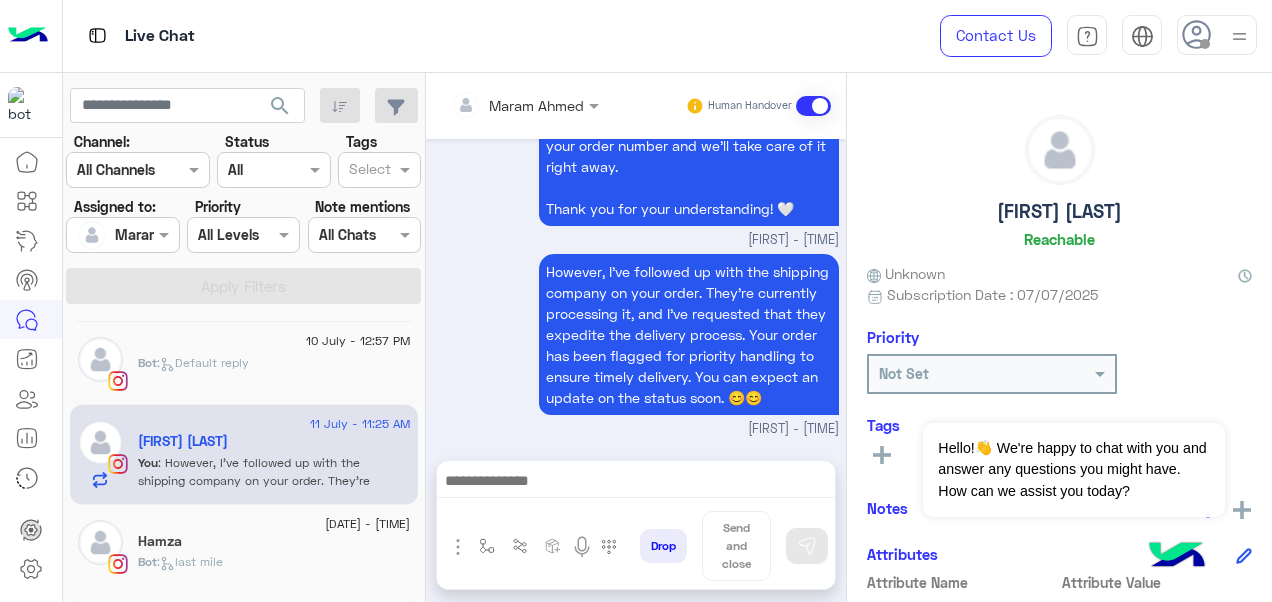 type on "**********" 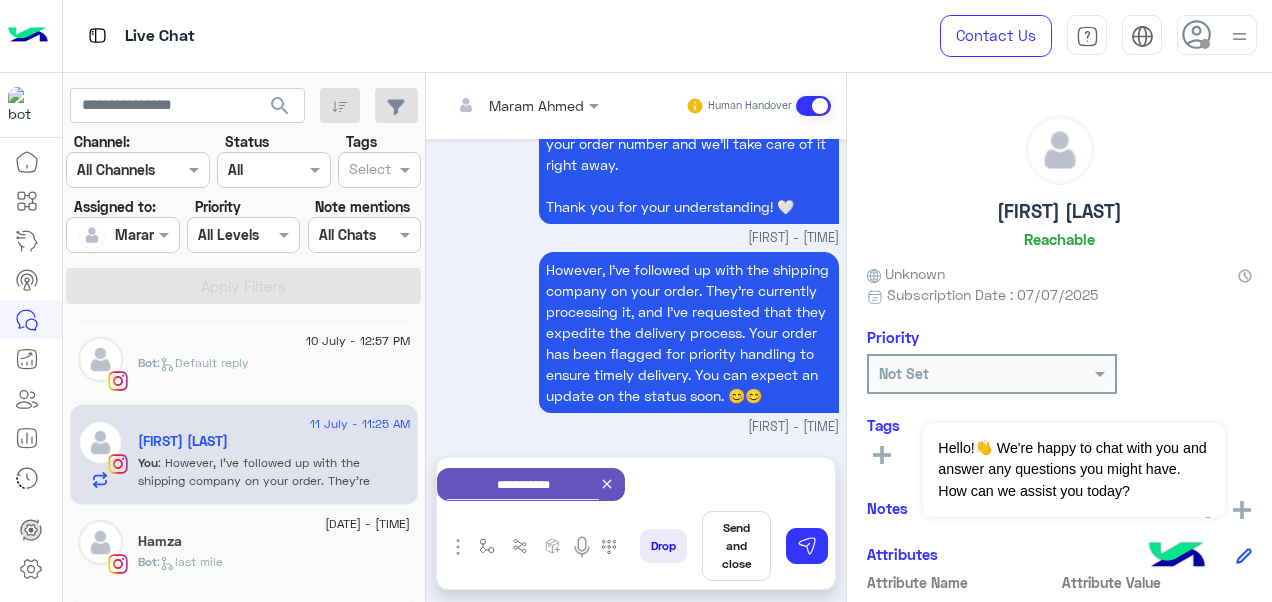 click on "Send and close" at bounding box center (736, 546) 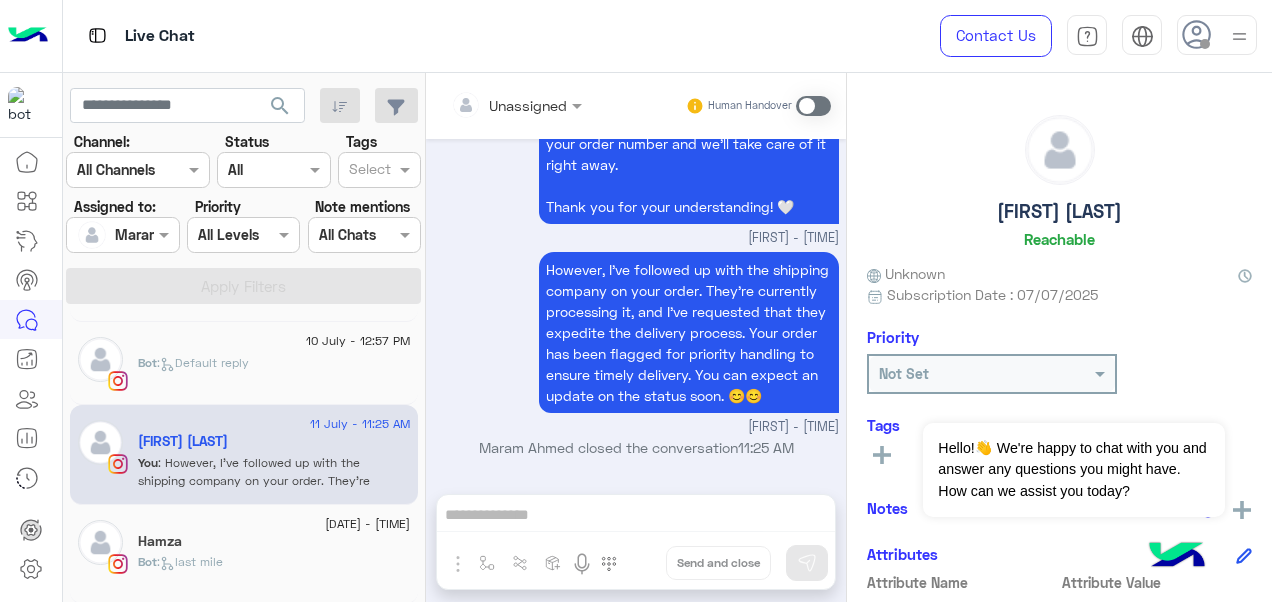 scroll, scrollTop: 3938, scrollLeft: 0, axis: vertical 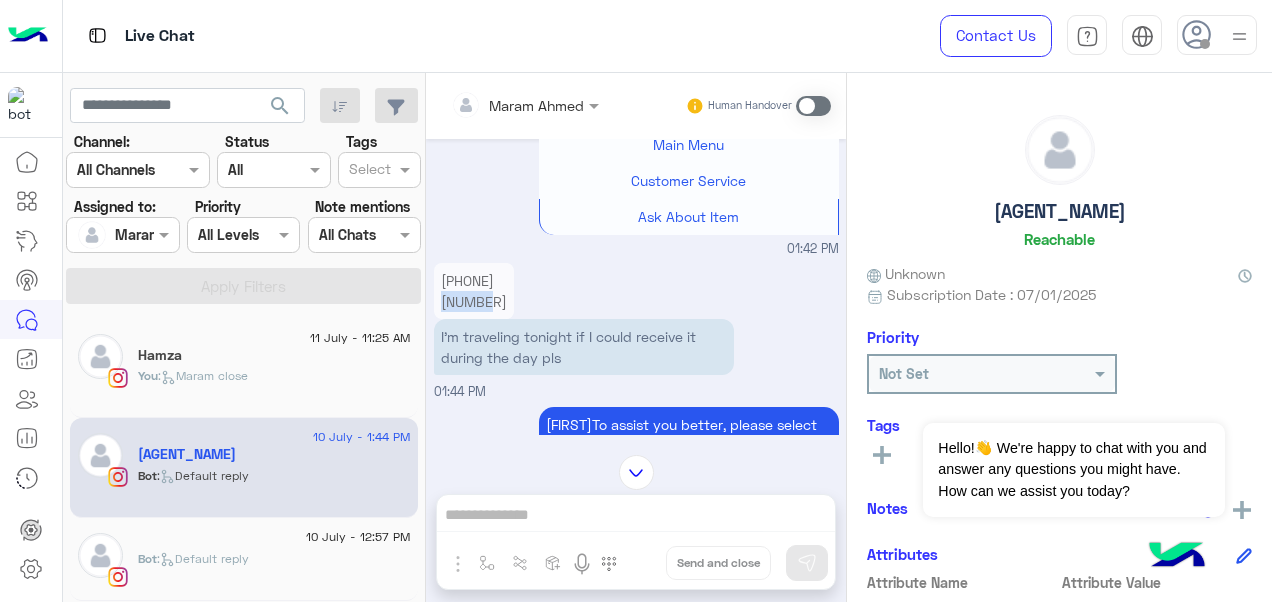 drag, startPoint x: 493, startPoint y: 324, endPoint x: 438, endPoint y: 323, distance: 55.00909 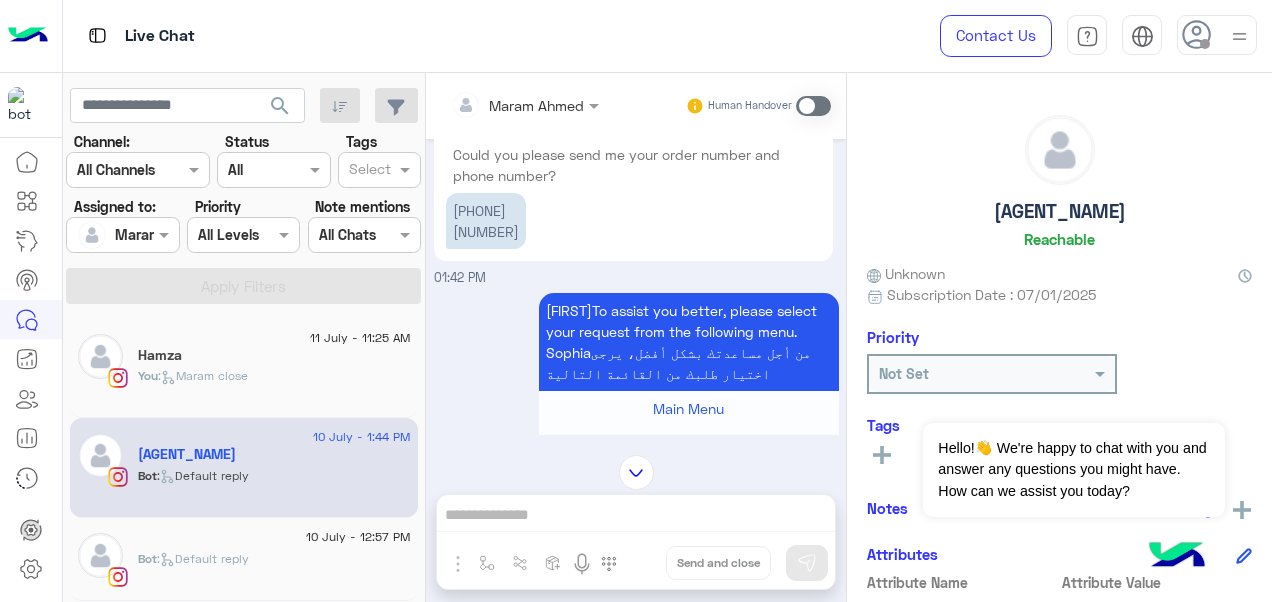 scroll, scrollTop: 444, scrollLeft: 0, axis: vertical 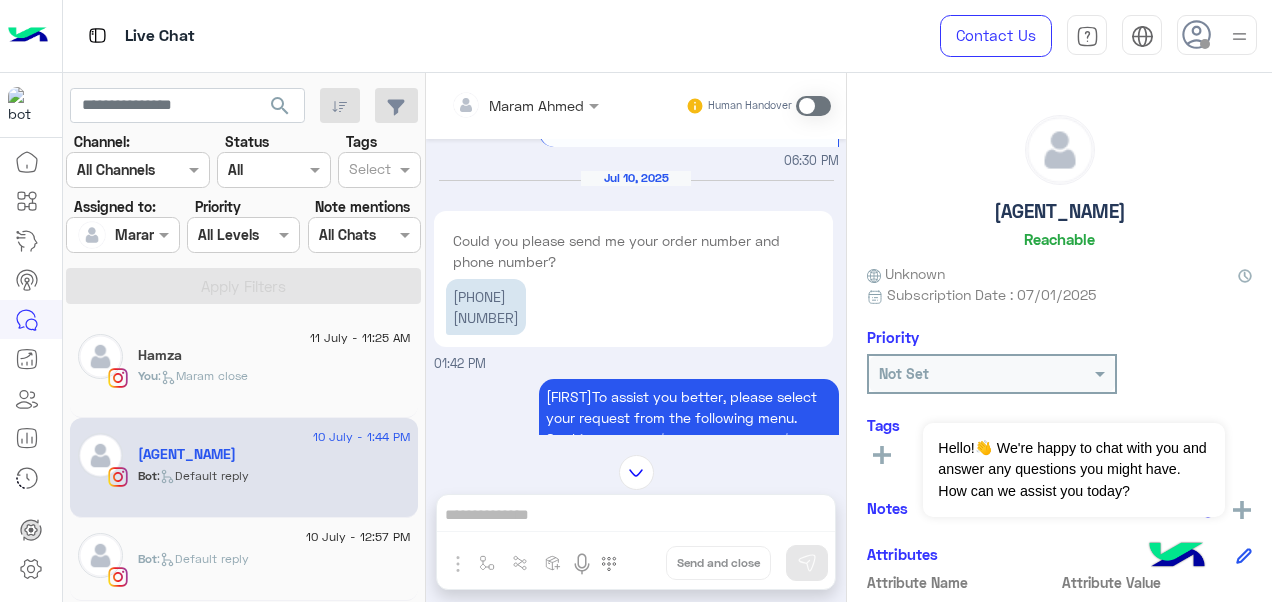 copy on "[NUMBER]" 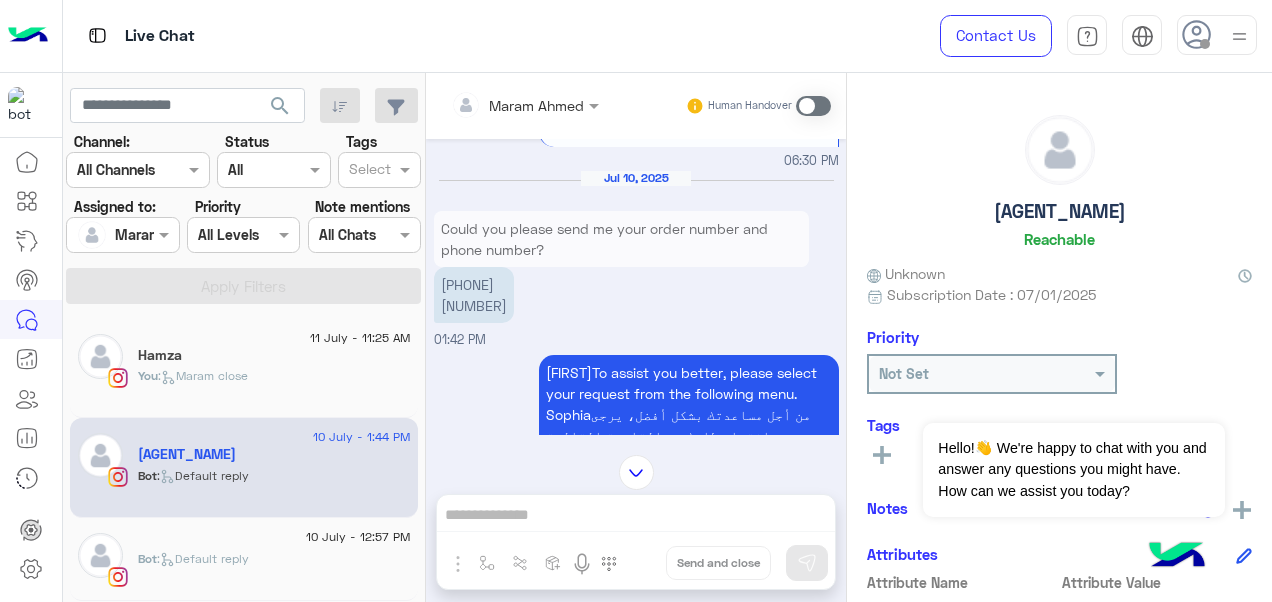 click at bounding box center [813, 106] 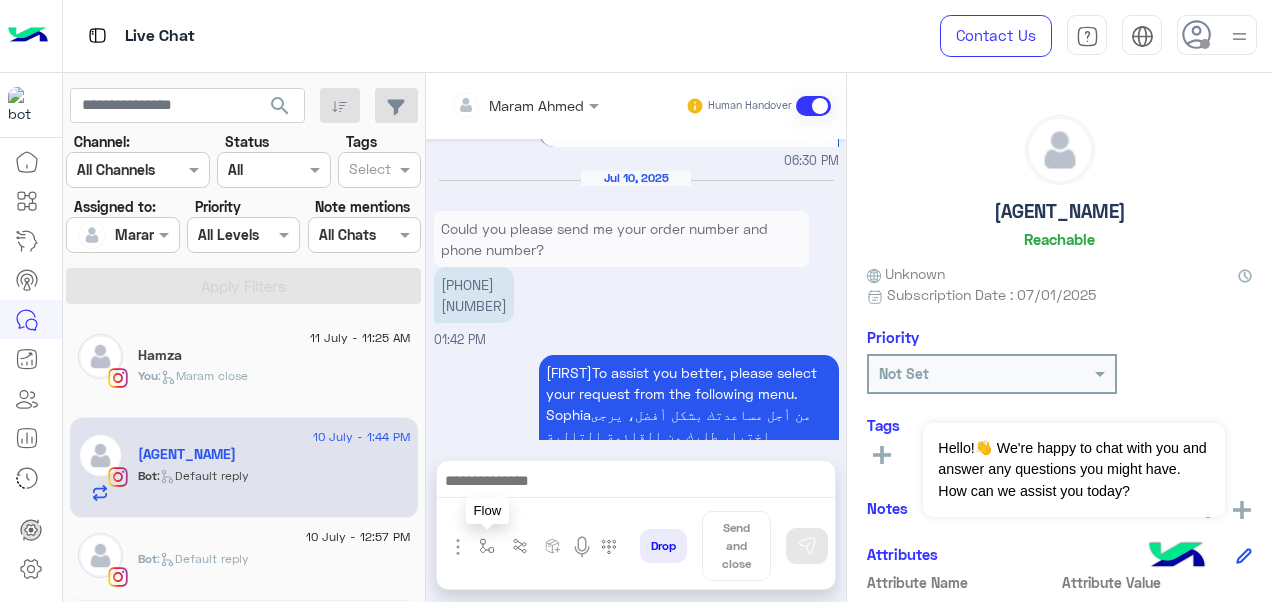 scroll, scrollTop: 1114, scrollLeft: 0, axis: vertical 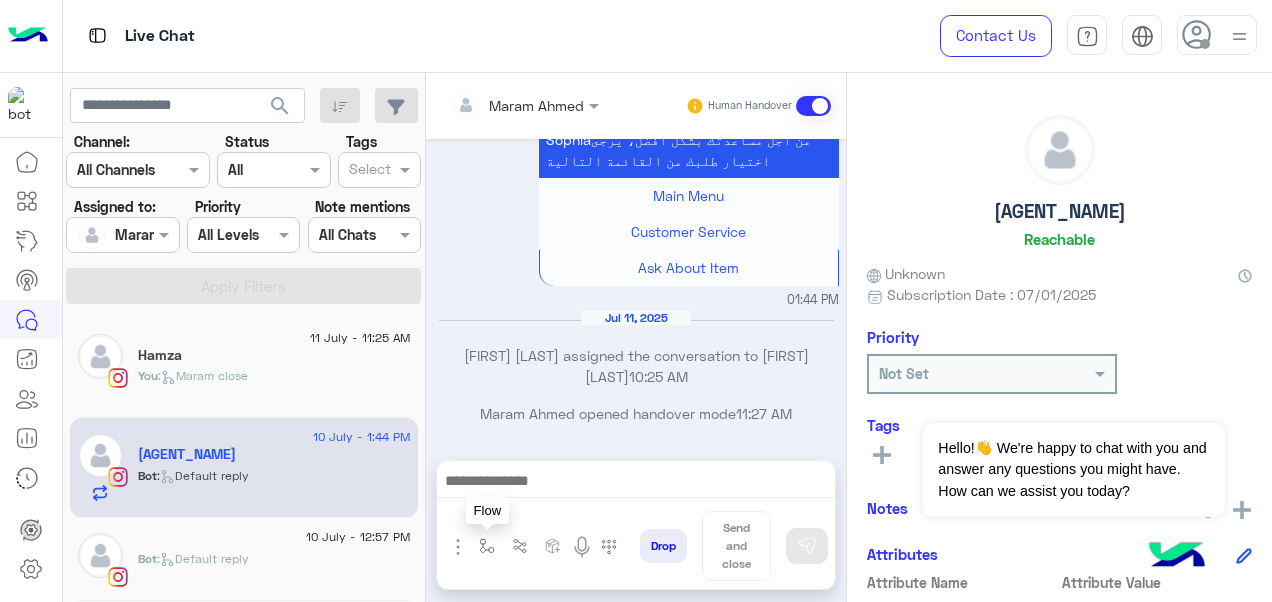 drag, startPoint x: 475, startPoint y: 544, endPoint x: 514, endPoint y: 524, distance: 43.829212 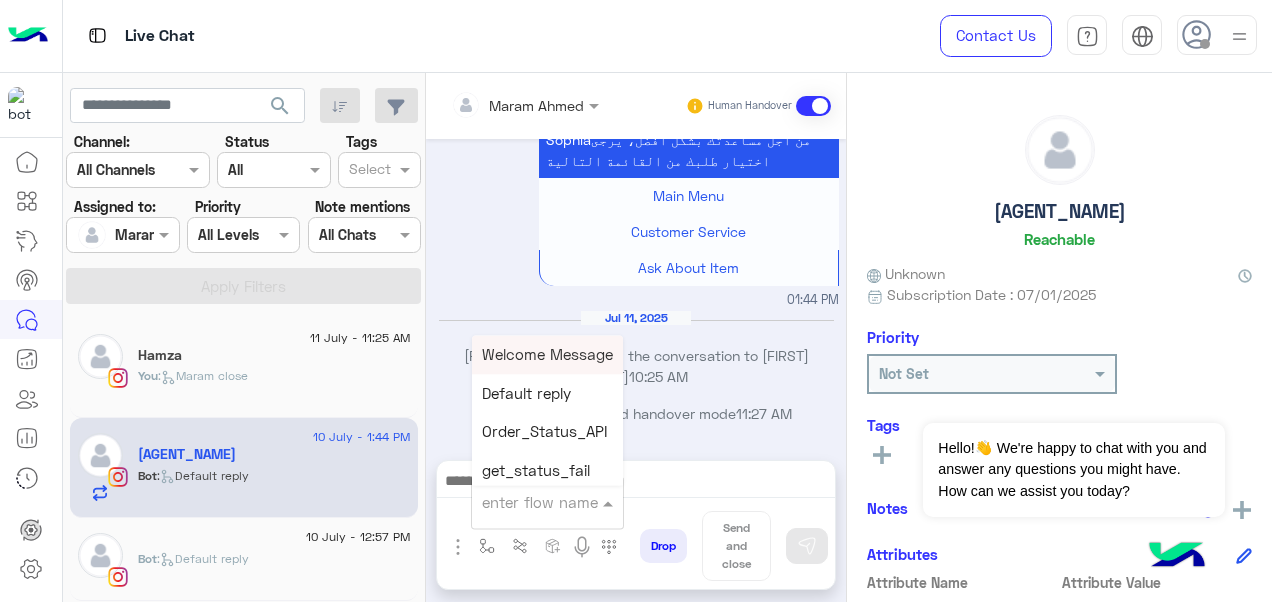 click at bounding box center [523, 502] 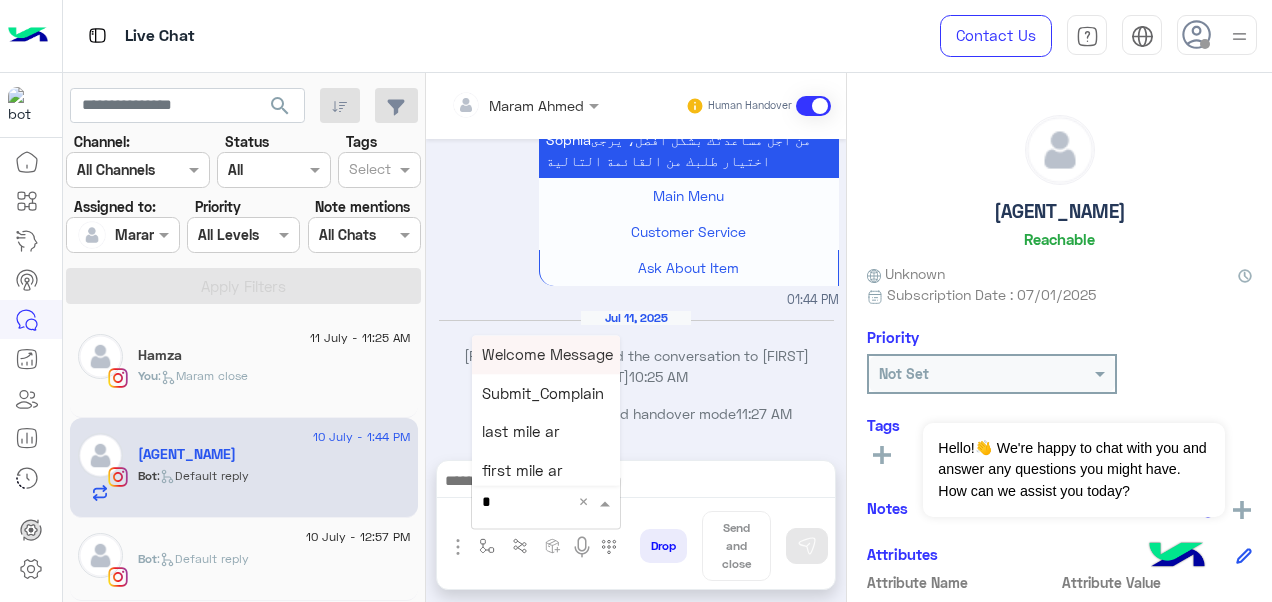 type on "*" 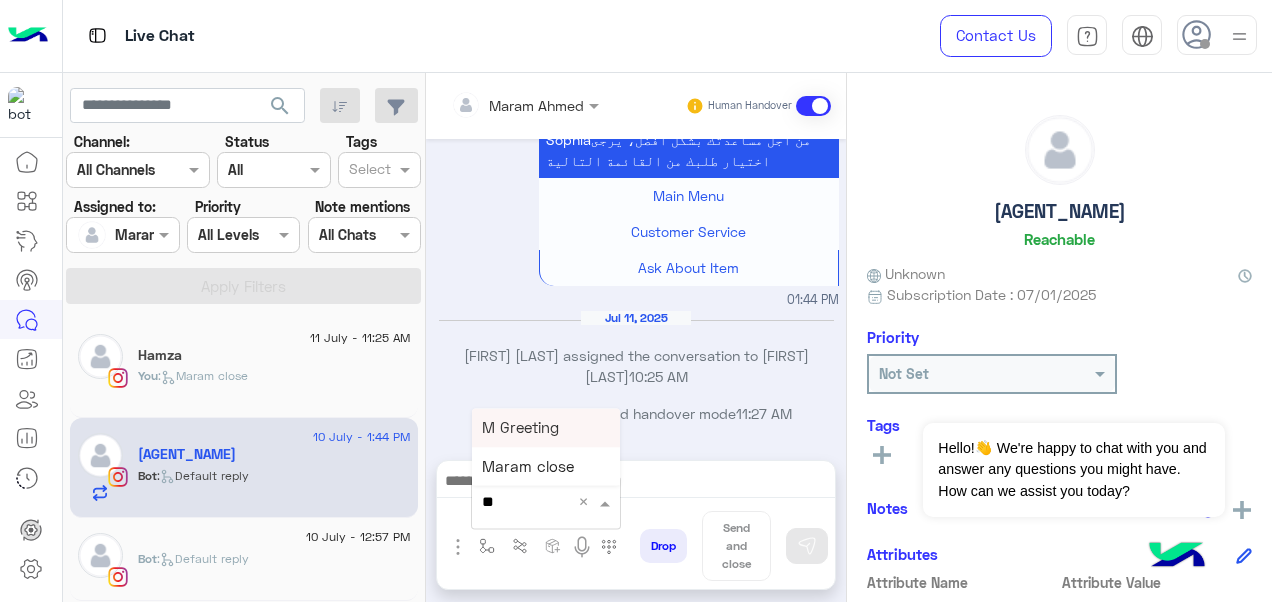 click on "M Greeting" at bounding box center (520, 427) 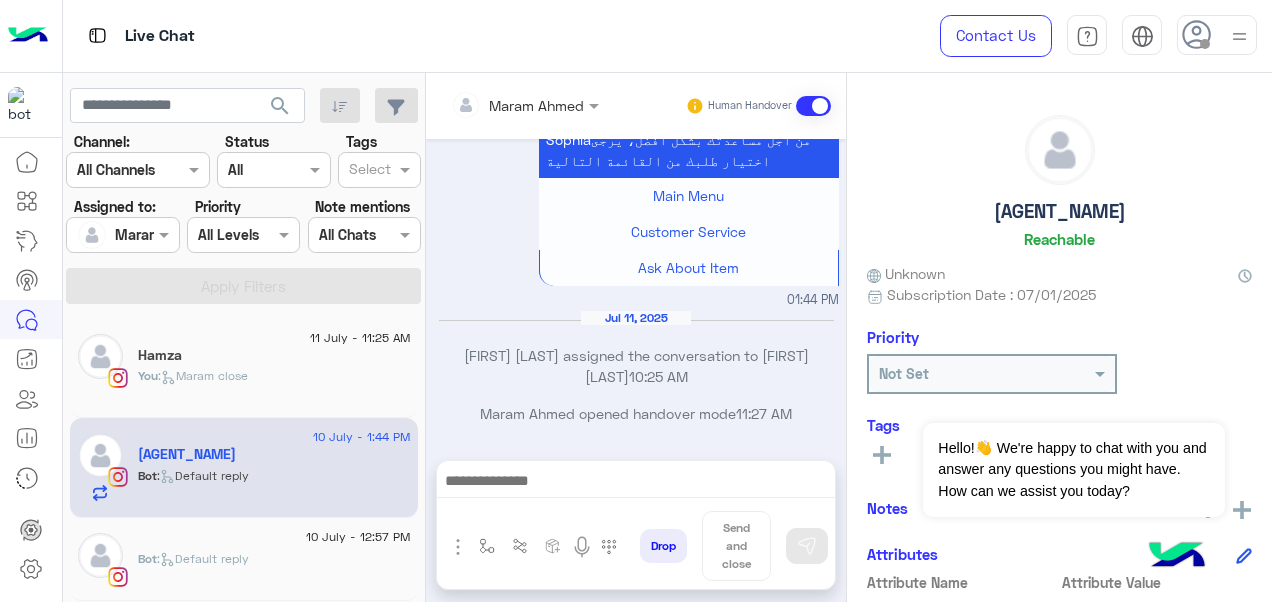 type on "**********" 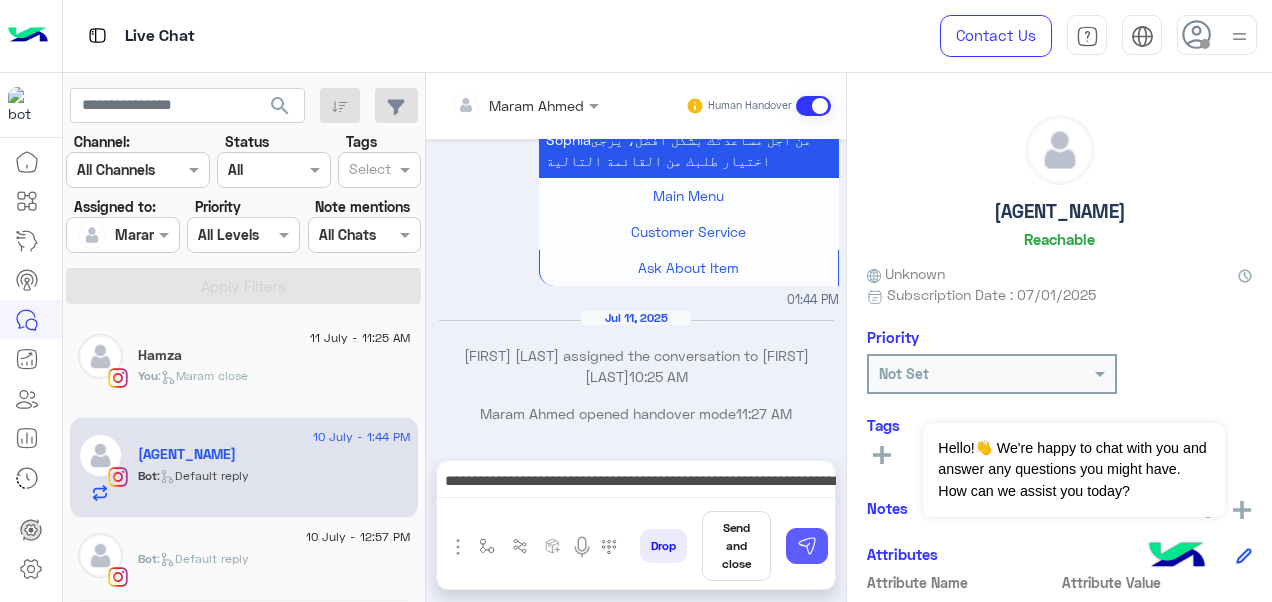 click at bounding box center (807, 546) 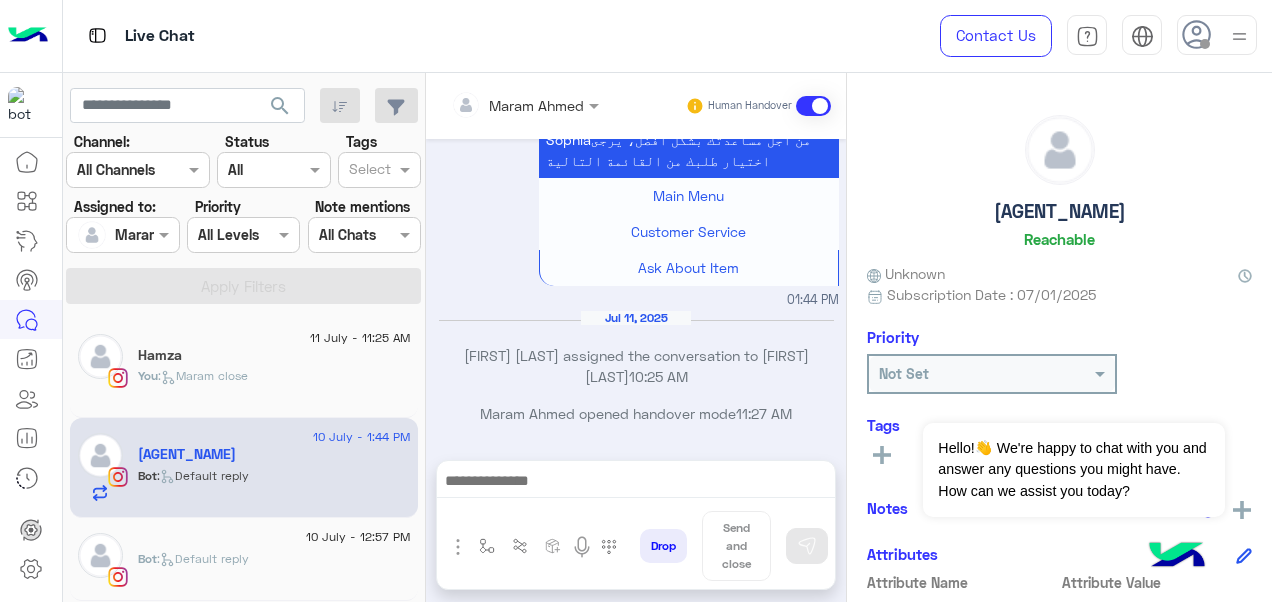 click at bounding box center (636, 483) 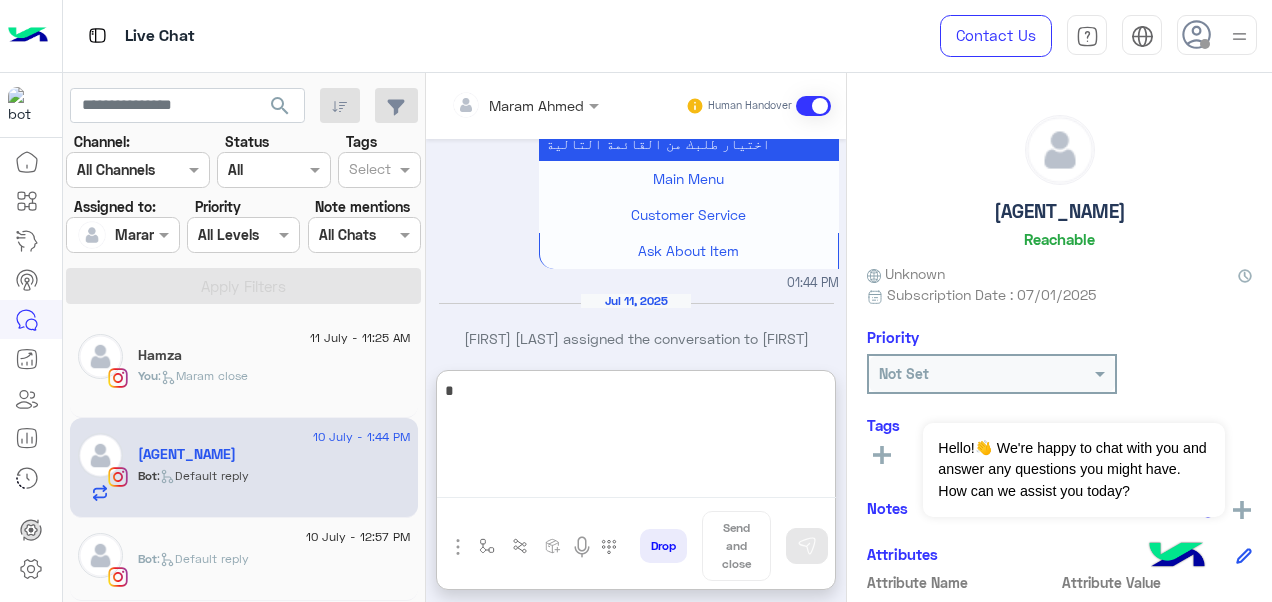 scroll, scrollTop: 1325, scrollLeft: 0, axis: vertical 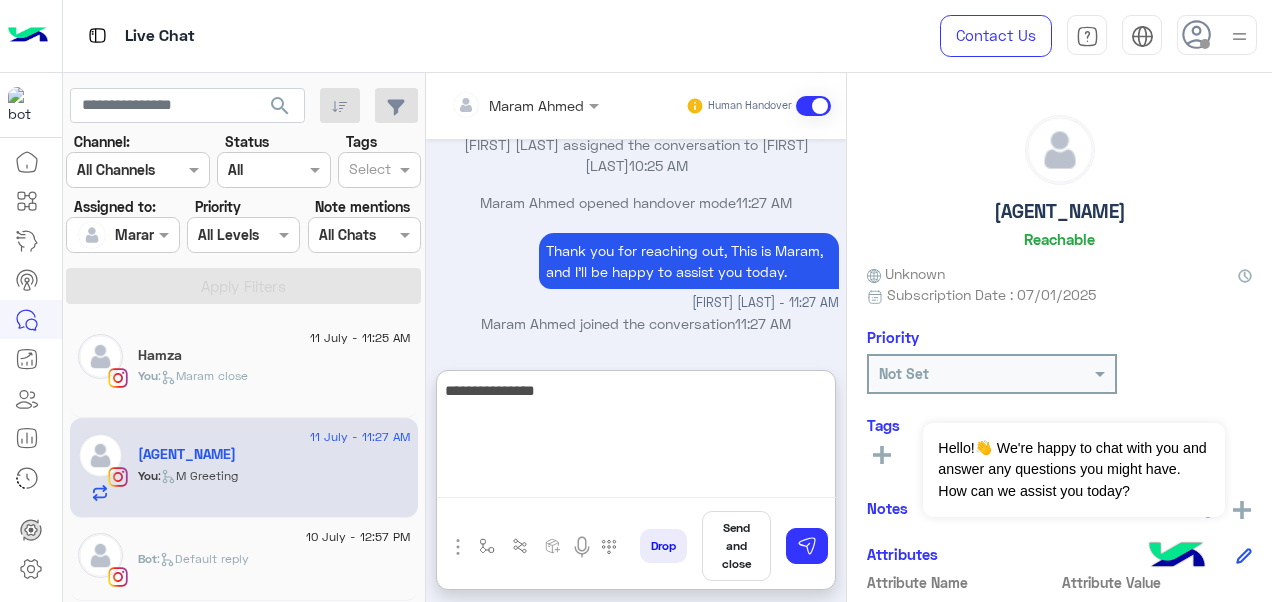paste on "**********" 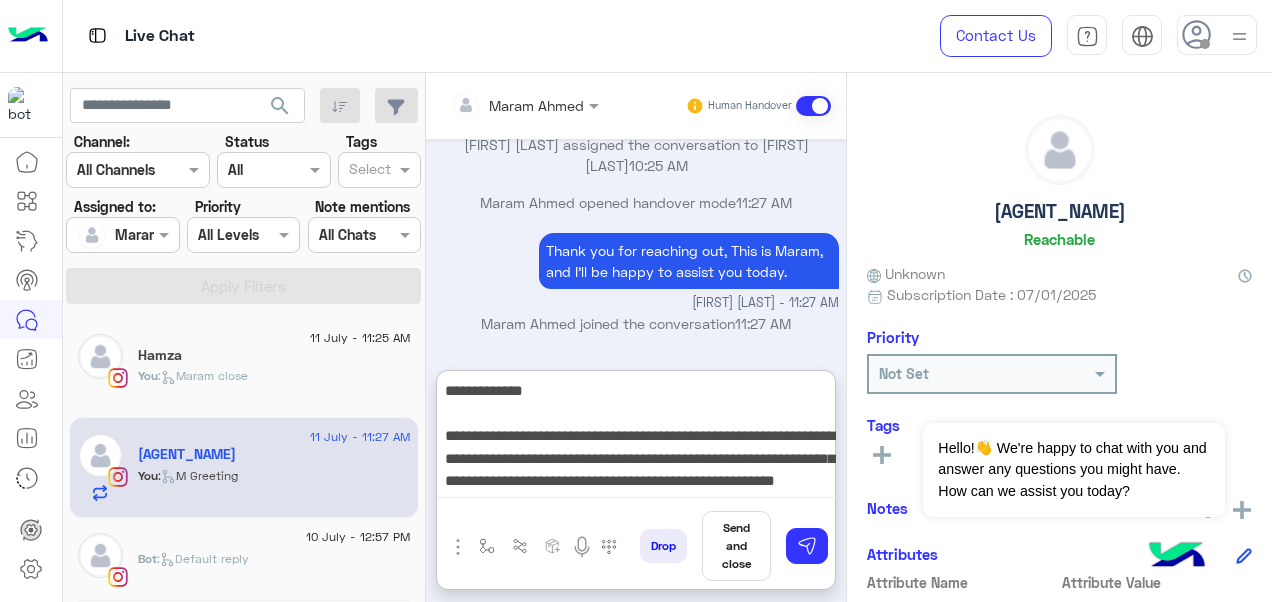 scroll, scrollTop: 15, scrollLeft: 0, axis: vertical 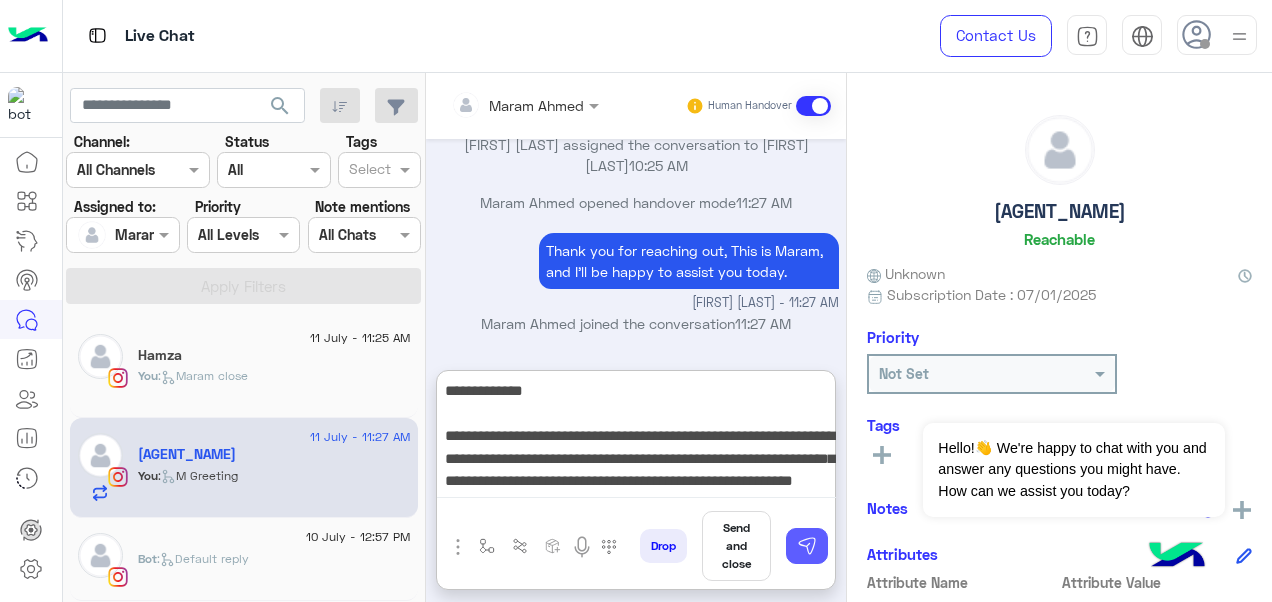 type on "**********" 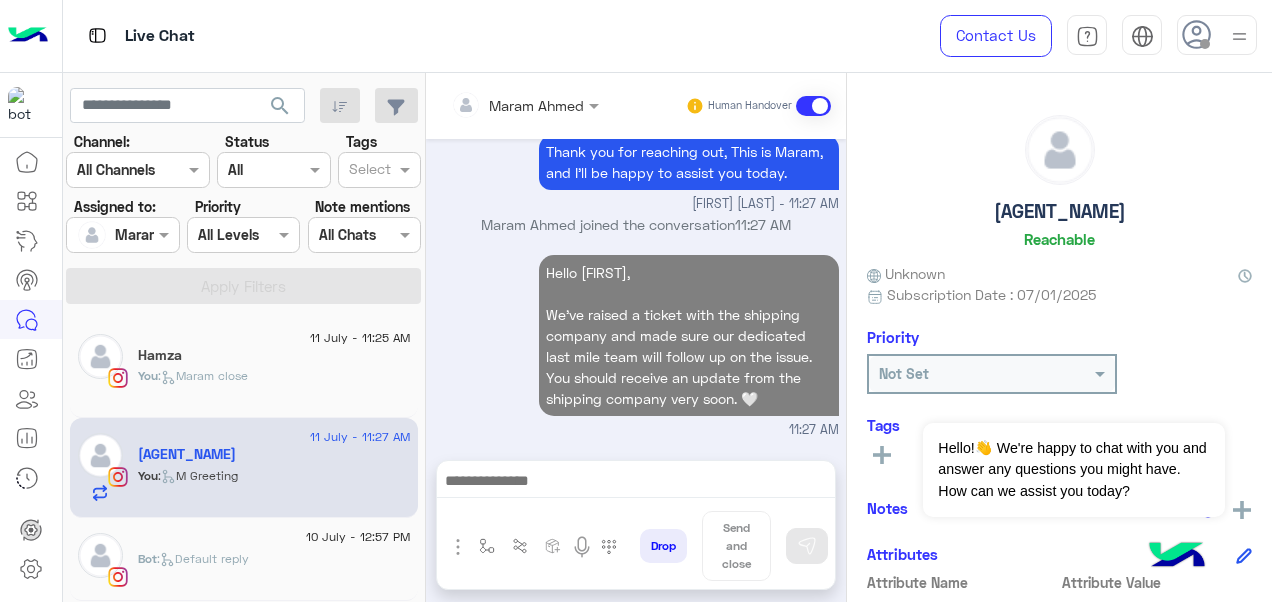 scroll, scrollTop: 0, scrollLeft: 0, axis: both 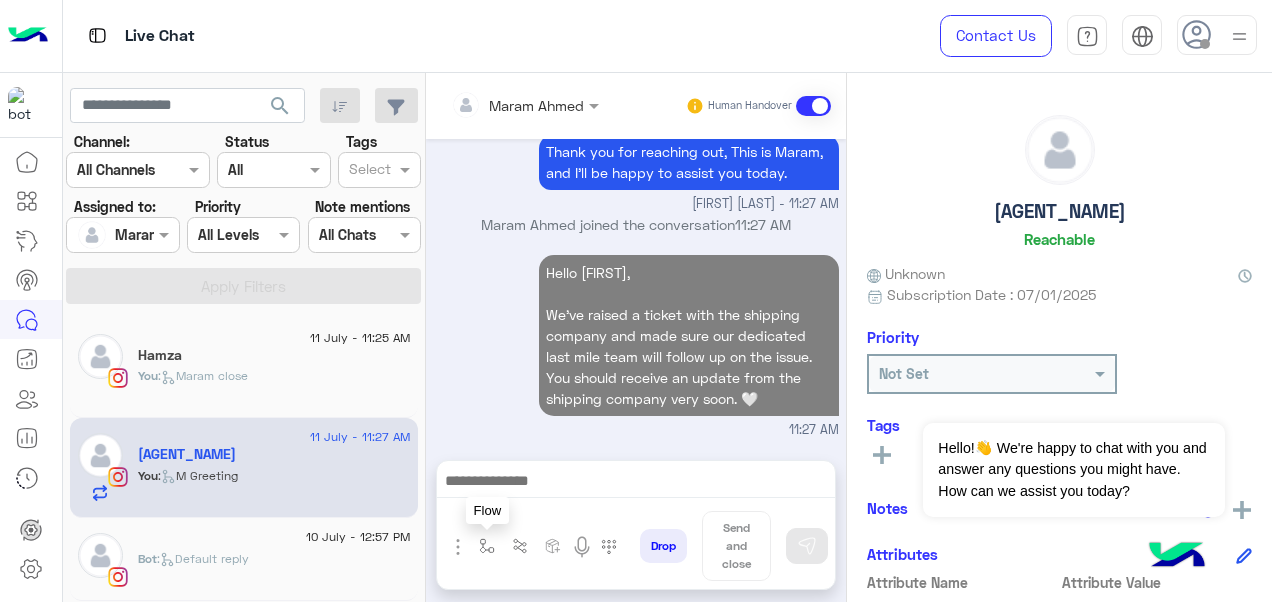 click at bounding box center (487, 546) 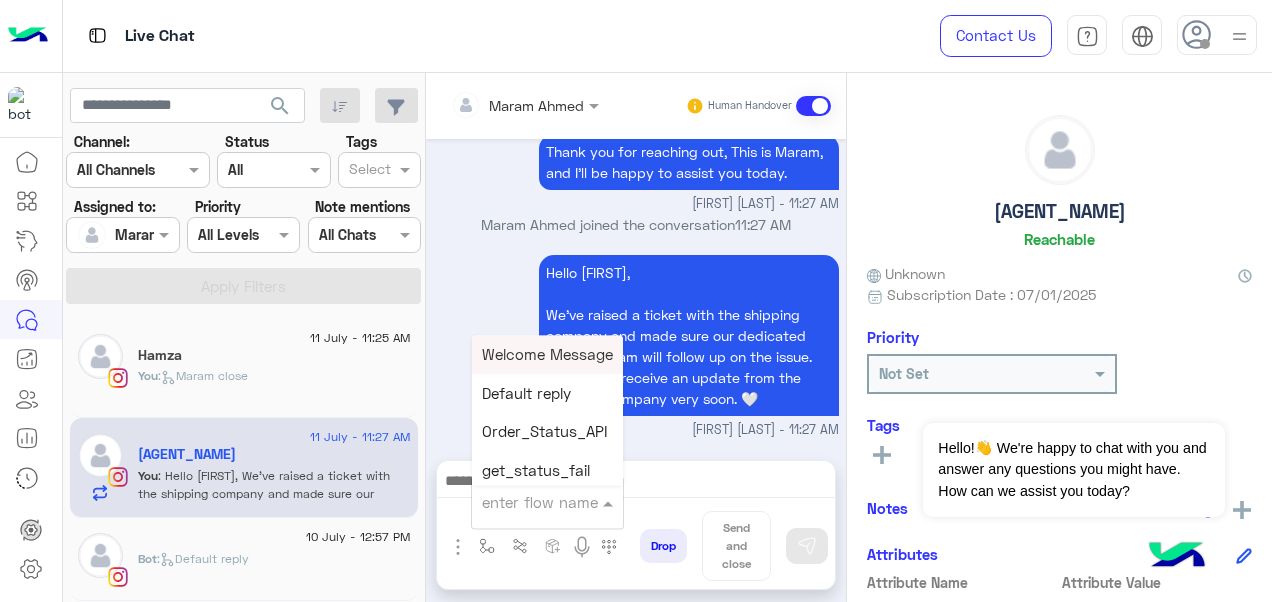 click on "enter flow name" at bounding box center (535, 502) 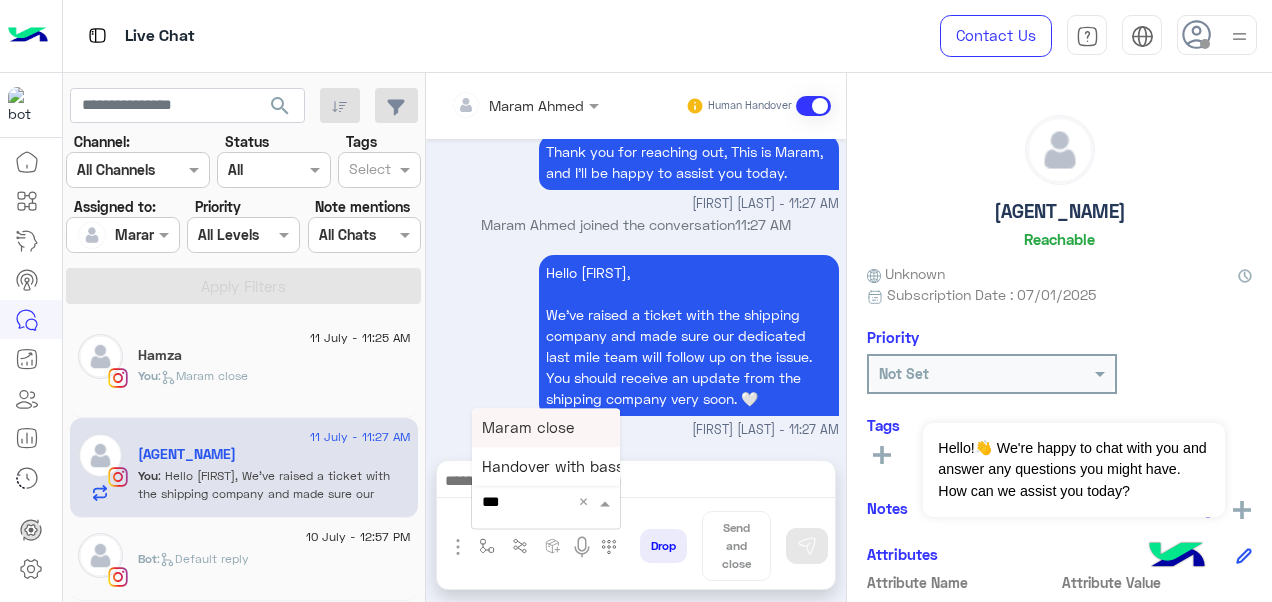 type on "****" 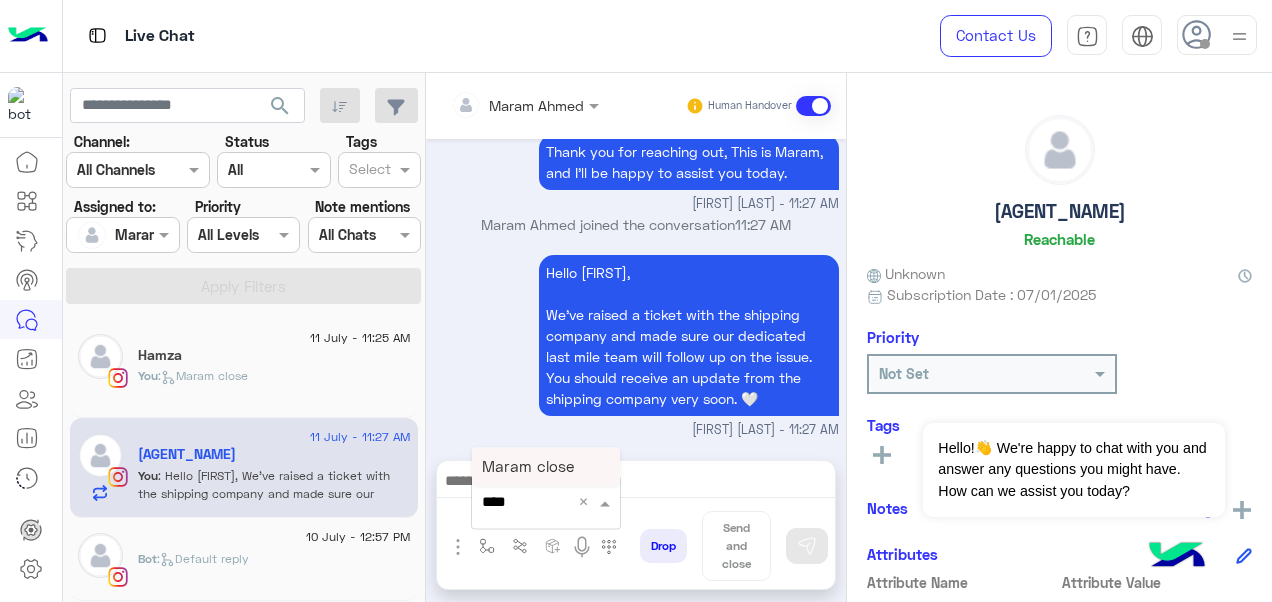 click on "Maram close" at bounding box center [546, 466] 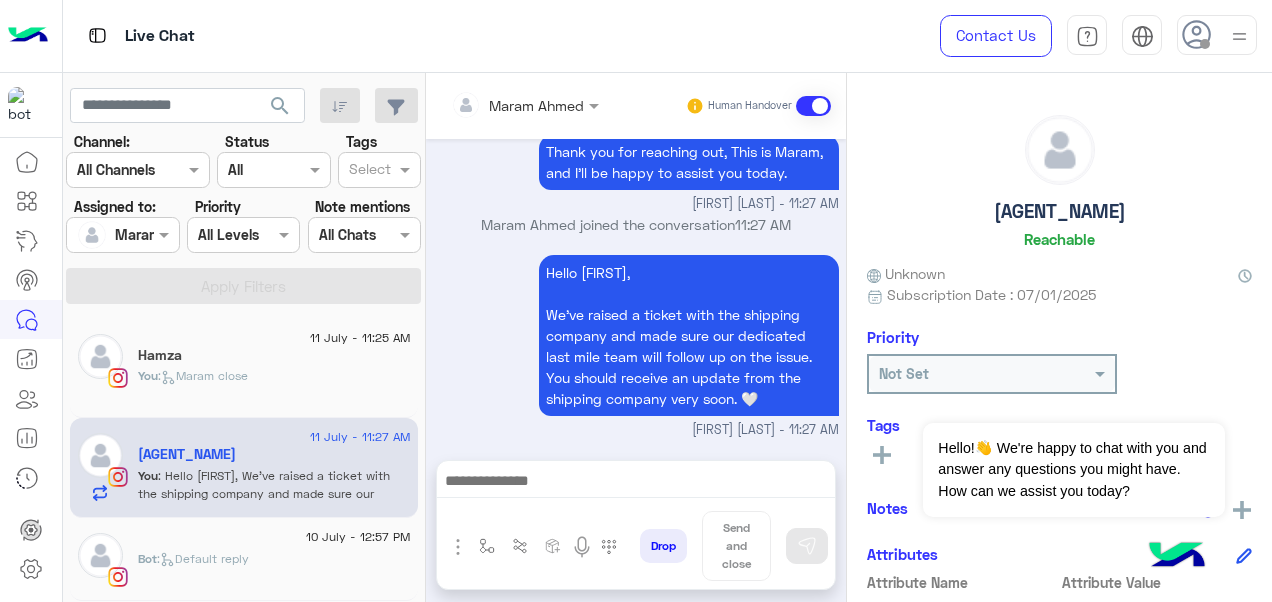 type on "**********" 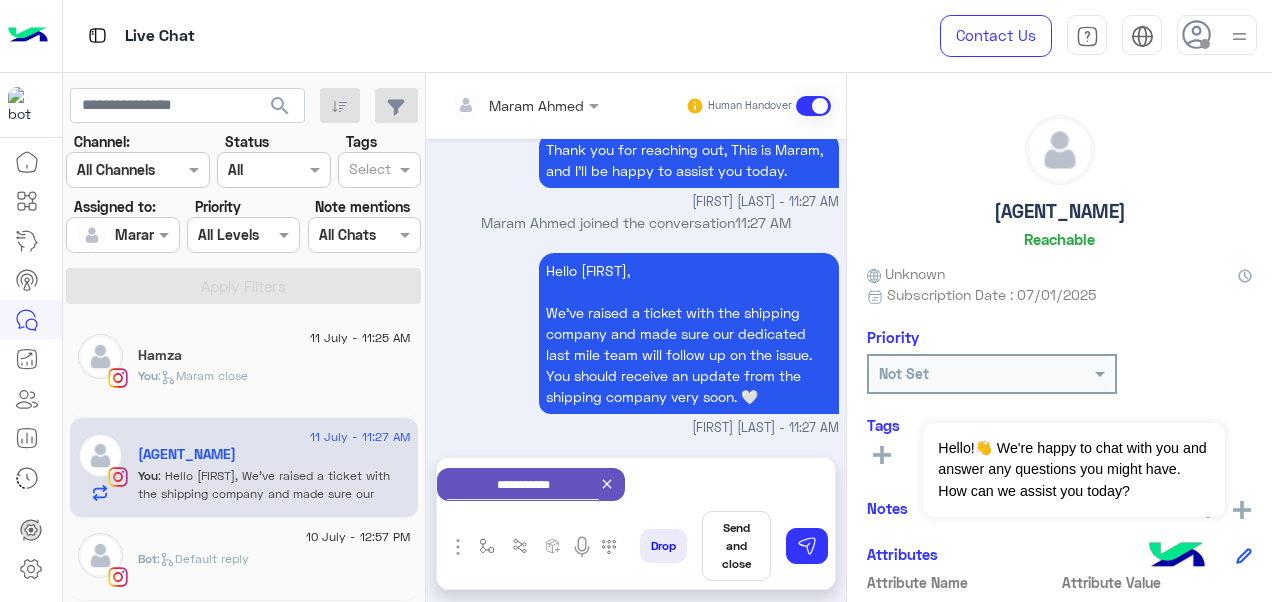 click on "Send and close" at bounding box center (736, 546) 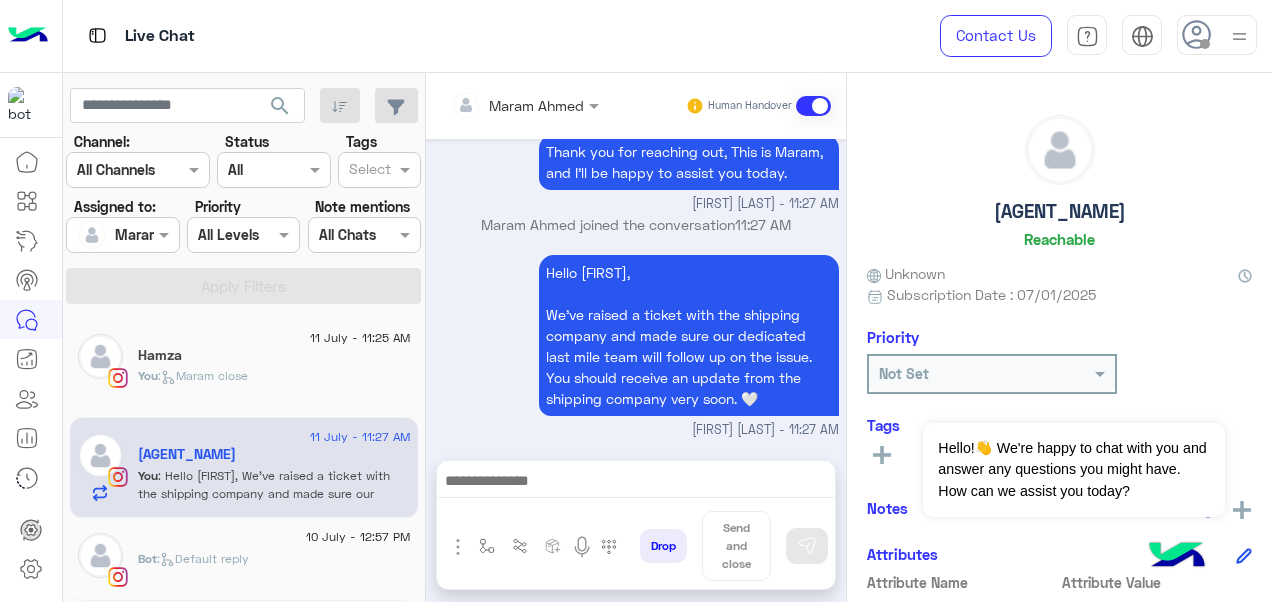 scroll, scrollTop: 1428, scrollLeft: 0, axis: vertical 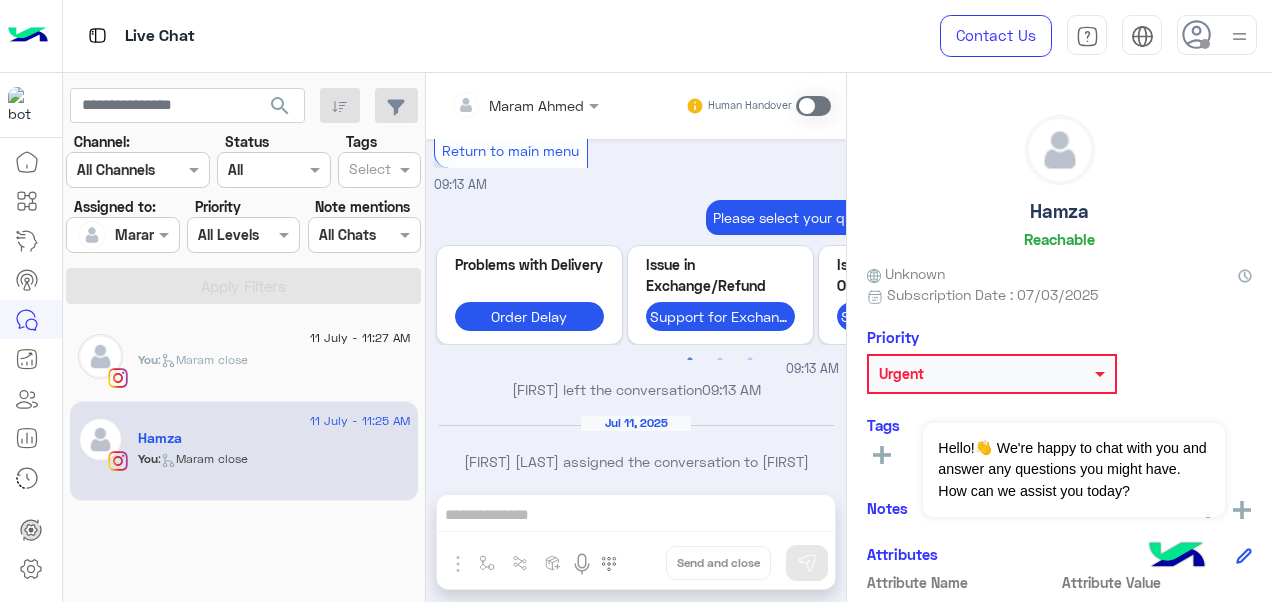 click 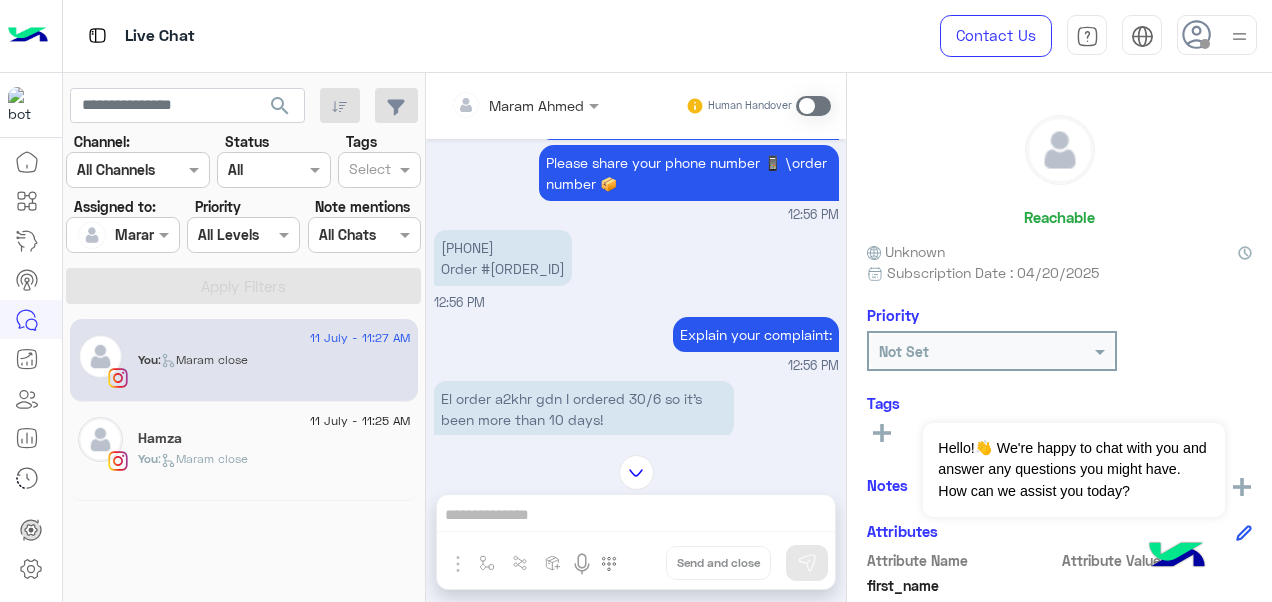 scroll, scrollTop: 828, scrollLeft: 0, axis: vertical 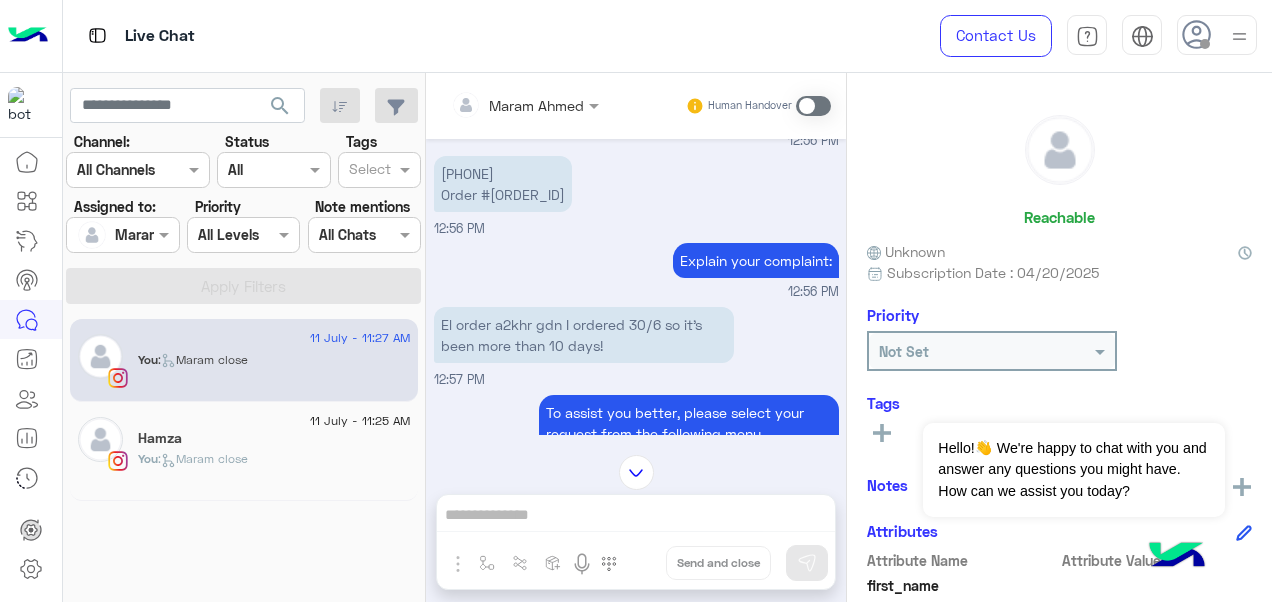 click on "[PHONE] Order #[NUMBER]" at bounding box center (503, 184) 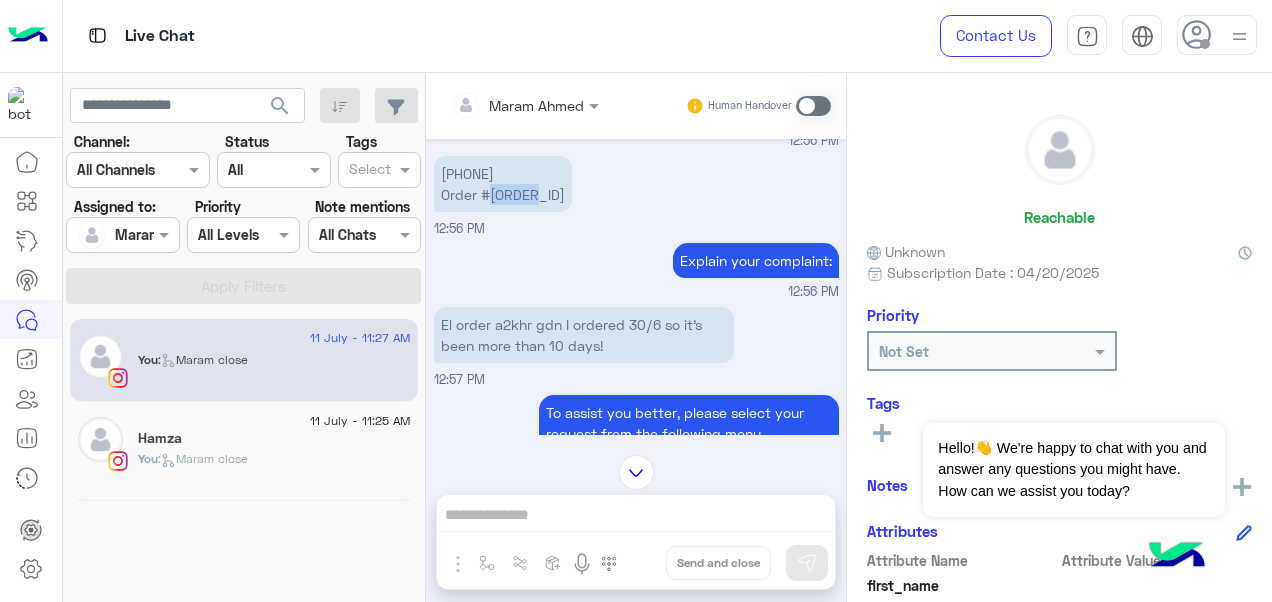 click on "[PHONE] Order #[NUMBER]" at bounding box center (503, 184) 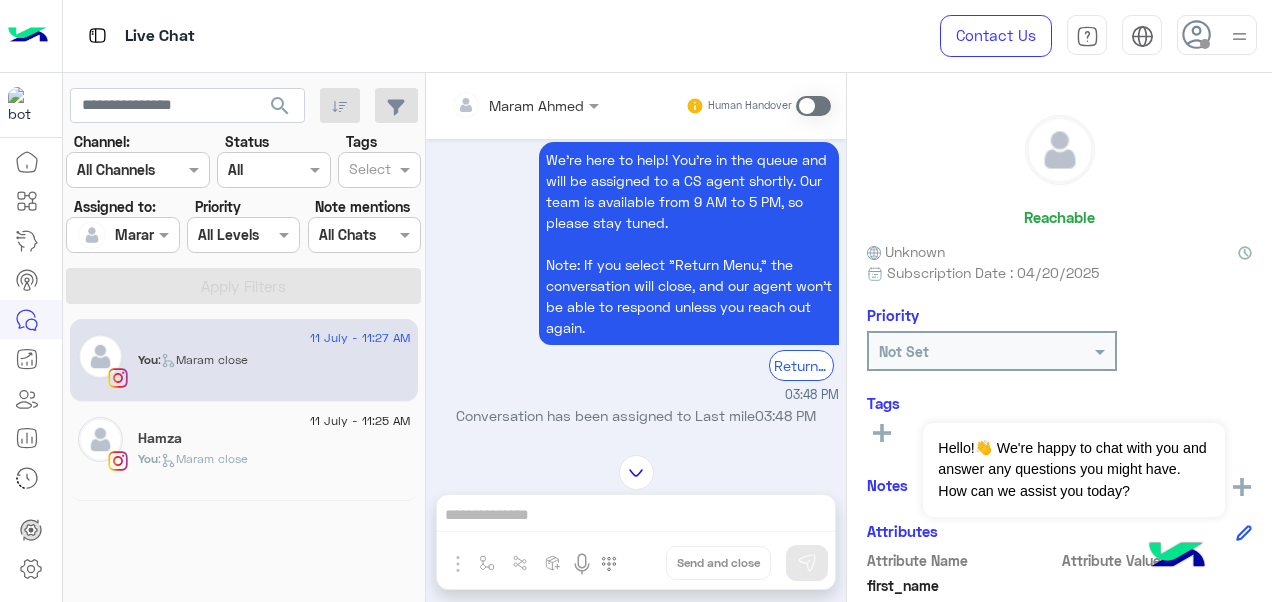 scroll, scrollTop: 0, scrollLeft: 0, axis: both 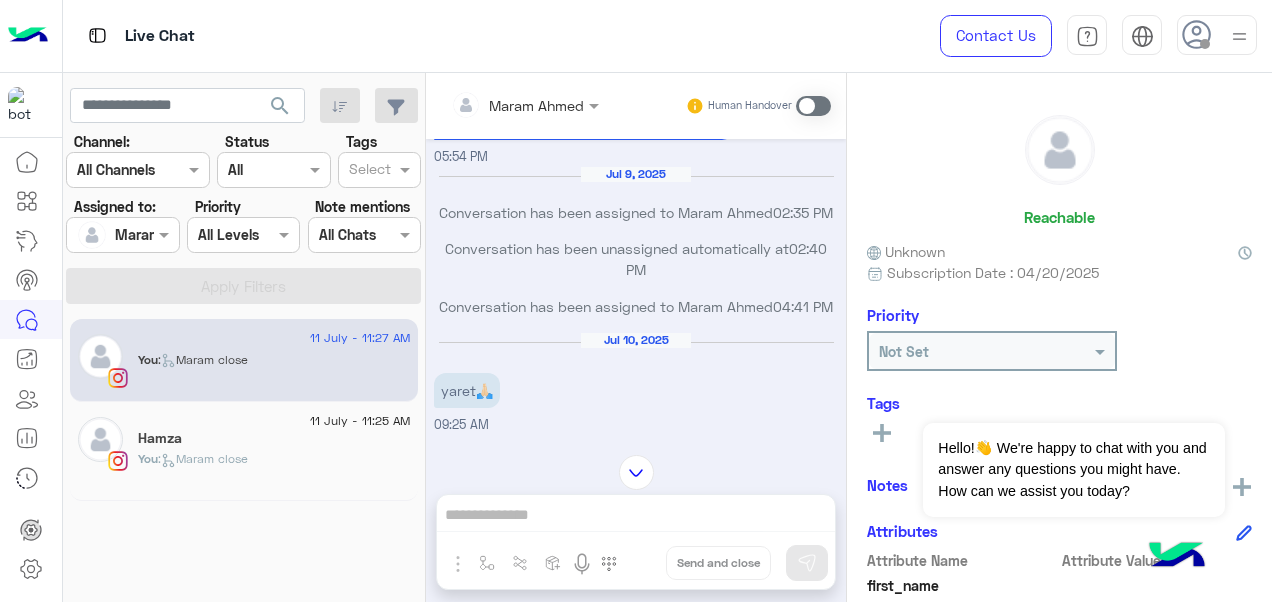click at bounding box center (813, 106) 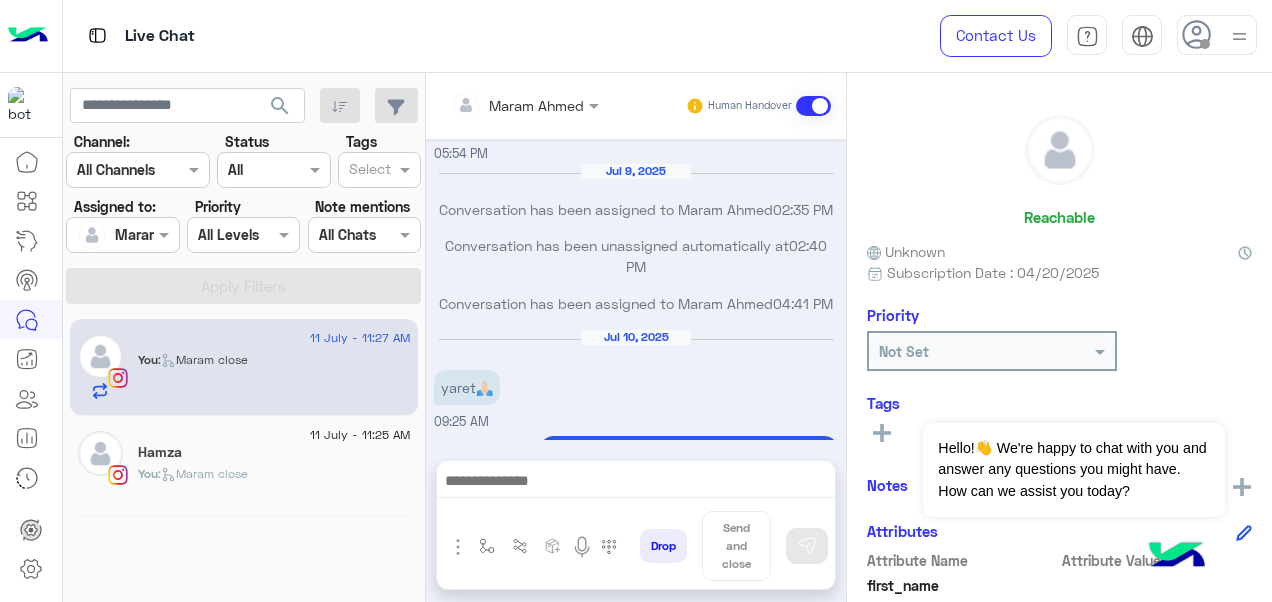 scroll, scrollTop: 7028, scrollLeft: 0, axis: vertical 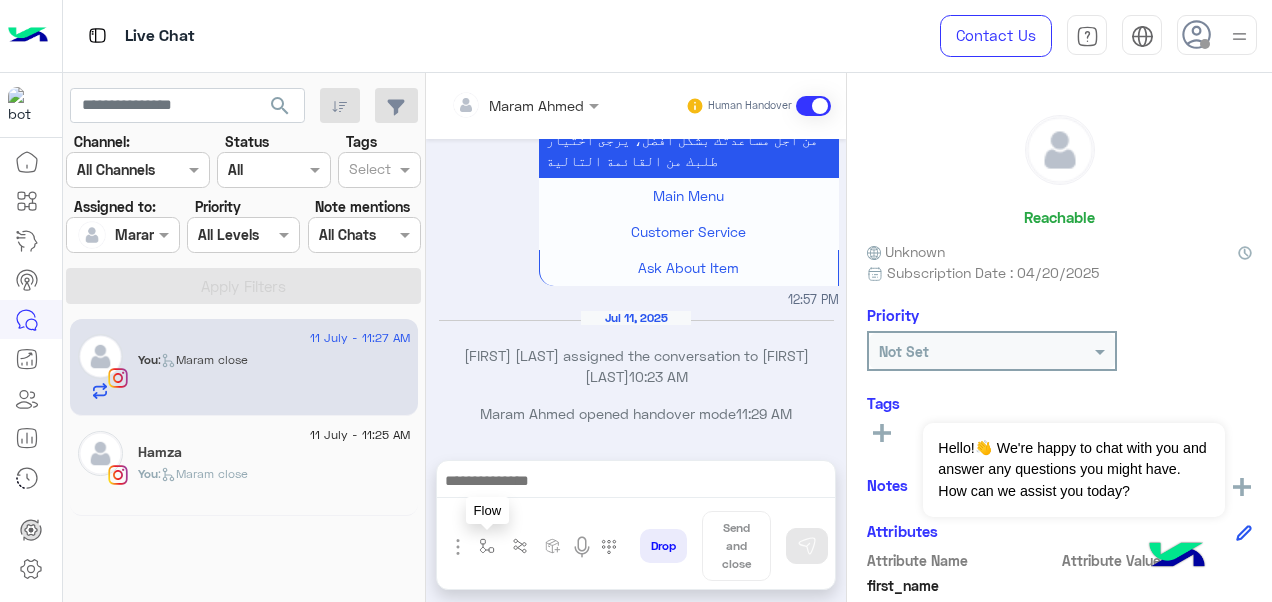 click at bounding box center (487, 546) 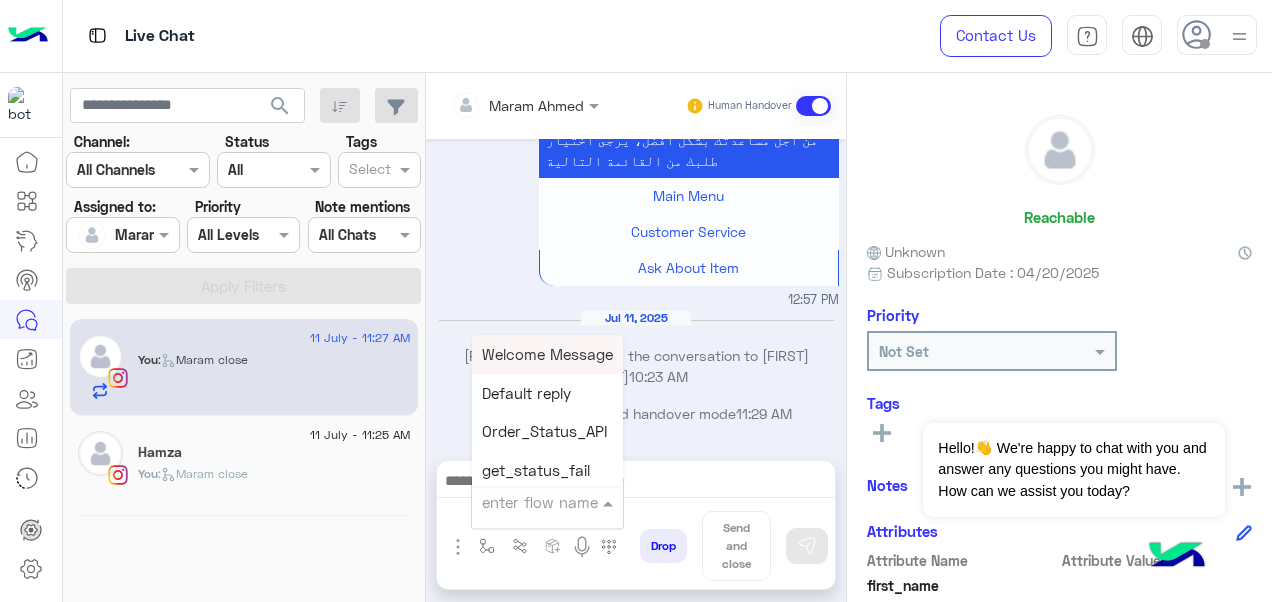 click on "enter flow name" at bounding box center [547, 502] 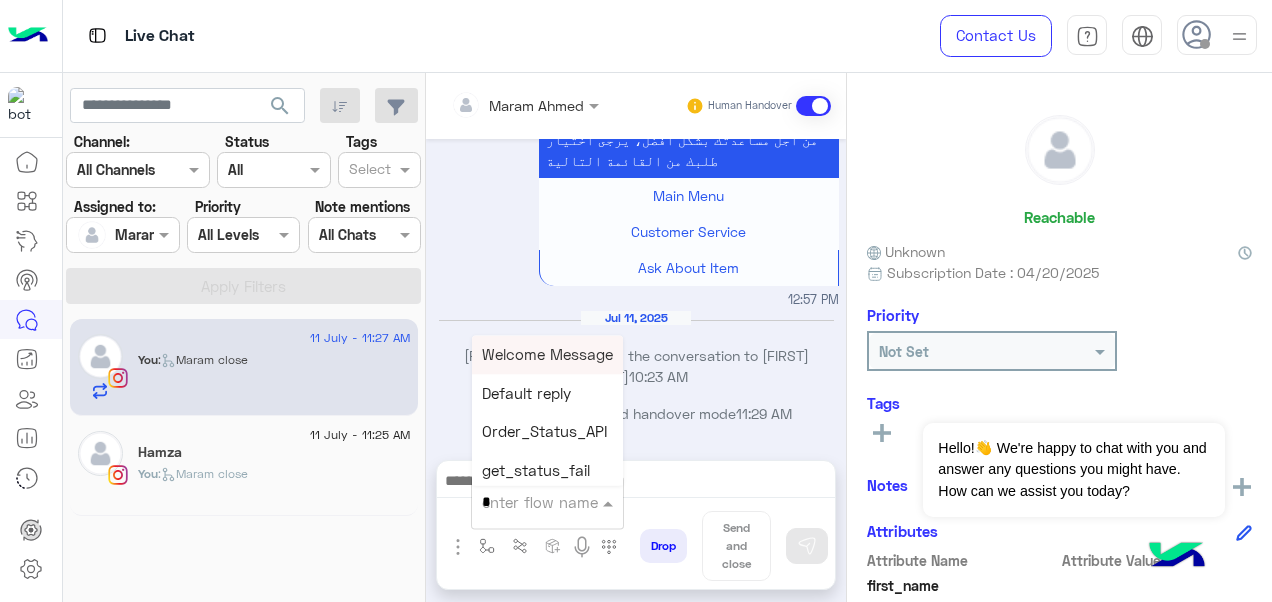 type on "*" 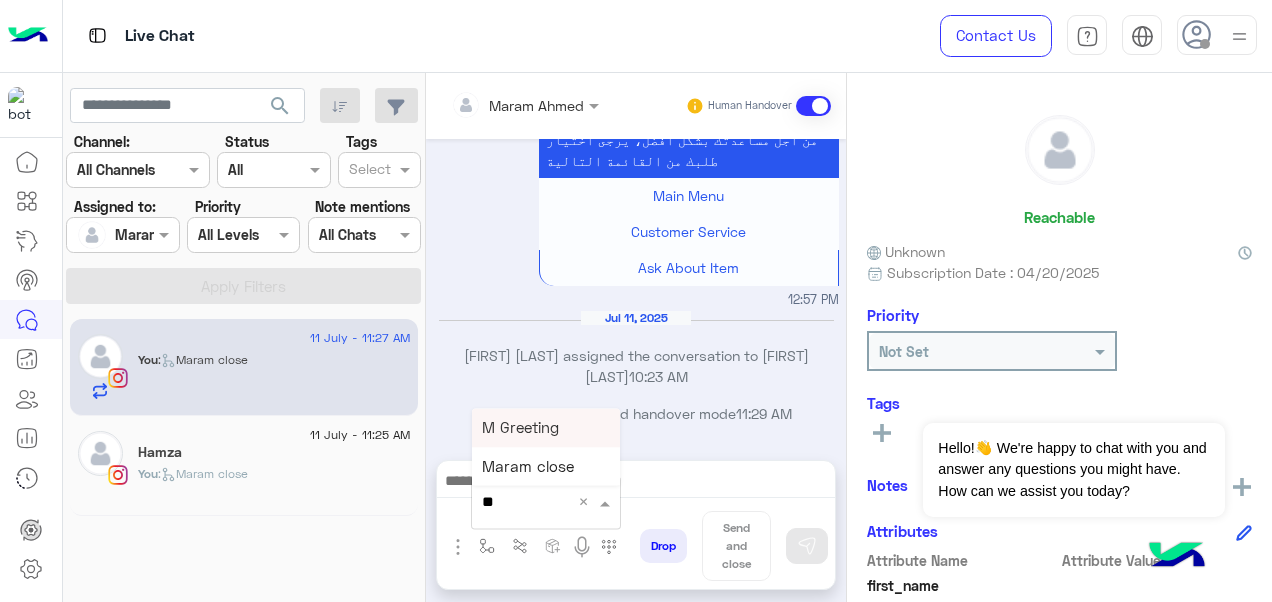click on "M Greeting" at bounding box center [520, 427] 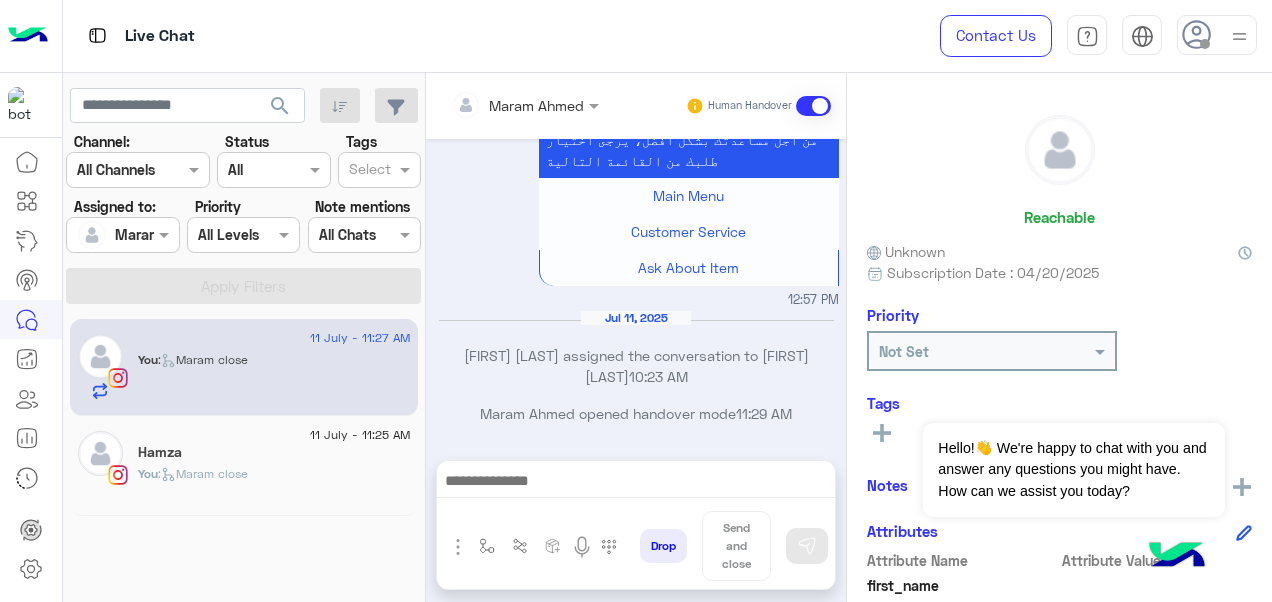type on "**********" 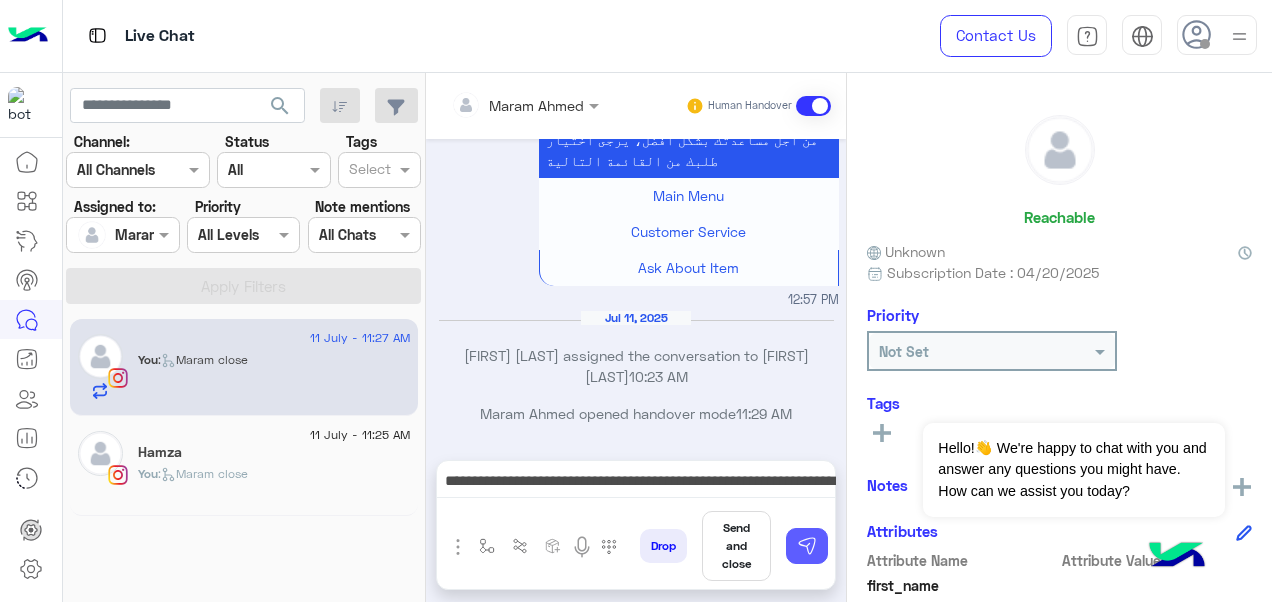 click on "Drop   Send and close" at bounding box center [733, 550] 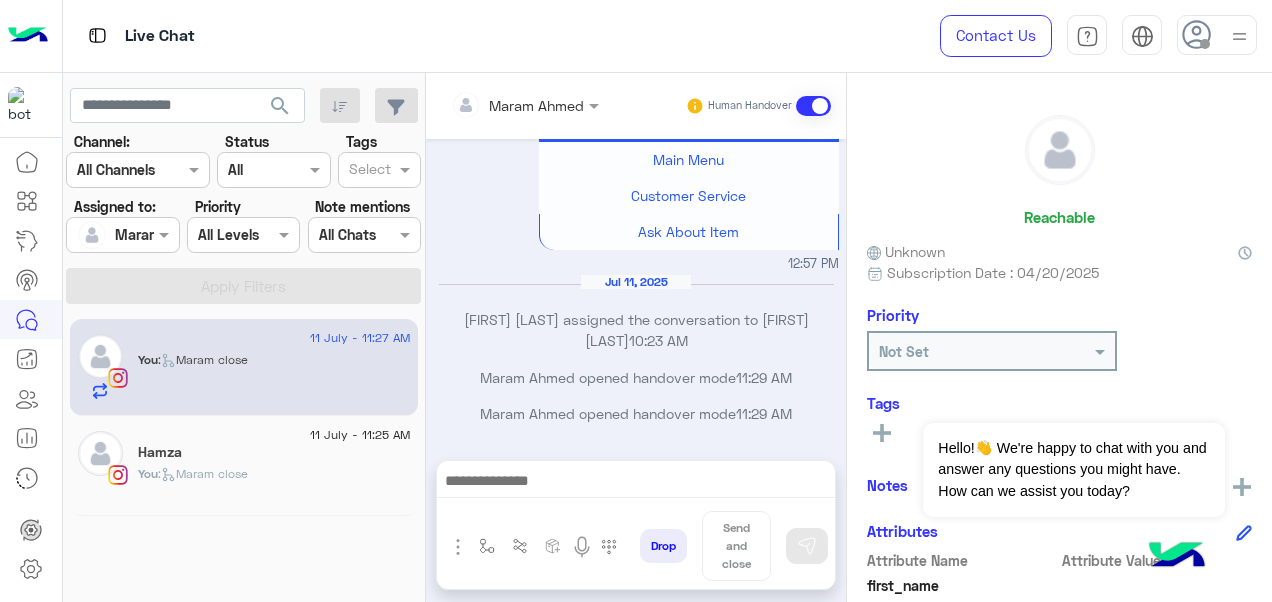 scroll, scrollTop: 7065, scrollLeft: 0, axis: vertical 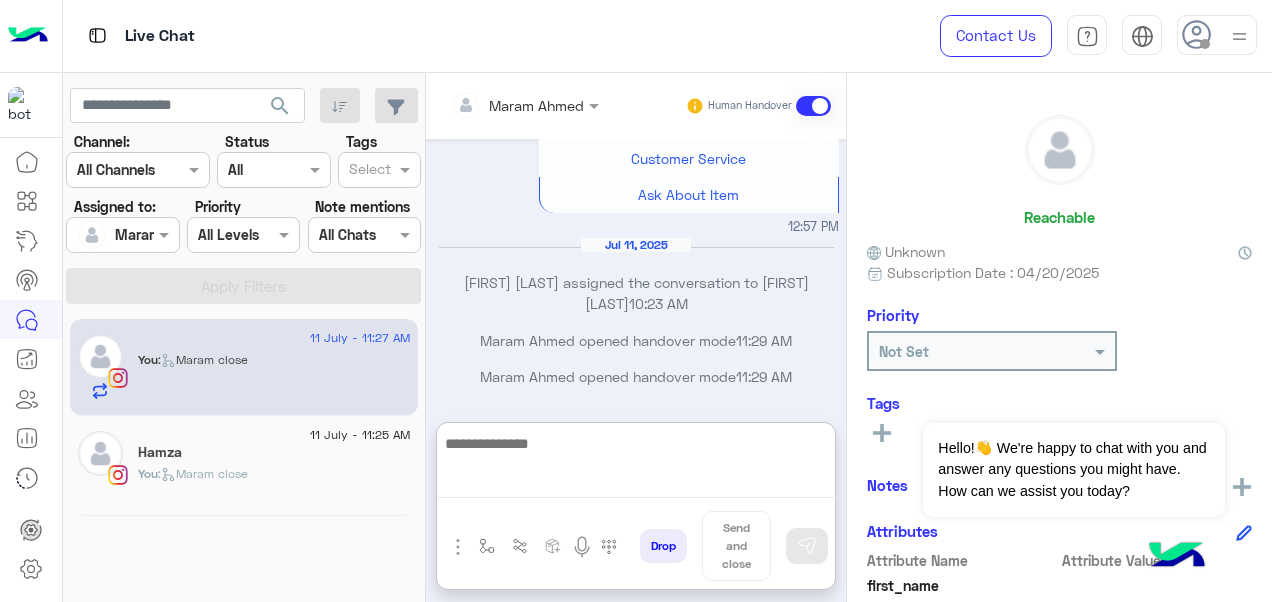 click at bounding box center (636, 464) 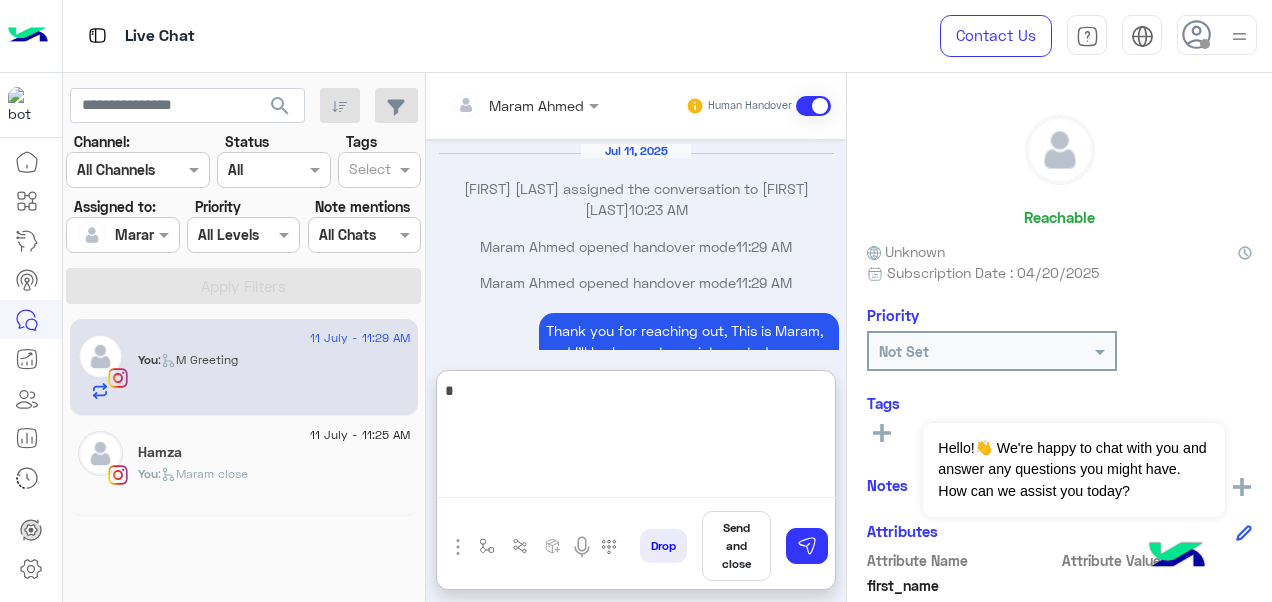 scroll, scrollTop: 7276, scrollLeft: 0, axis: vertical 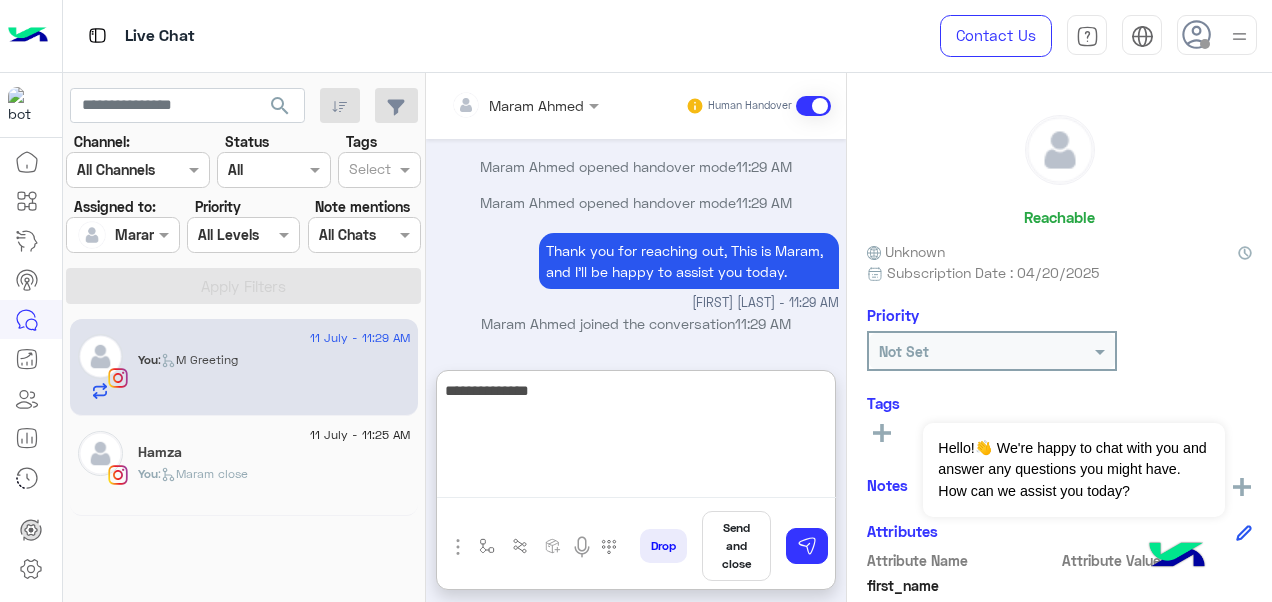 paste on "**********" 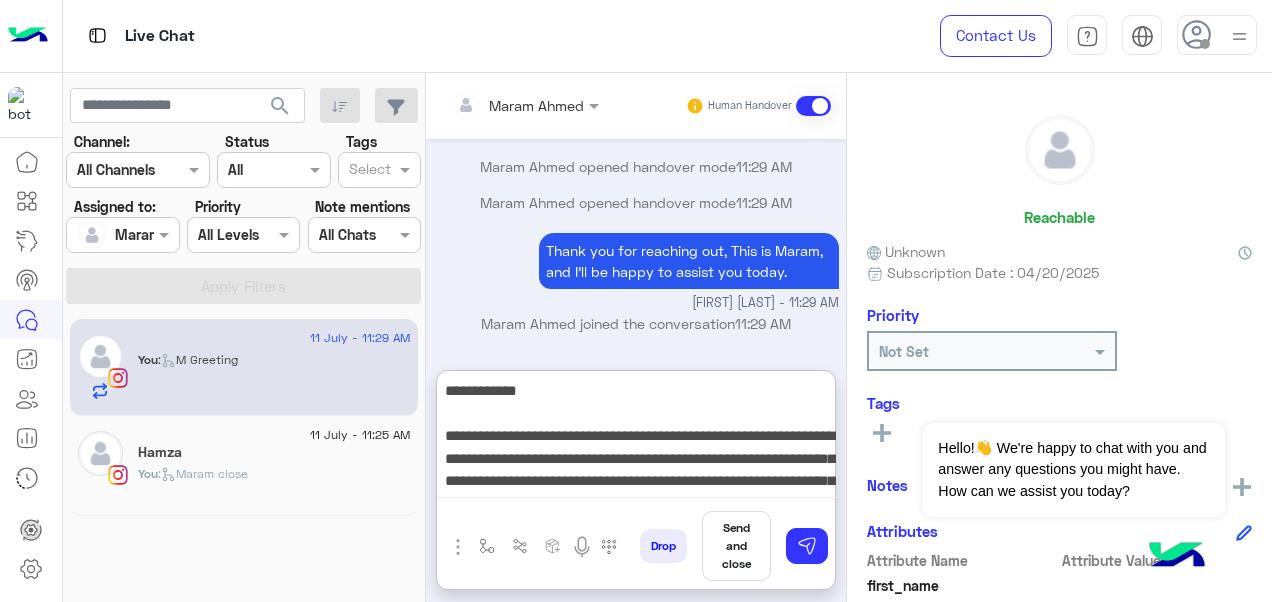 scroll, scrollTop: 60, scrollLeft: 0, axis: vertical 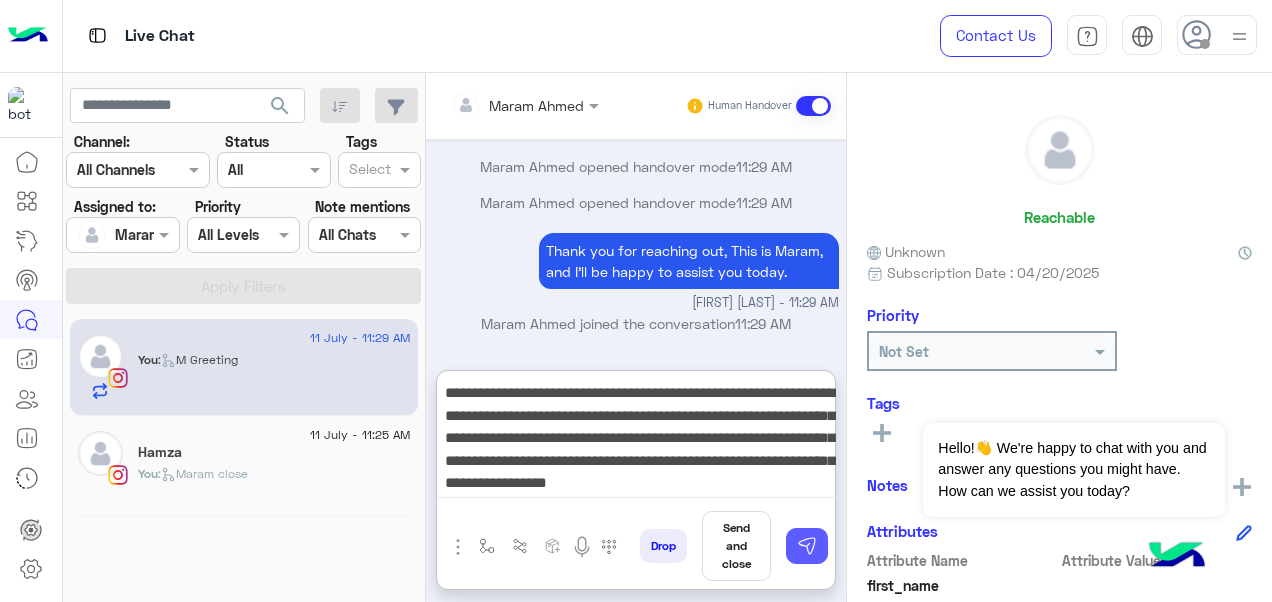 type on "**********" 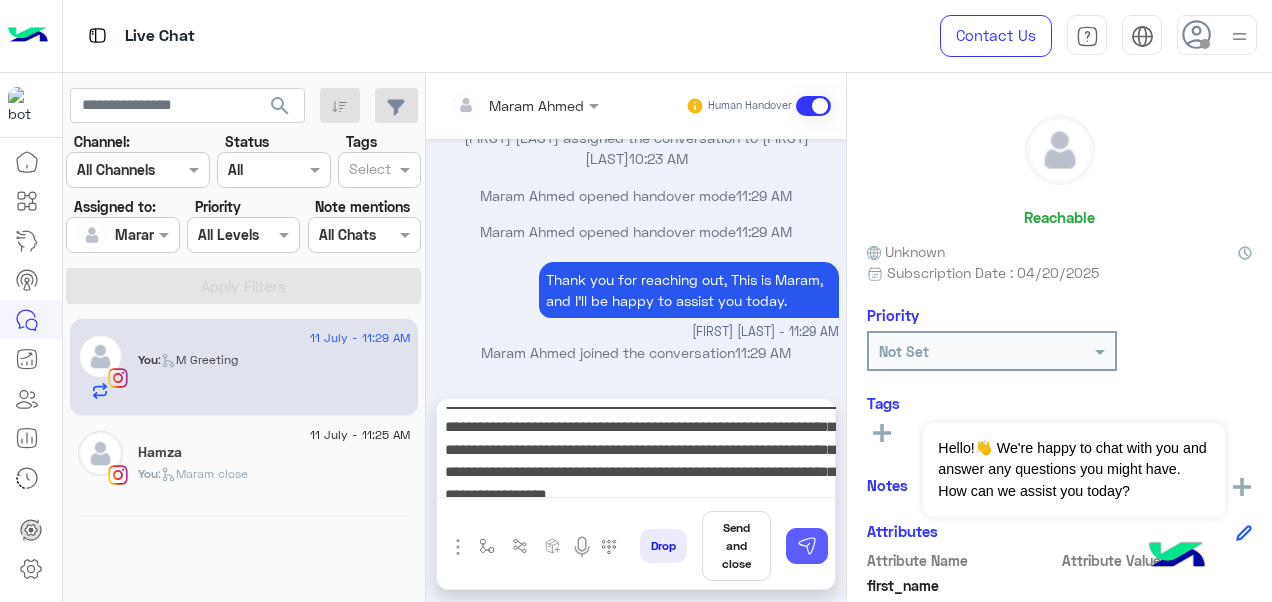 scroll, scrollTop: 7418, scrollLeft: 0, axis: vertical 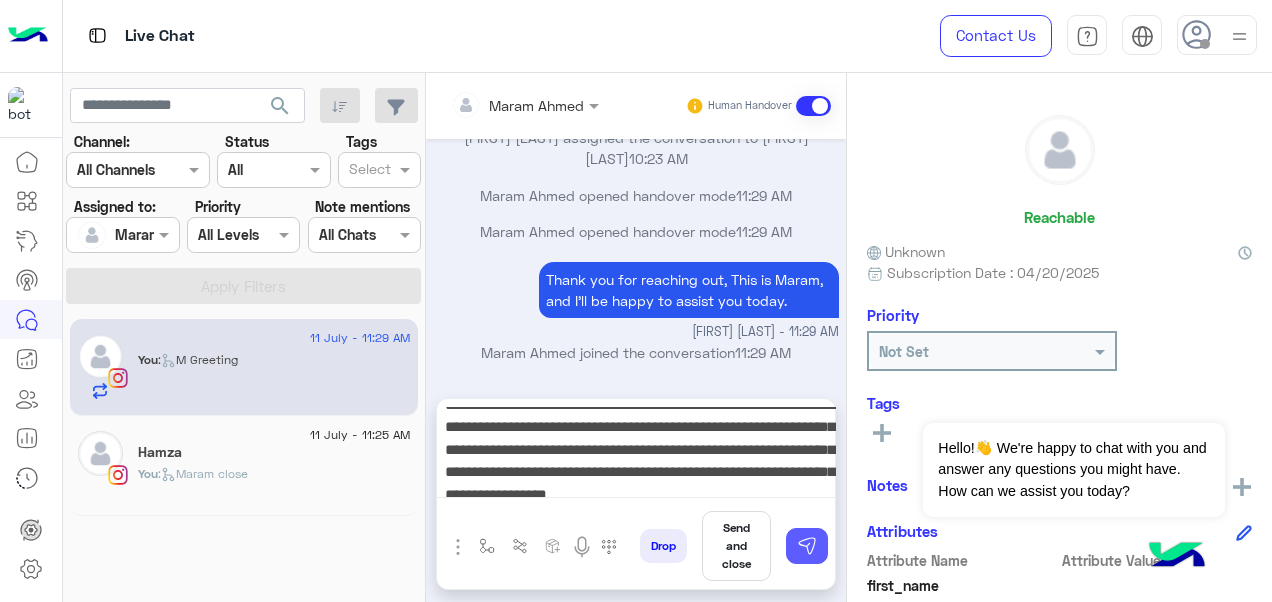 click at bounding box center [807, 546] 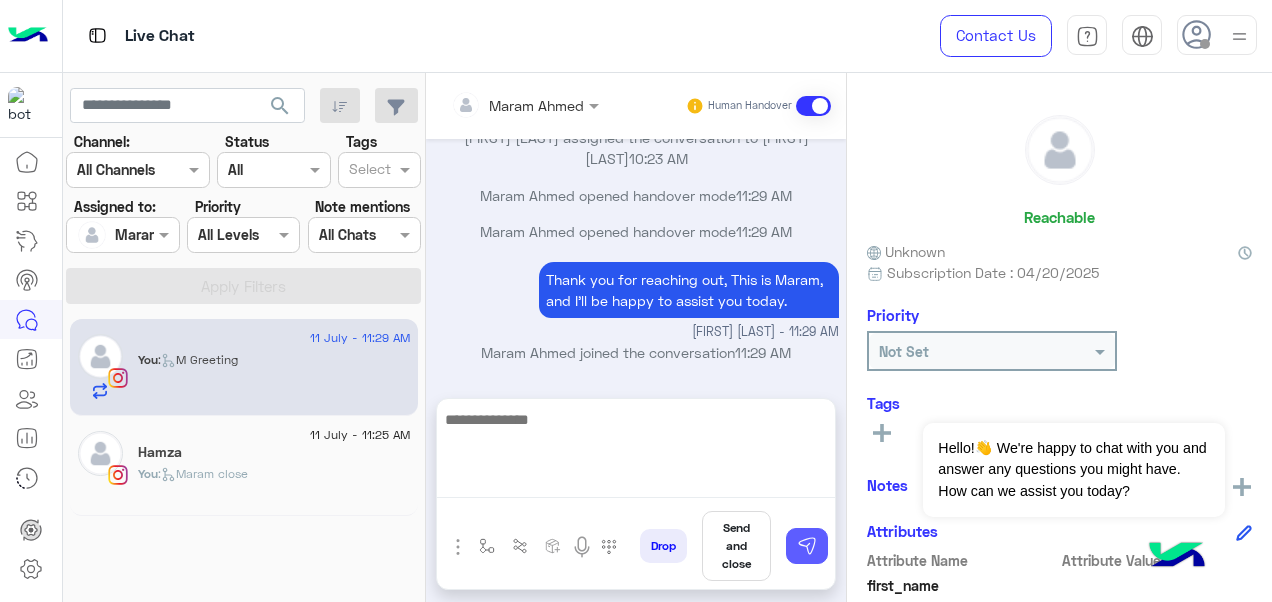 scroll, scrollTop: 0, scrollLeft: 0, axis: both 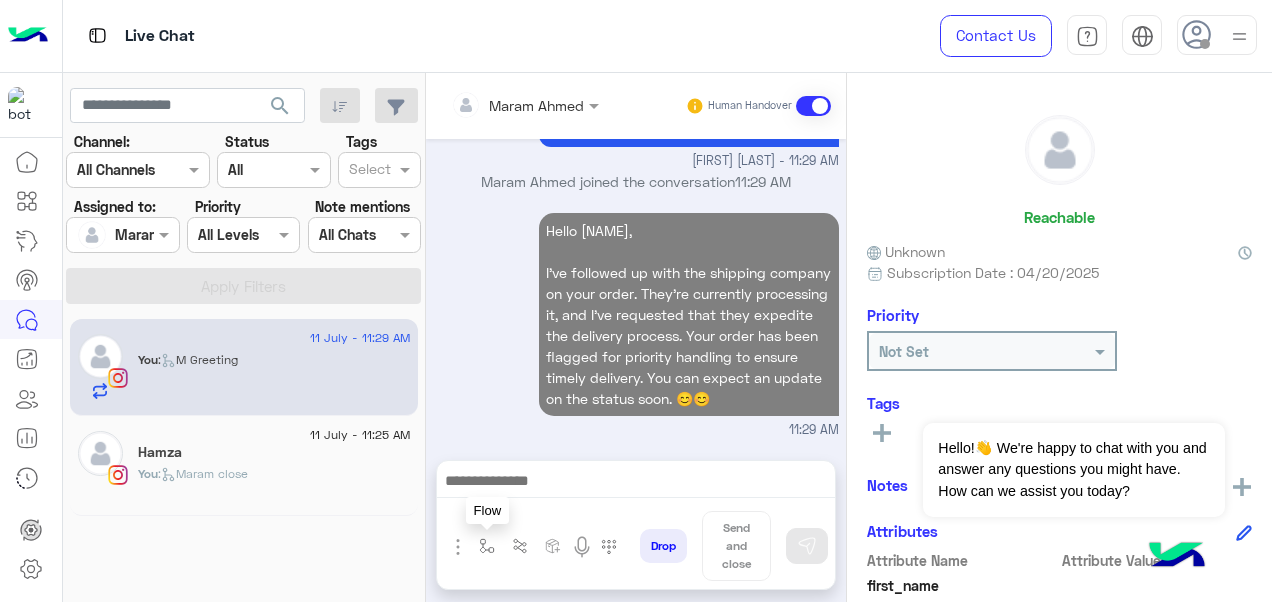 click at bounding box center [487, 546] 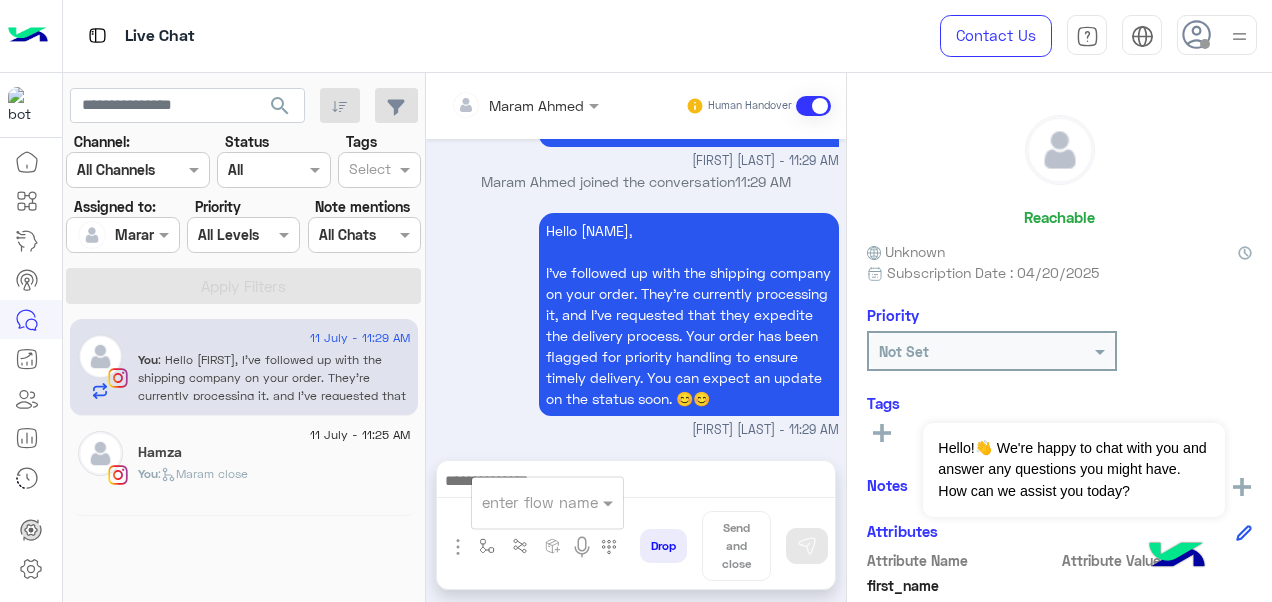 click at bounding box center (547, 501) 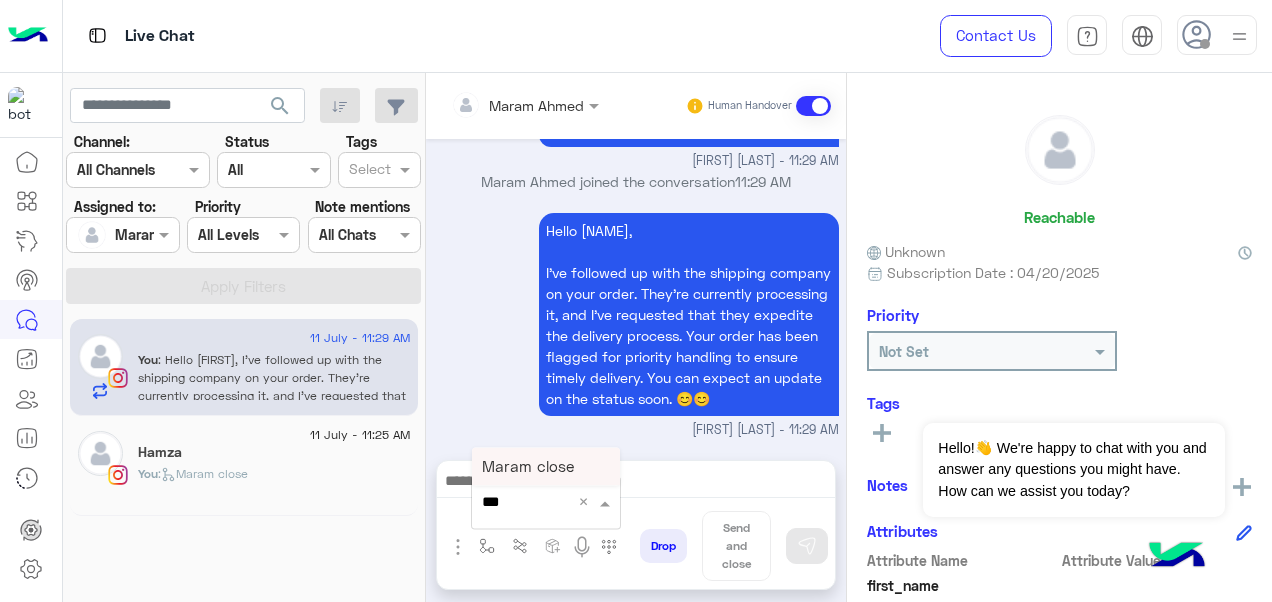 type on "****" 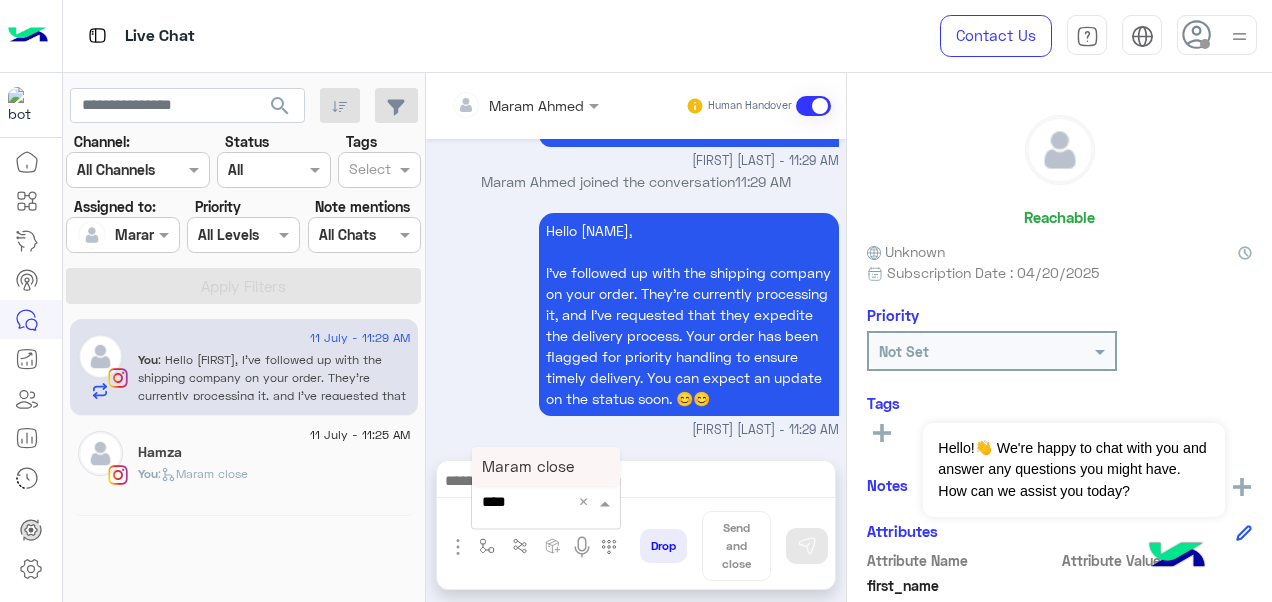 click on "Maram close" at bounding box center [528, 466] 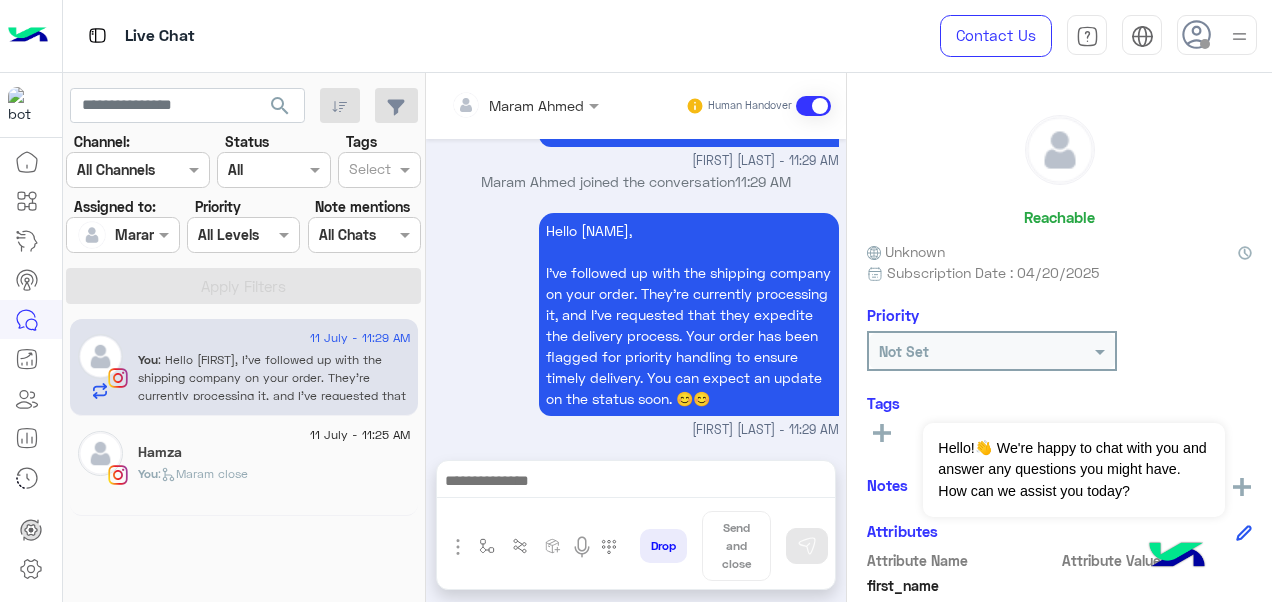 type on "**********" 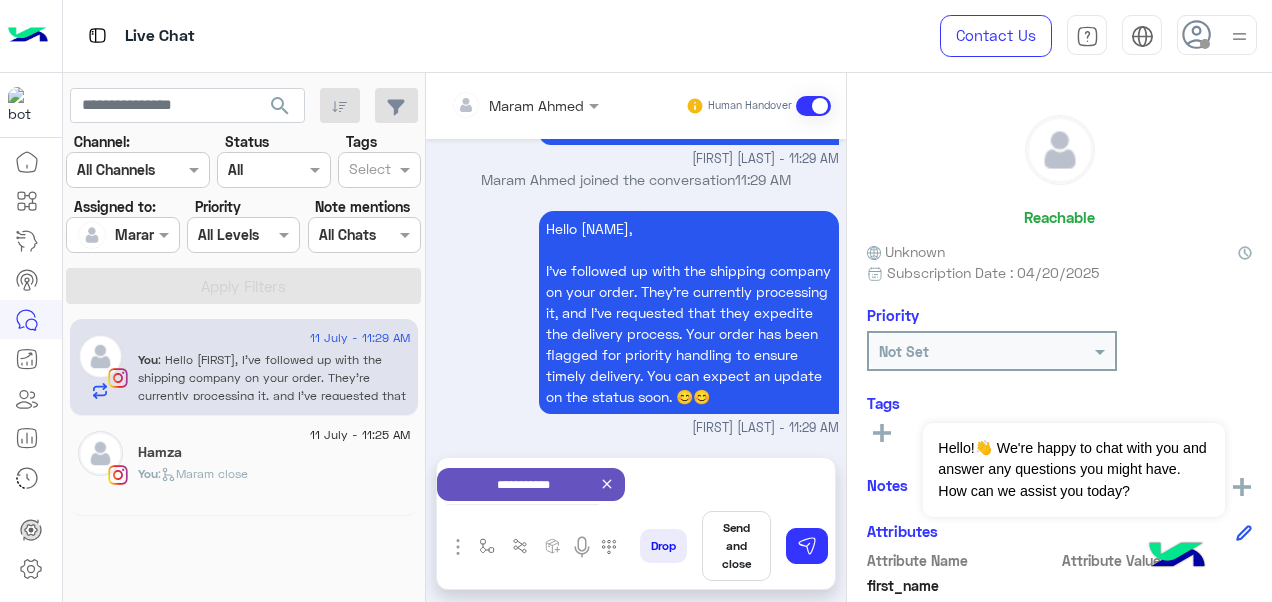 scroll, scrollTop: 7420, scrollLeft: 0, axis: vertical 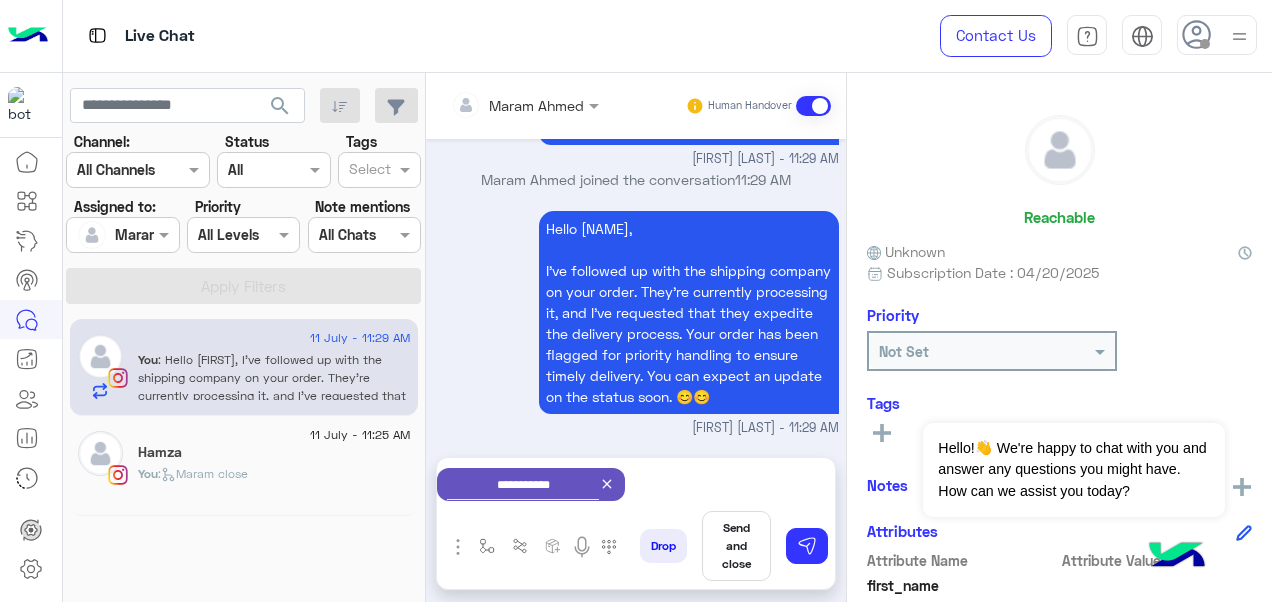 click 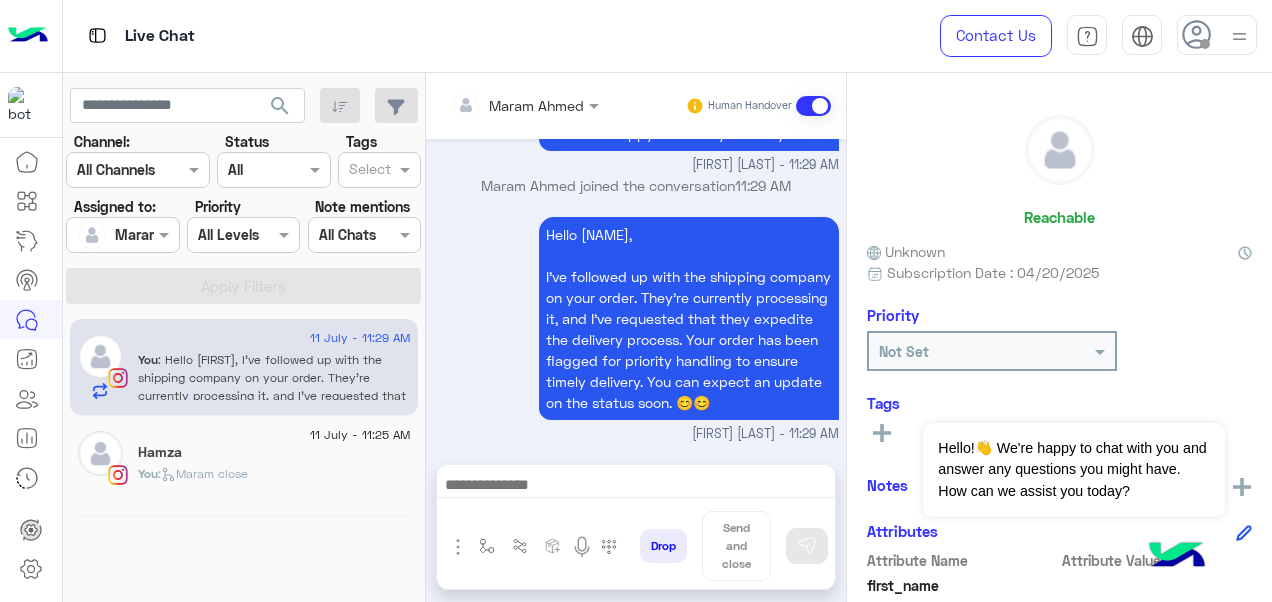 scroll, scrollTop: 7418, scrollLeft: 0, axis: vertical 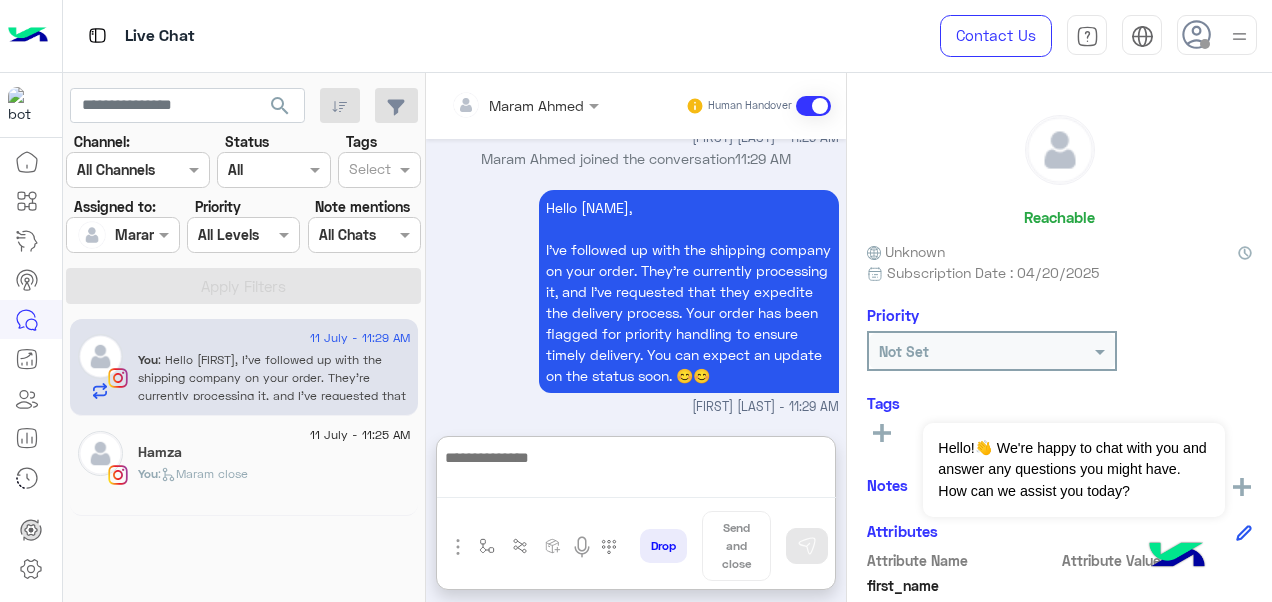 click at bounding box center (636, 471) 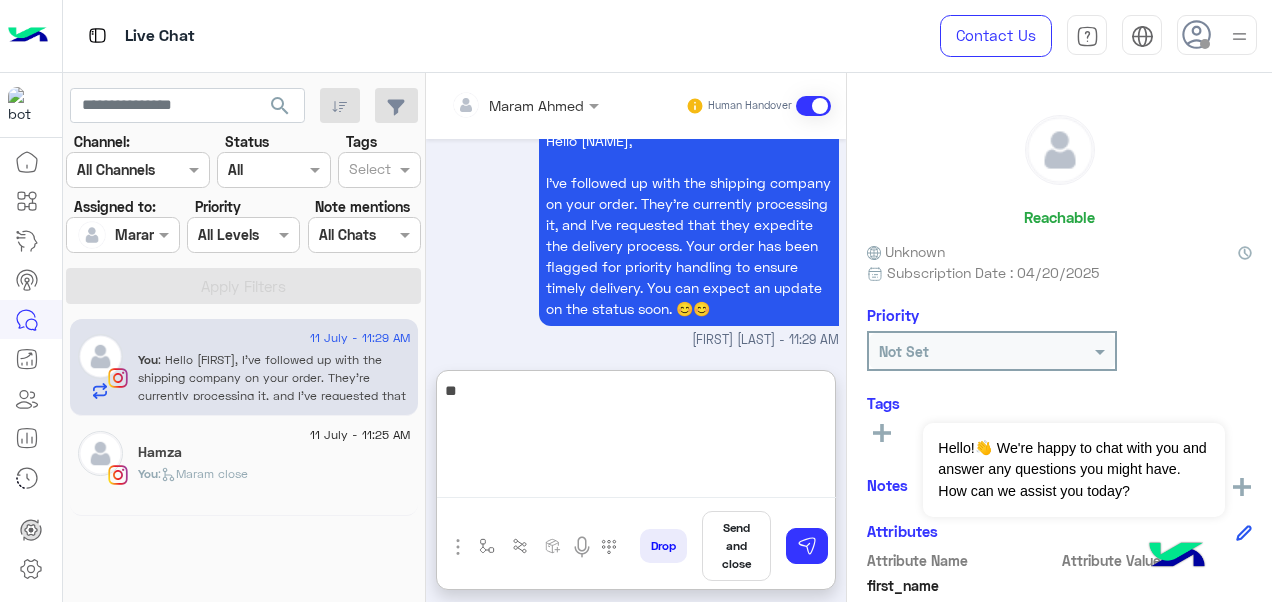 type on "*" 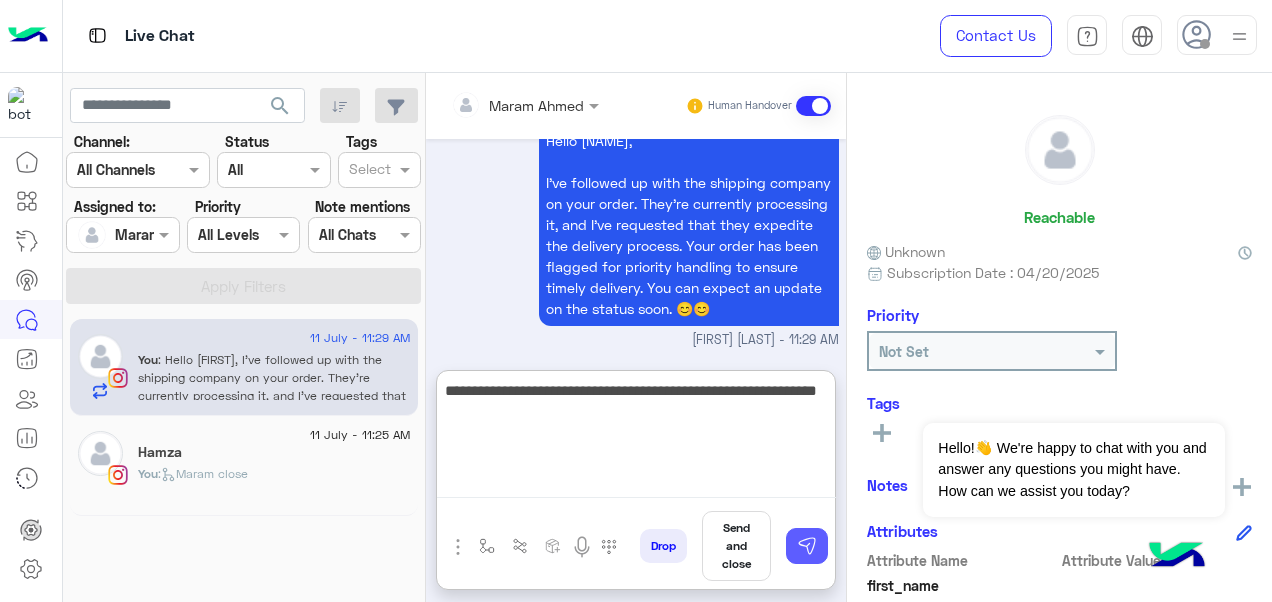 type on "**********" 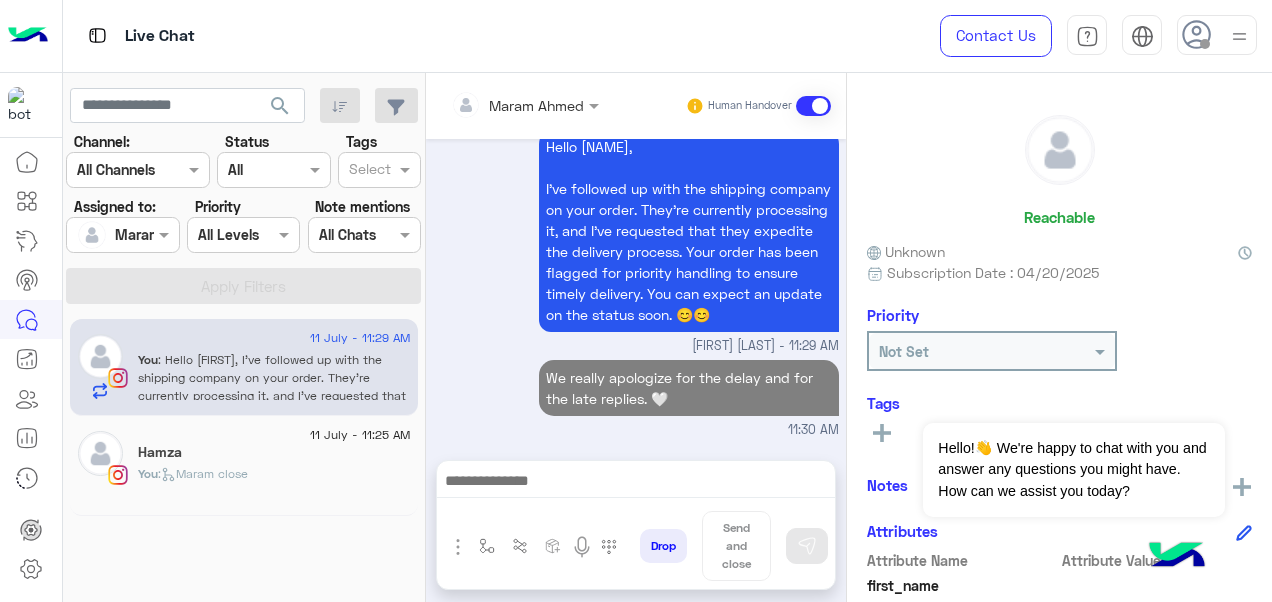 scroll, scrollTop: 7502, scrollLeft: 0, axis: vertical 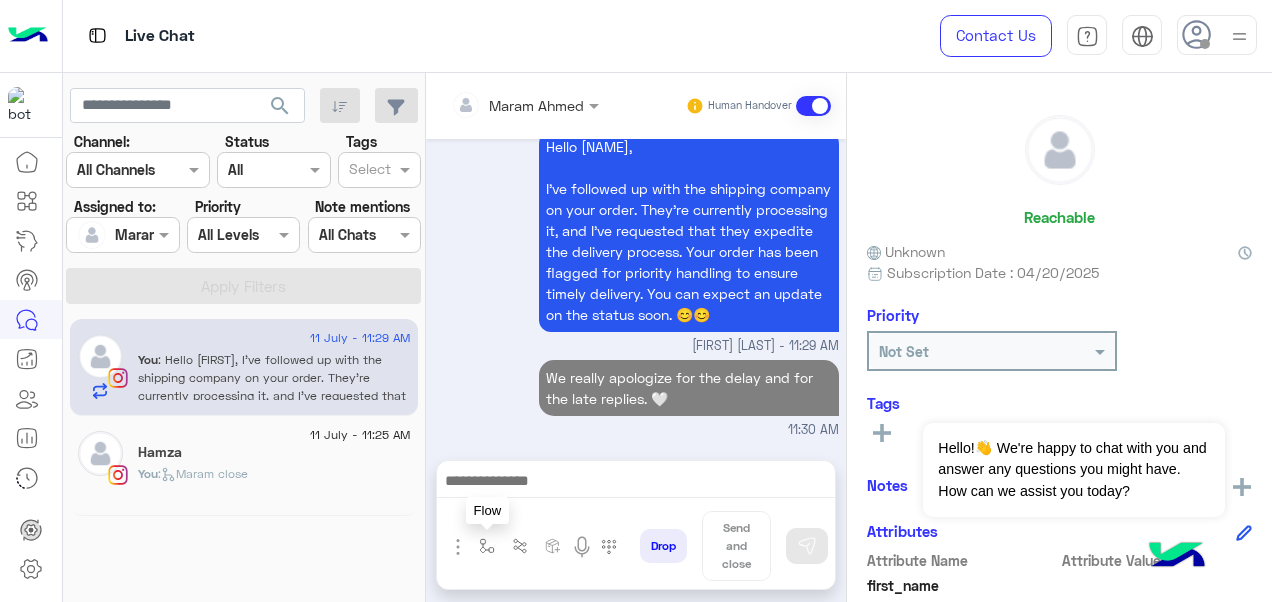 click at bounding box center [487, 546] 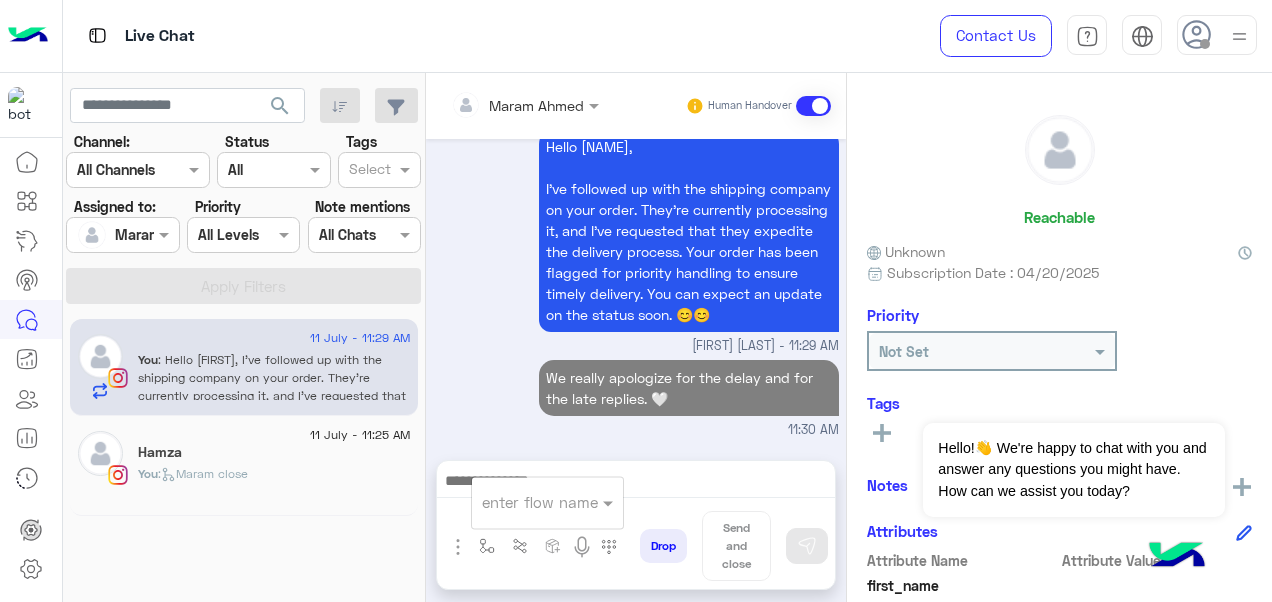 click at bounding box center [523, 502] 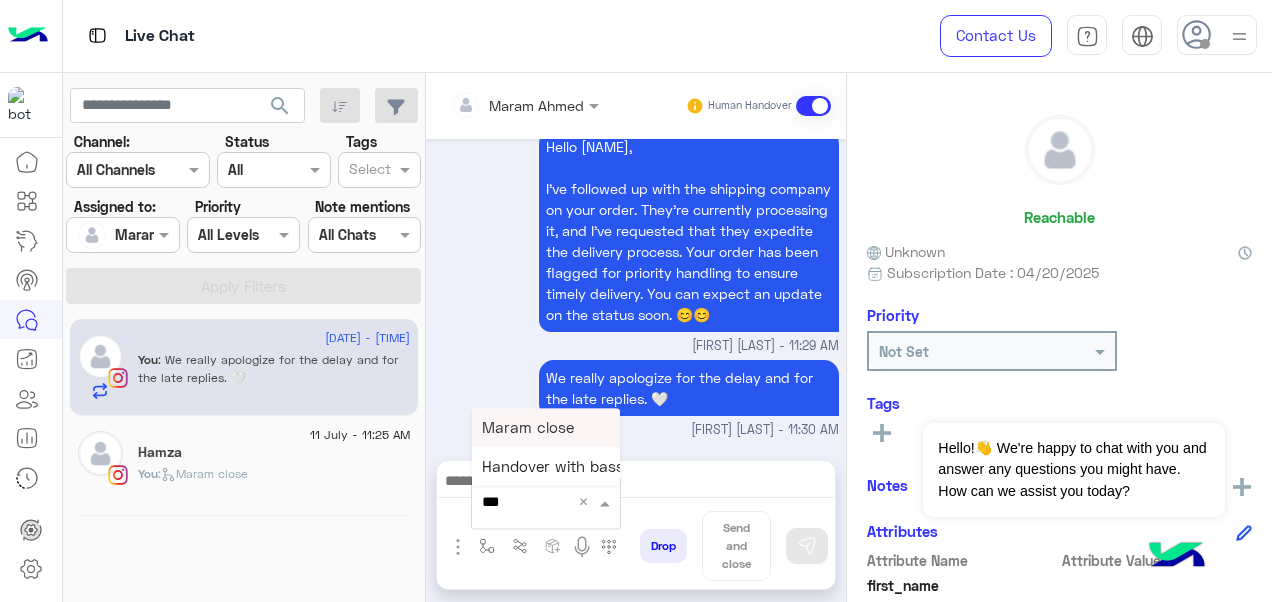 type on "****" 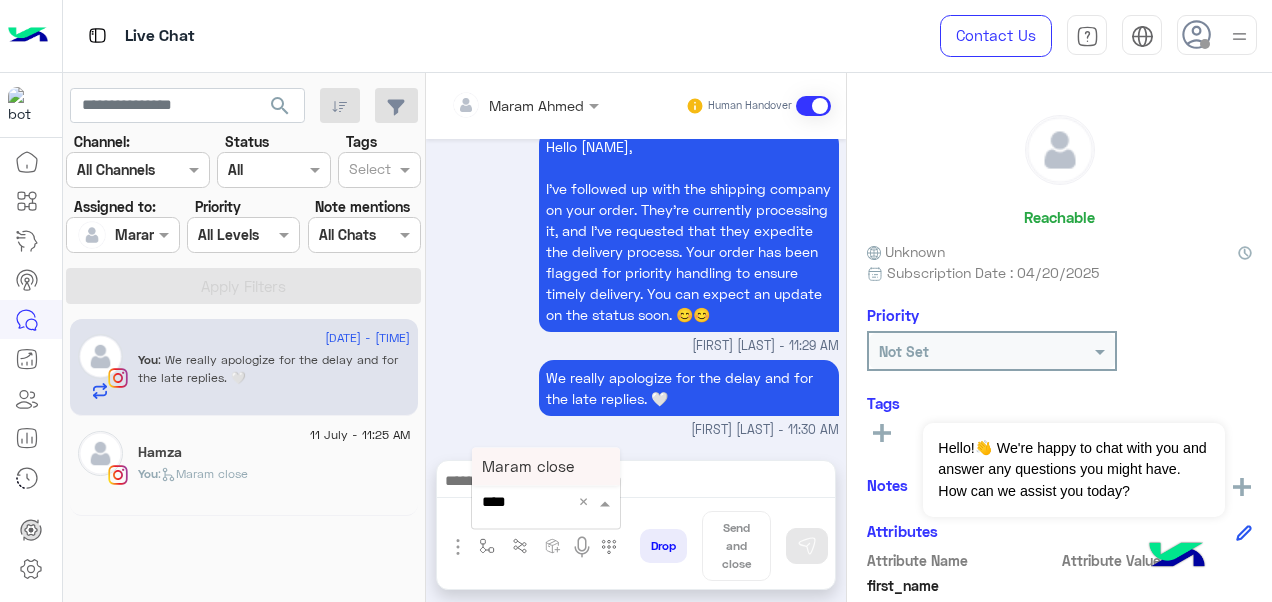 click on "Maram close" at bounding box center [546, 466] 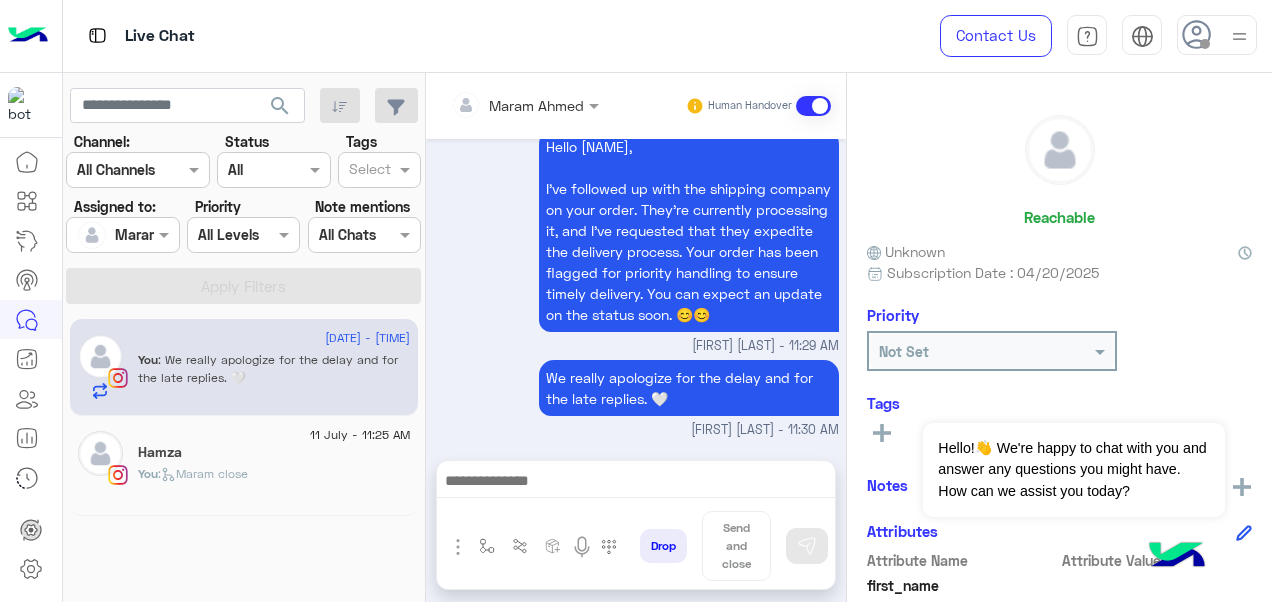 type on "**********" 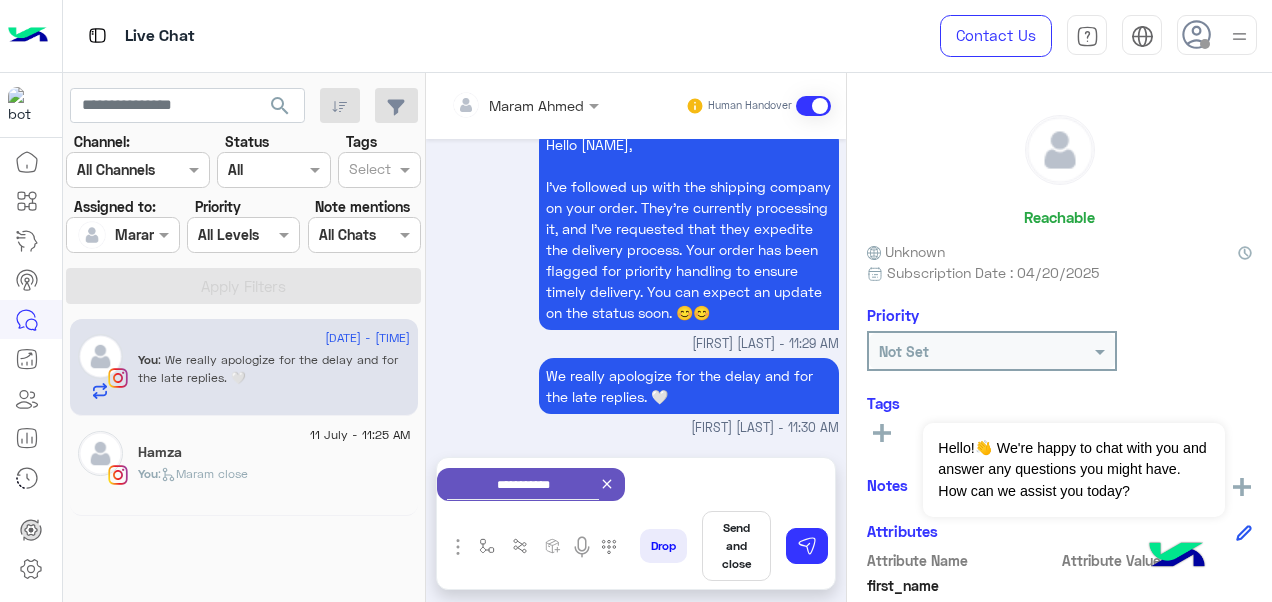 click on "Send and close" at bounding box center (736, 546) 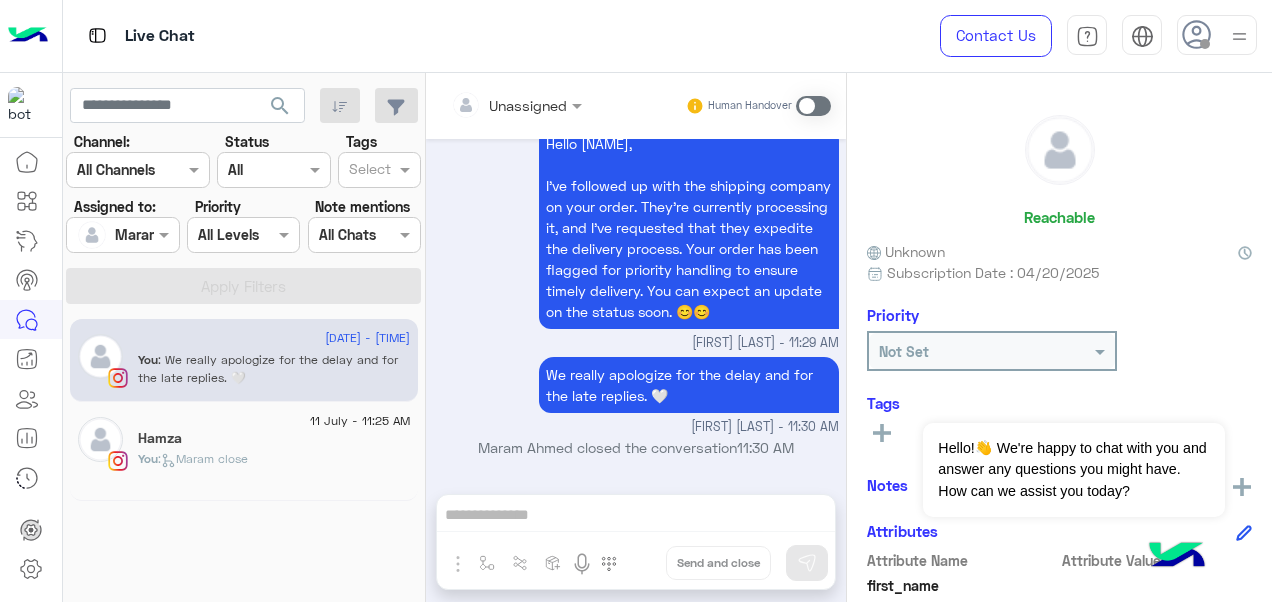 scroll, scrollTop: 7506, scrollLeft: 0, axis: vertical 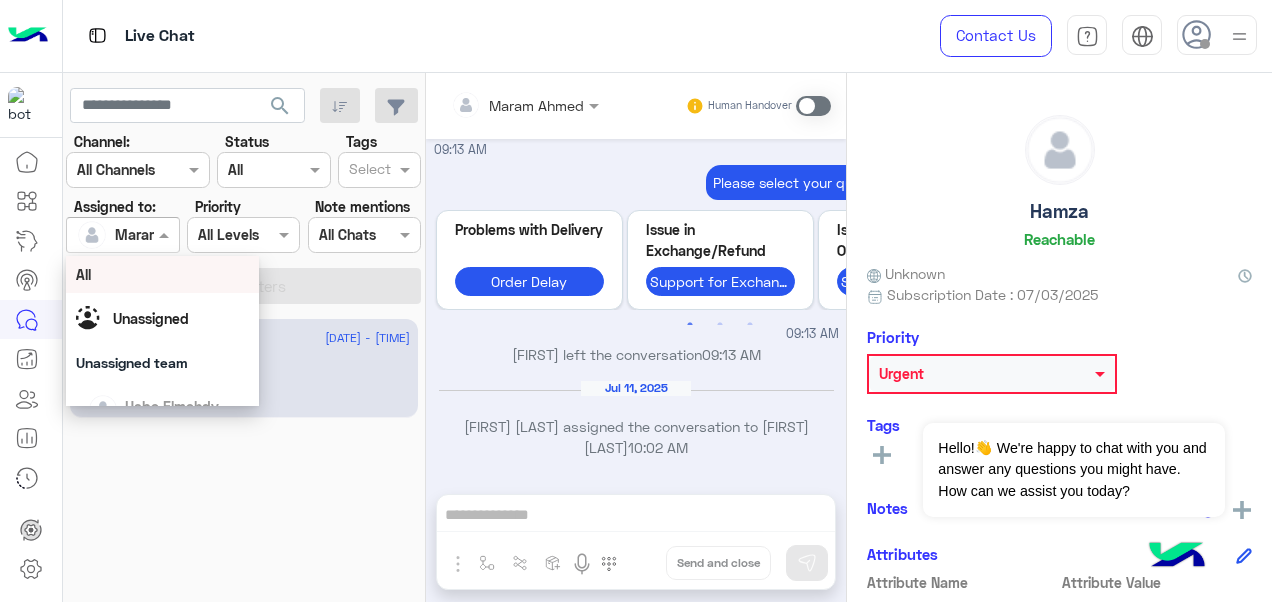 click on "Maram Ahmed" at bounding box center [115, 235] 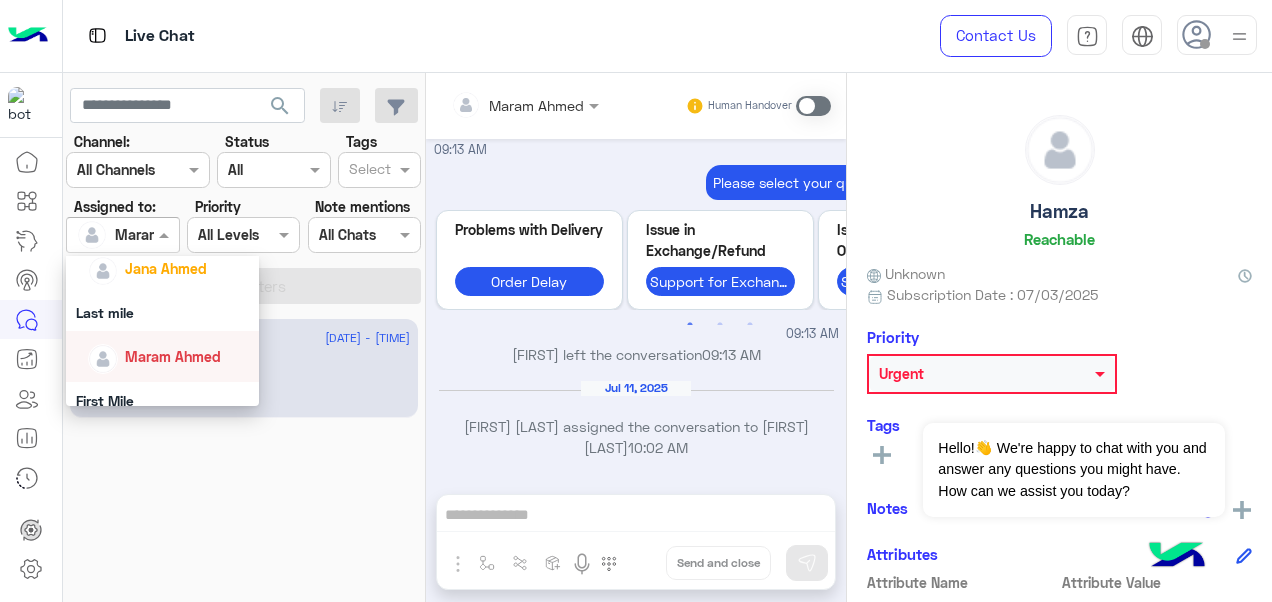 scroll, scrollTop: 332, scrollLeft: 0, axis: vertical 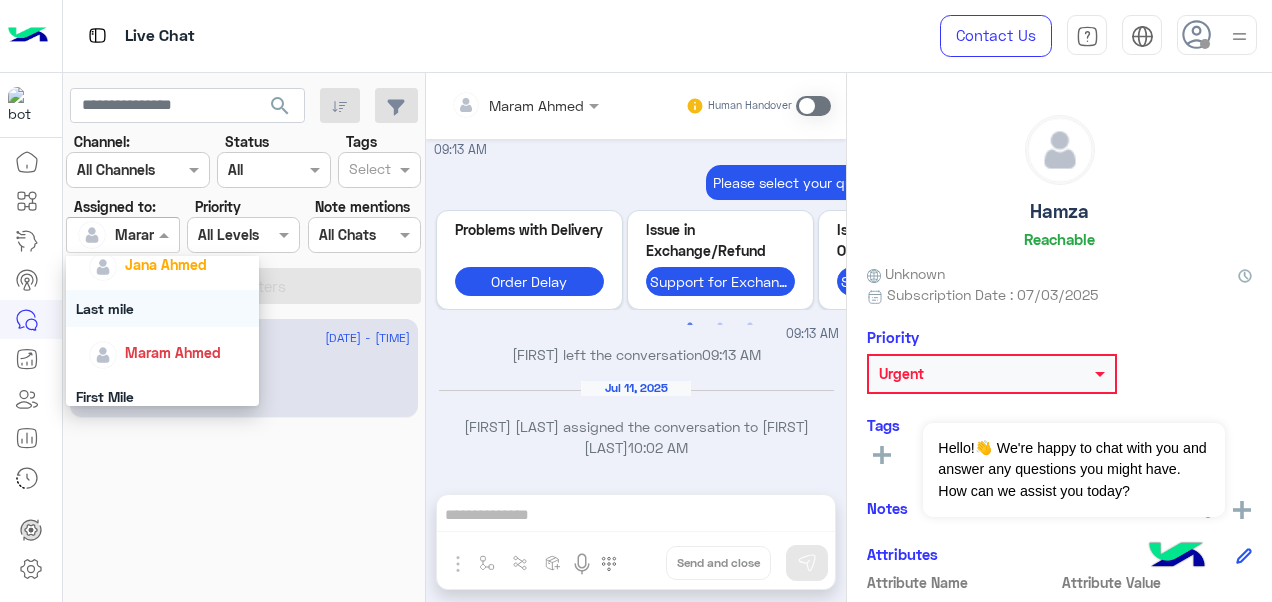 click on "Last mile" at bounding box center (163, 308) 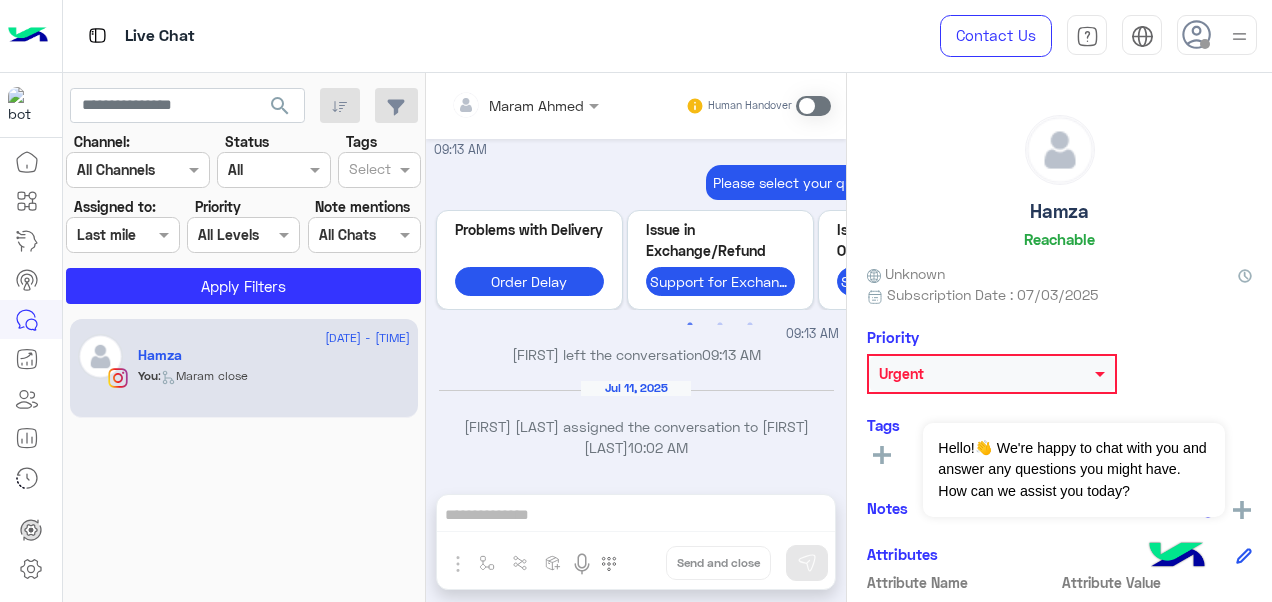 click at bounding box center (1239, 36) 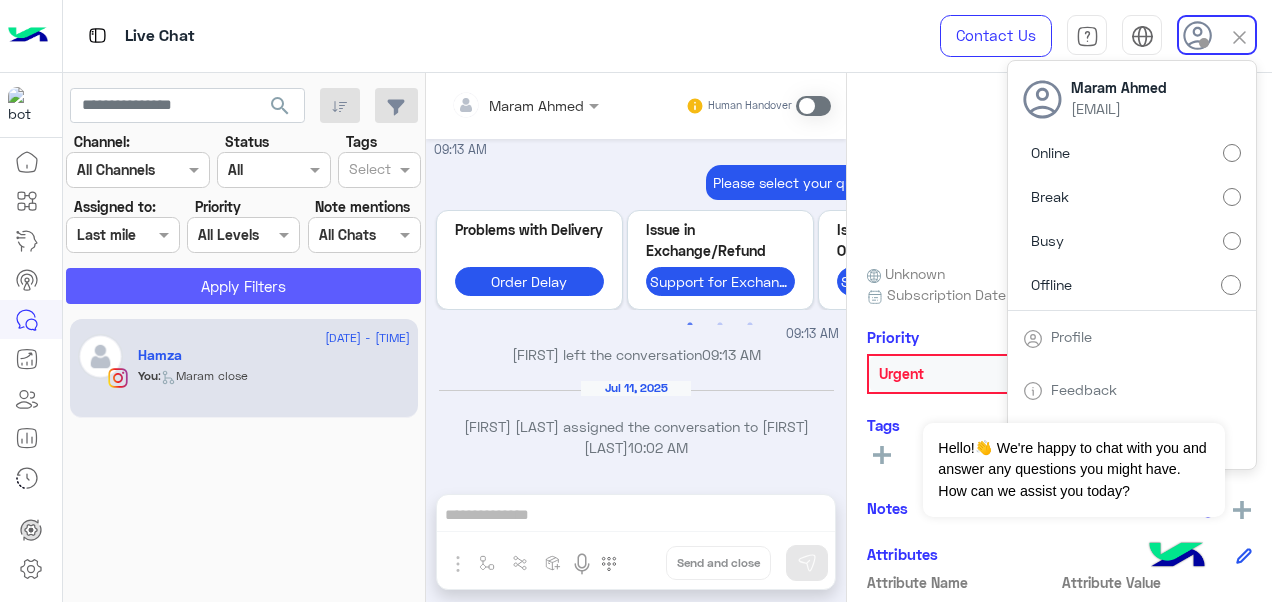click on "Apply Filters" 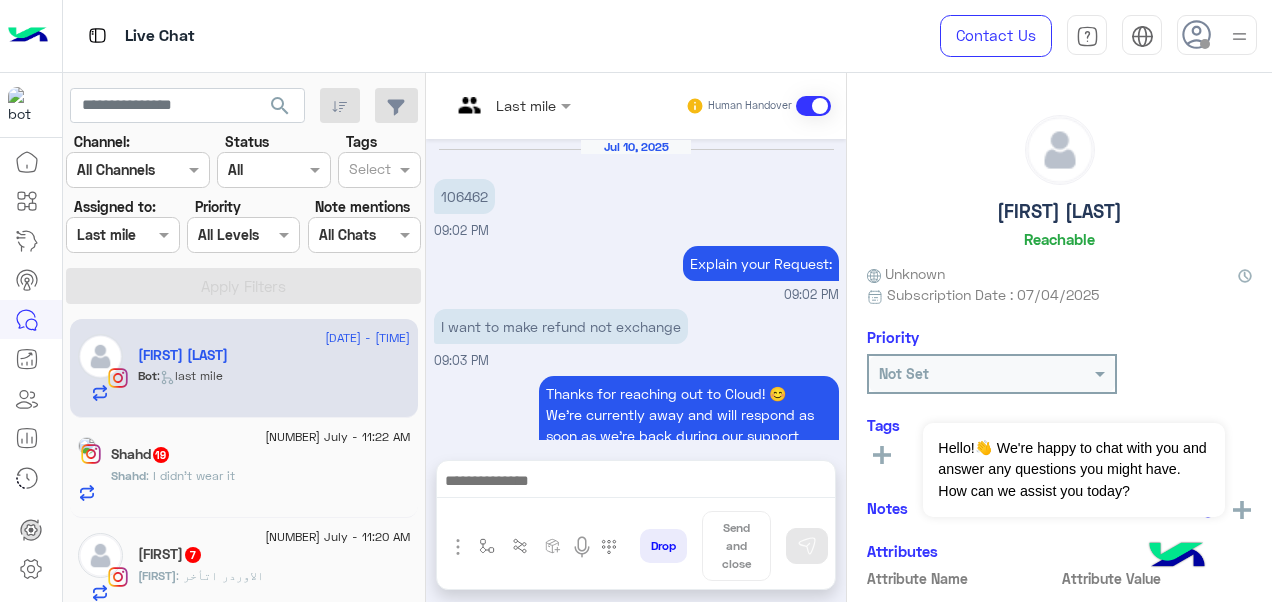 scroll, scrollTop: 965, scrollLeft: 0, axis: vertical 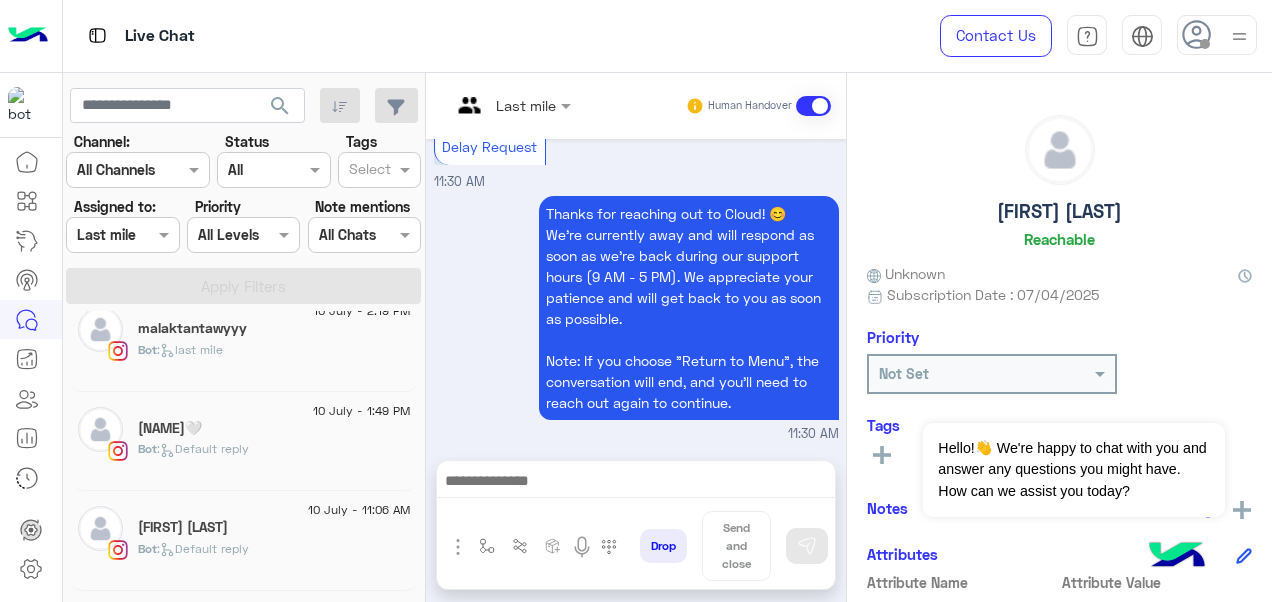 click on "[FIRST] [LAST]" 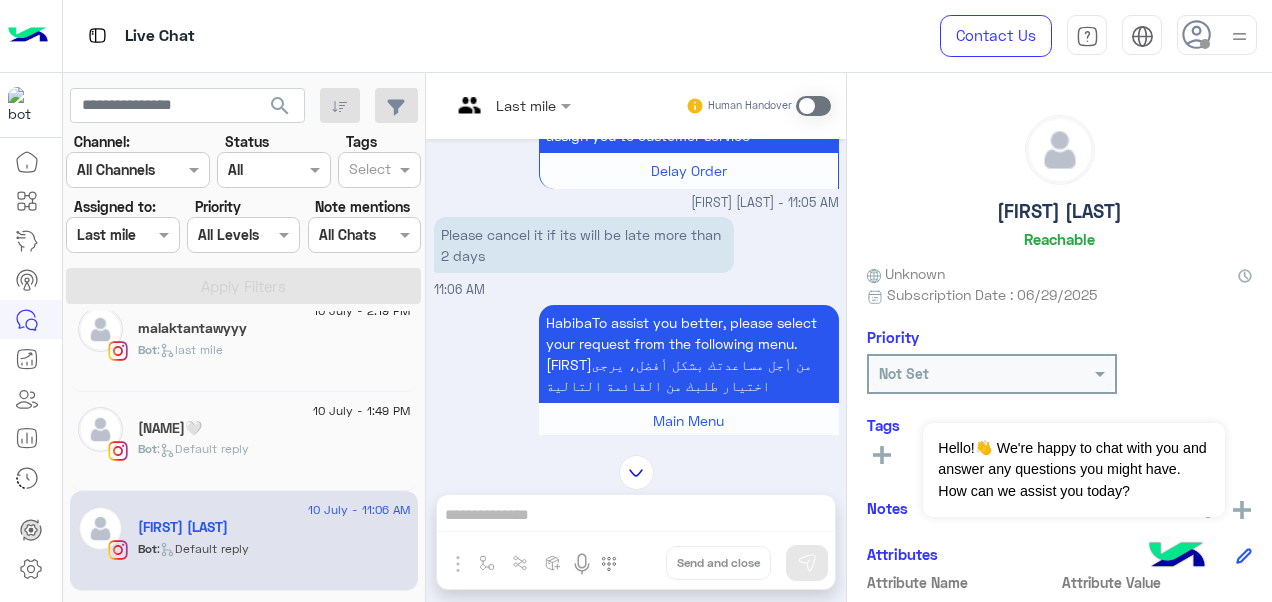 scroll, scrollTop: 1016, scrollLeft: 0, axis: vertical 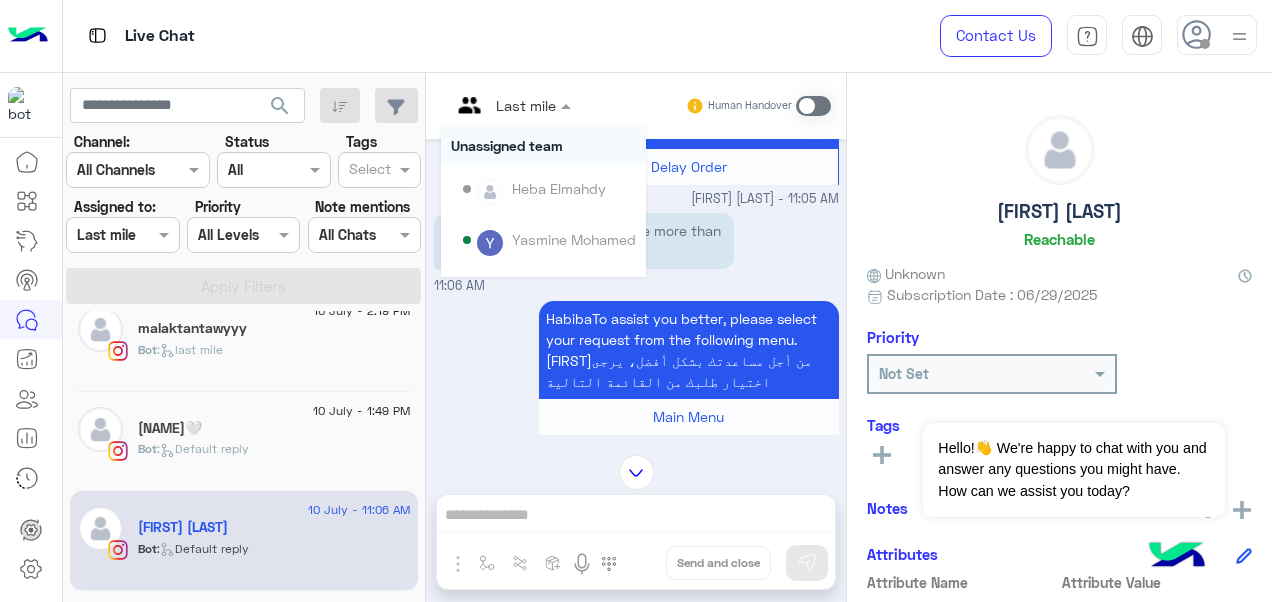 click at bounding box center [487, 105] 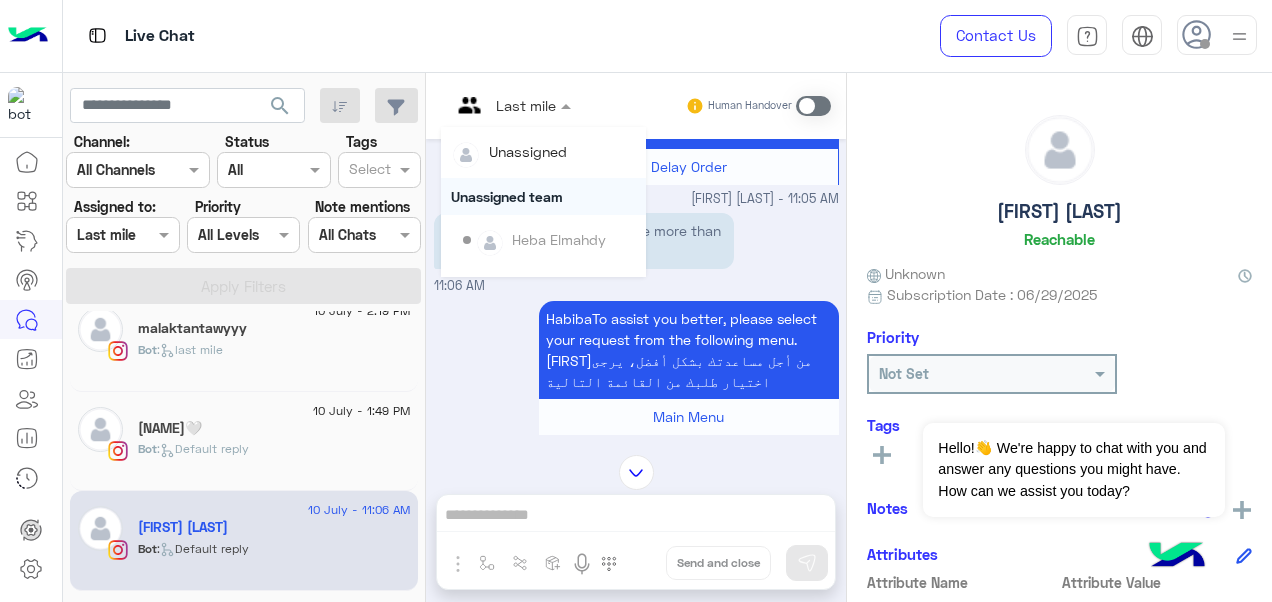 scroll, scrollTop: 354, scrollLeft: 0, axis: vertical 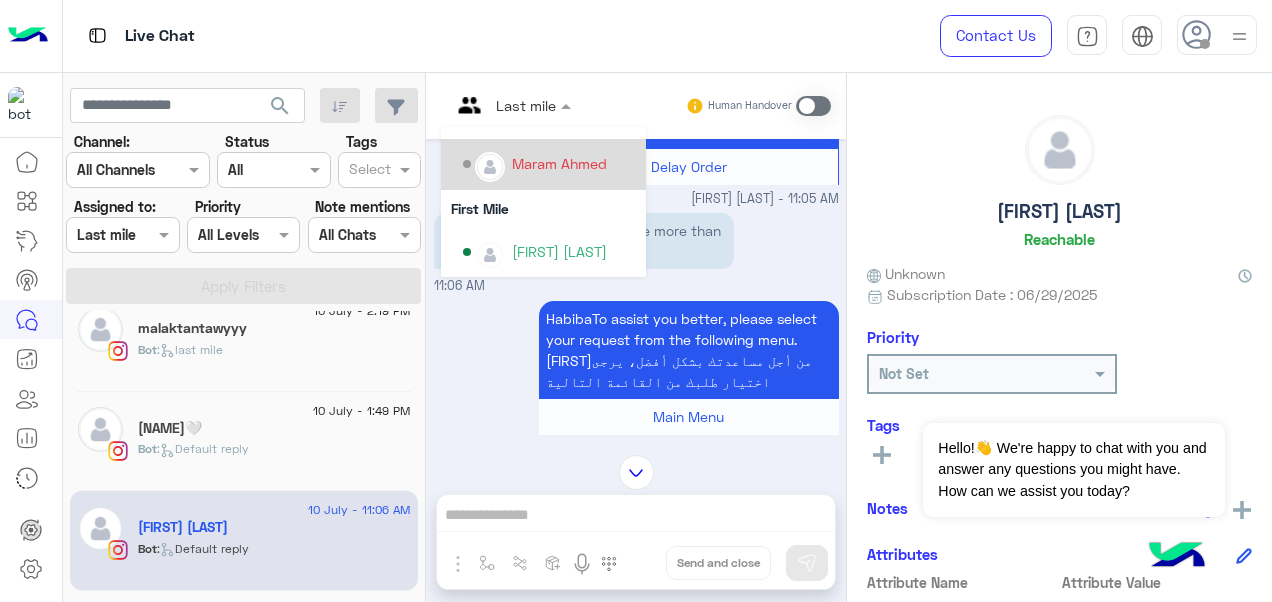 click on "Maram Ahmed" at bounding box center (559, 163) 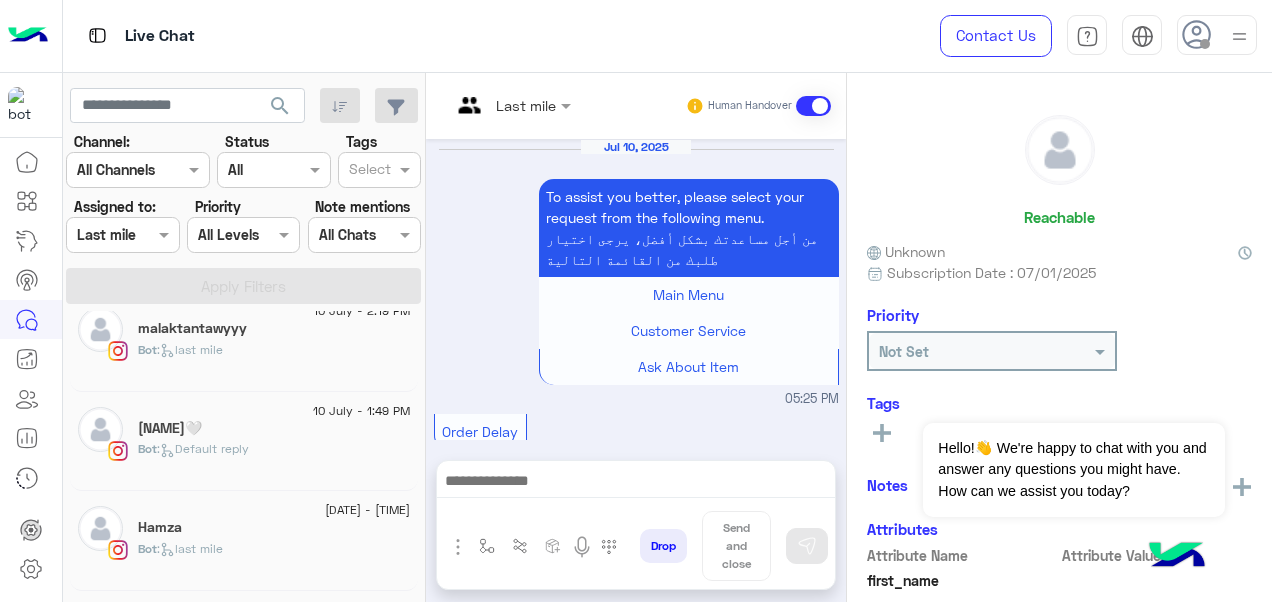 scroll, scrollTop: 972, scrollLeft: 0, axis: vertical 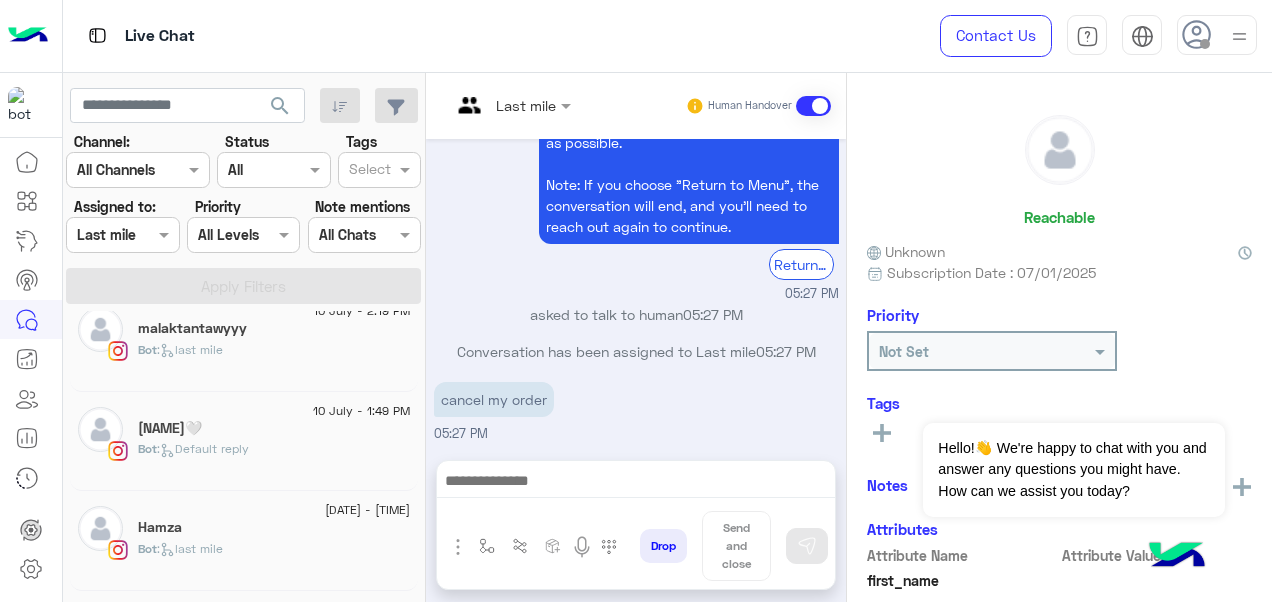 click on "10 July - 1:49 PM  [FIRST]🤍   Bot :   Default reply" 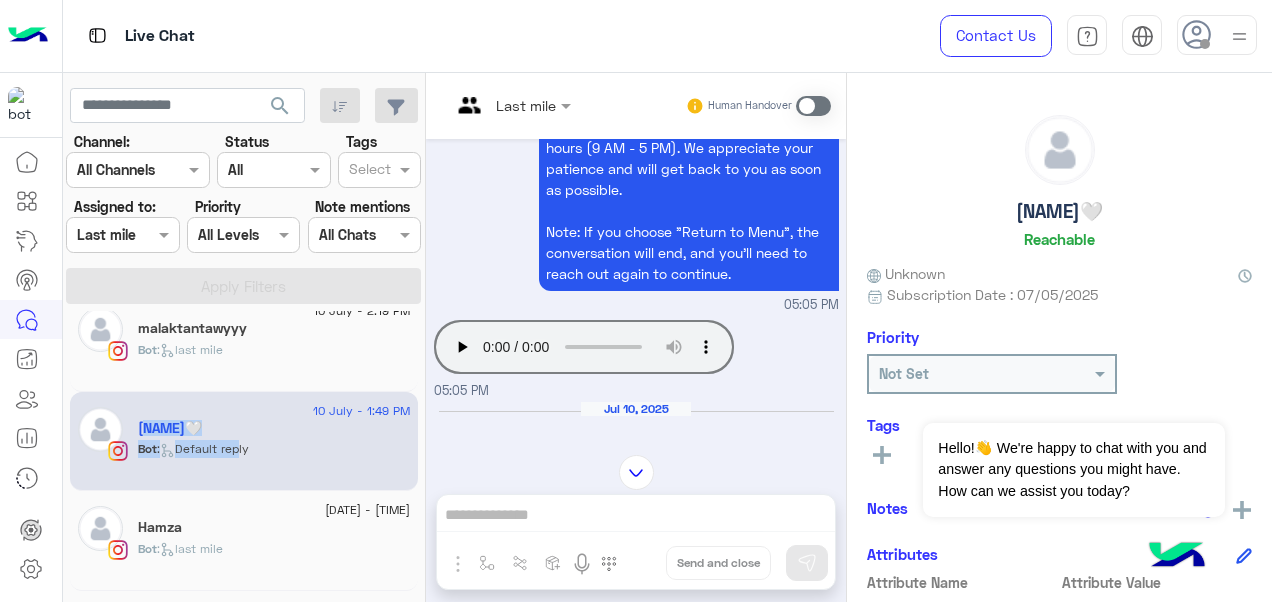 scroll, scrollTop: 245, scrollLeft: 0, axis: vertical 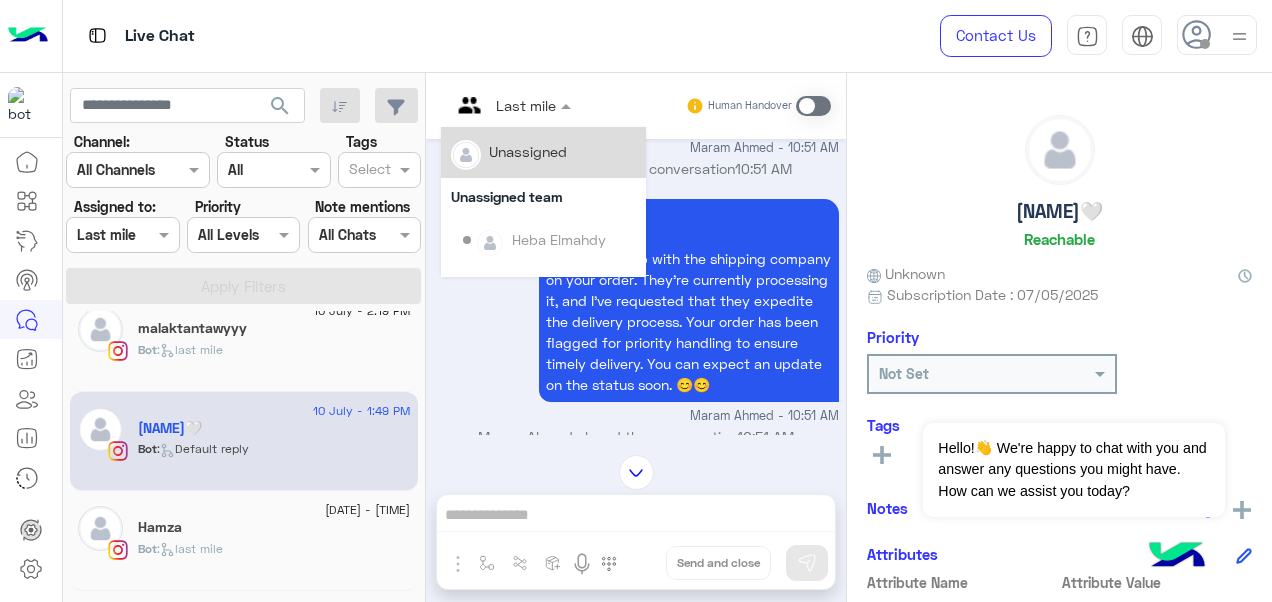 click at bounding box center [511, 104] 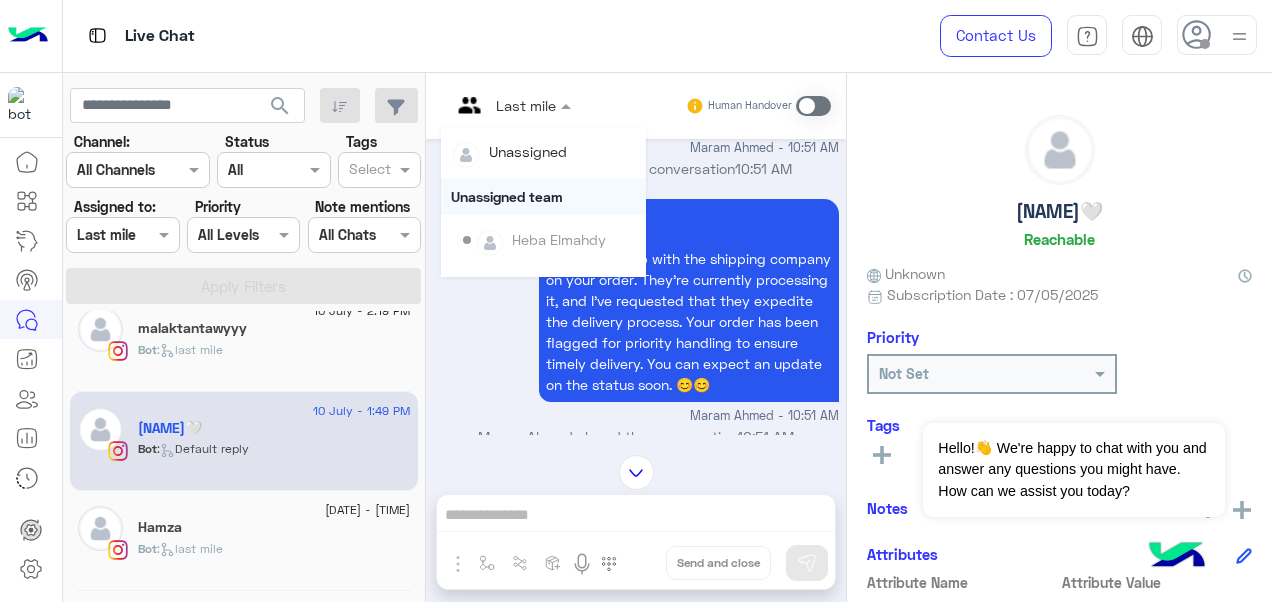 scroll, scrollTop: 354, scrollLeft: 0, axis: vertical 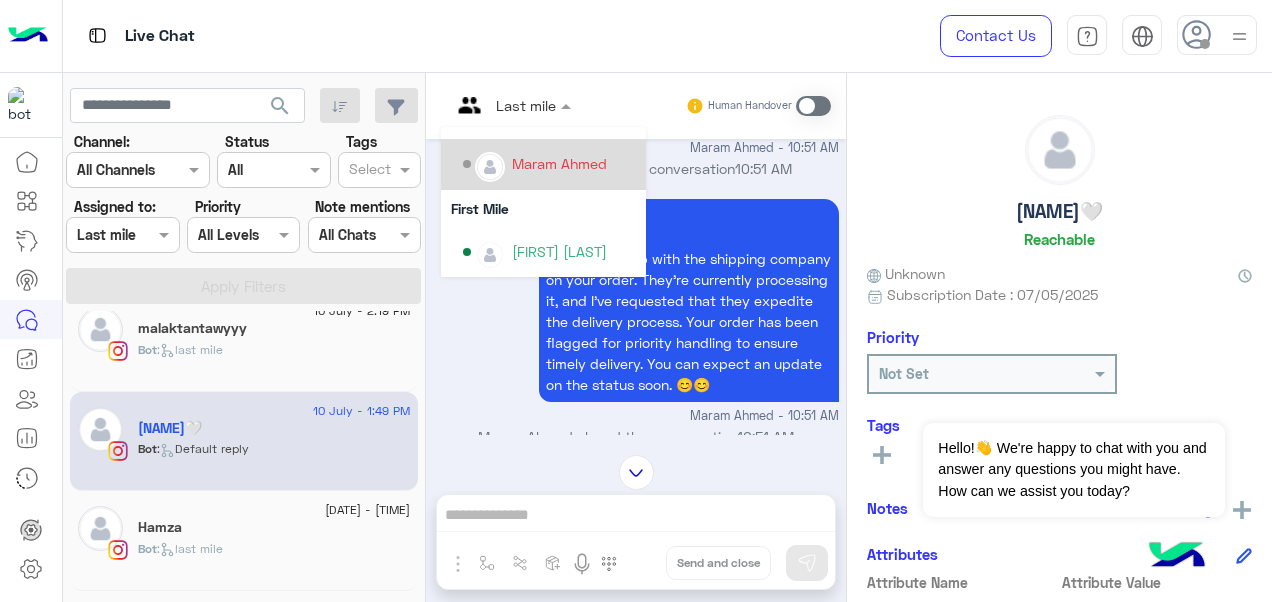 click on "Maram Ahmed" at bounding box center (549, 164) 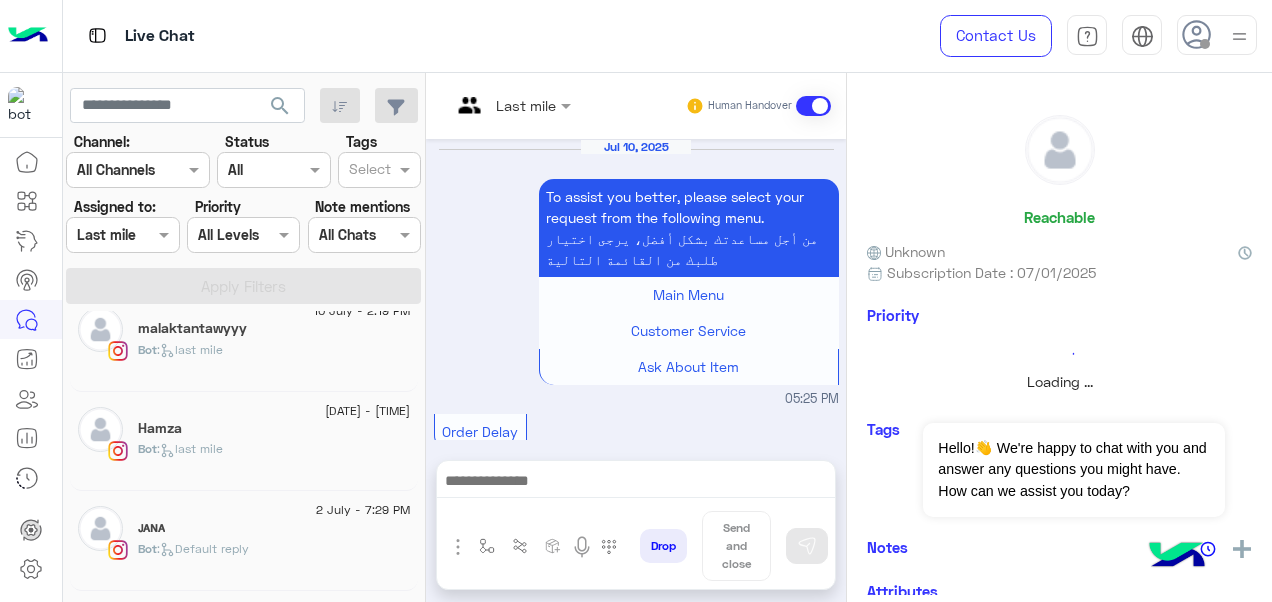 scroll, scrollTop: 972, scrollLeft: 0, axis: vertical 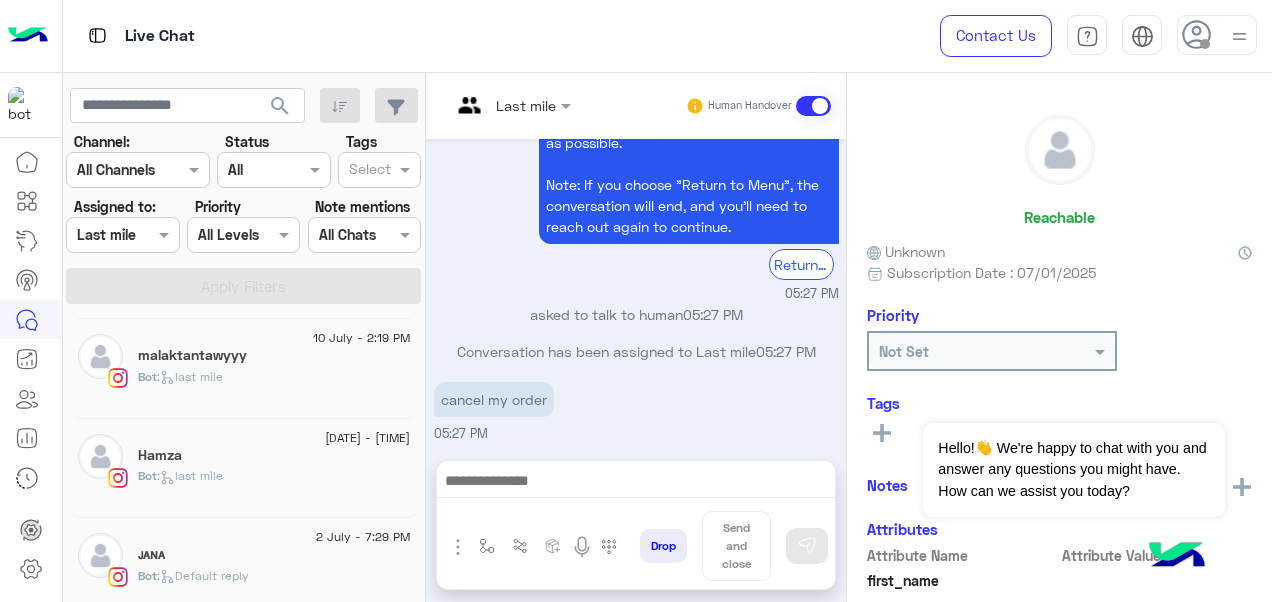 click on ":   last mile" 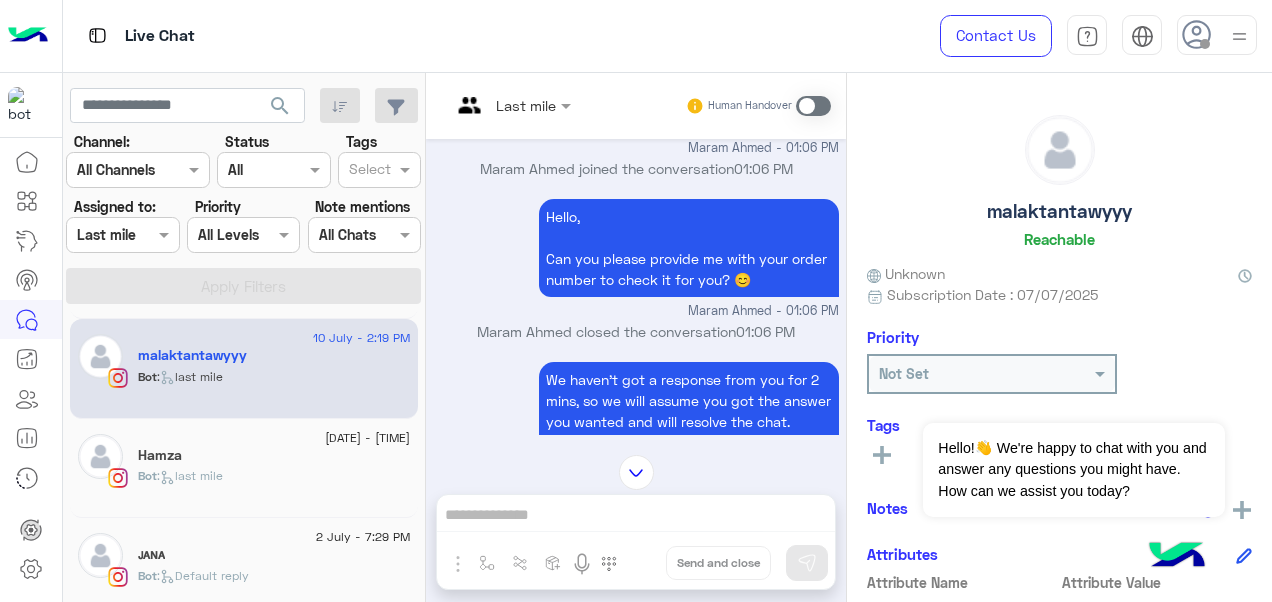 scroll, scrollTop: 506, scrollLeft: 0, axis: vertical 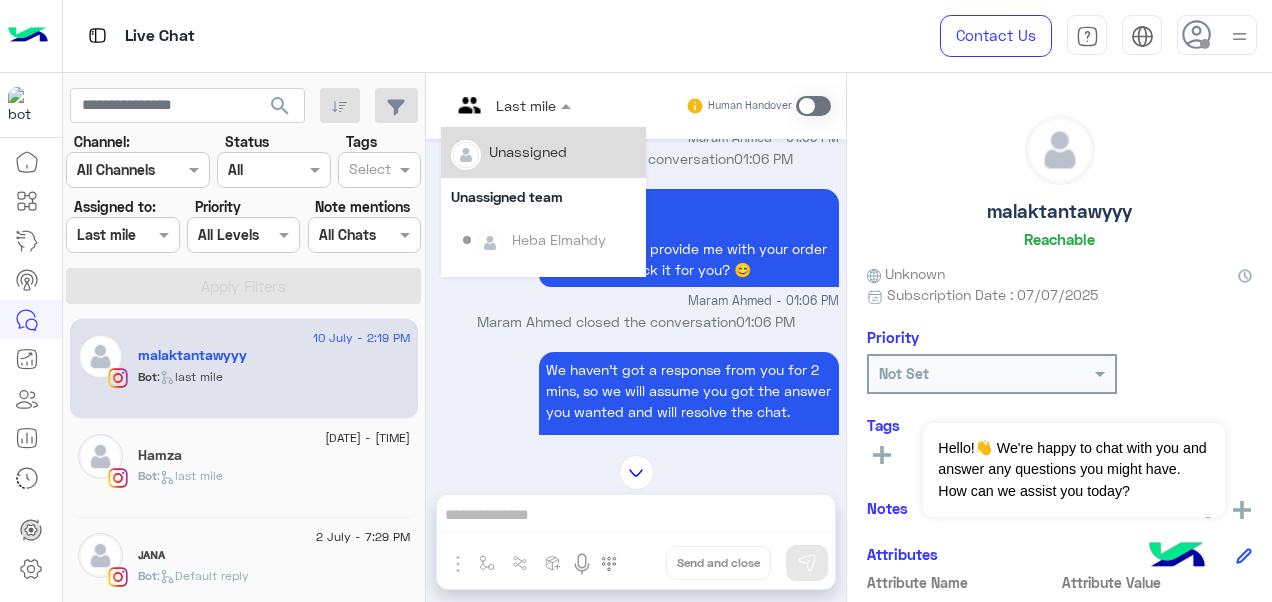 click on "Last mile" at bounding box center [526, 105] 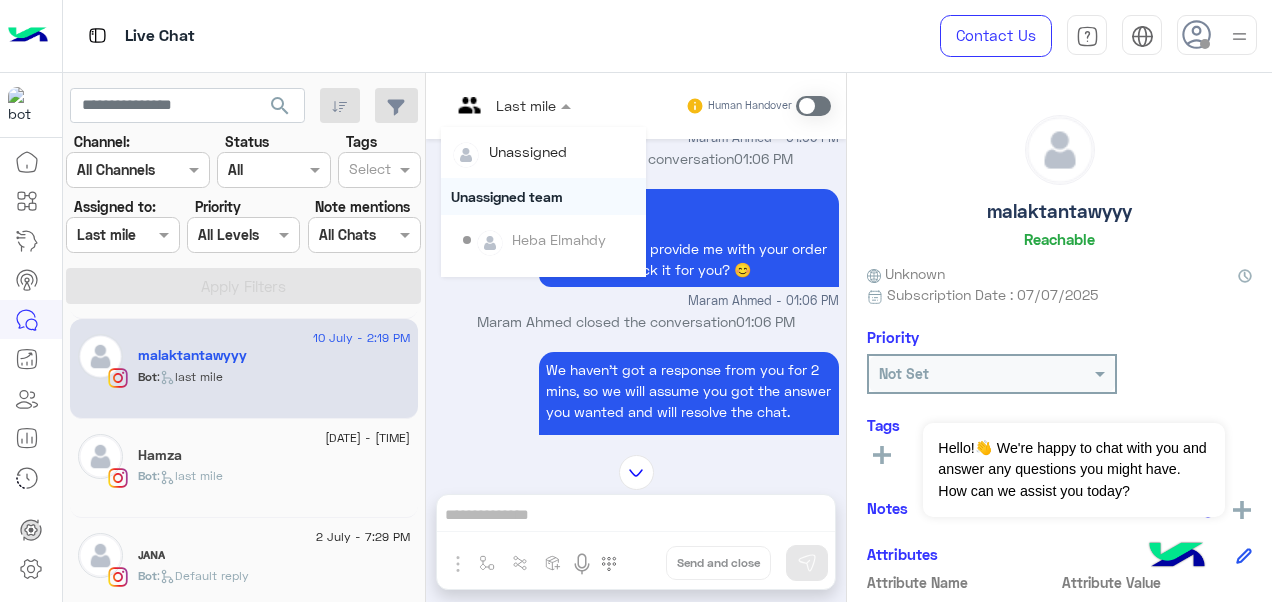 scroll, scrollTop: 354, scrollLeft: 0, axis: vertical 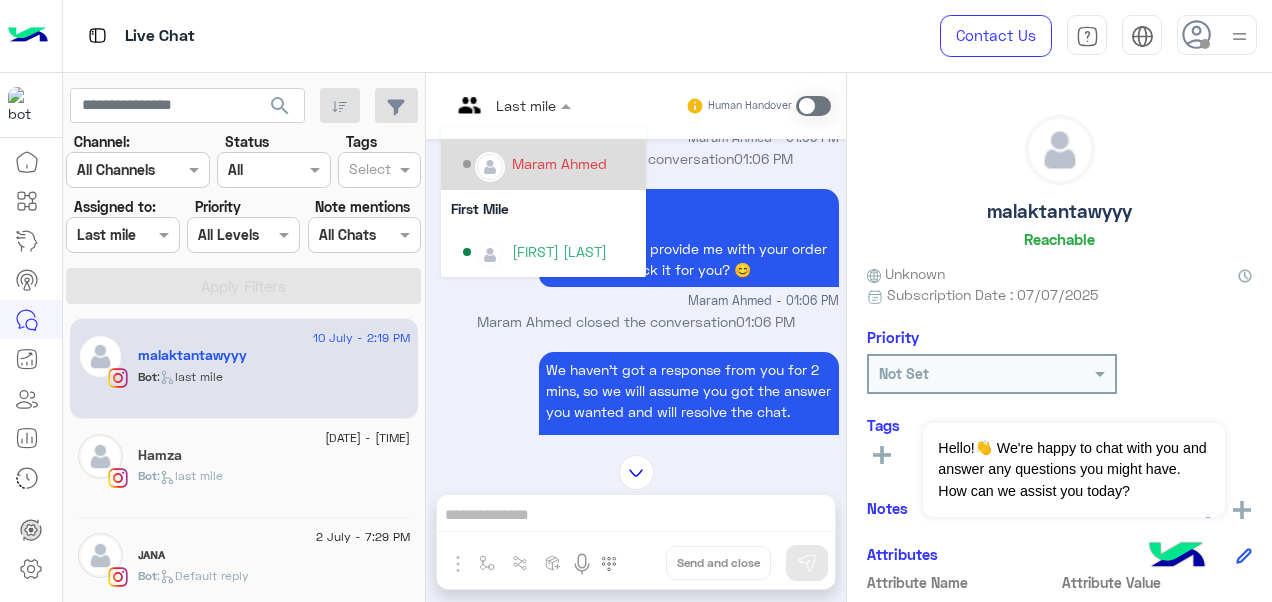 click on "Maram Ahmed" at bounding box center (559, 163) 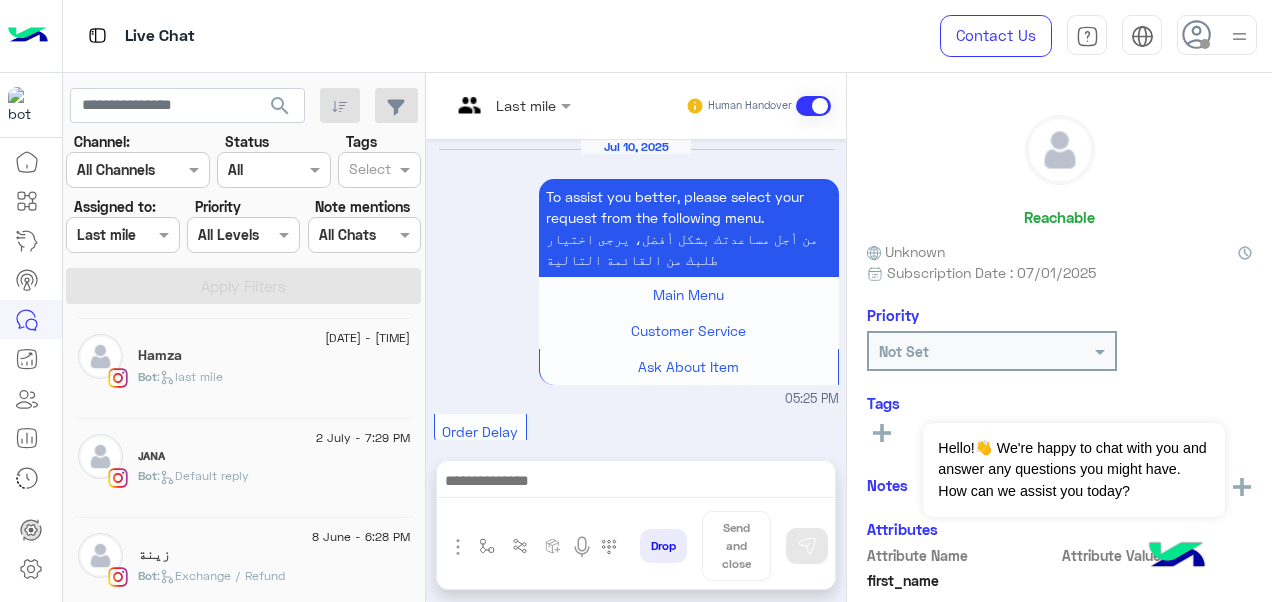 scroll, scrollTop: 972, scrollLeft: 0, axis: vertical 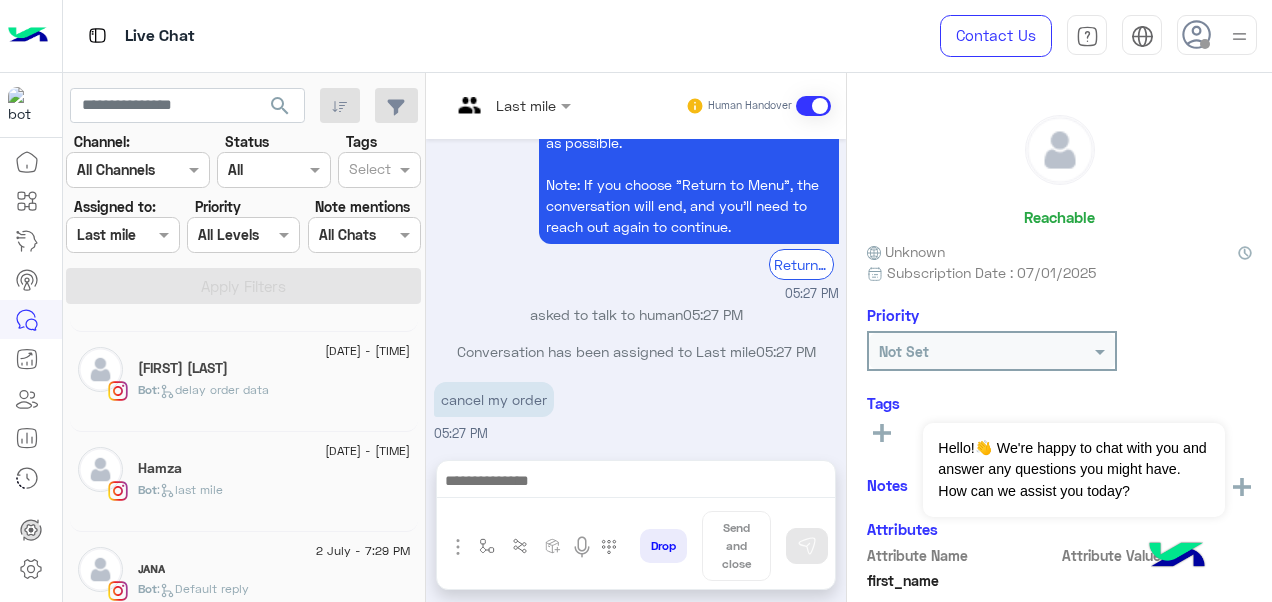 click on "[FIRST] [LAST]" 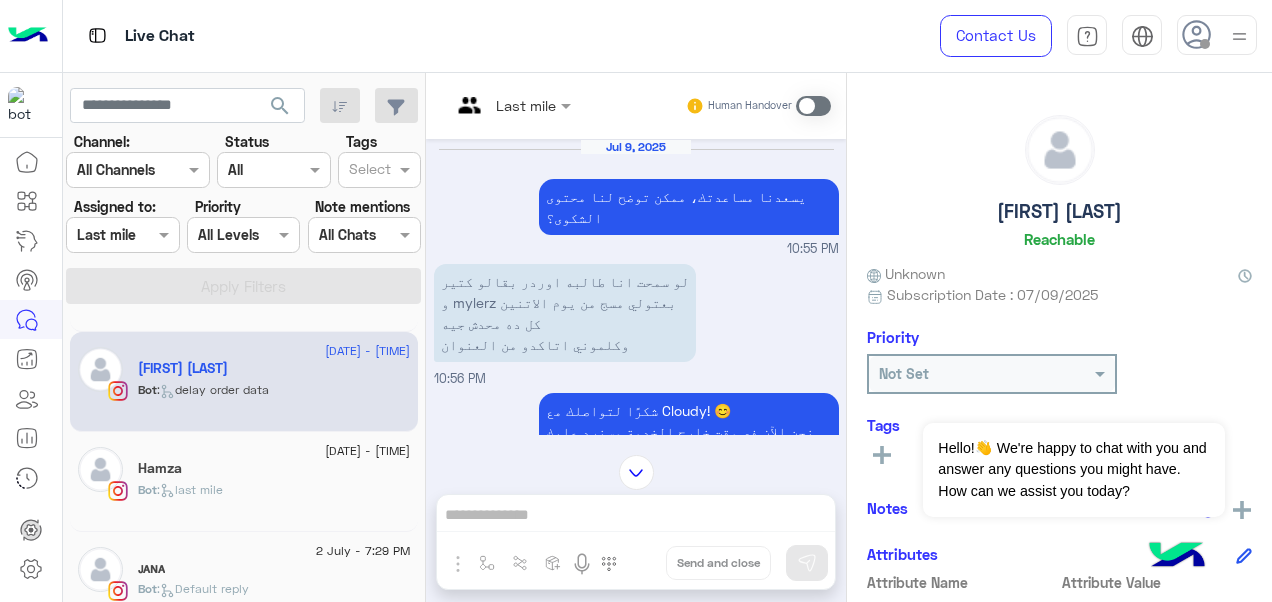 scroll, scrollTop: 1044, scrollLeft: 0, axis: vertical 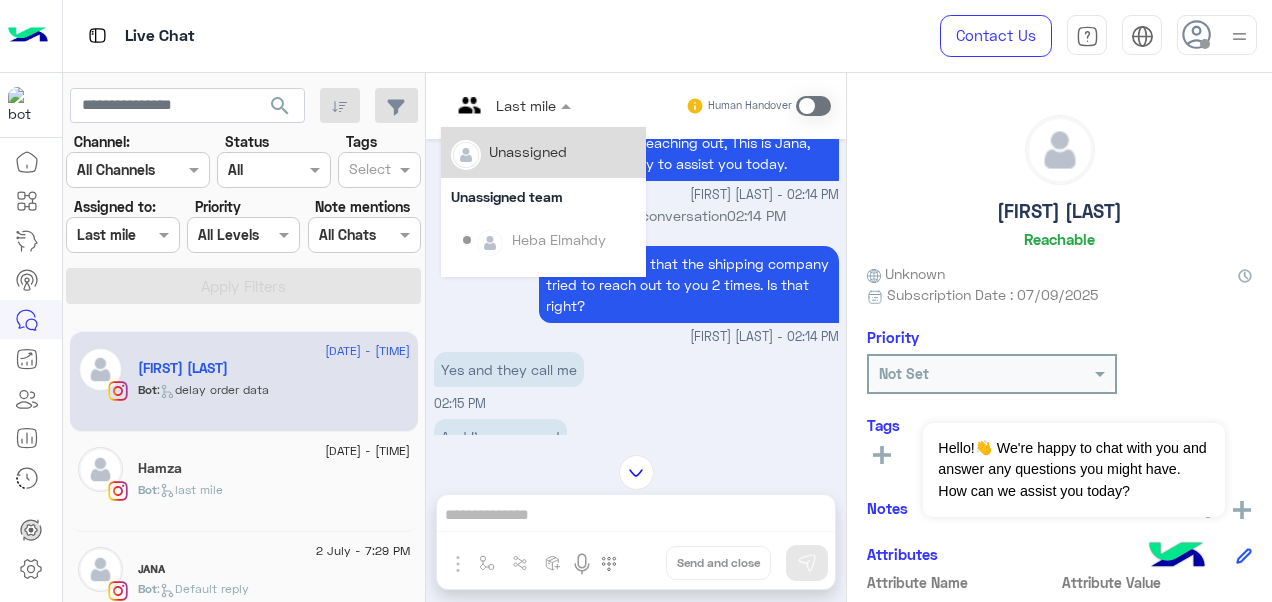 drag, startPoint x: 536, startPoint y: 117, endPoint x: 534, endPoint y: 171, distance: 54.037025 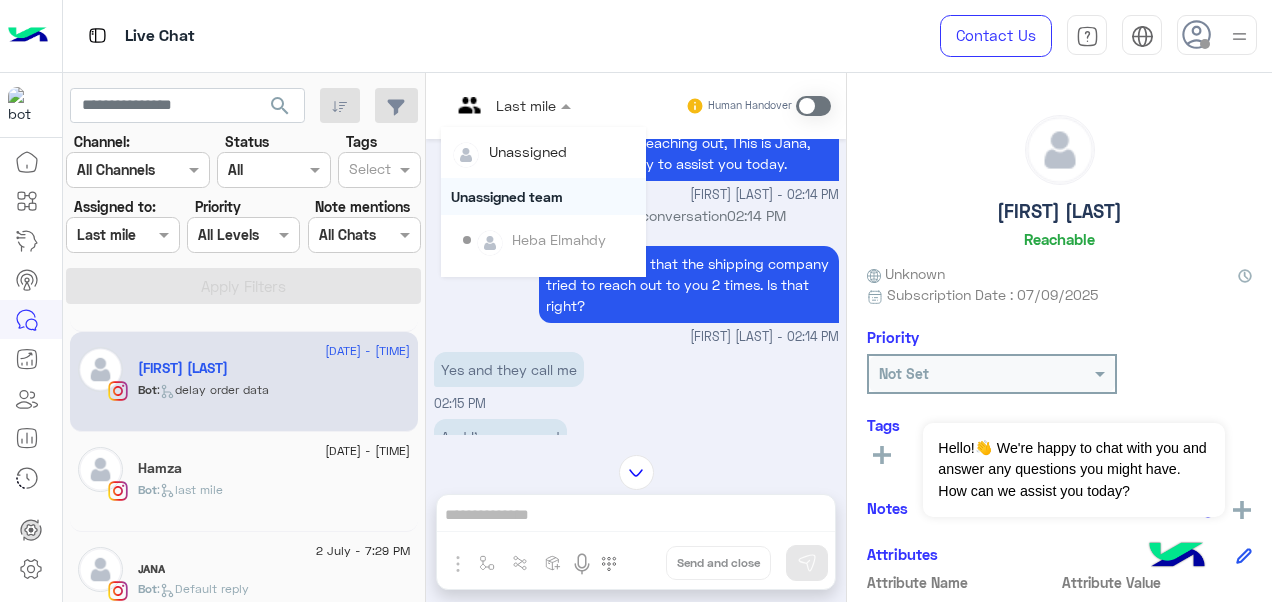 scroll, scrollTop: 354, scrollLeft: 0, axis: vertical 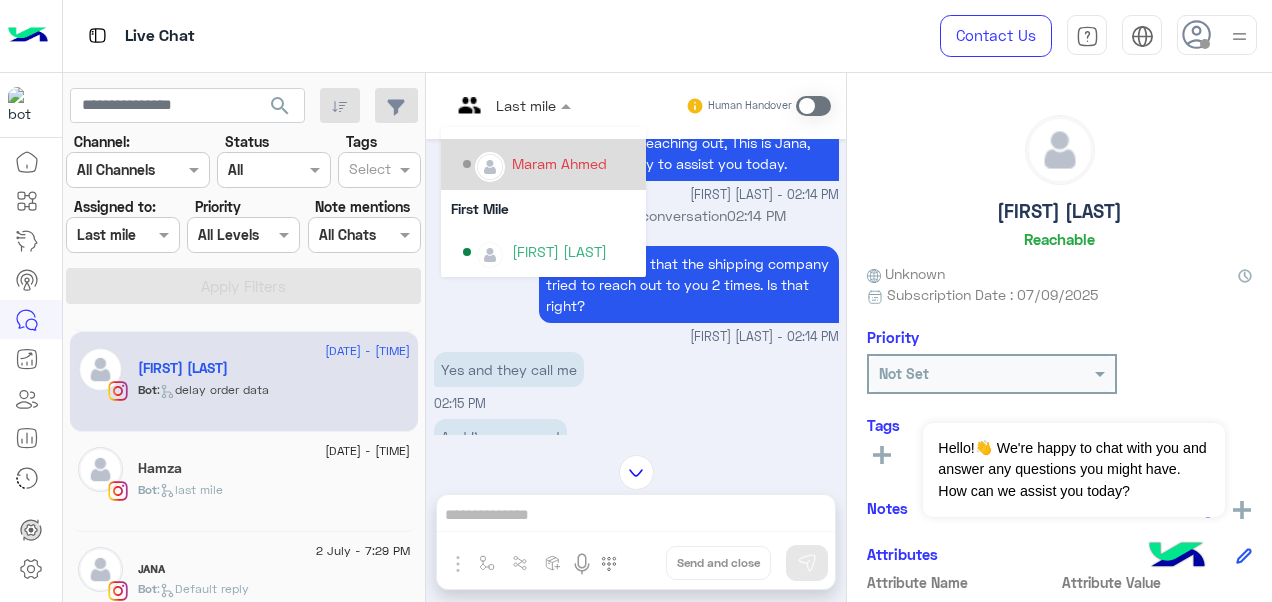 click on "Maram Ahmed" at bounding box center (559, 163) 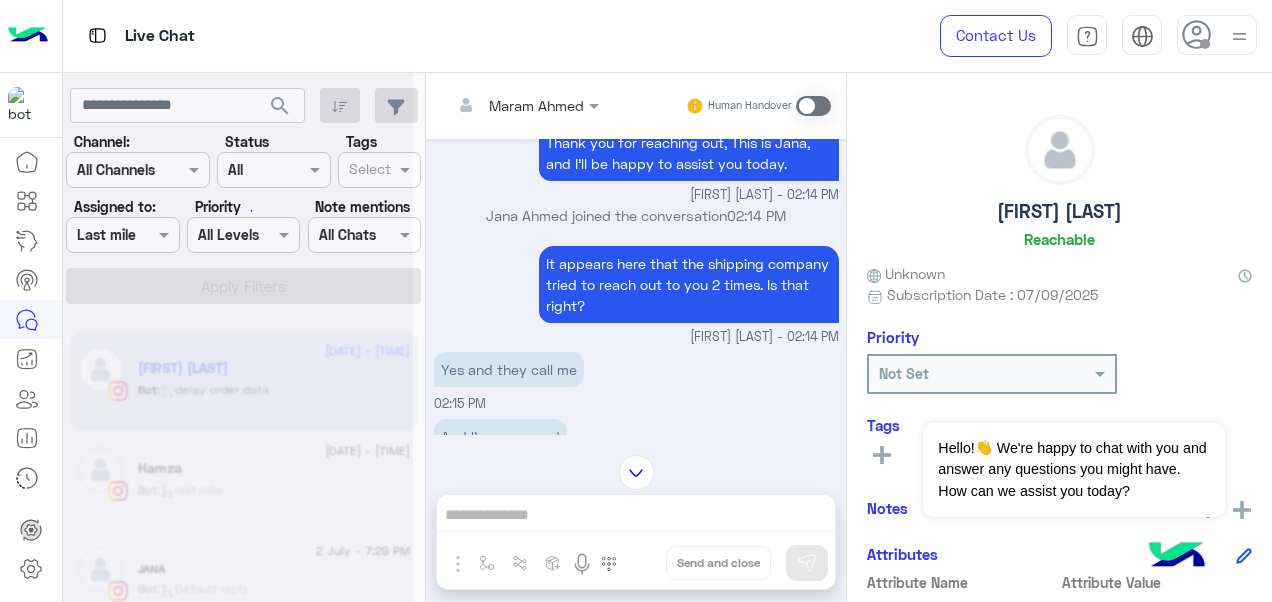 scroll, scrollTop: 0, scrollLeft: 0, axis: both 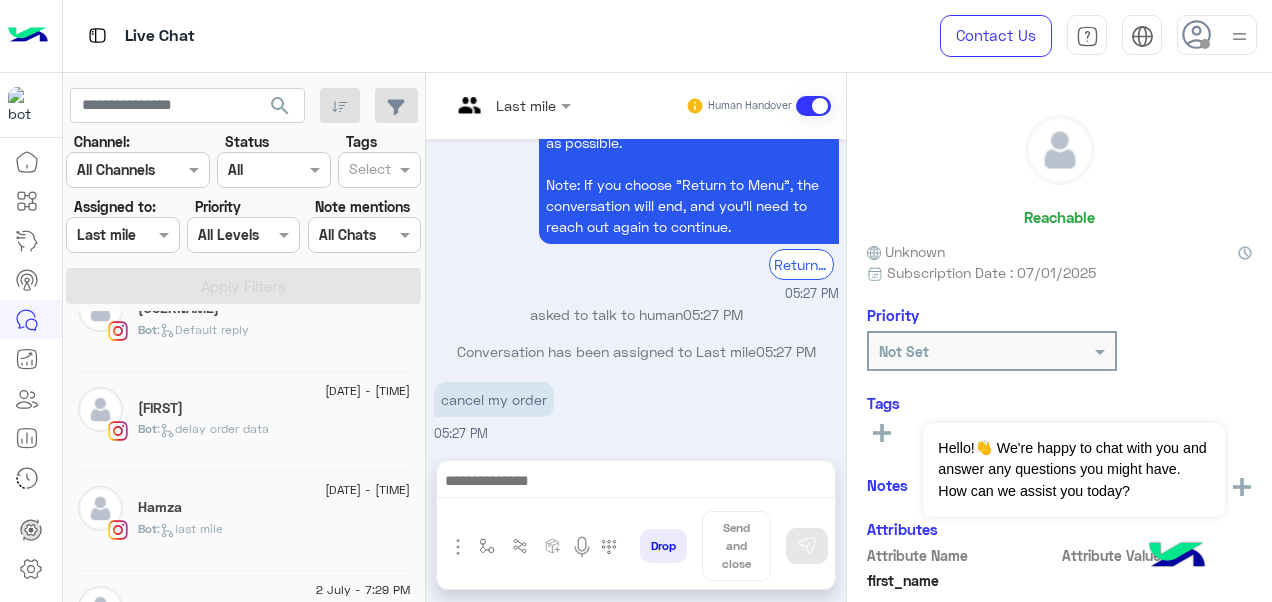 click on "Bot :   delay order data" 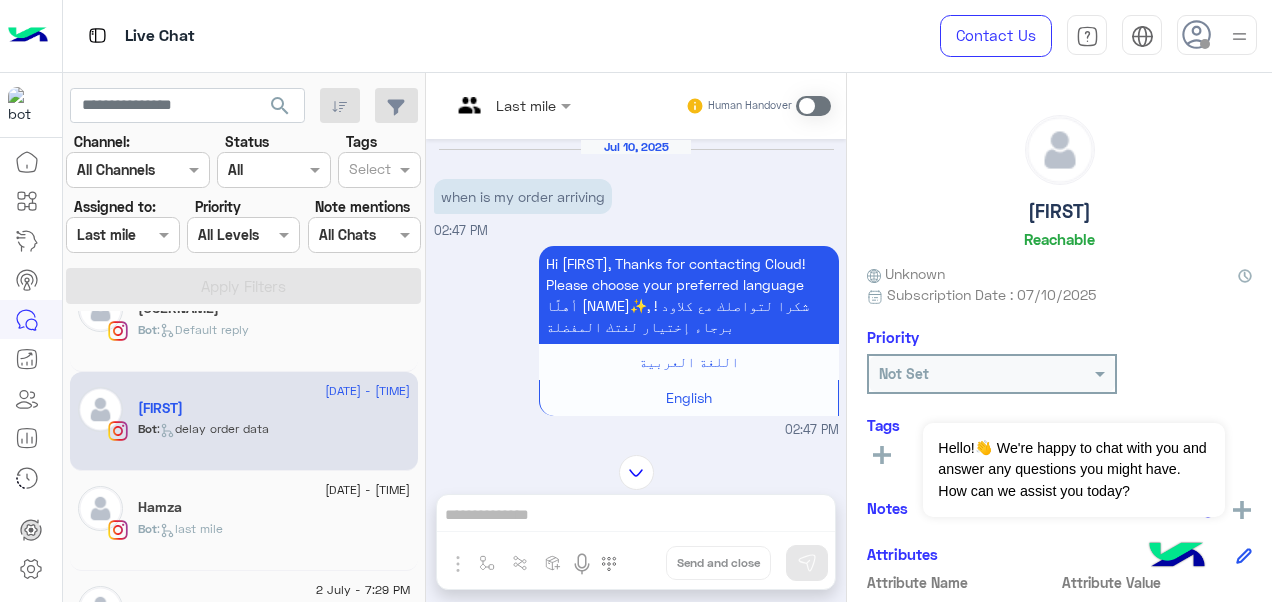 click at bounding box center [511, 104] 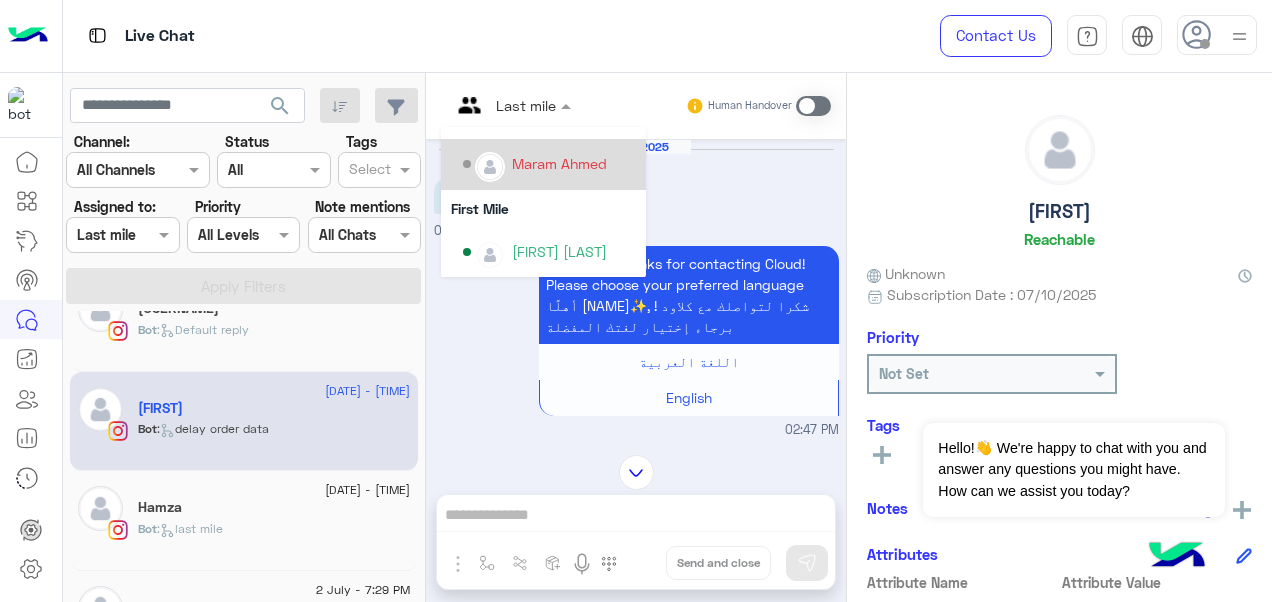 click on "Maram Ahmed" at bounding box center (549, 164) 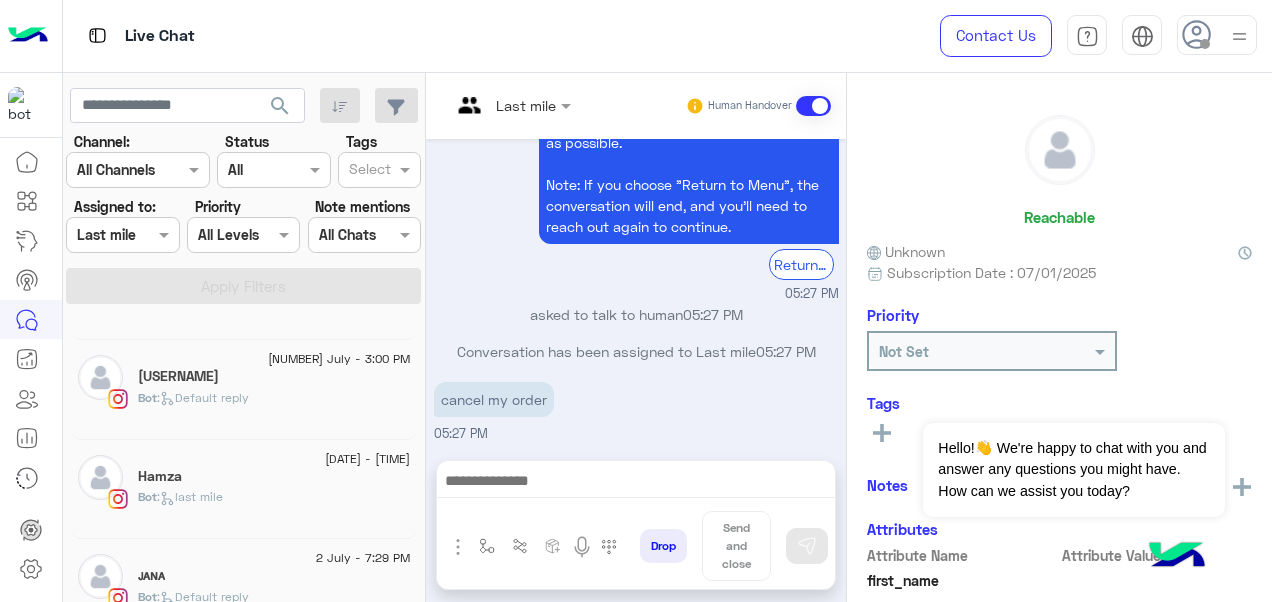 click on ":   Default reply" 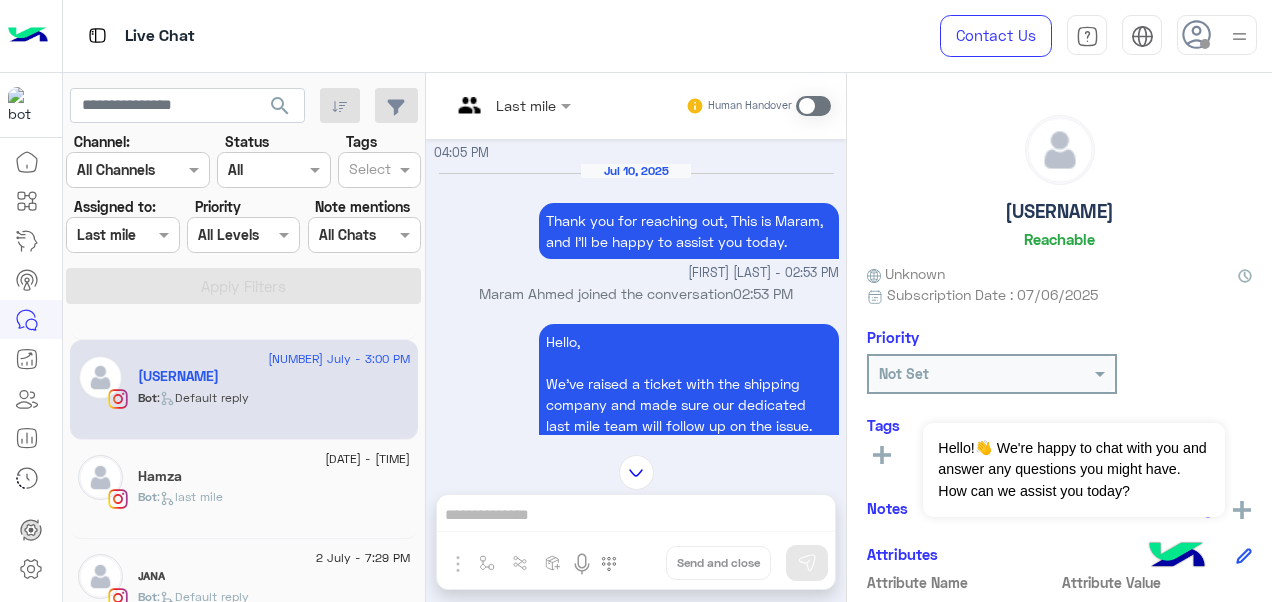 click at bounding box center (511, 104) 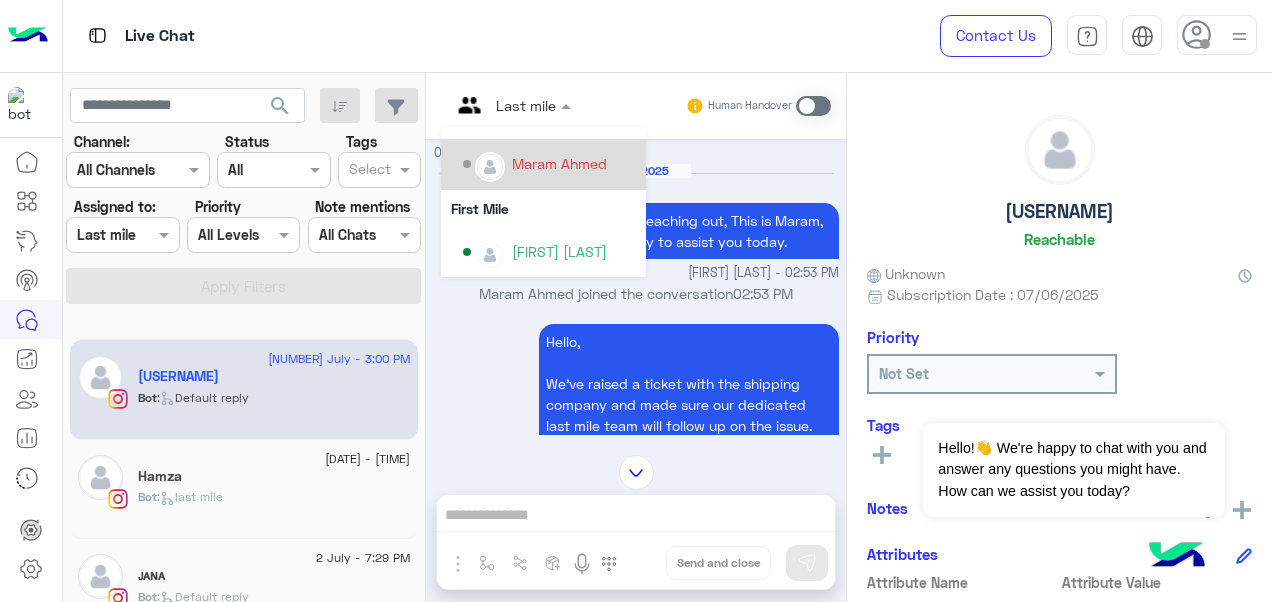 click on "Maram Ahmed" at bounding box center (549, 164) 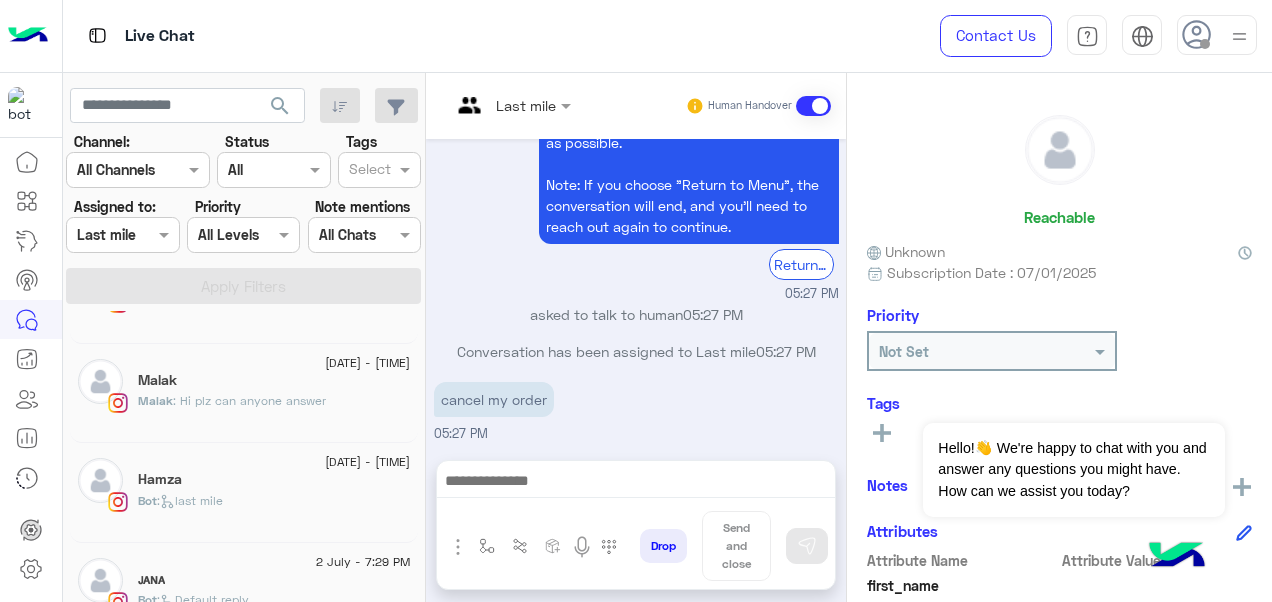 click on ": Hi plz can anyone answer" 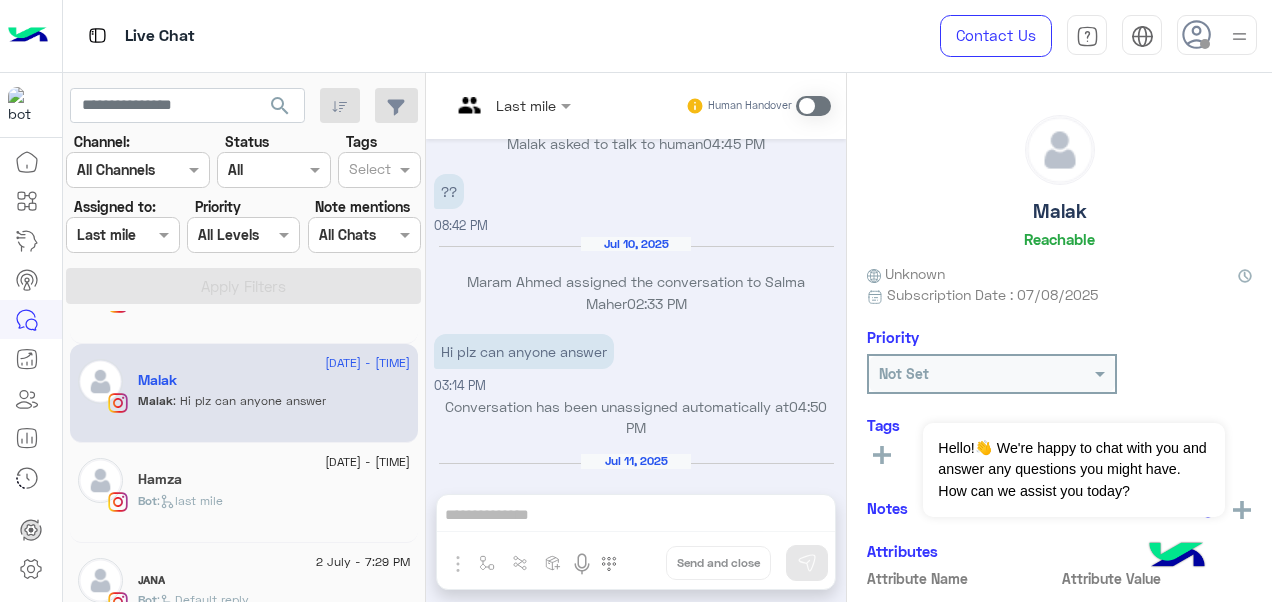 click on "Last mile" at bounding box center [526, 105] 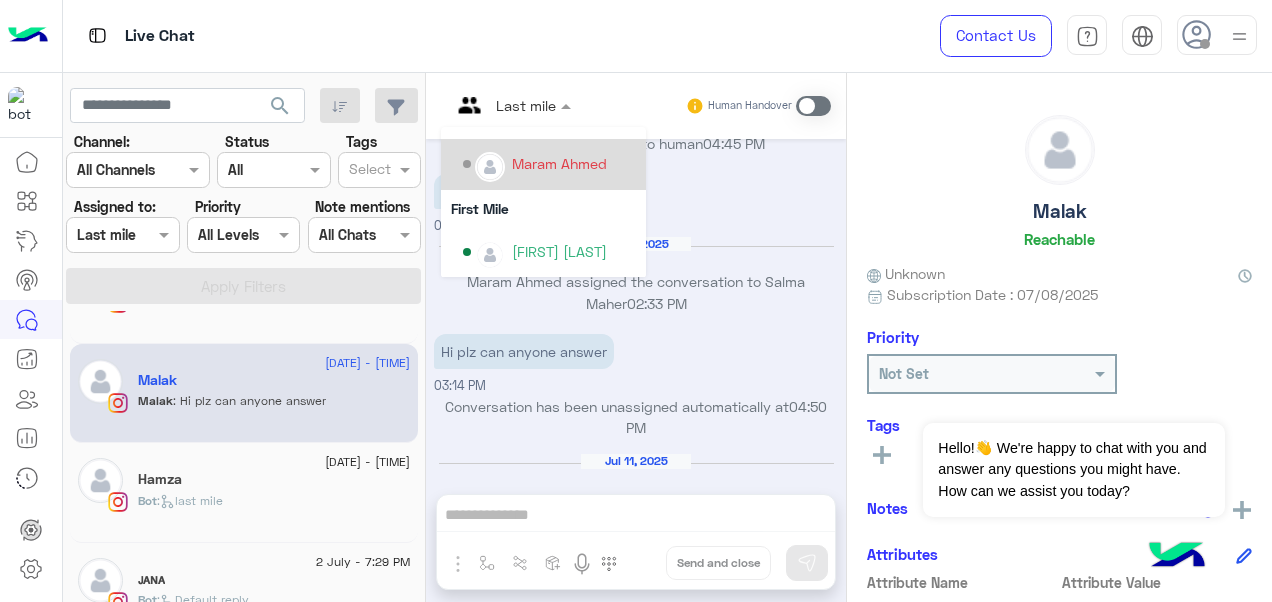 click on "Maram Ahmed" at bounding box center [549, 164] 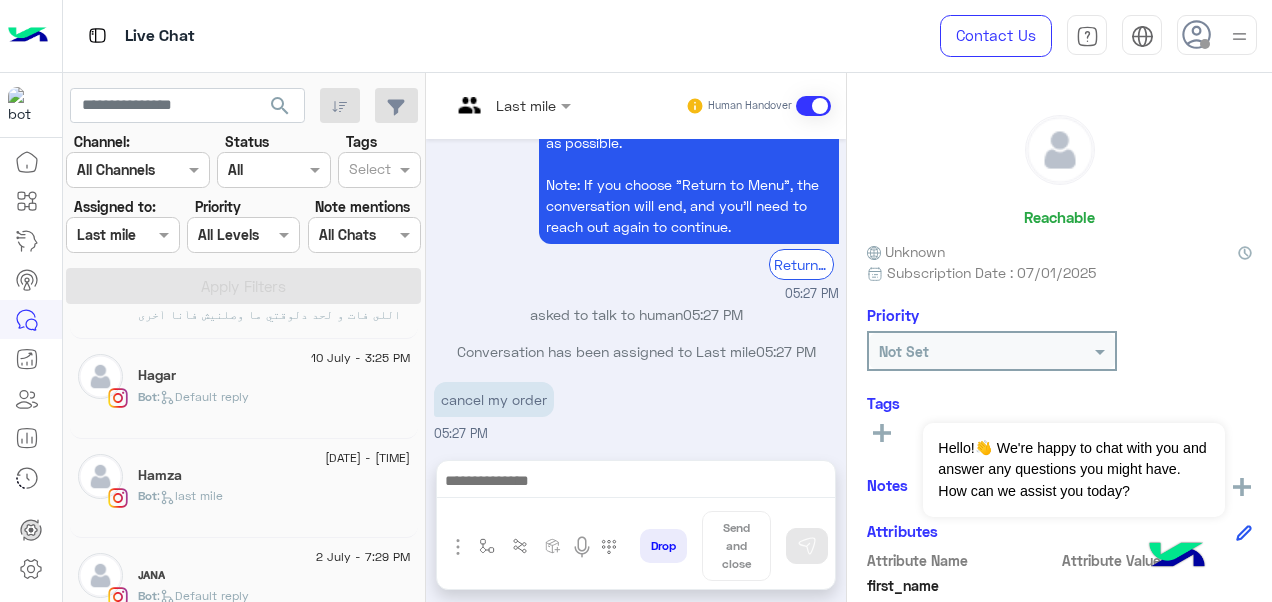 click on "Hagar" 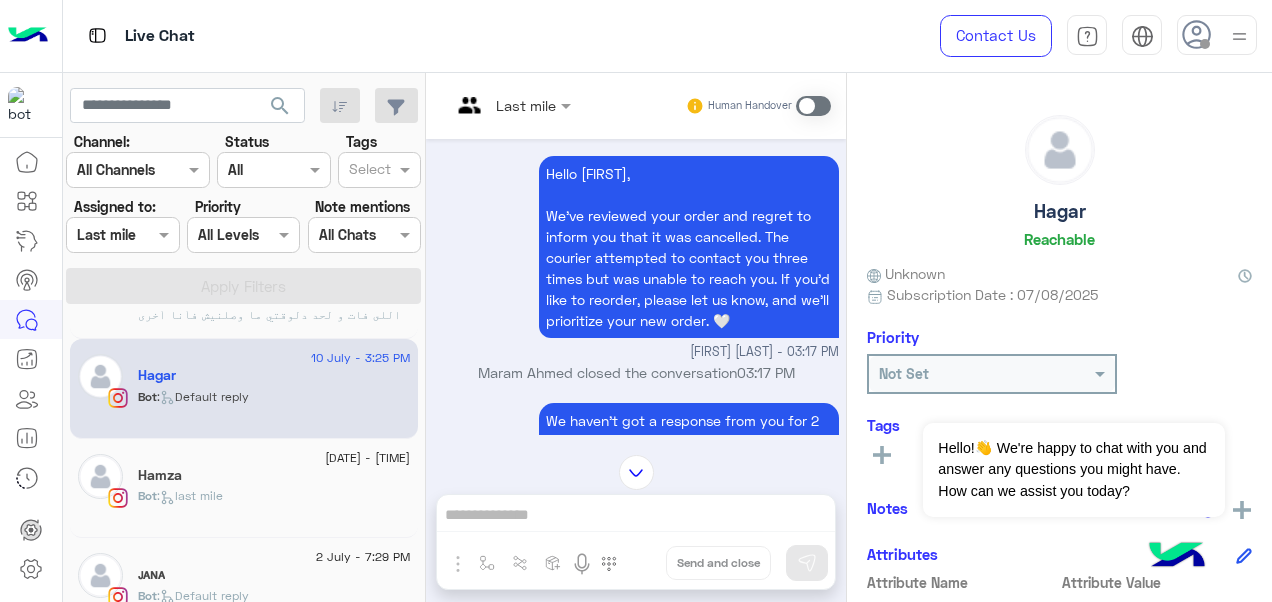 click at bounding box center [511, 104] 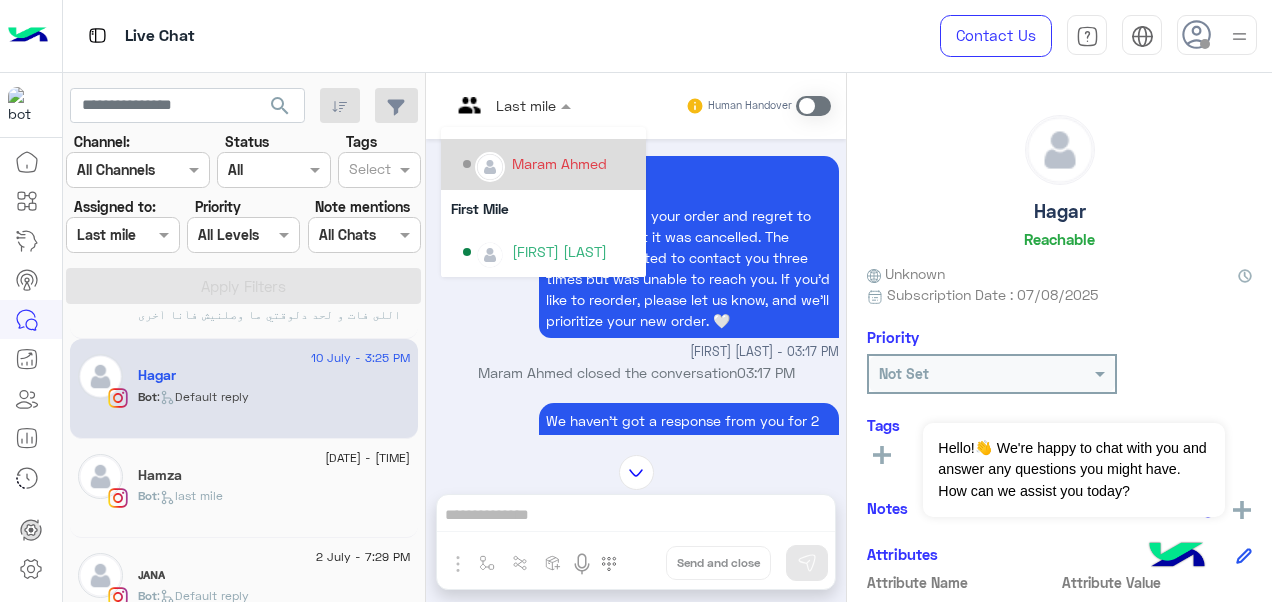 click on "Maram Ahmed" at bounding box center (559, 163) 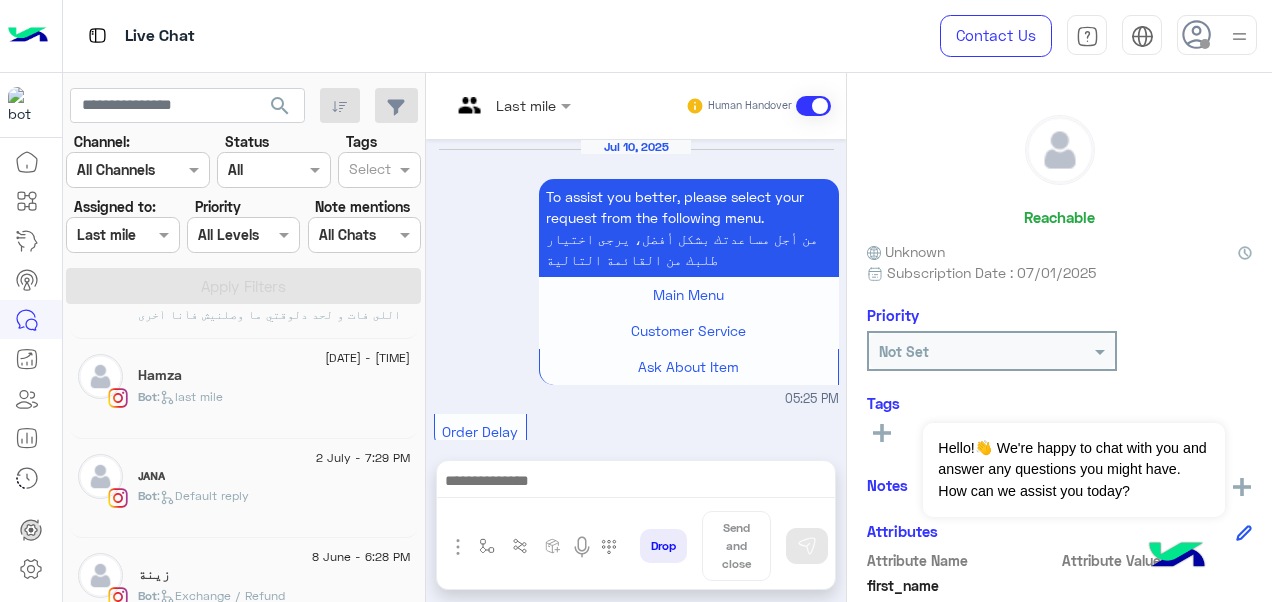 scroll, scrollTop: 972, scrollLeft: 0, axis: vertical 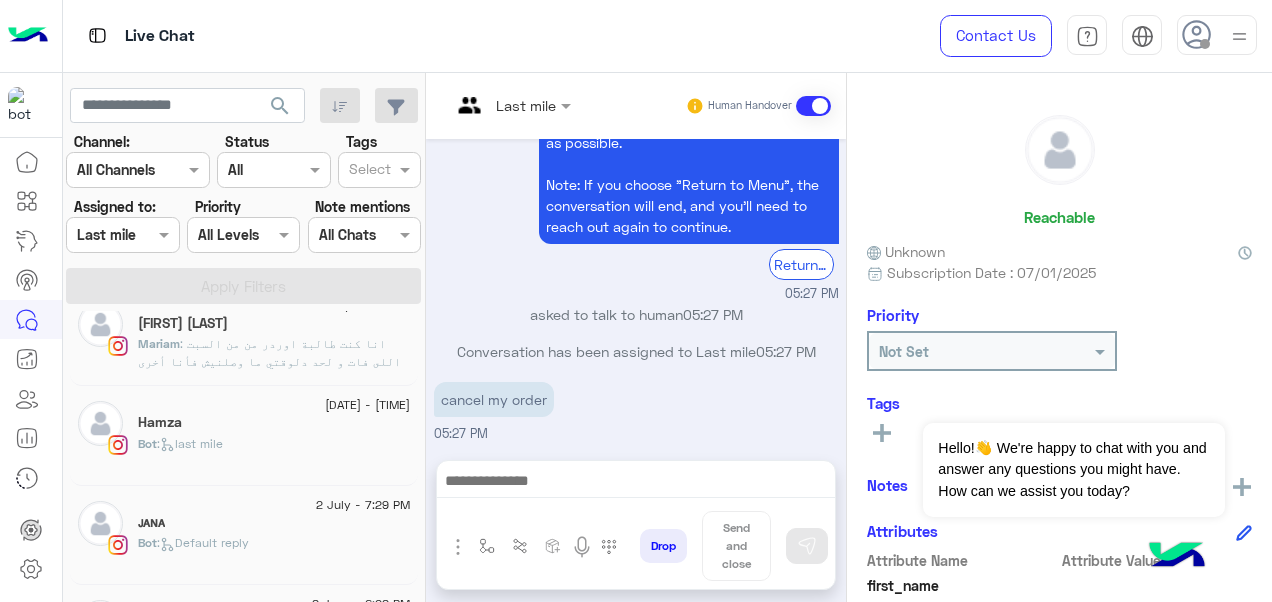 click on ": انا كنت طالبة اوردر من من السبت اللى فات و لحد دلوقتي ما وصلنيش فأنا أخرى استلمه بكرا أو بعده الصبح" 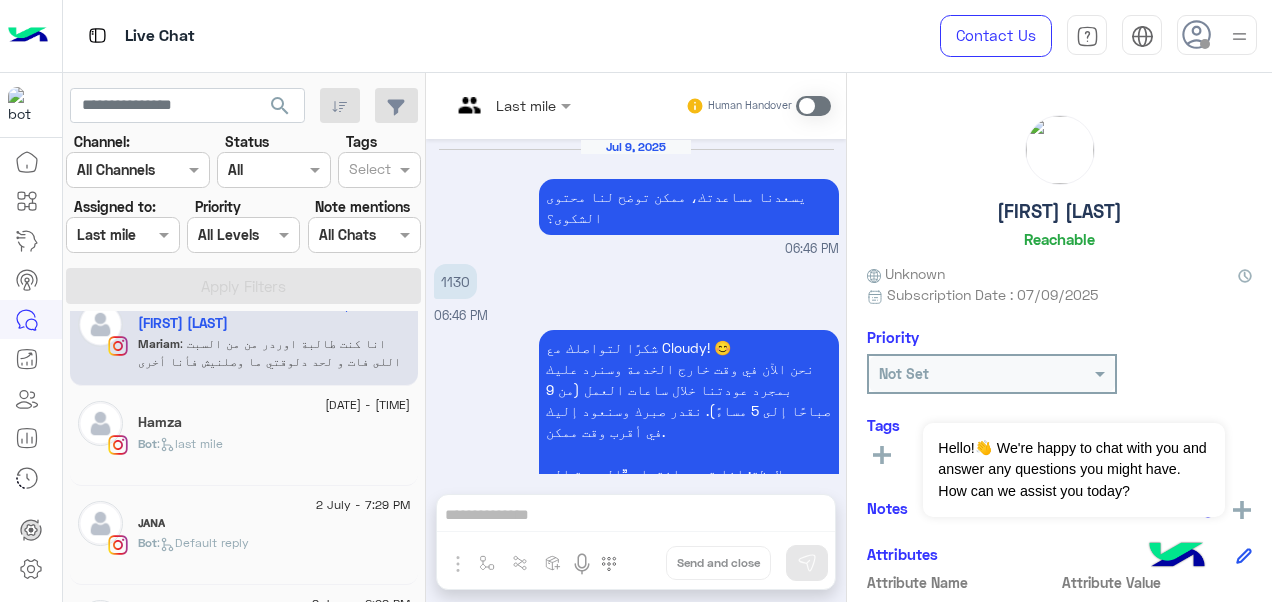 scroll, scrollTop: 587, scrollLeft: 0, axis: vertical 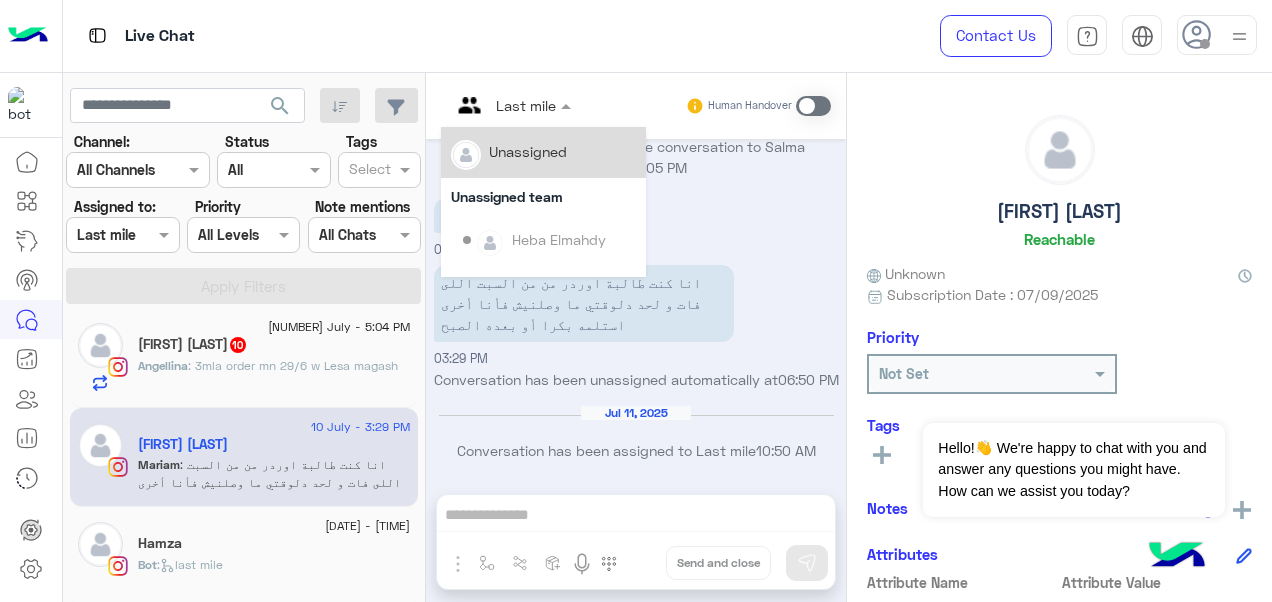 click at bounding box center [487, 105] 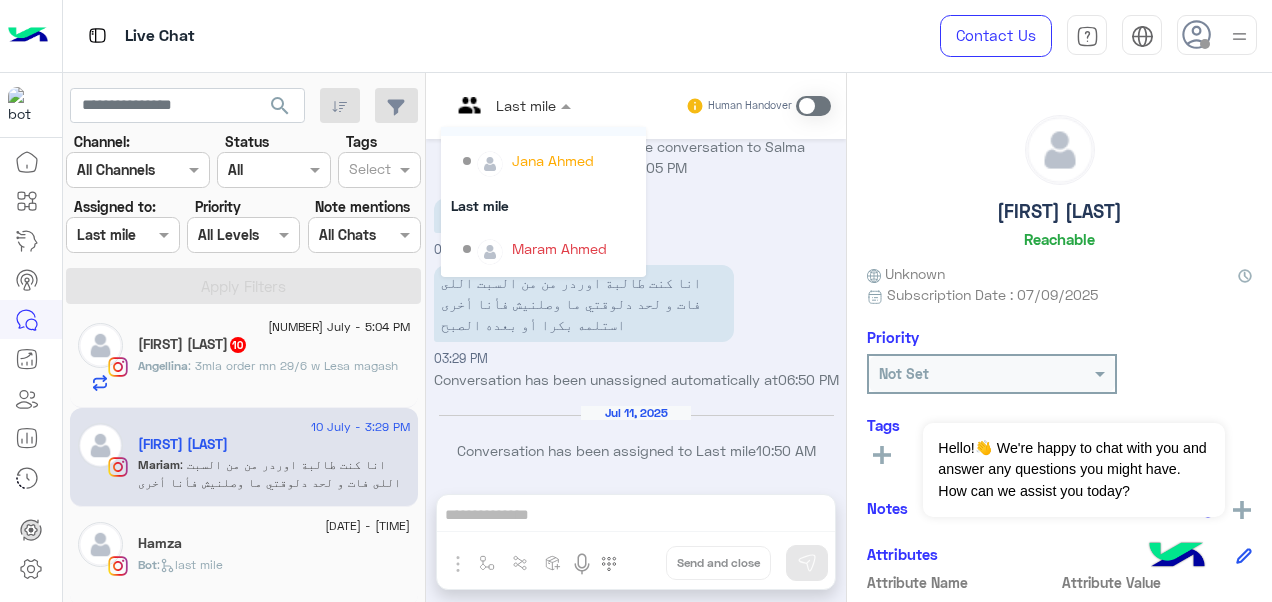 scroll, scrollTop: 354, scrollLeft: 0, axis: vertical 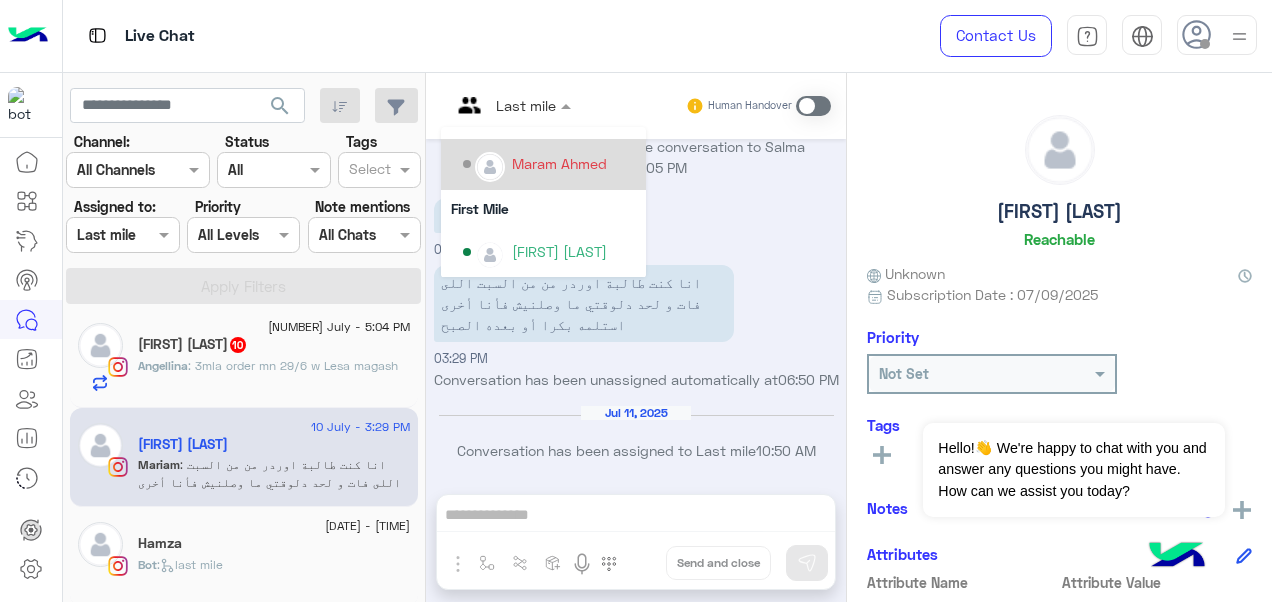 click on "Maram Ahmed" at bounding box center (559, 163) 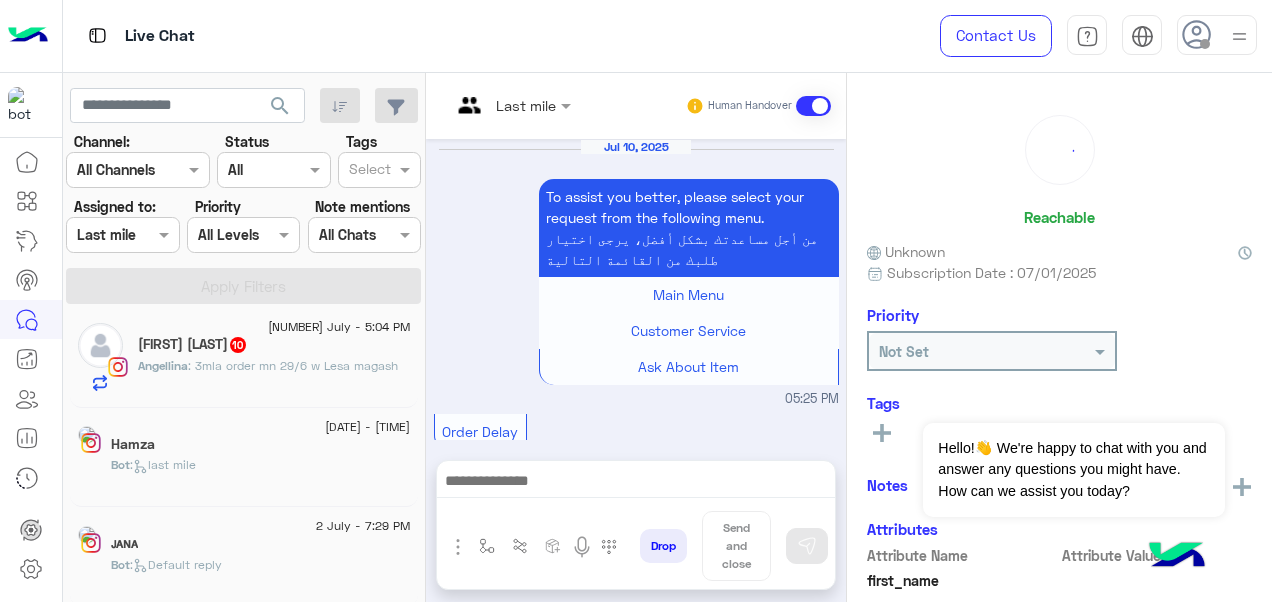 scroll, scrollTop: 972, scrollLeft: 0, axis: vertical 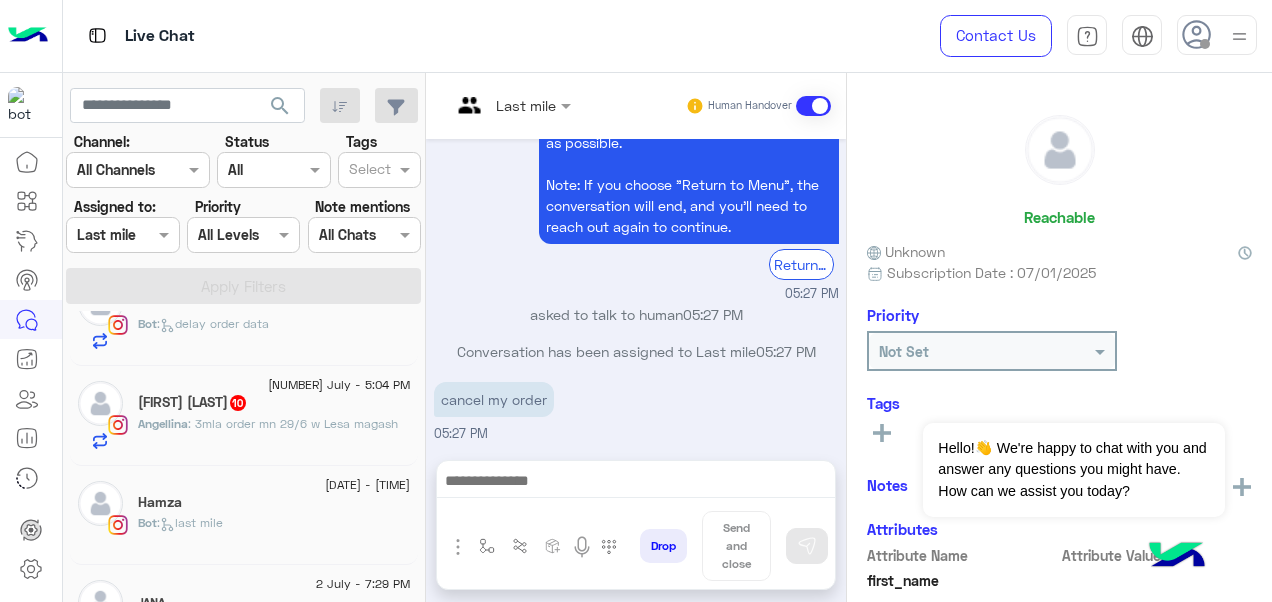 click on "[FIRST] [LAST] 10" 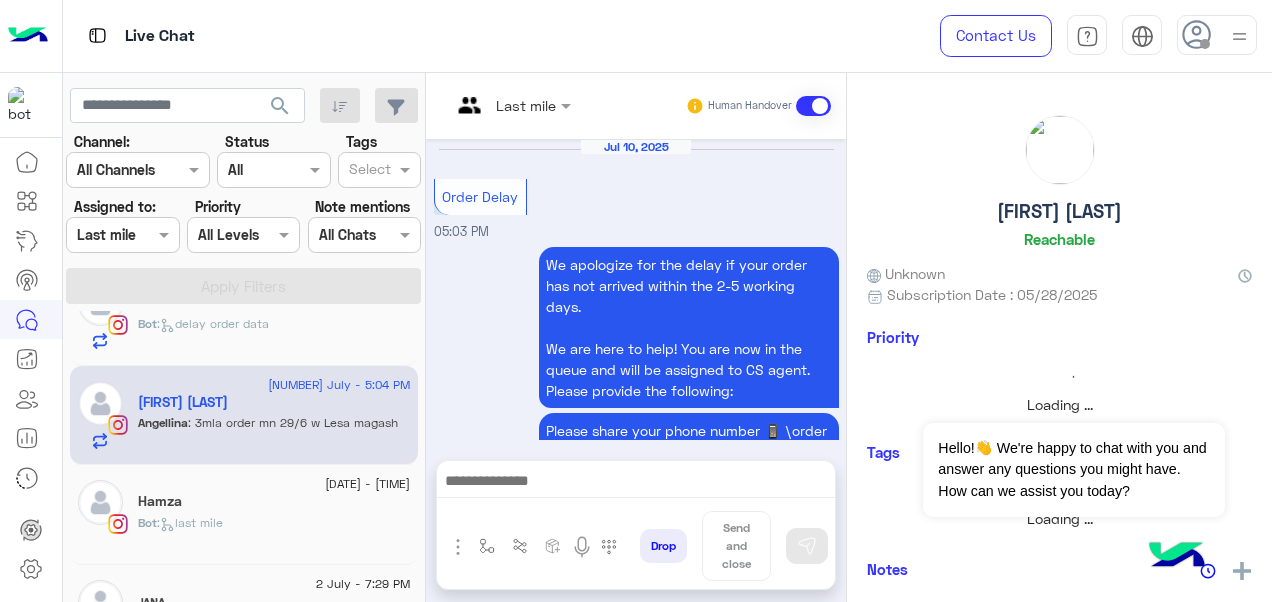 scroll, scrollTop: 824, scrollLeft: 0, axis: vertical 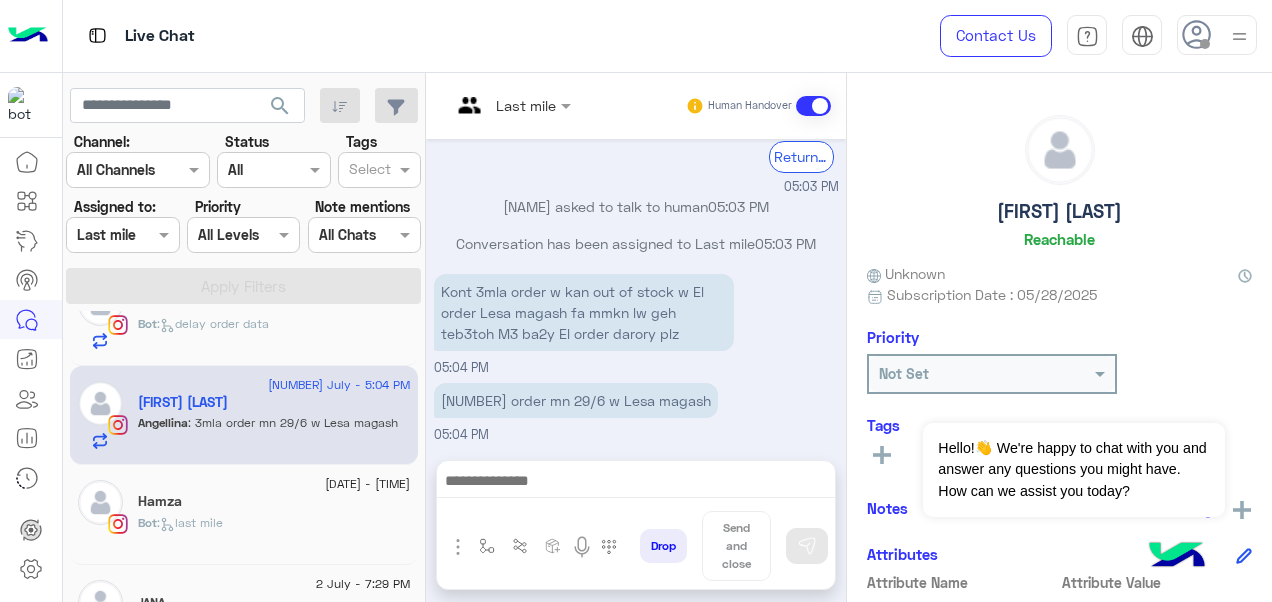 click at bounding box center (511, 104) 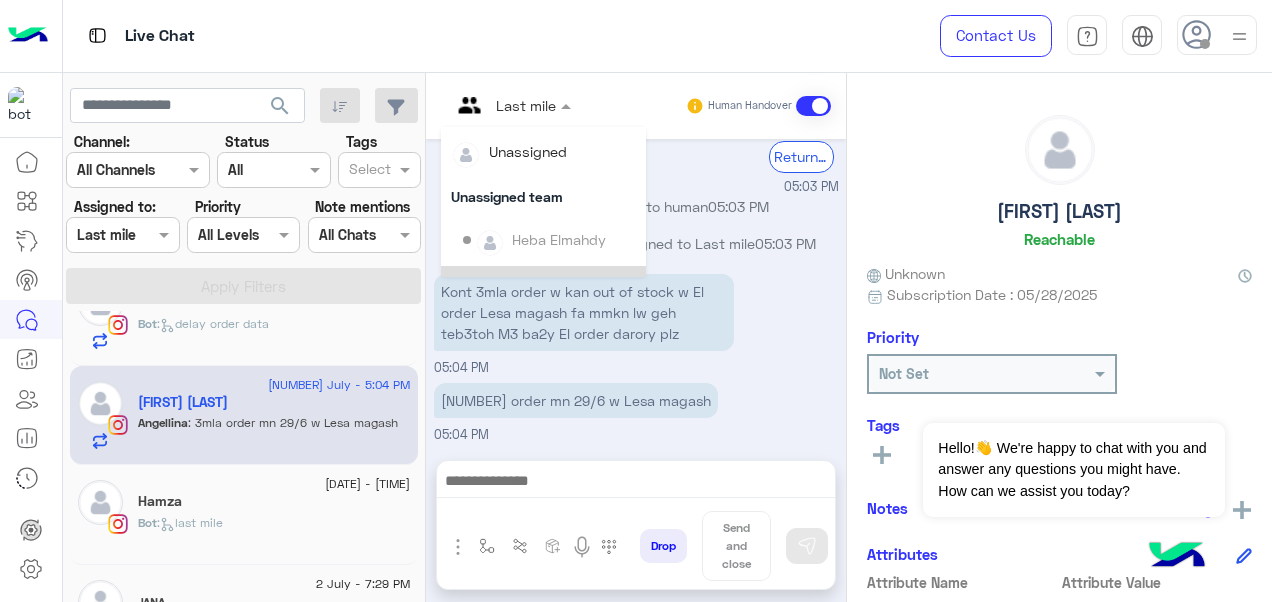 scroll, scrollTop: 354, scrollLeft: 0, axis: vertical 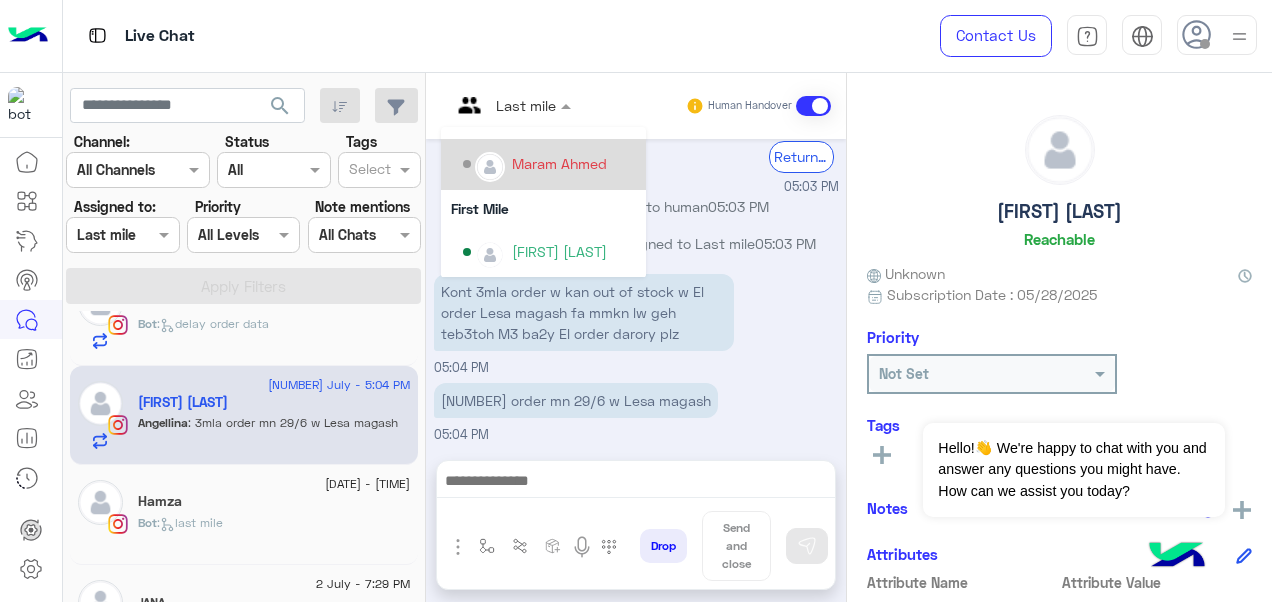 click on "Maram Ahmed" at bounding box center [549, 164] 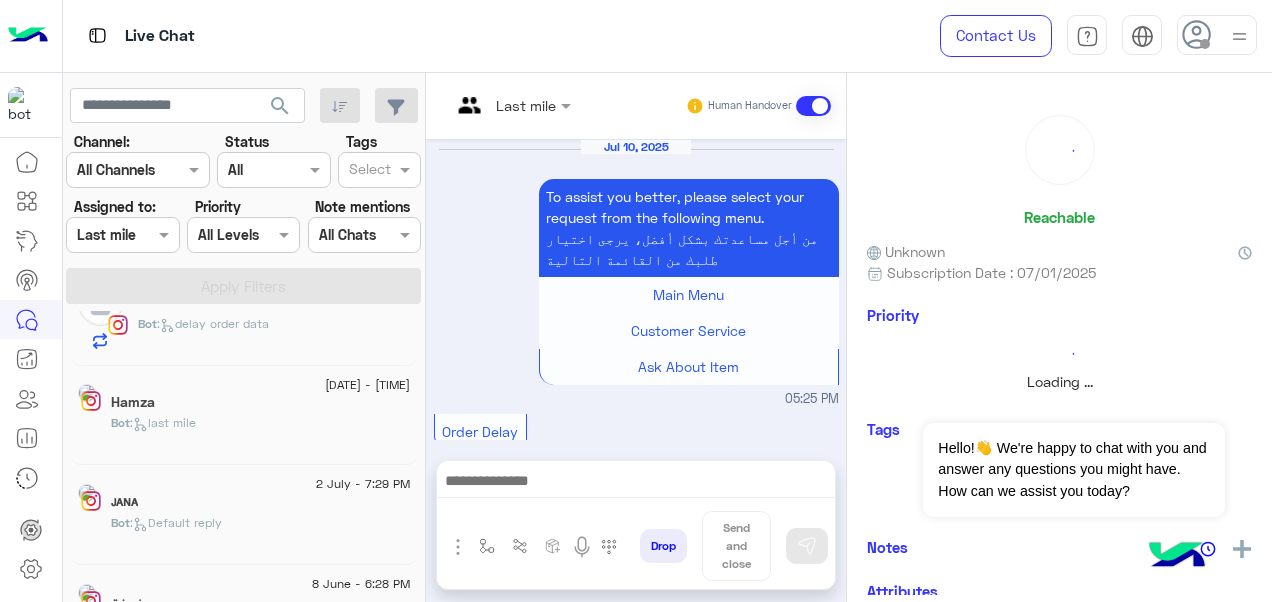 scroll, scrollTop: 972, scrollLeft: 0, axis: vertical 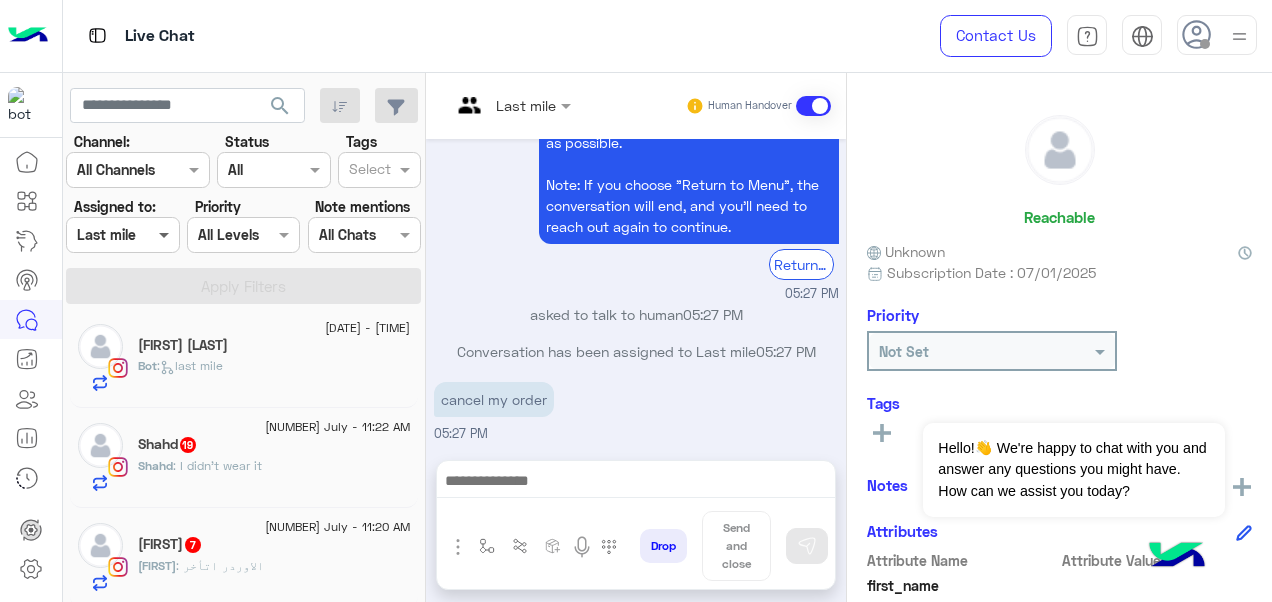 click at bounding box center [166, 234] 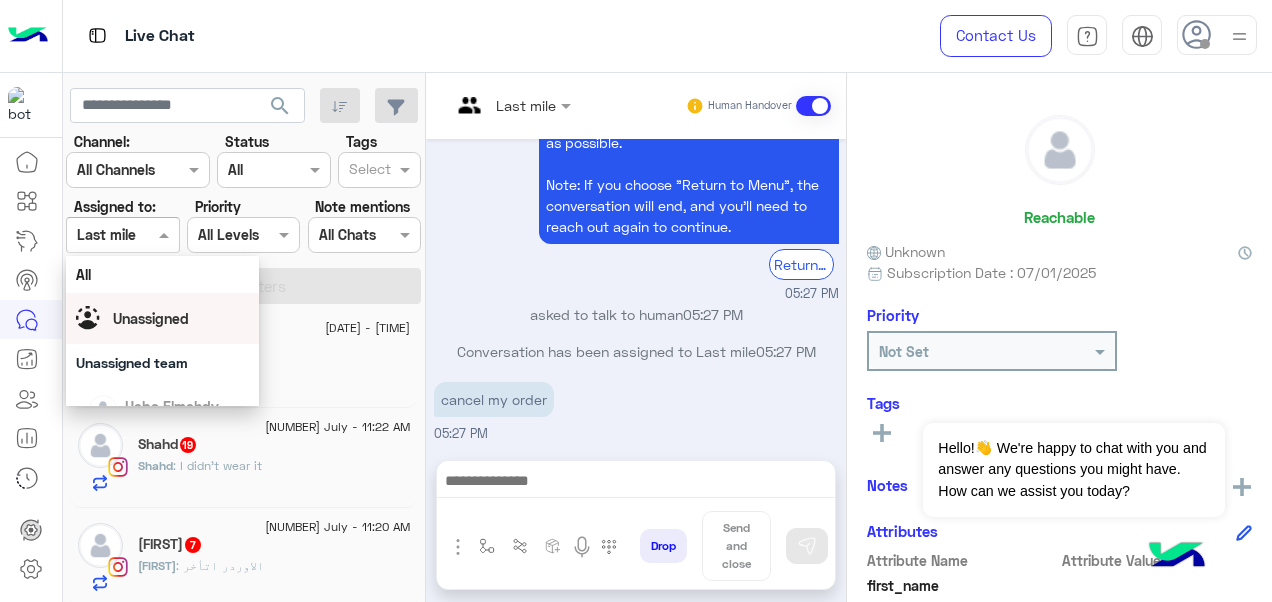 scroll, scrollTop: 392, scrollLeft: 0, axis: vertical 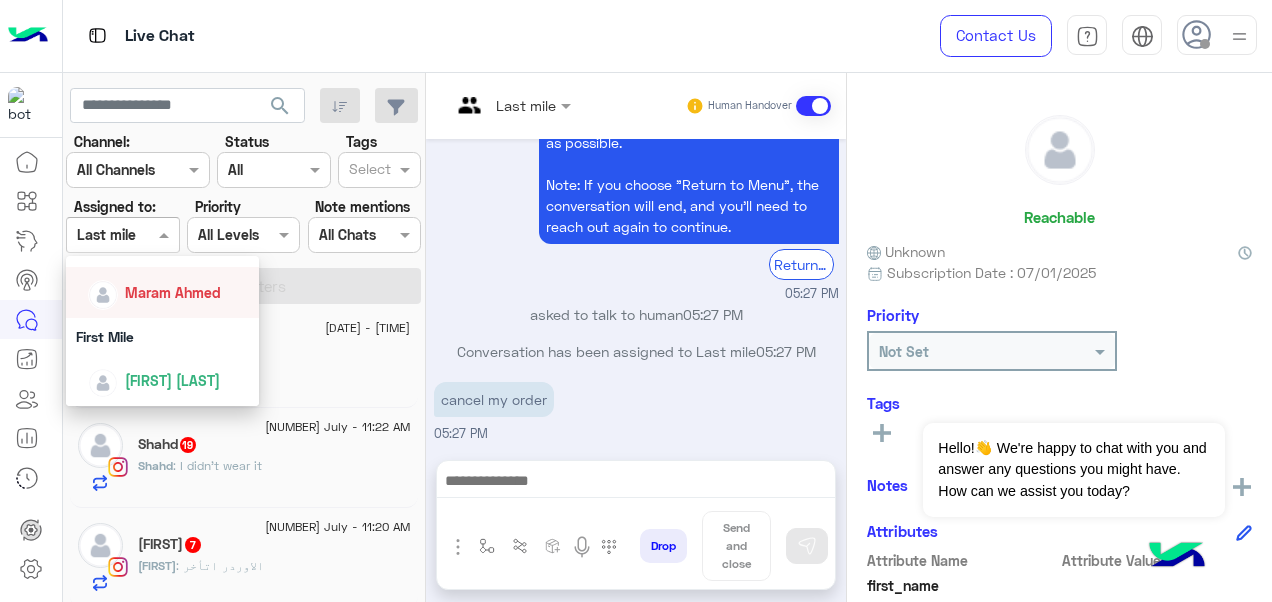 click on "Maram Ahmed" at bounding box center [163, 292] 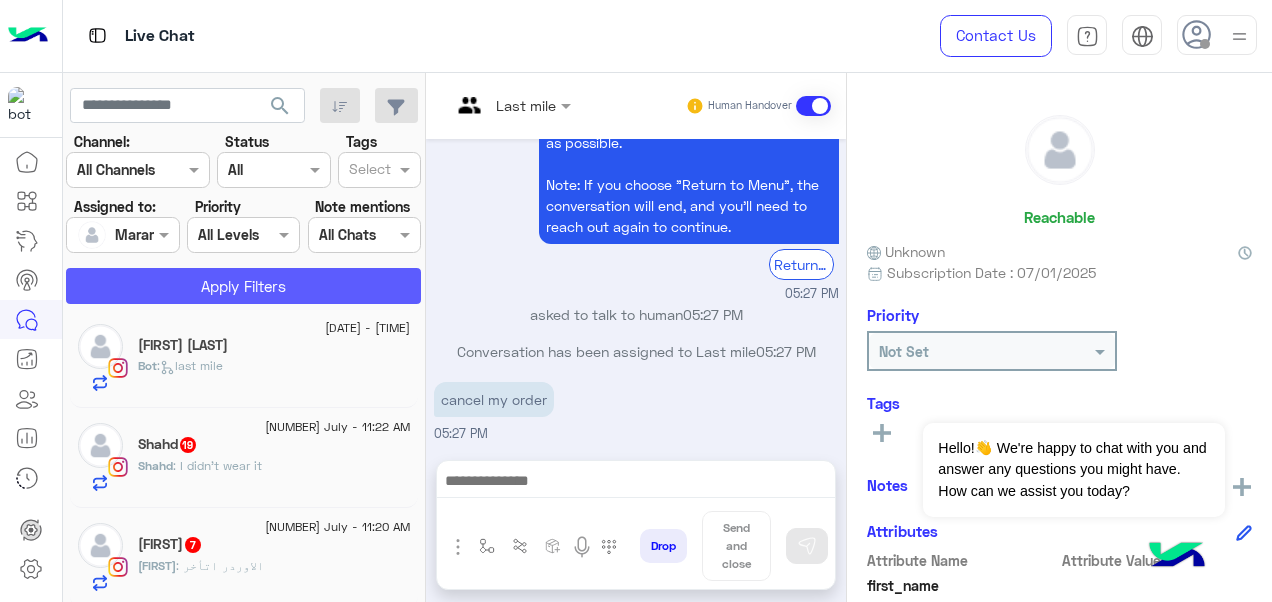 click on "Apply Filters" 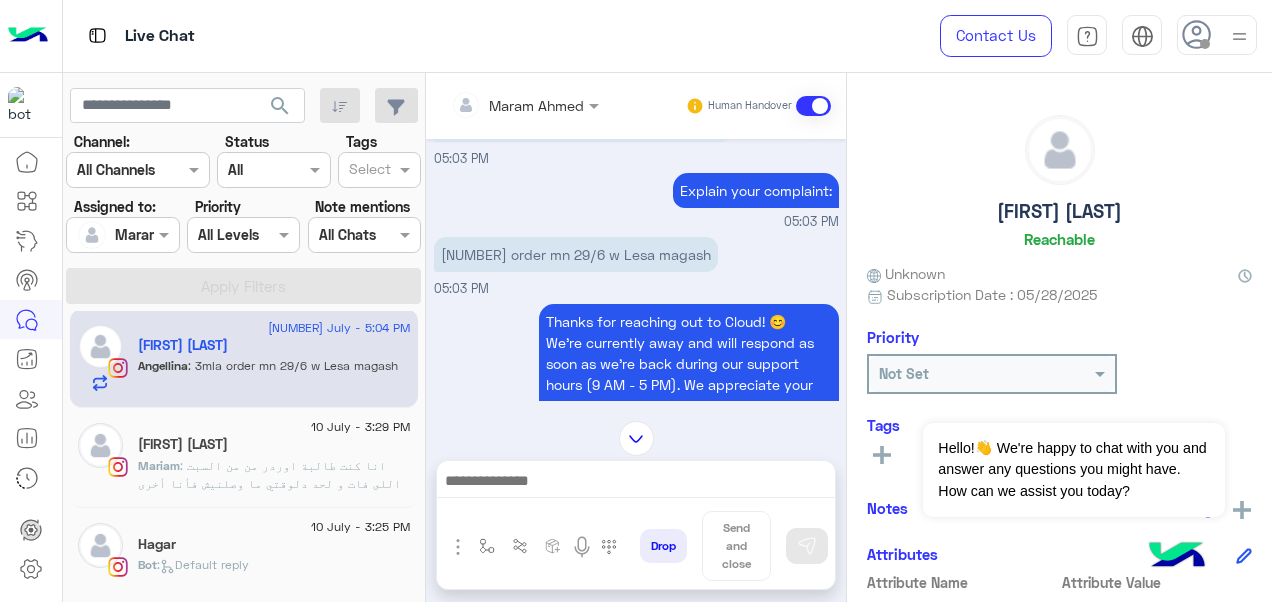 scroll, scrollTop: 365, scrollLeft: 0, axis: vertical 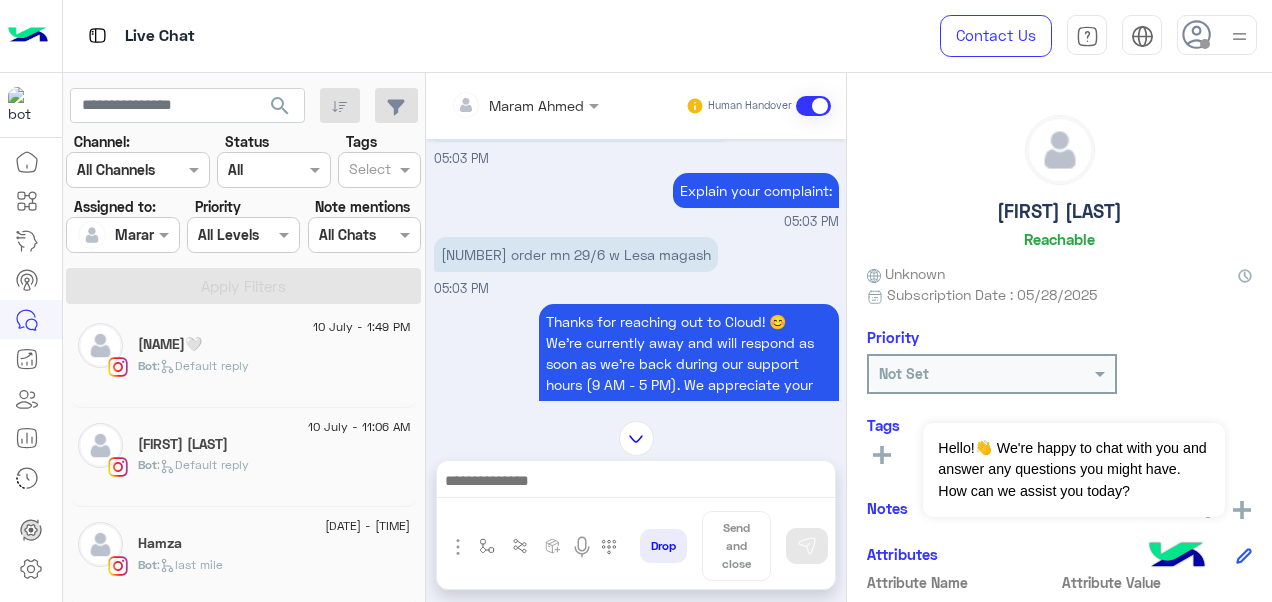 click on "[FIRST] [LAST]" 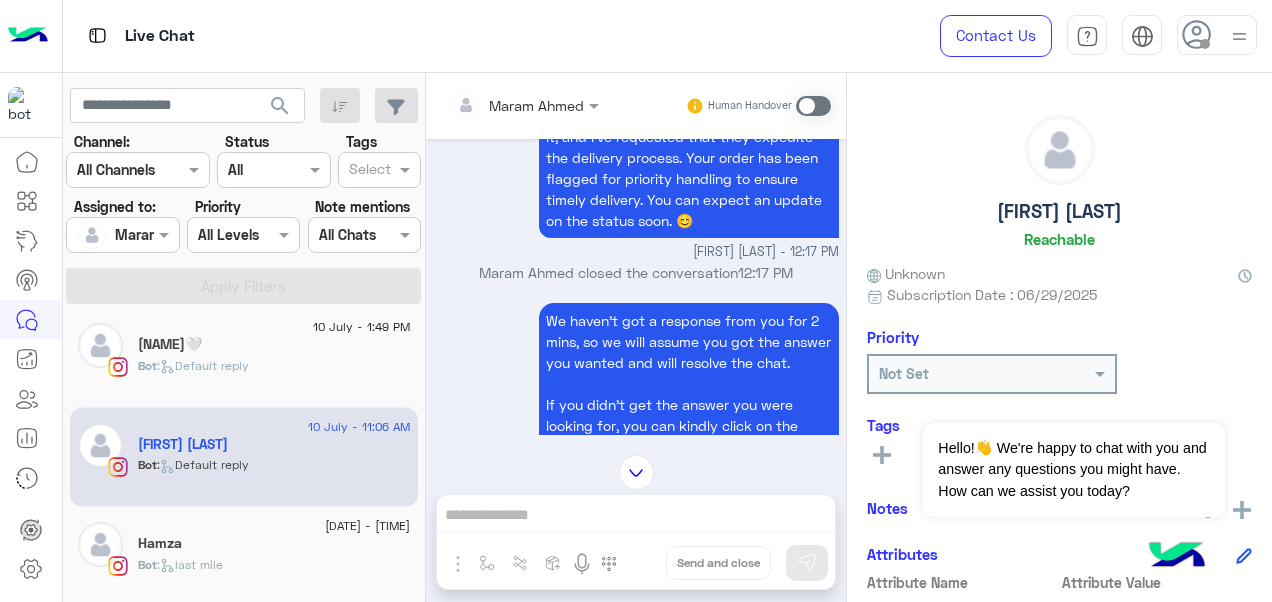 scroll, scrollTop: 75, scrollLeft: 0, axis: vertical 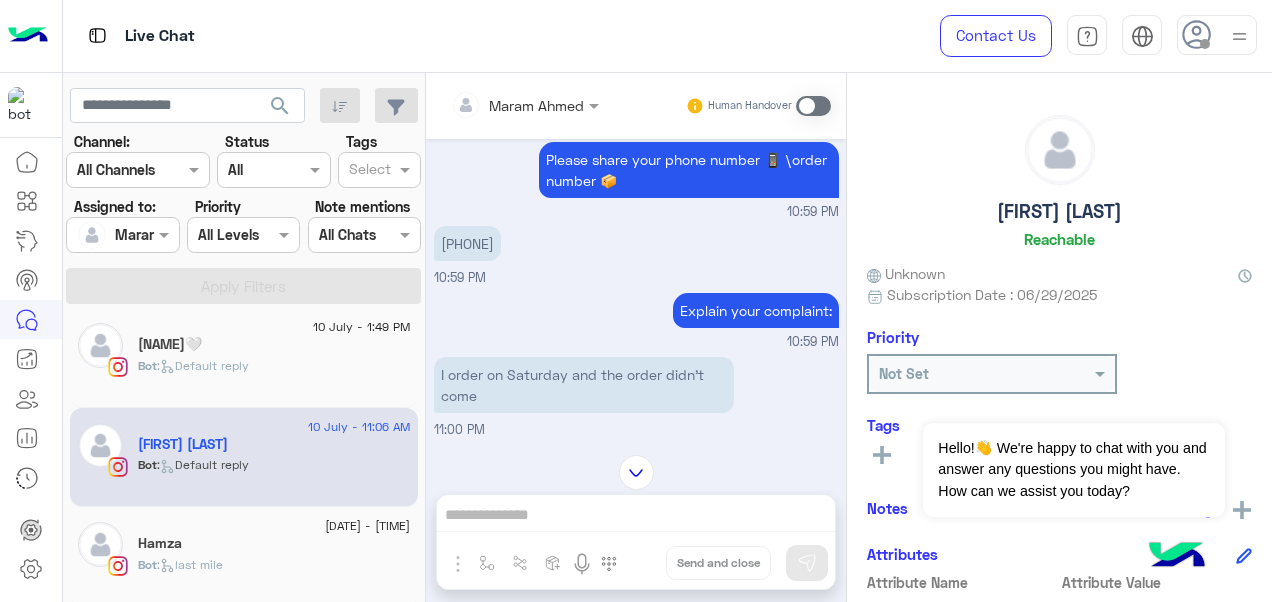click at bounding box center [813, 106] 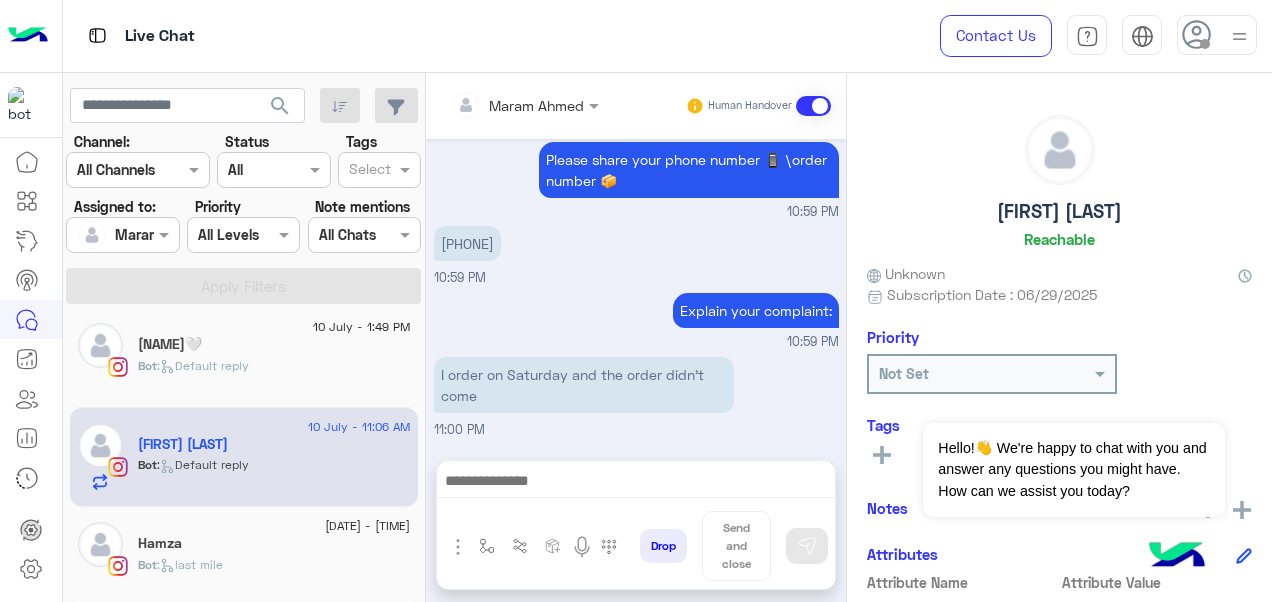 scroll, scrollTop: 6300, scrollLeft: 0, axis: vertical 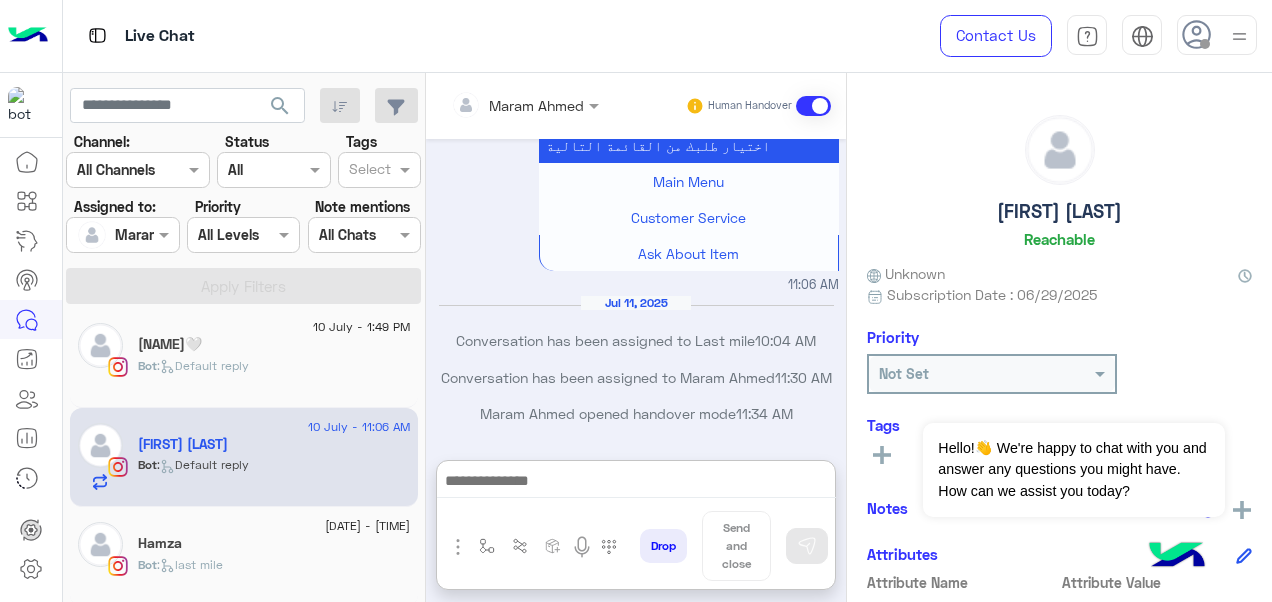 click at bounding box center [636, 483] 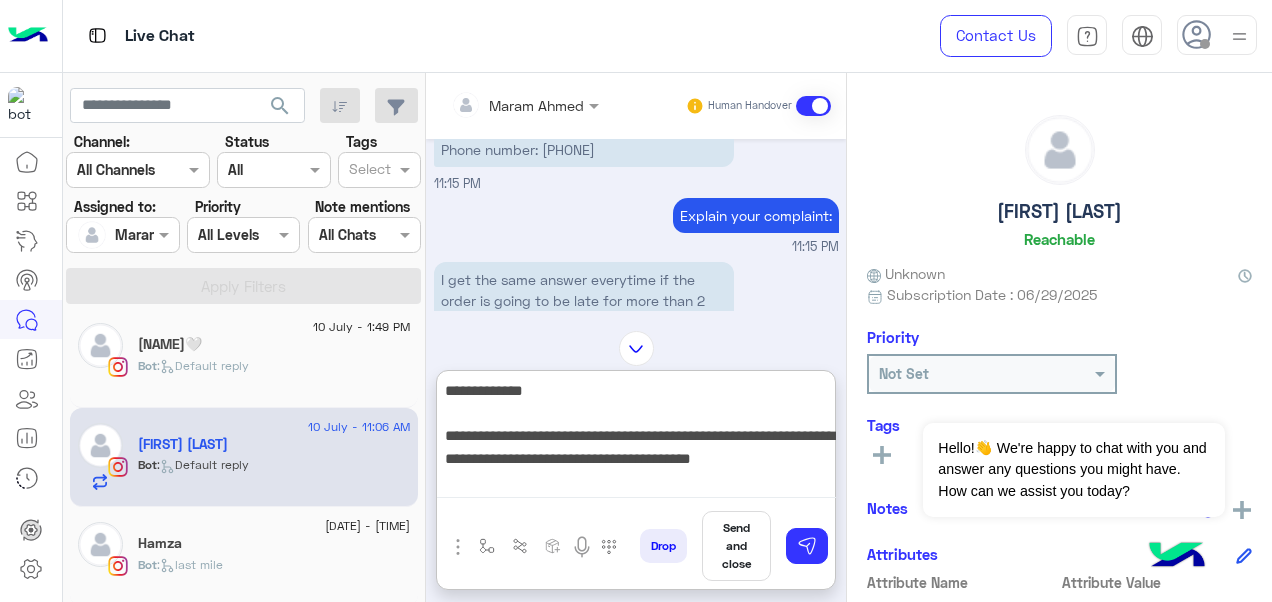 scroll, scrollTop: 4845, scrollLeft: 0, axis: vertical 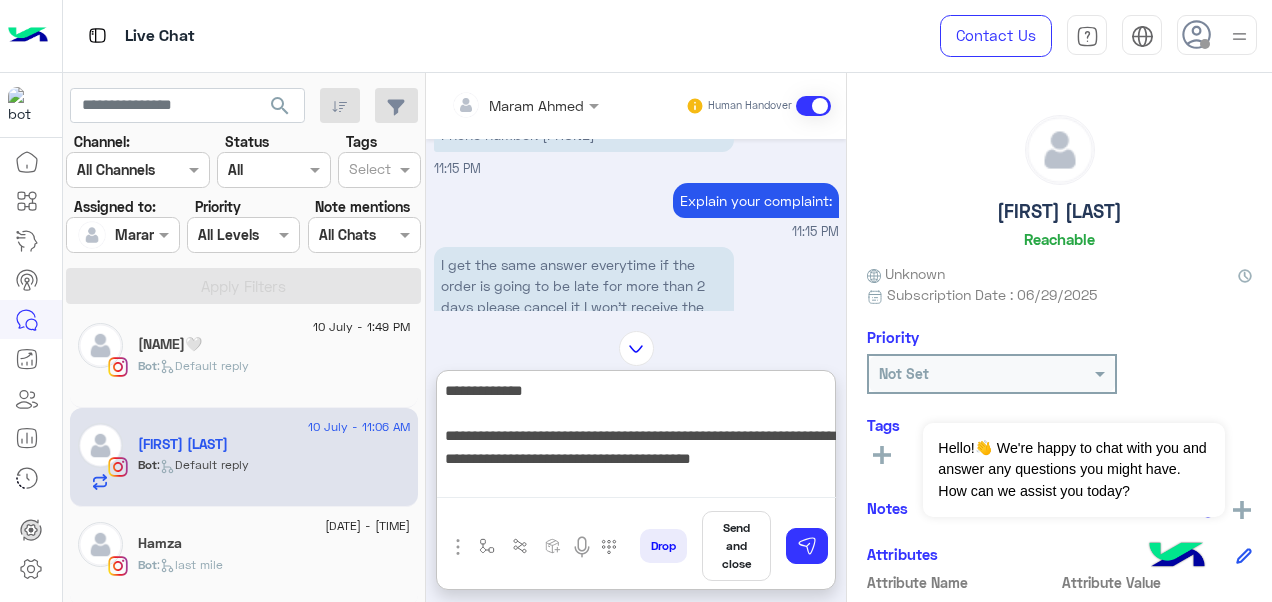 click on "I get the same answer everytime if the order is going to be late for more than 2 days please cancel it I won't receive the order from the courier  Phone number: [PHONE]" at bounding box center (584, 92) 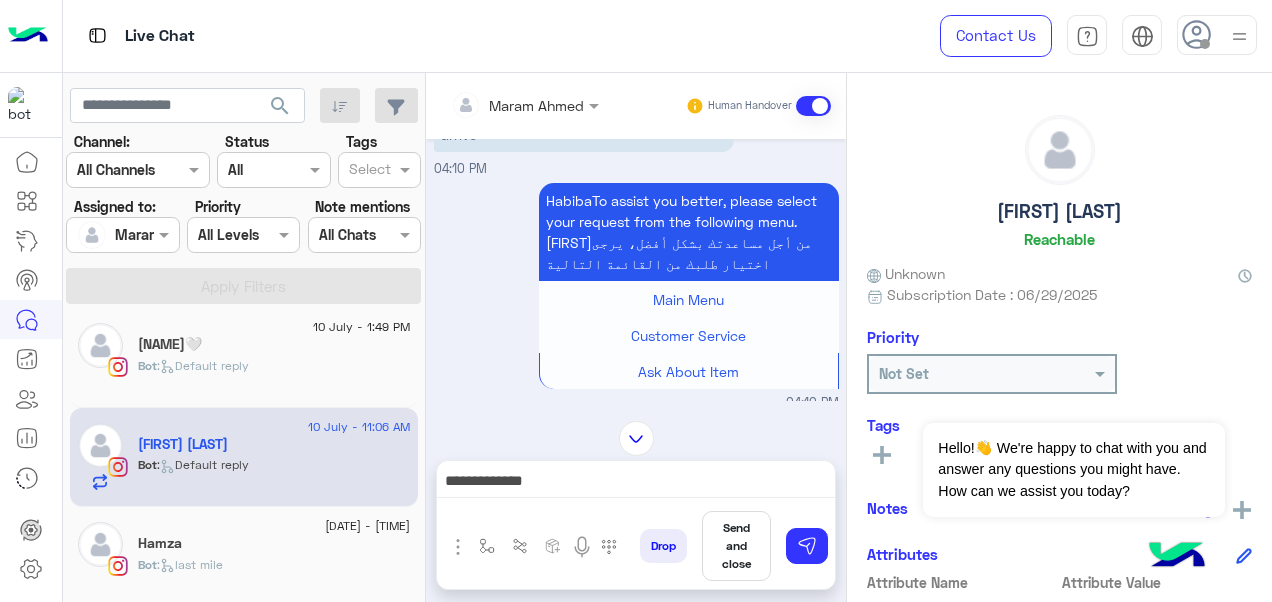 scroll, scrollTop: 2613, scrollLeft: 0, axis: vertical 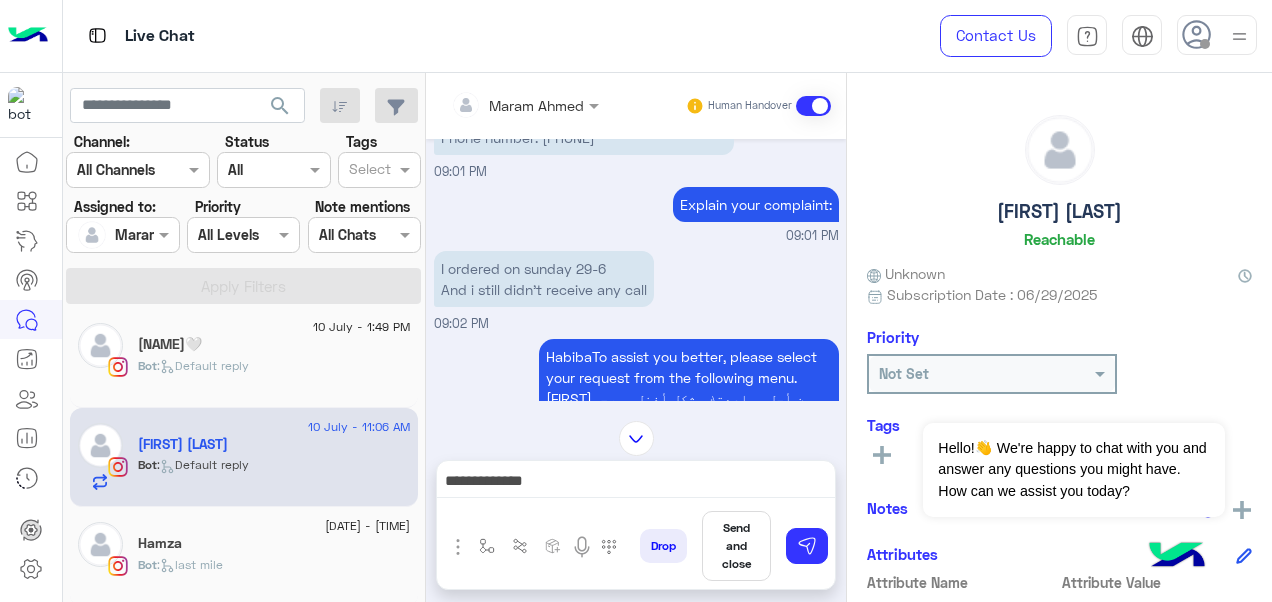 drag, startPoint x: 549, startPoint y: 232, endPoint x: 660, endPoint y: 230, distance: 111.01801 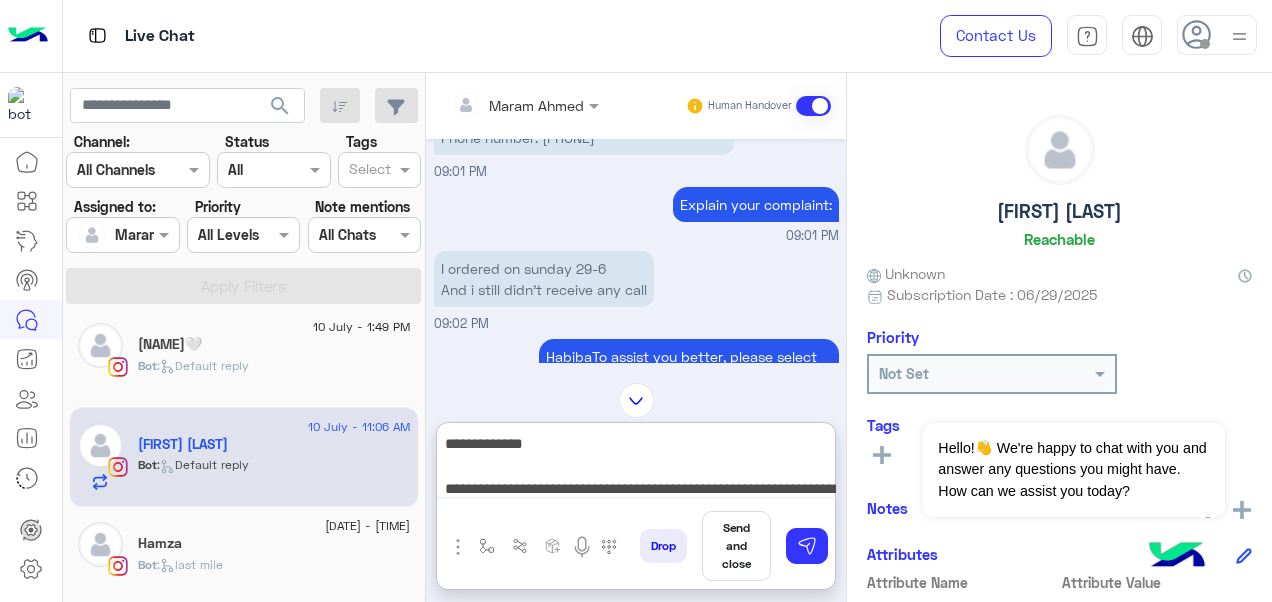 click on "**********" at bounding box center [636, 464] 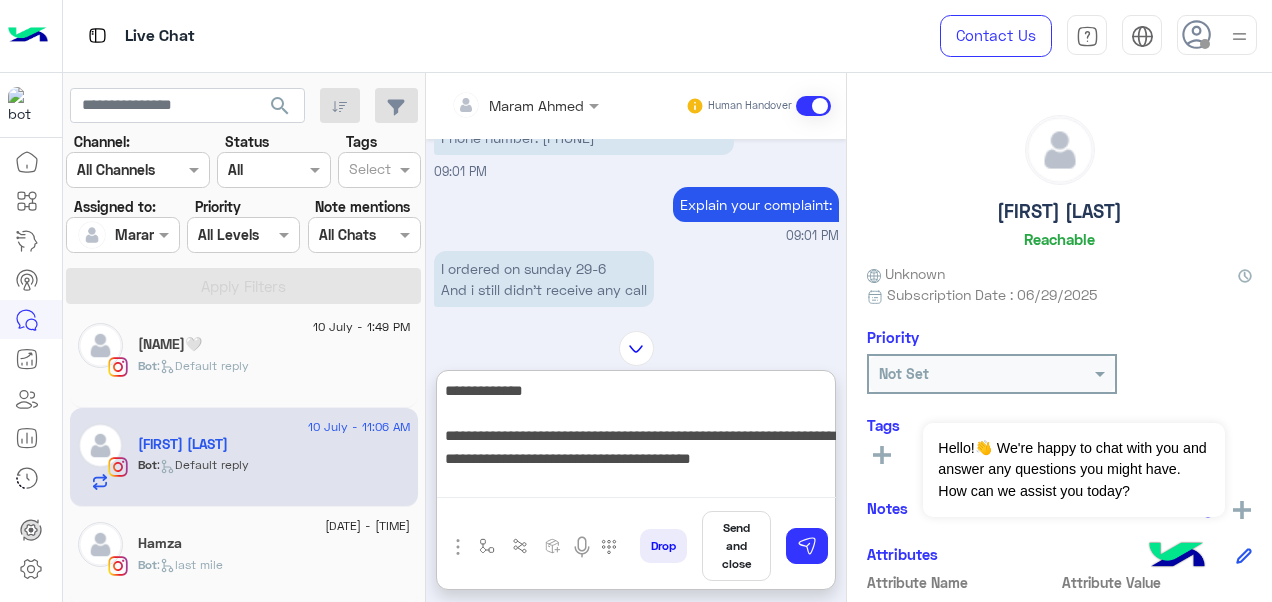 click on "**********" at bounding box center (636, 438) 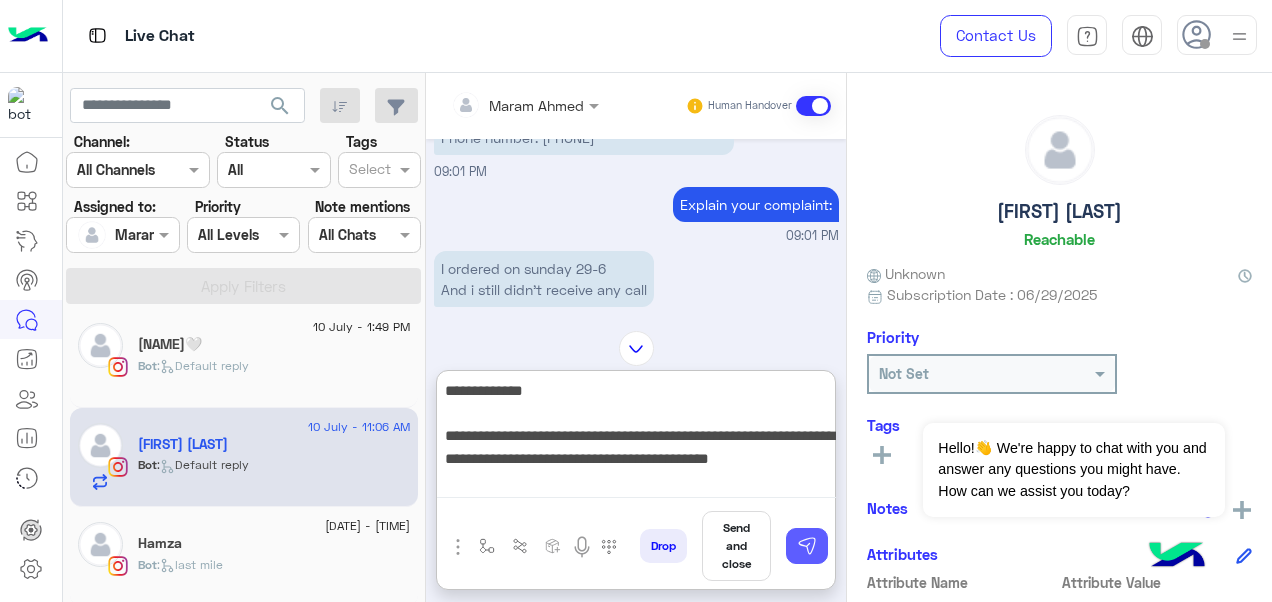 type on "**********" 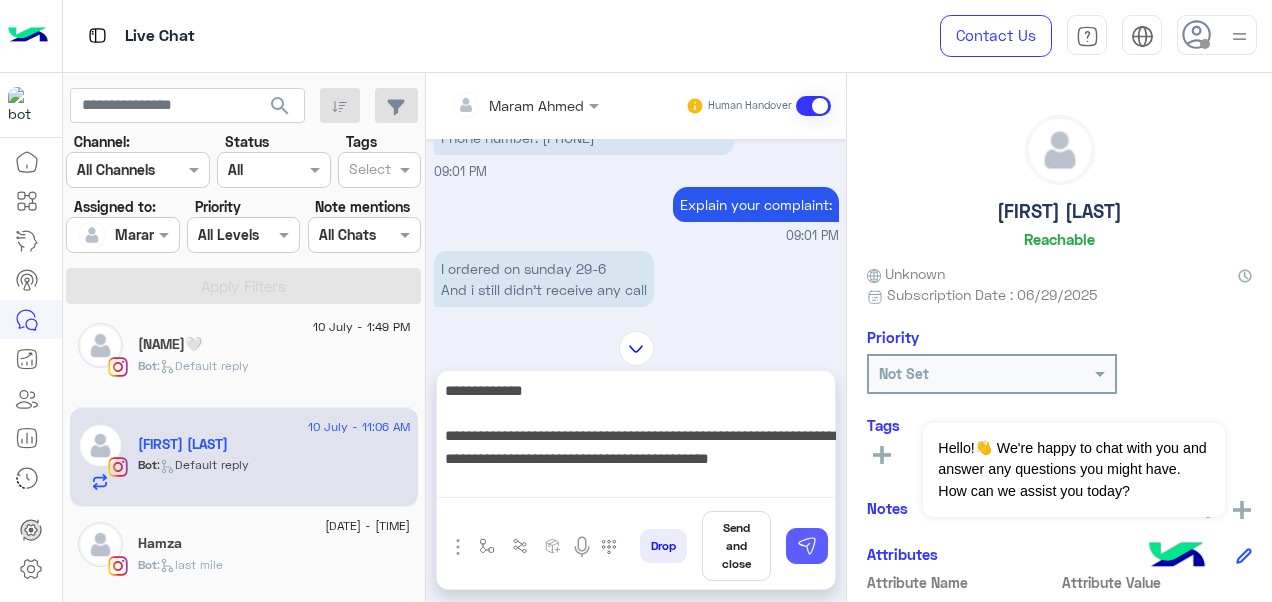 click at bounding box center [807, 546] 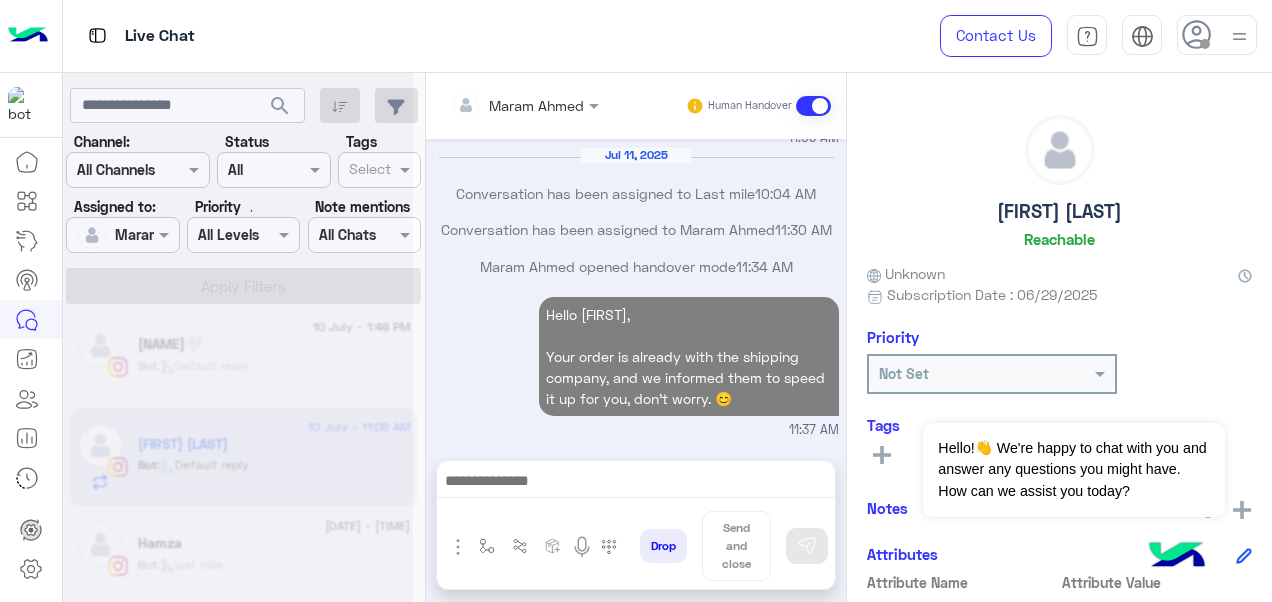 scroll, scrollTop: 9308, scrollLeft: 0, axis: vertical 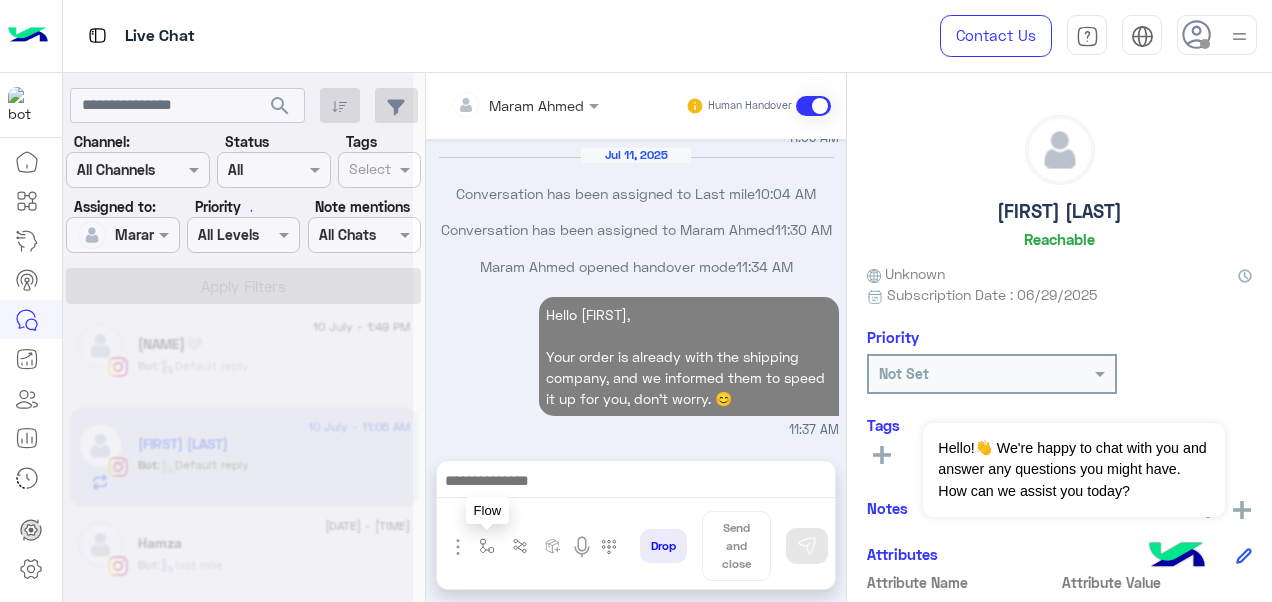 click at bounding box center [487, 546] 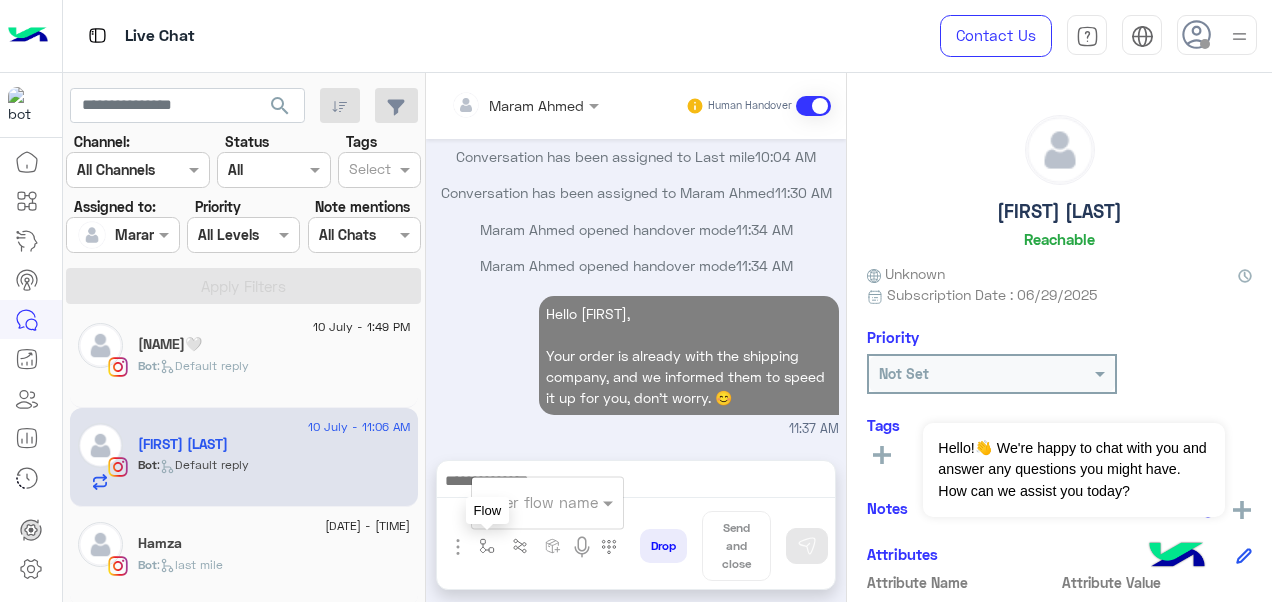 scroll, scrollTop: 9336, scrollLeft: 0, axis: vertical 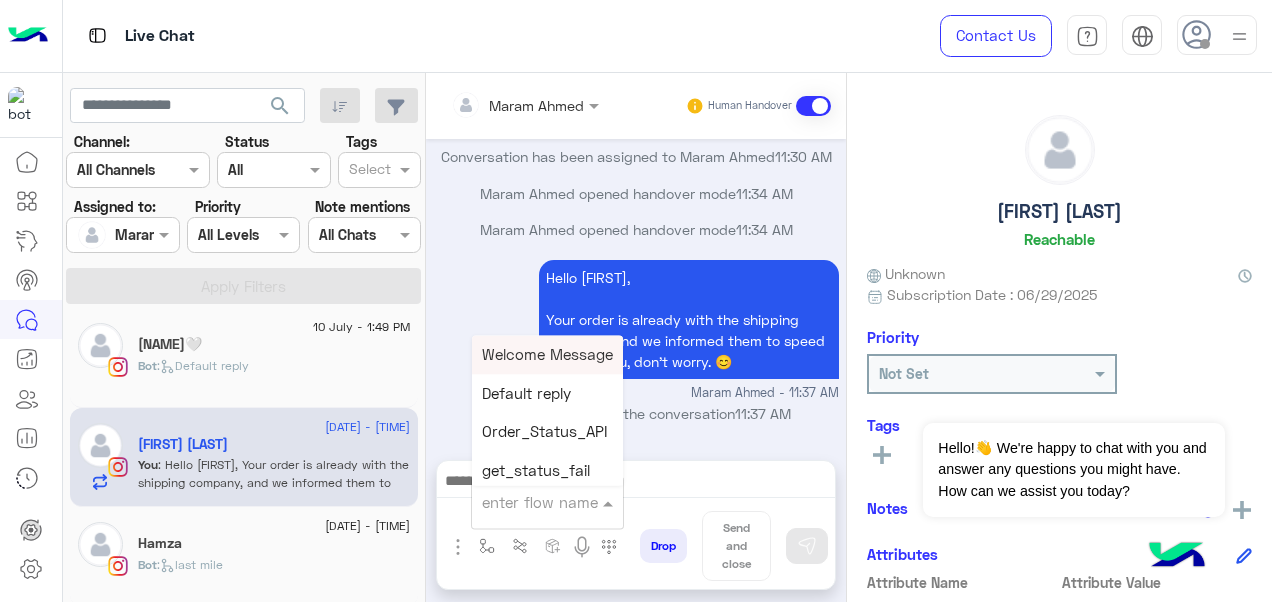 click on "enter flow name" at bounding box center (535, 502) 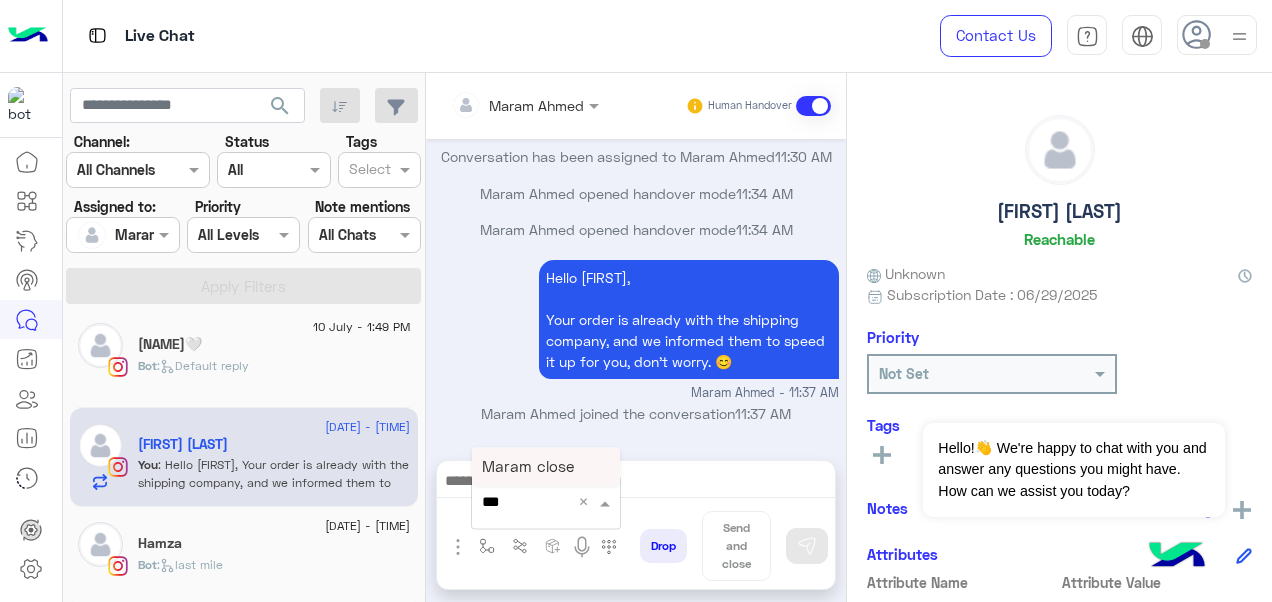 type on "****" 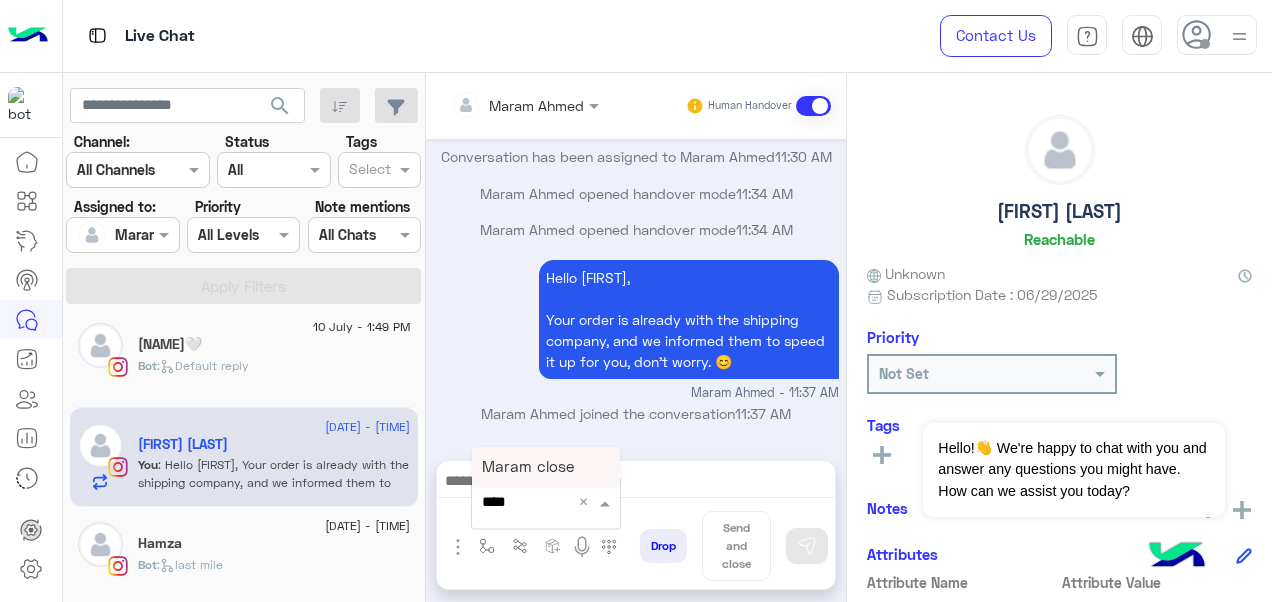 click on "Maram close" at bounding box center (528, 466) 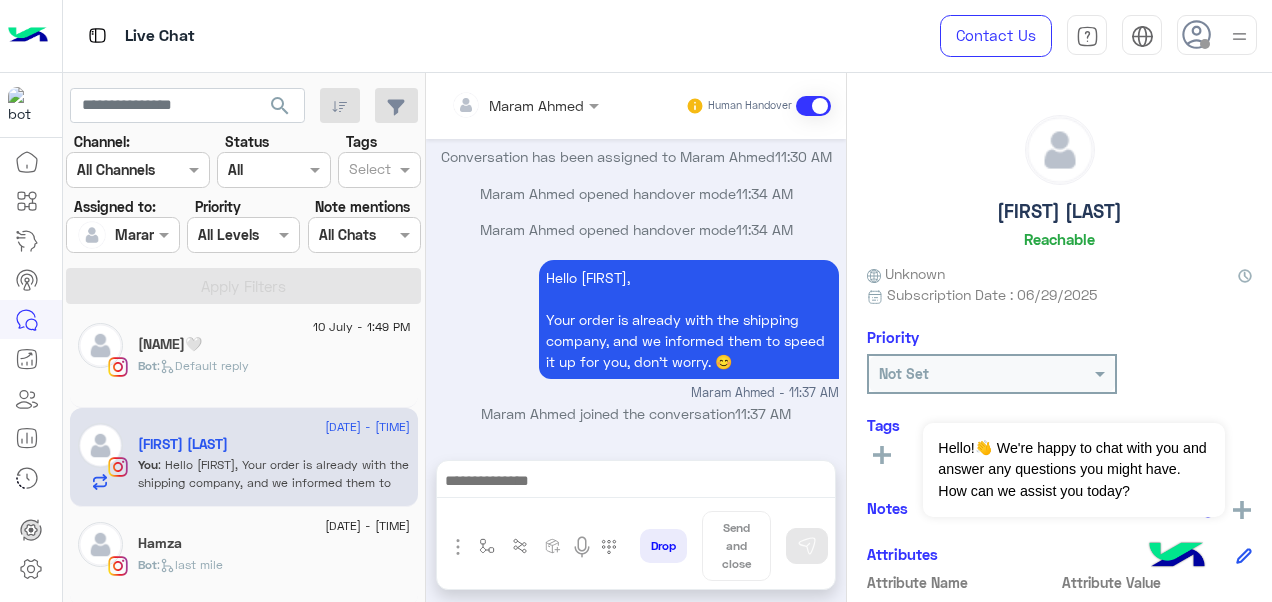 type on "**********" 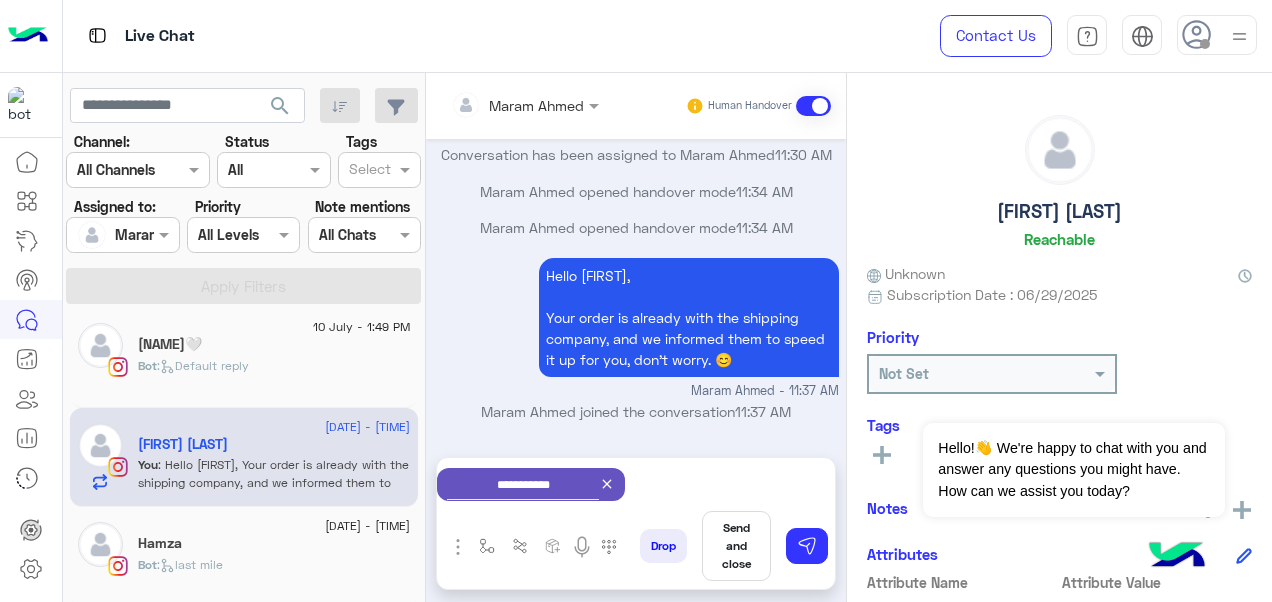 click on "Send and close" at bounding box center (736, 546) 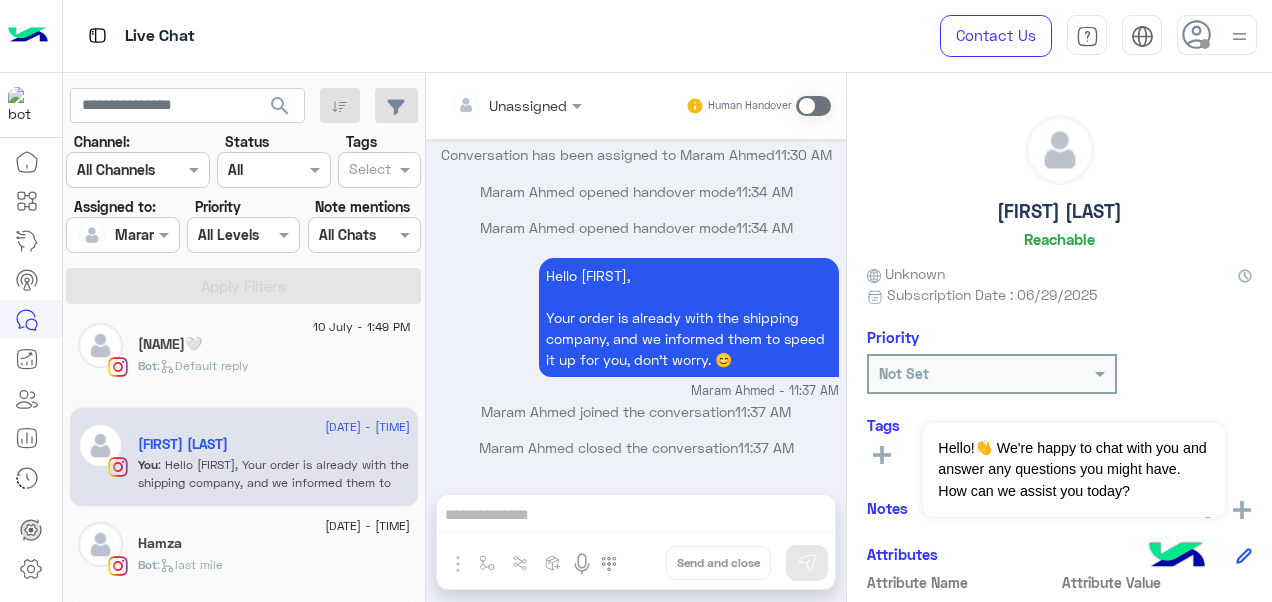 scroll, scrollTop: 9340, scrollLeft: 0, axis: vertical 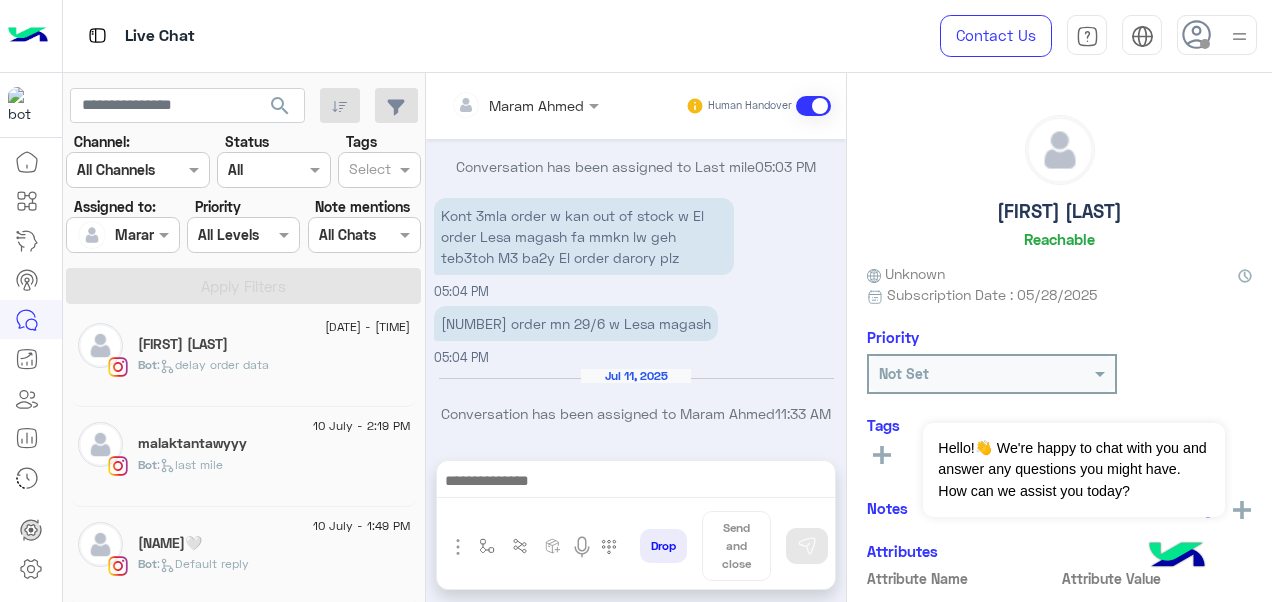 click on "[NAME]🤍" 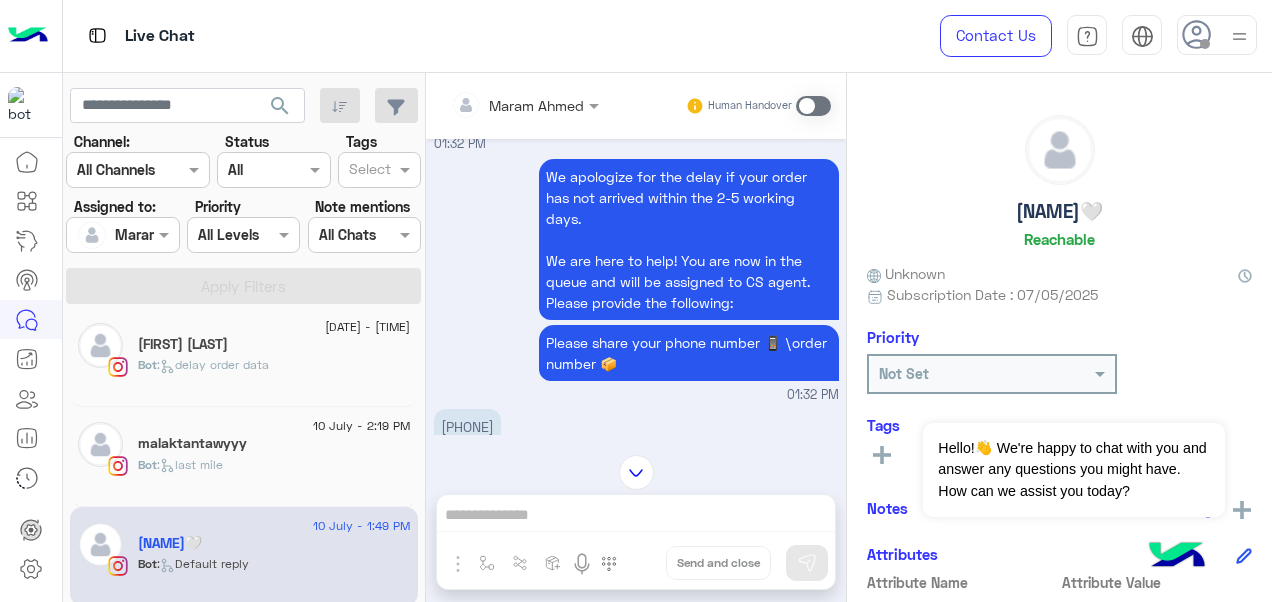 scroll, scrollTop: 94, scrollLeft: 0, axis: vertical 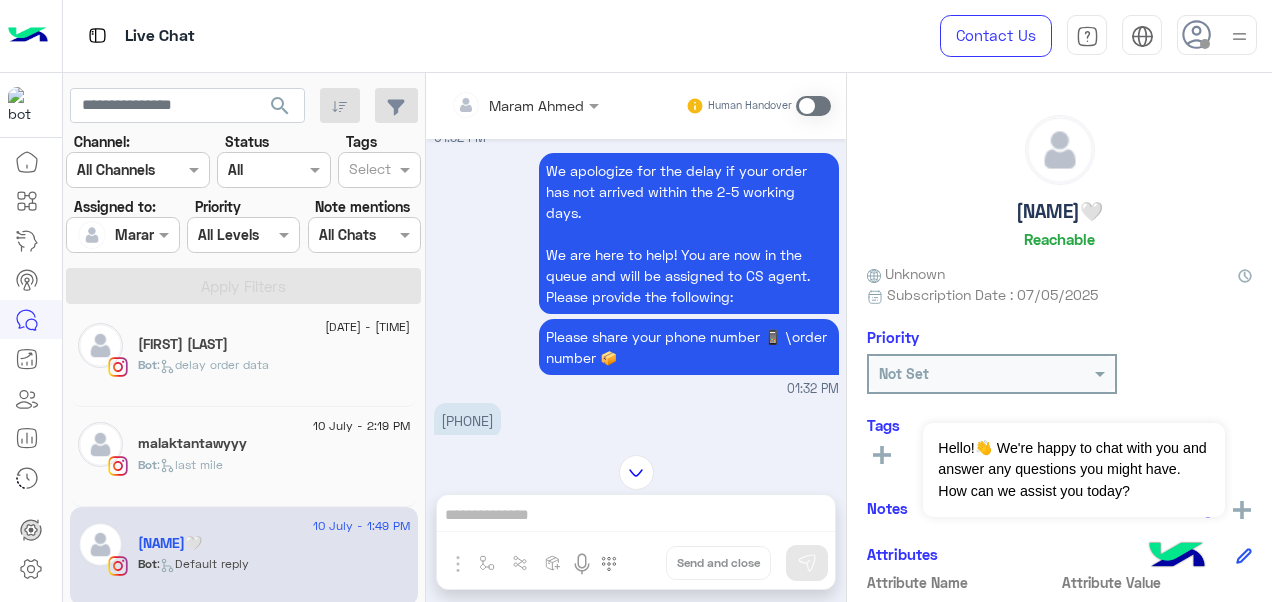 drag, startPoint x: 526, startPoint y: 424, endPoint x: 446, endPoint y: 418, distance: 80.224686 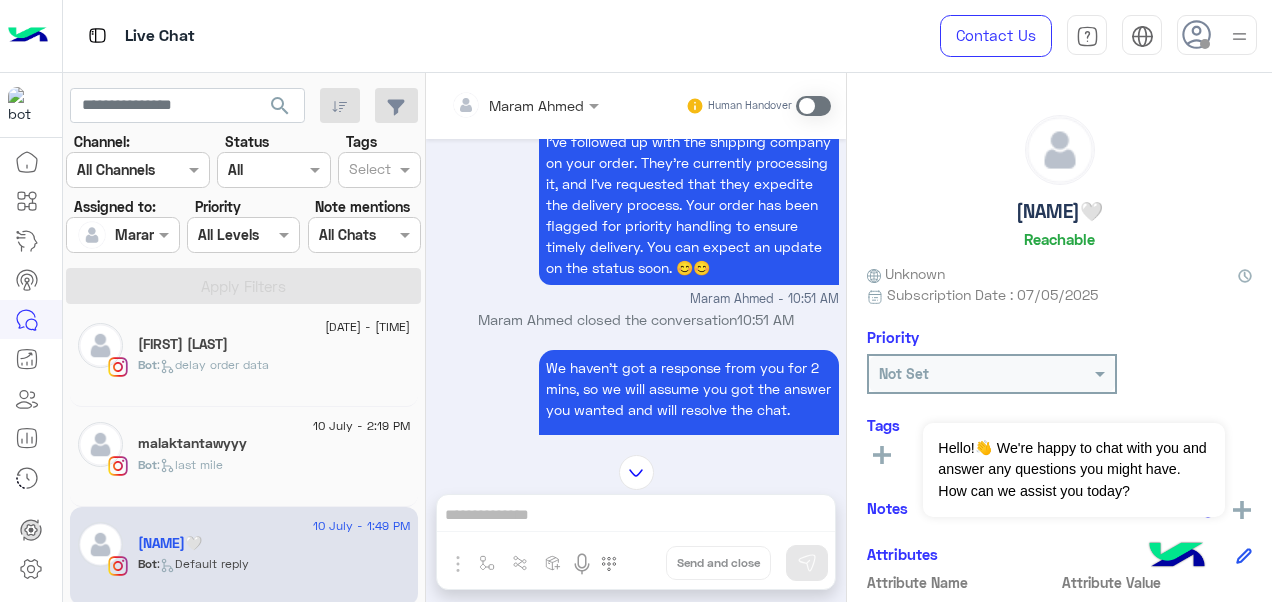 scroll, scrollTop: 613, scrollLeft: 0, axis: vertical 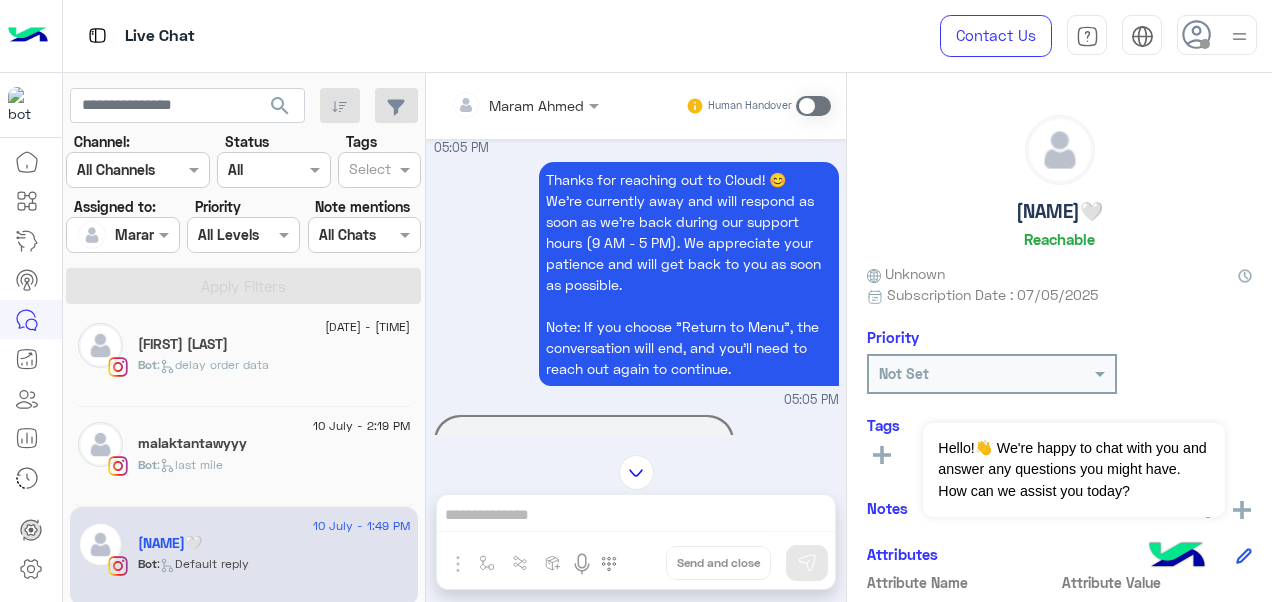 click at bounding box center (813, 106) 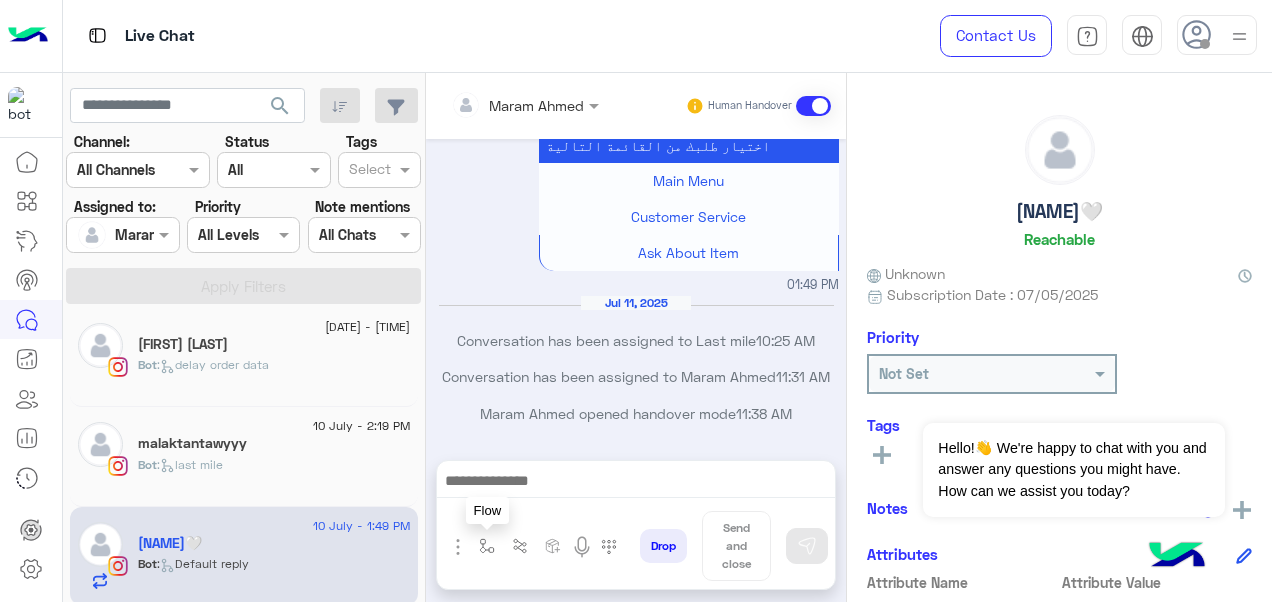 click at bounding box center [487, 546] 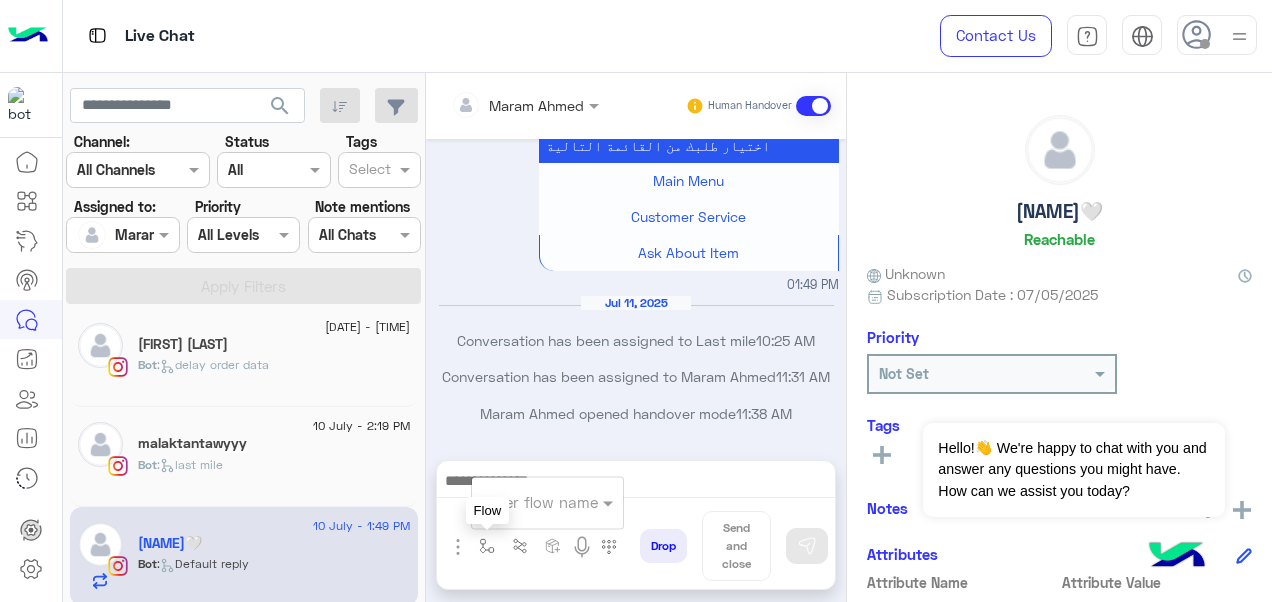 type 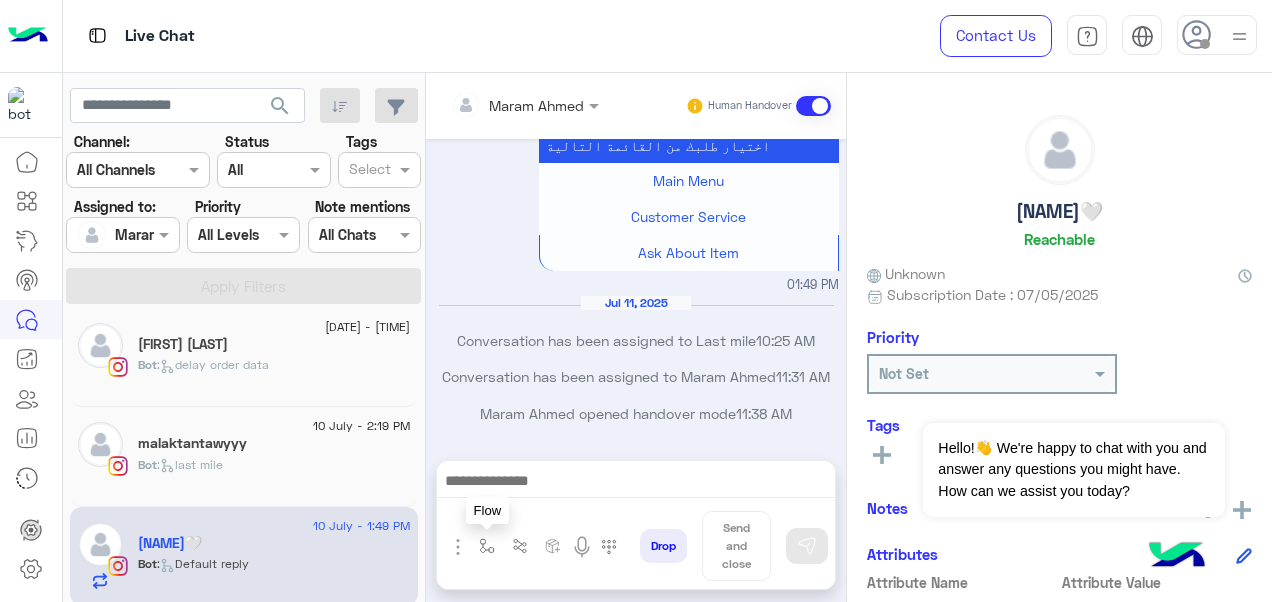 click at bounding box center (487, 546) 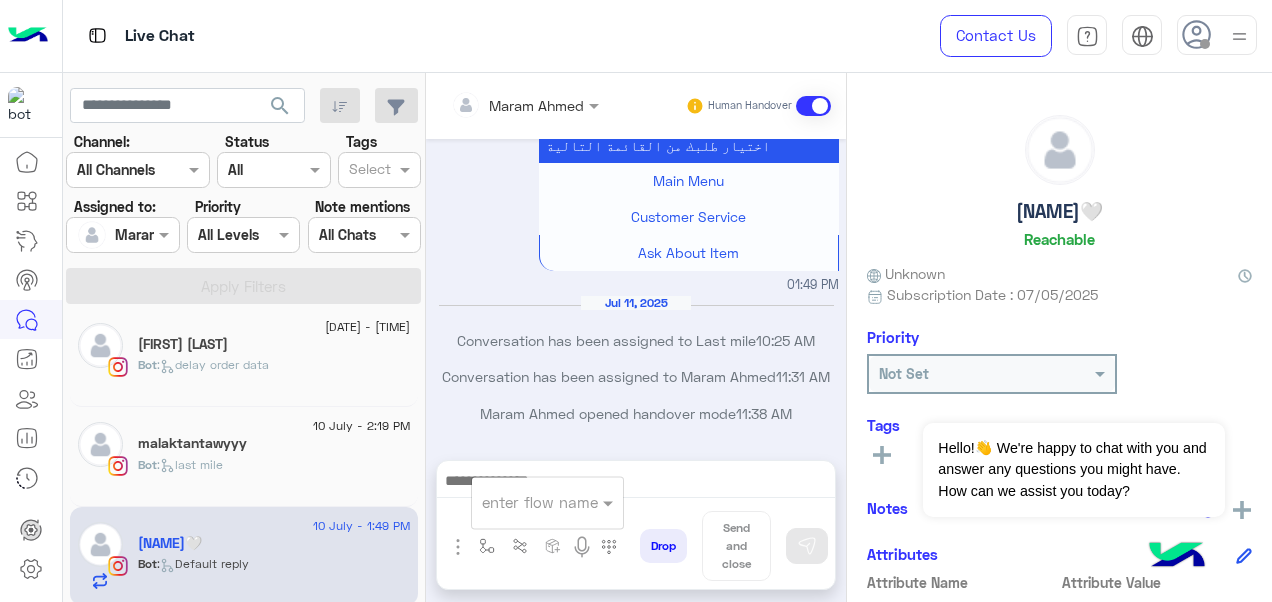 click at bounding box center (523, 502) 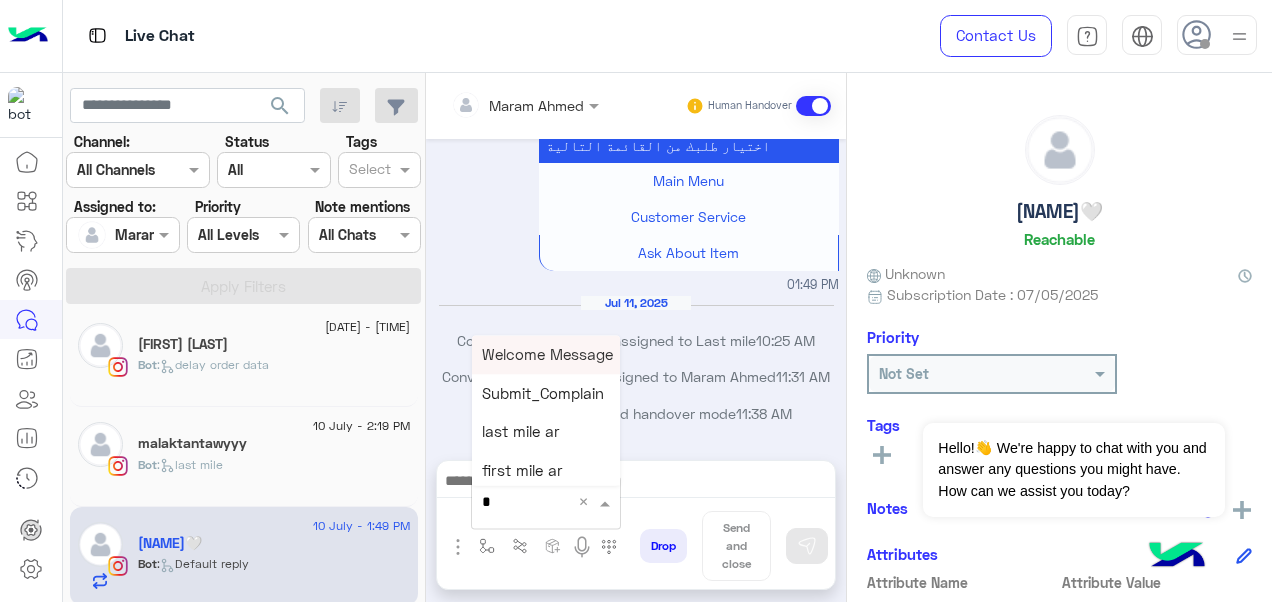 type on "*" 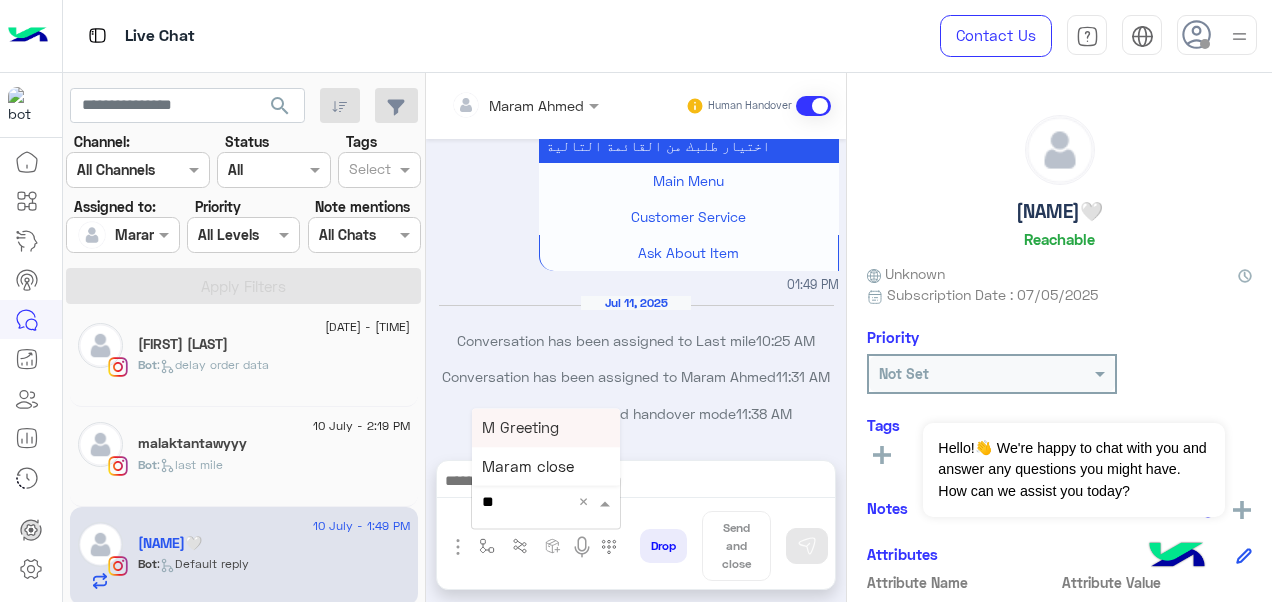 click on "M Greeting" at bounding box center (520, 427) 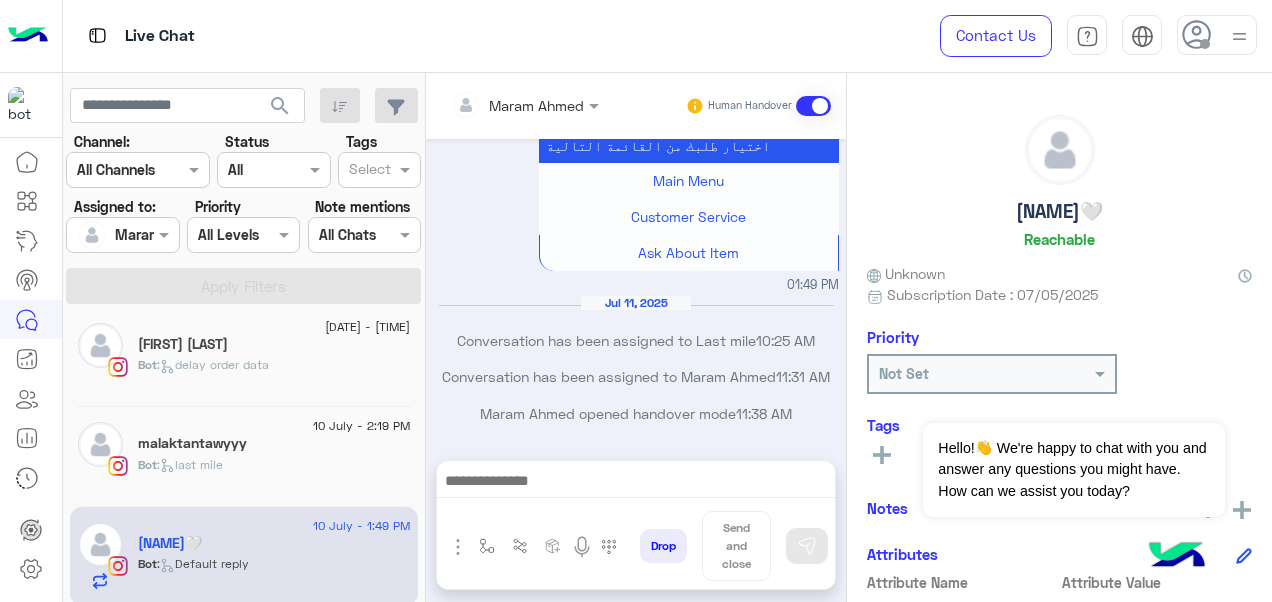 type on "**********" 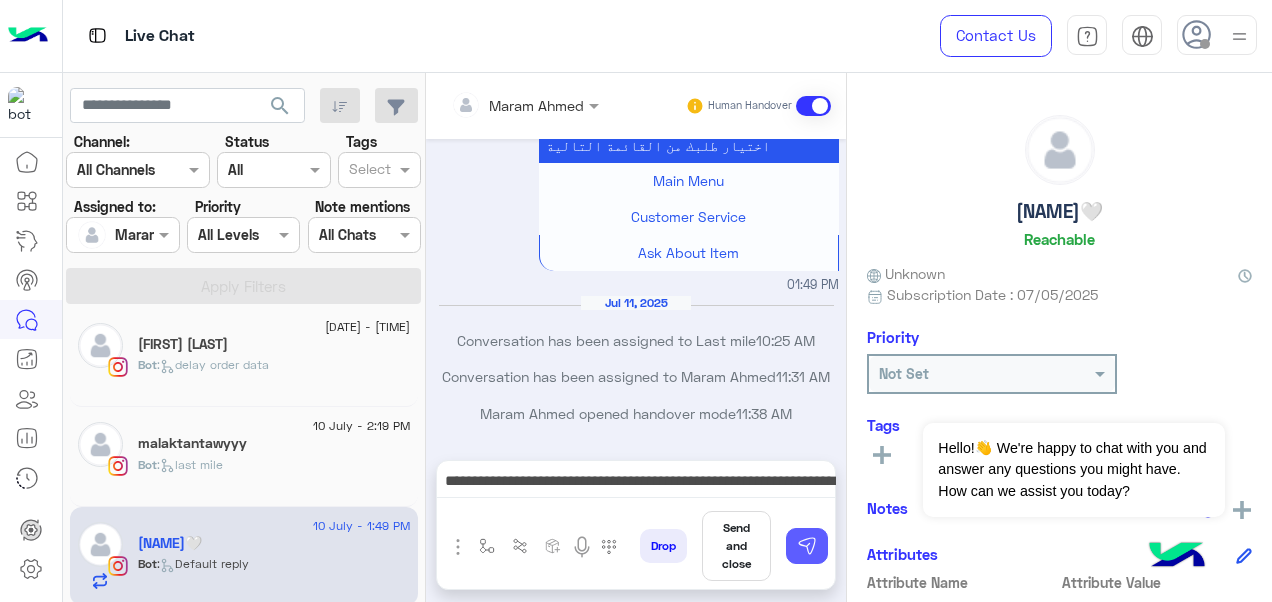 click at bounding box center [807, 546] 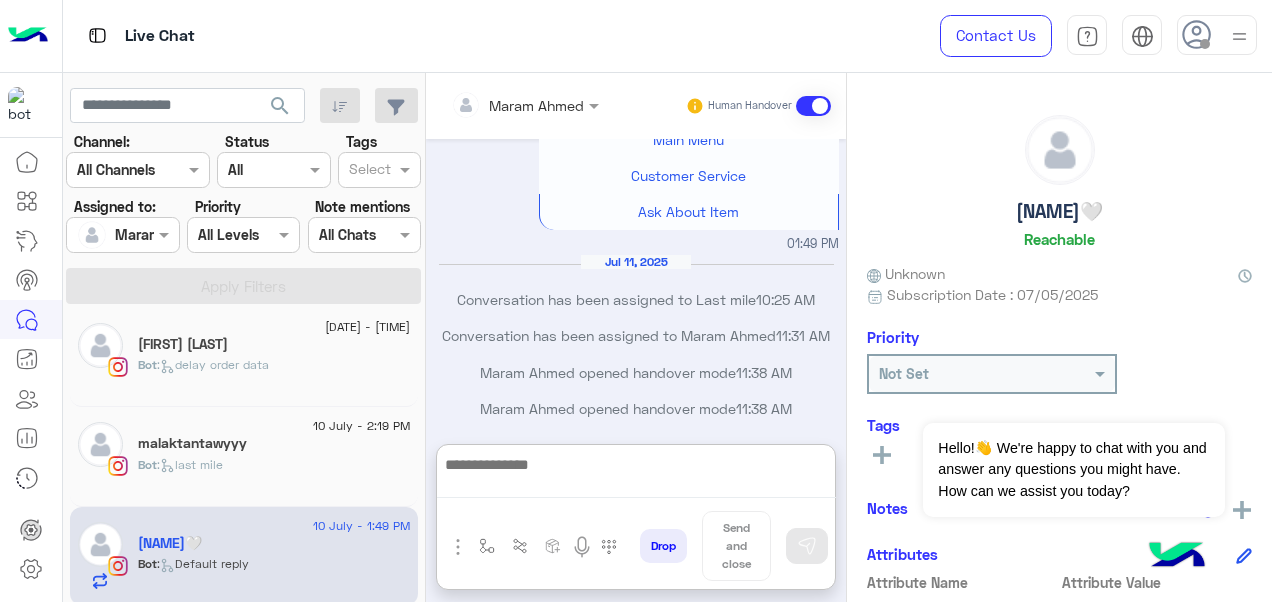 click at bounding box center (636, 475) 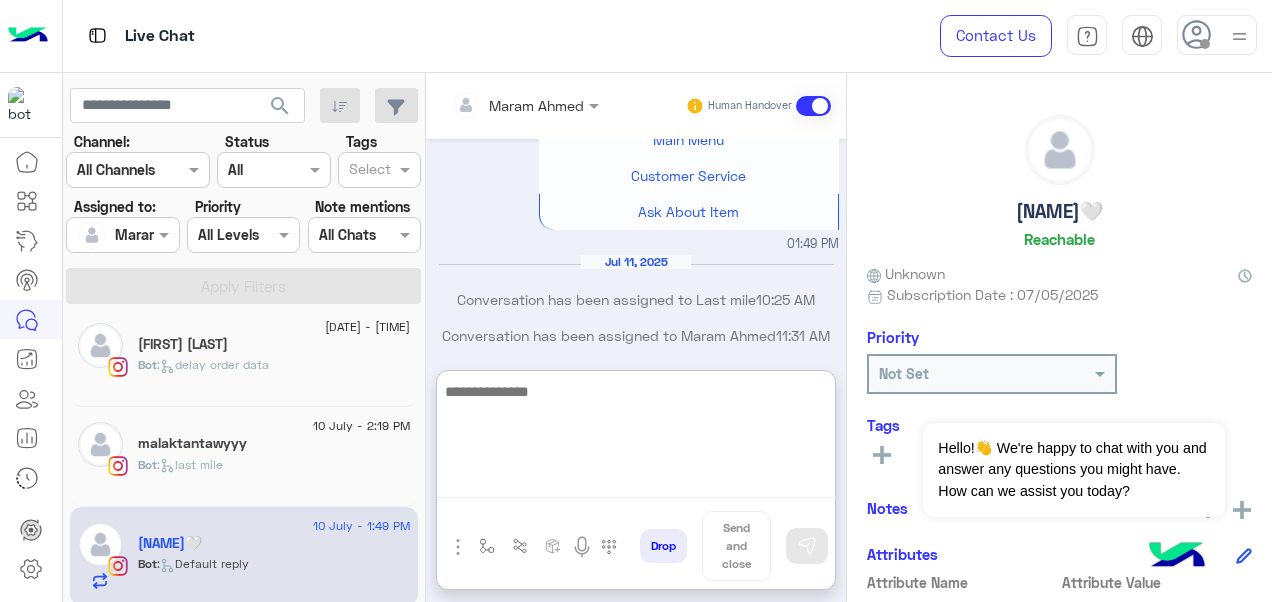 scroll, scrollTop: 5894, scrollLeft: 0, axis: vertical 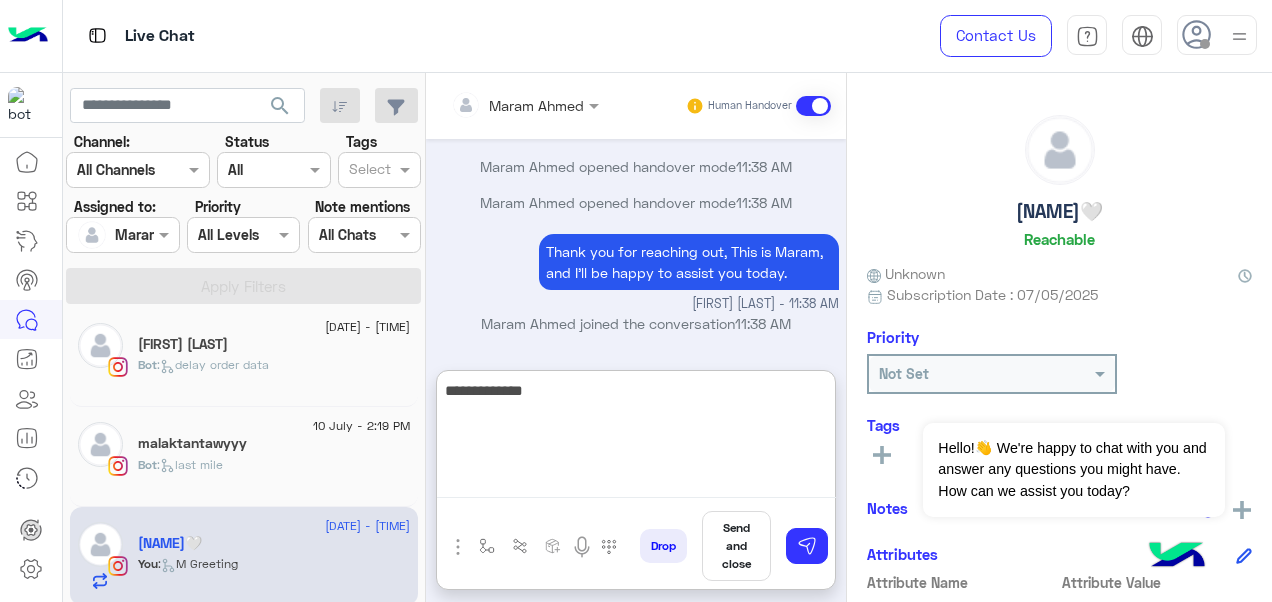 paste on "**********" 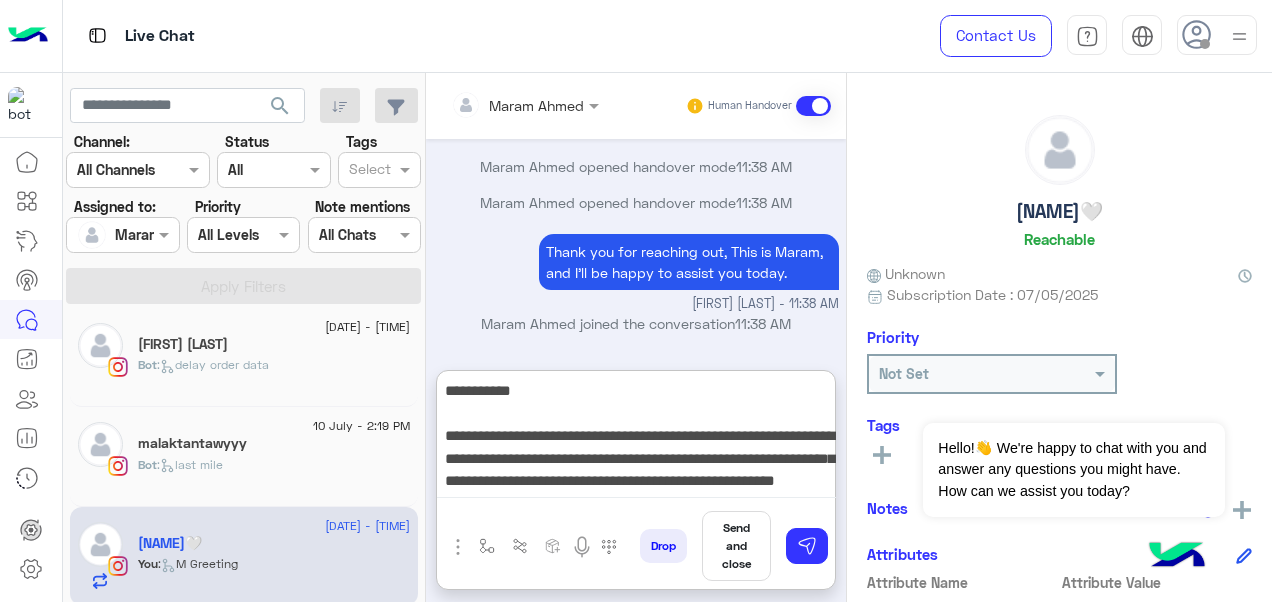 scroll, scrollTop: 15, scrollLeft: 0, axis: vertical 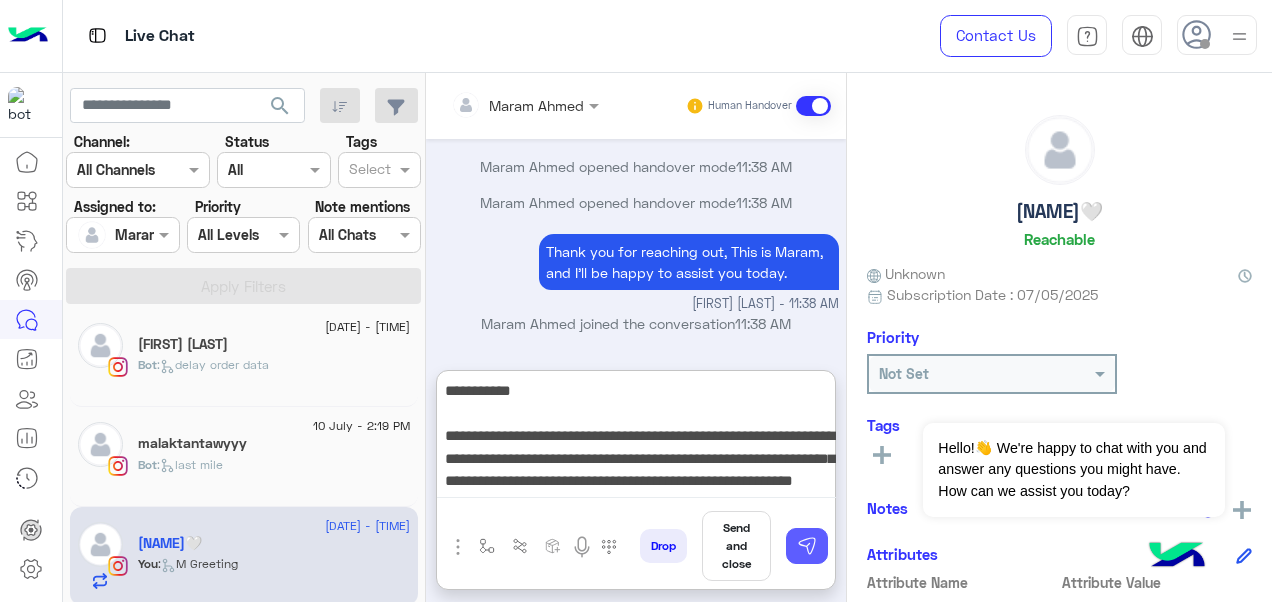 type on "**********" 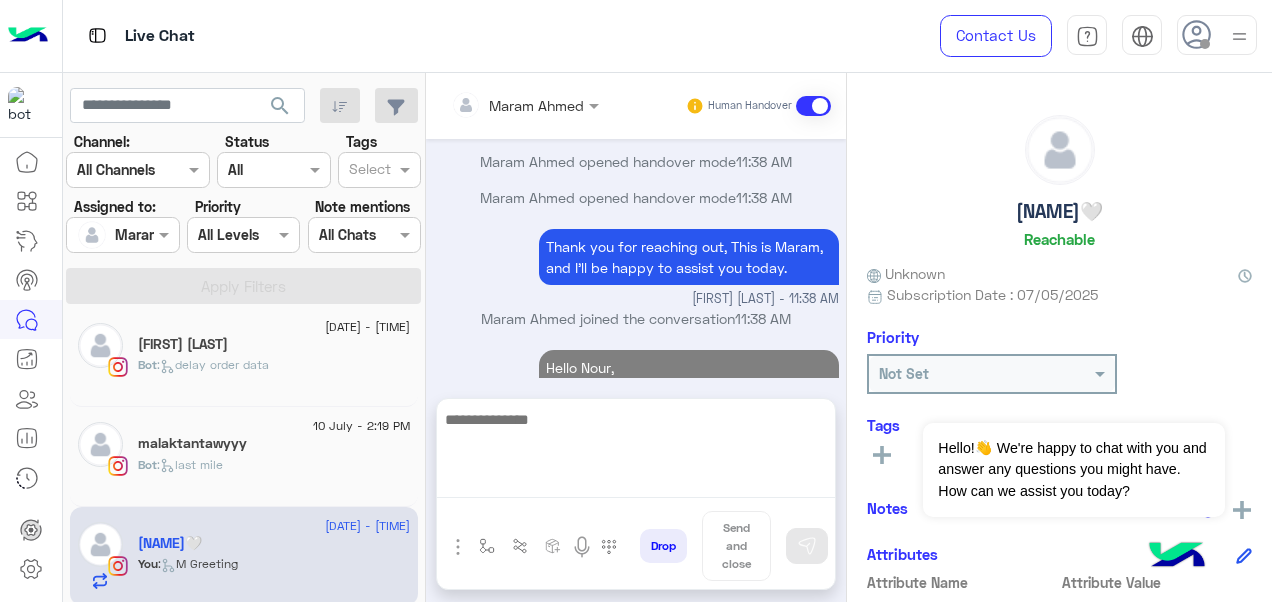 scroll, scrollTop: 5994, scrollLeft: 0, axis: vertical 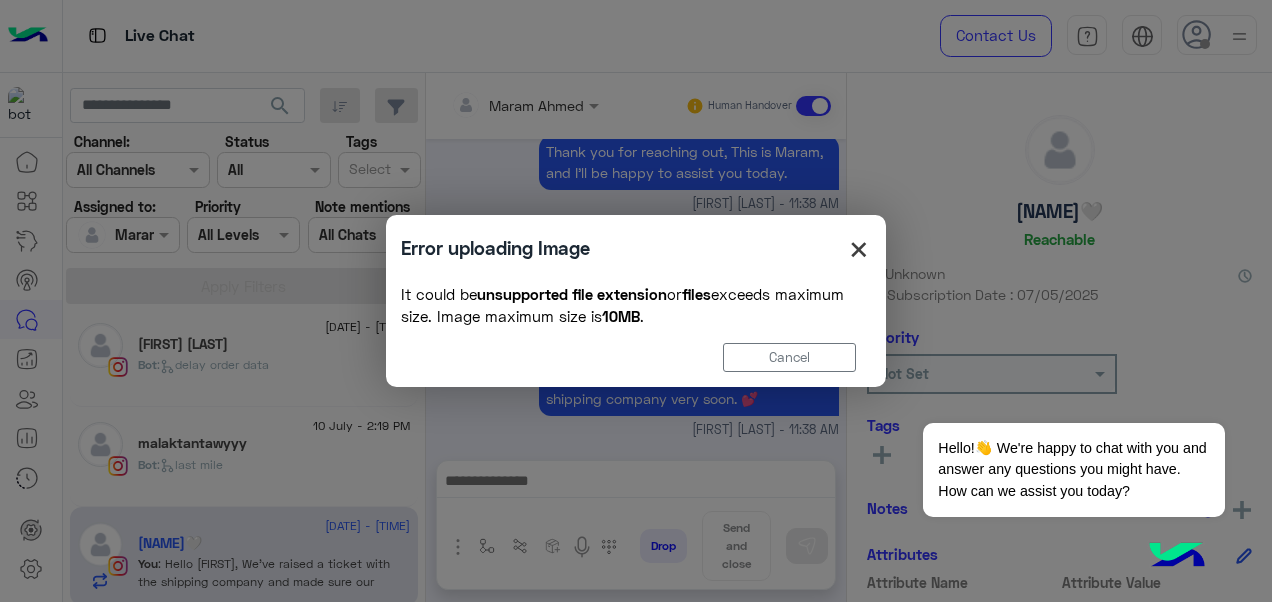 click on "×" 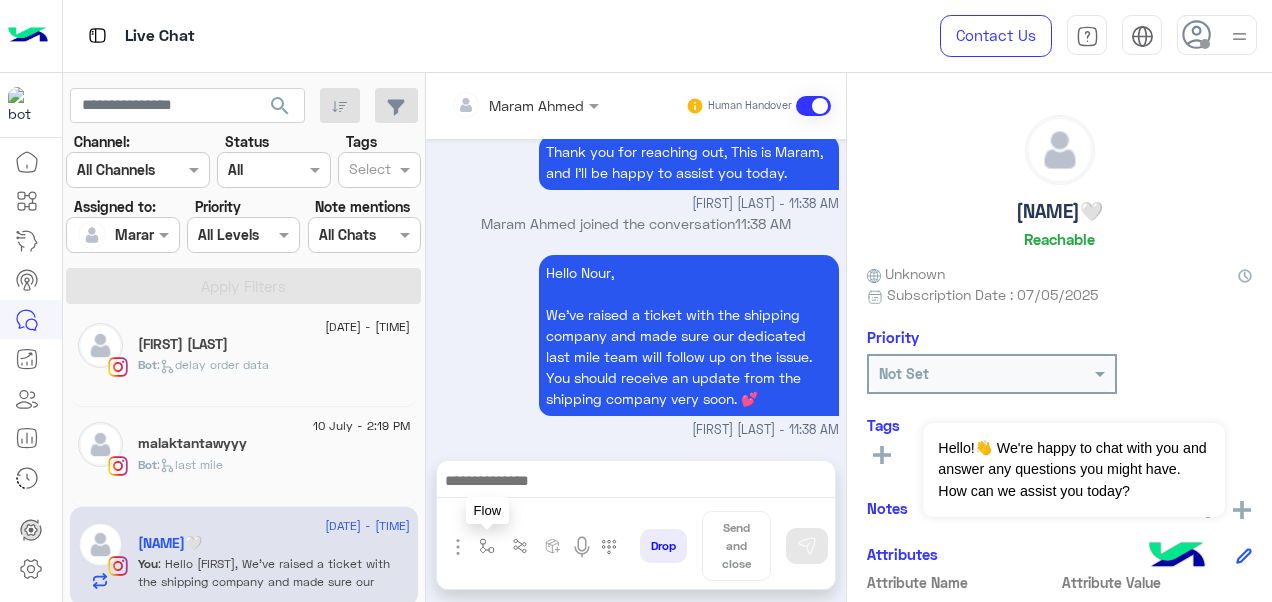 click at bounding box center [487, 546] 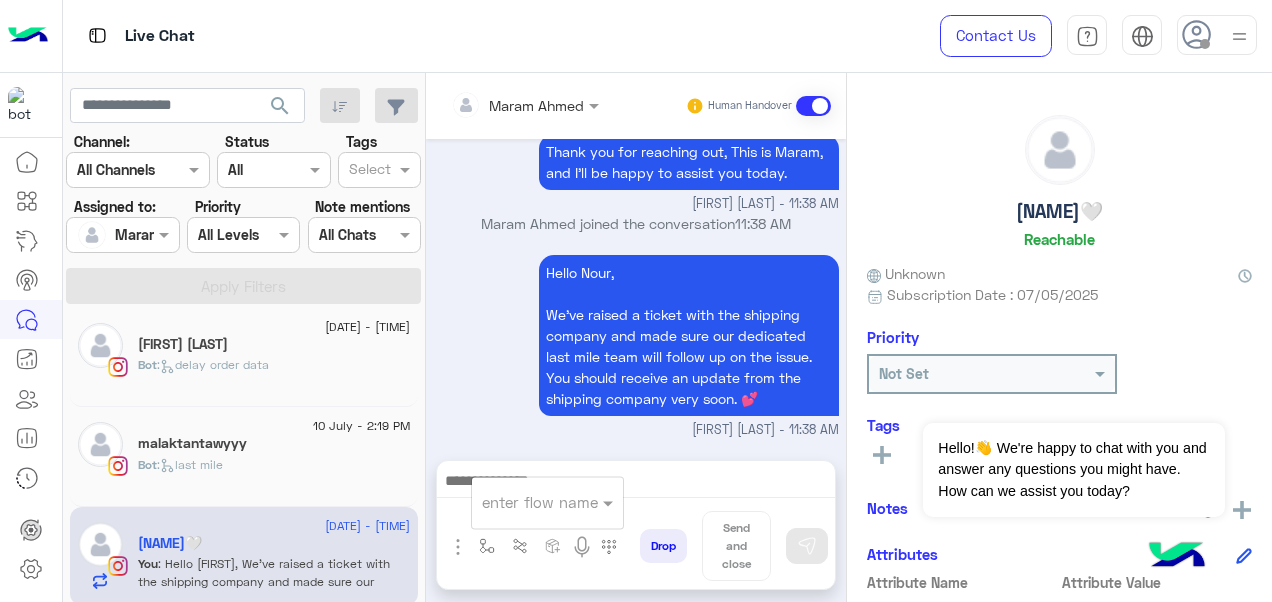 click at bounding box center (523, 502) 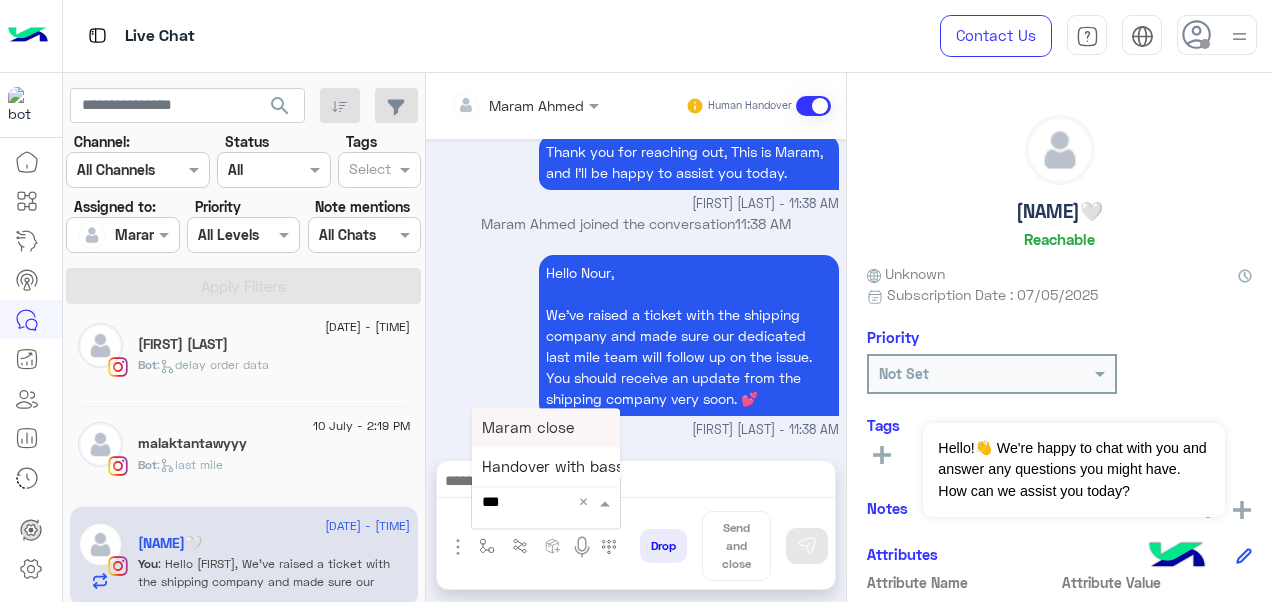 type on "****" 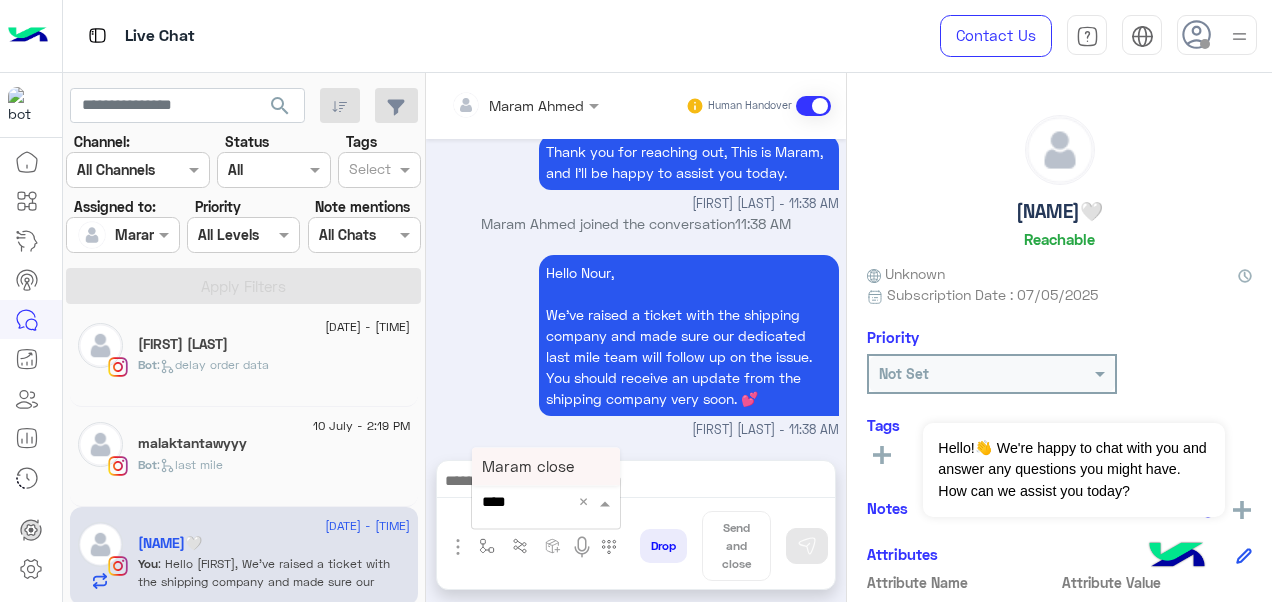 click on "Maram close" at bounding box center (528, 466) 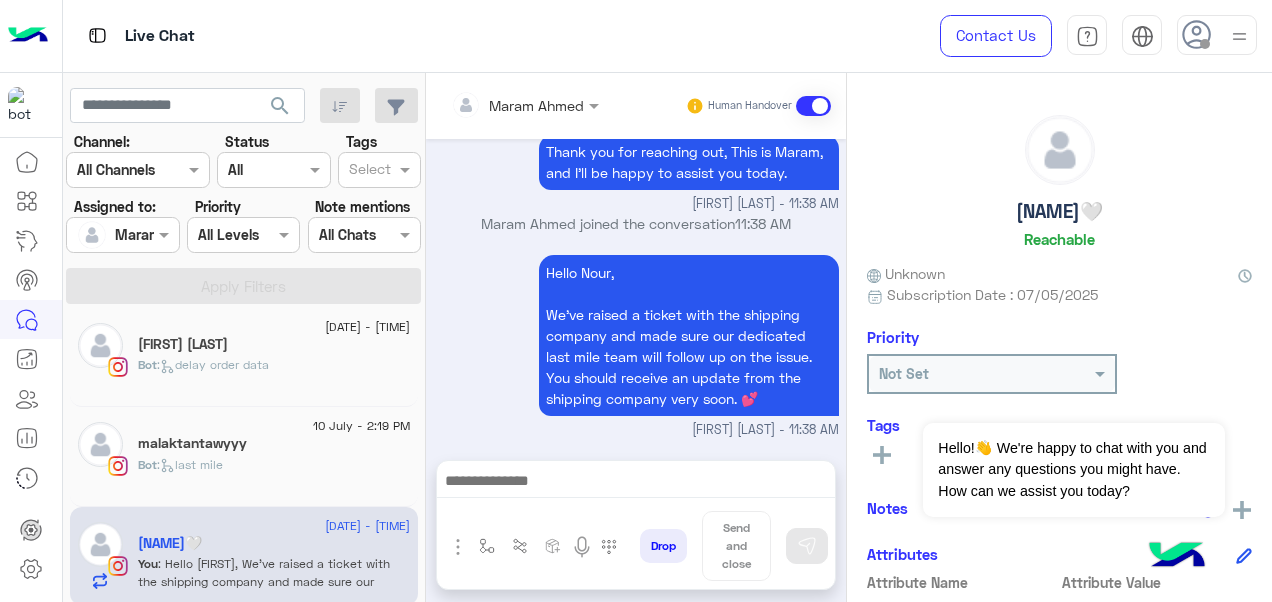 type on "**********" 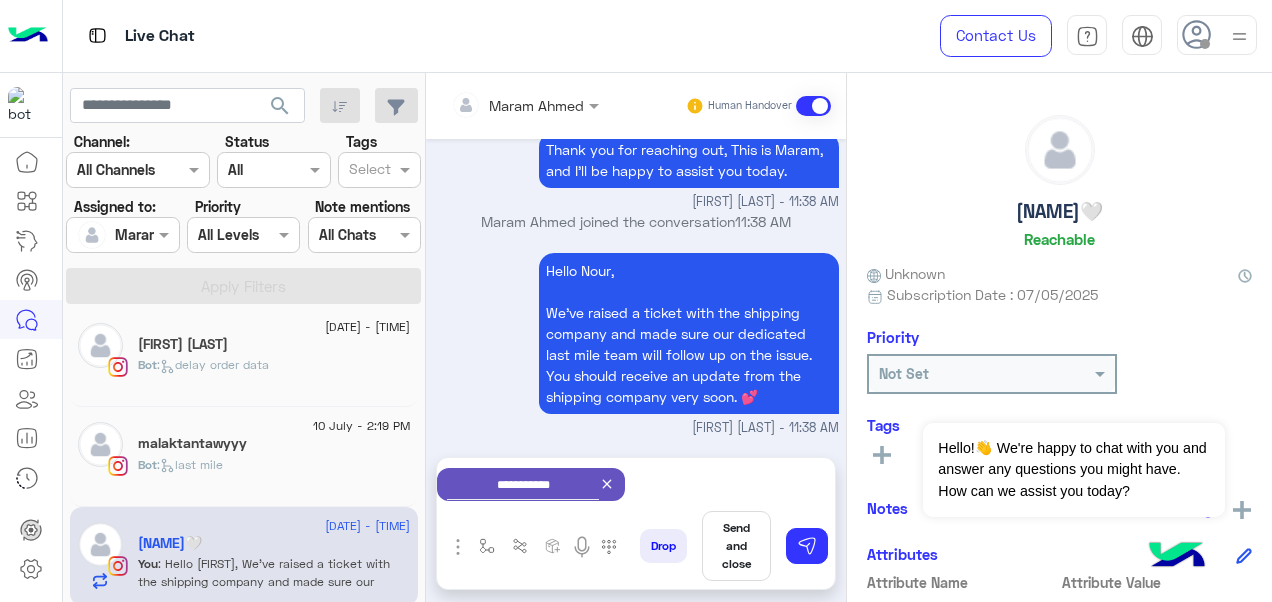 click on "Send and close" at bounding box center [736, 546] 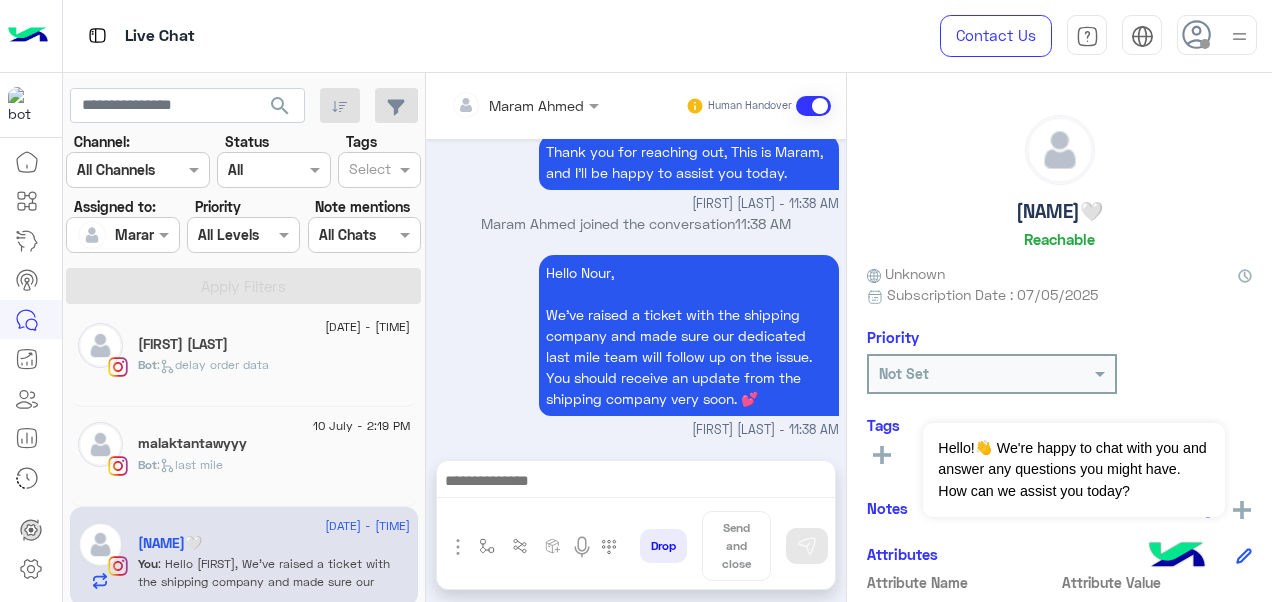scroll, scrollTop: 5997, scrollLeft: 0, axis: vertical 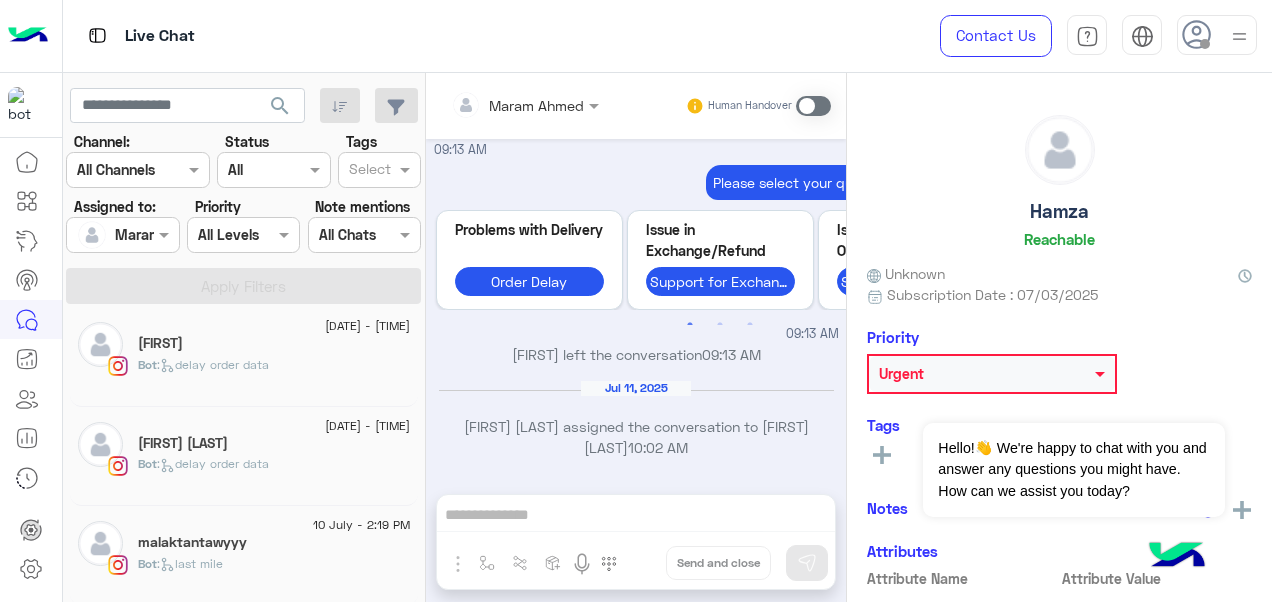 click on "malaktantawyyy" 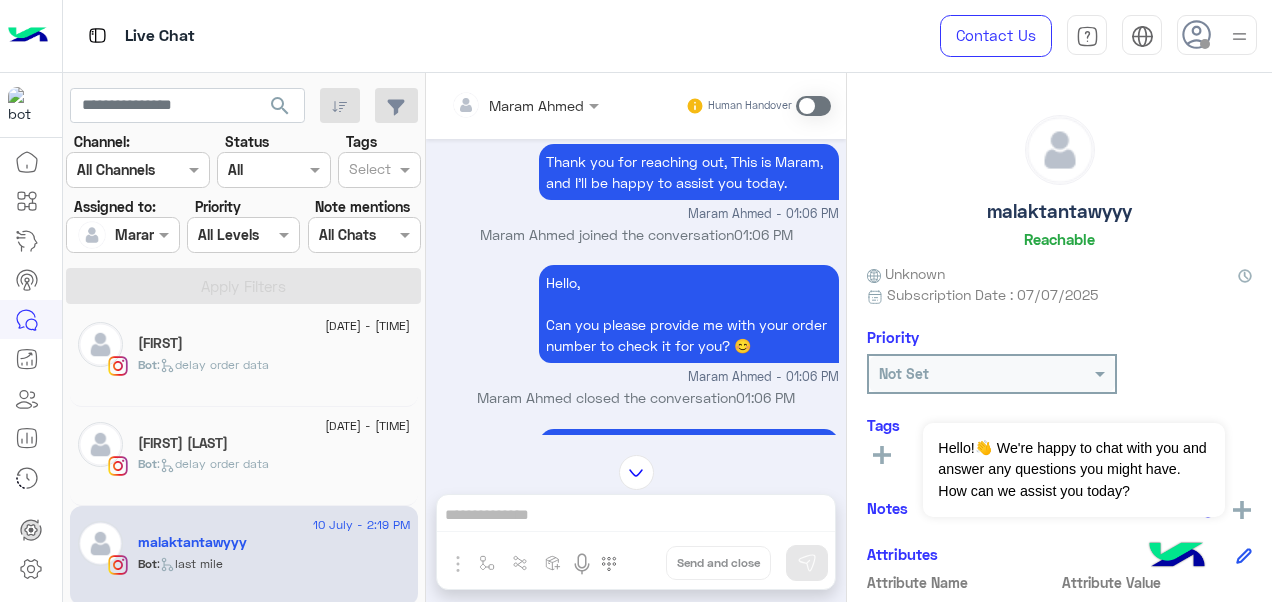 scroll, scrollTop: 172, scrollLeft: 0, axis: vertical 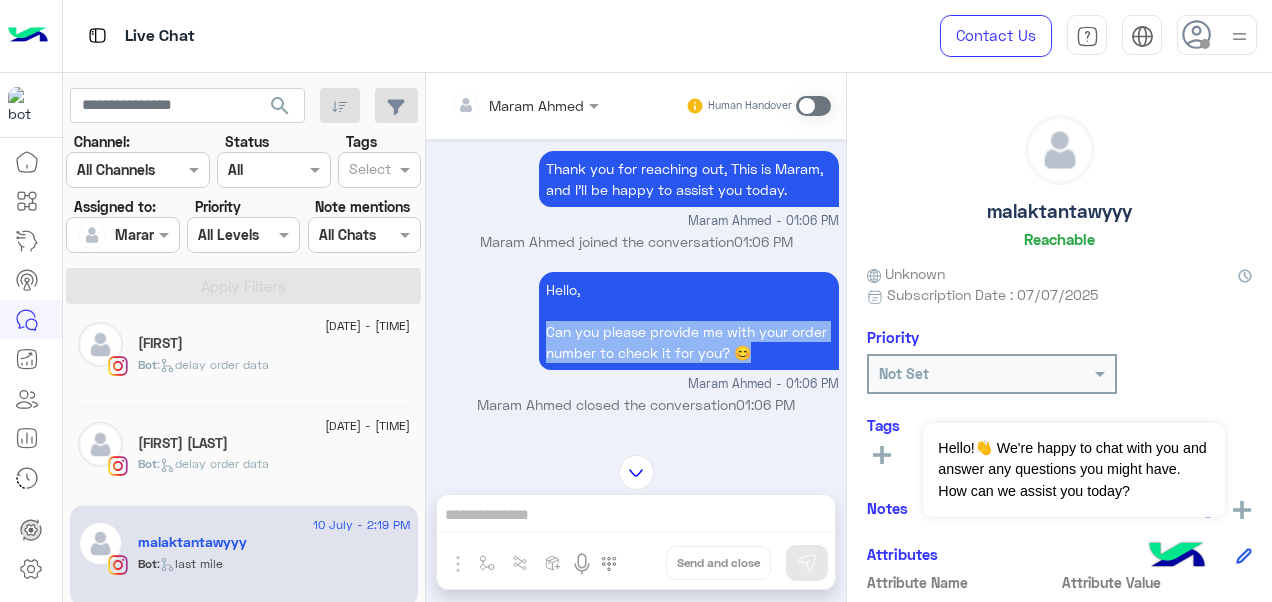 drag, startPoint x: 534, startPoint y: 346, endPoint x: 746, endPoint y: 376, distance: 214.11212 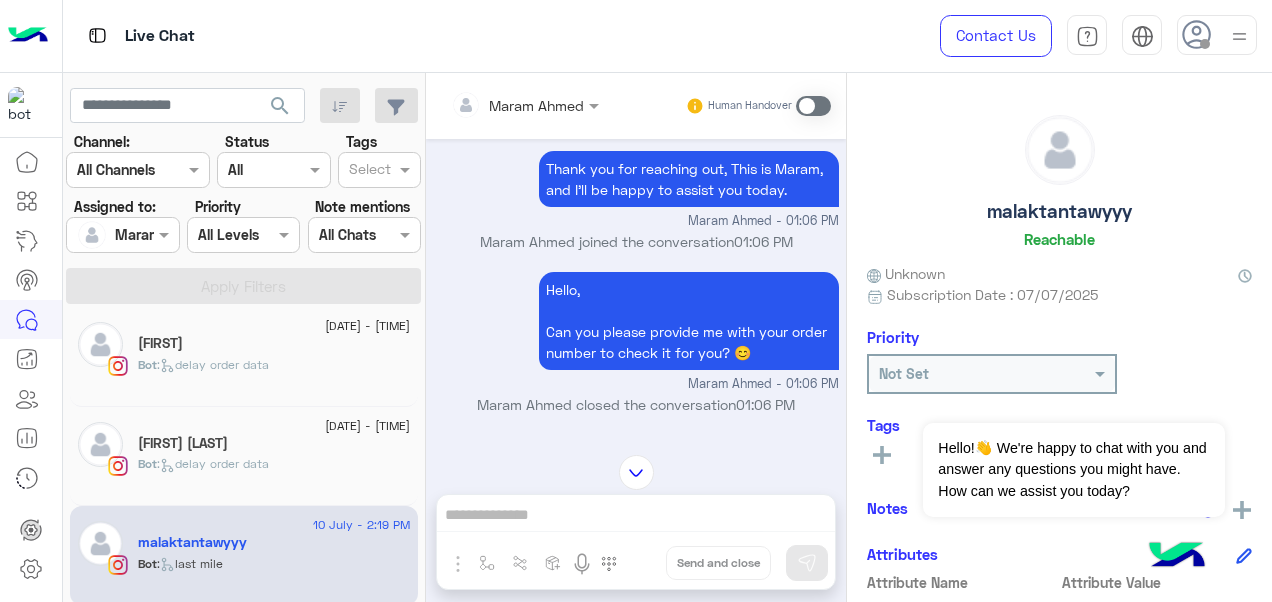 click at bounding box center [813, 106] 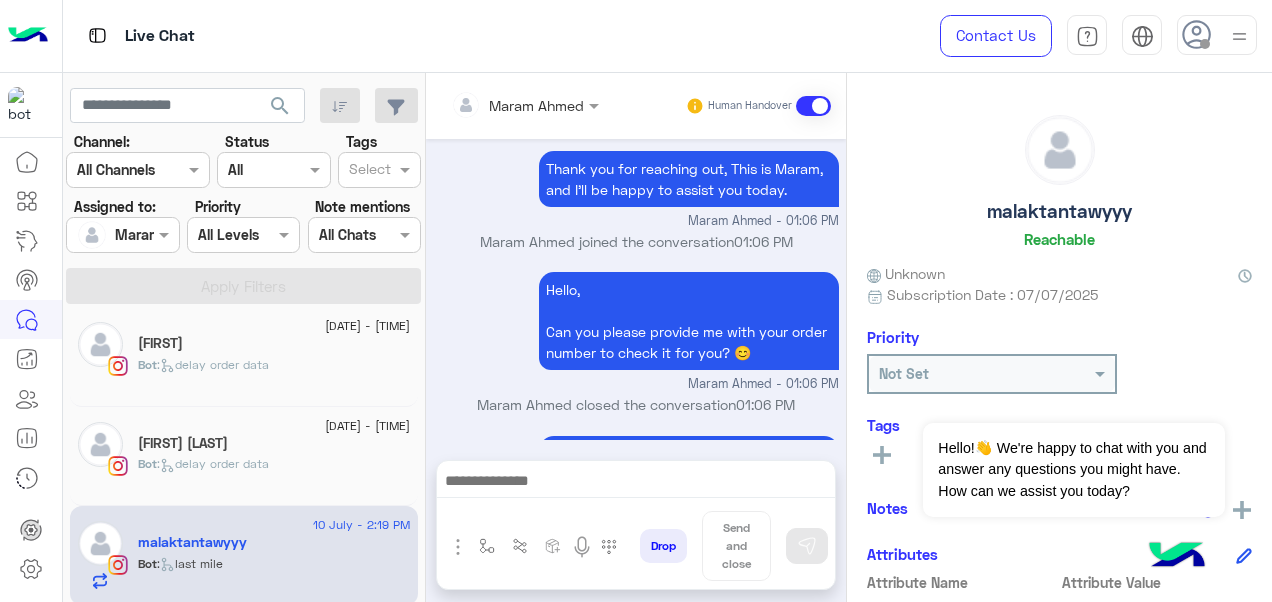 scroll, scrollTop: 1596, scrollLeft: 0, axis: vertical 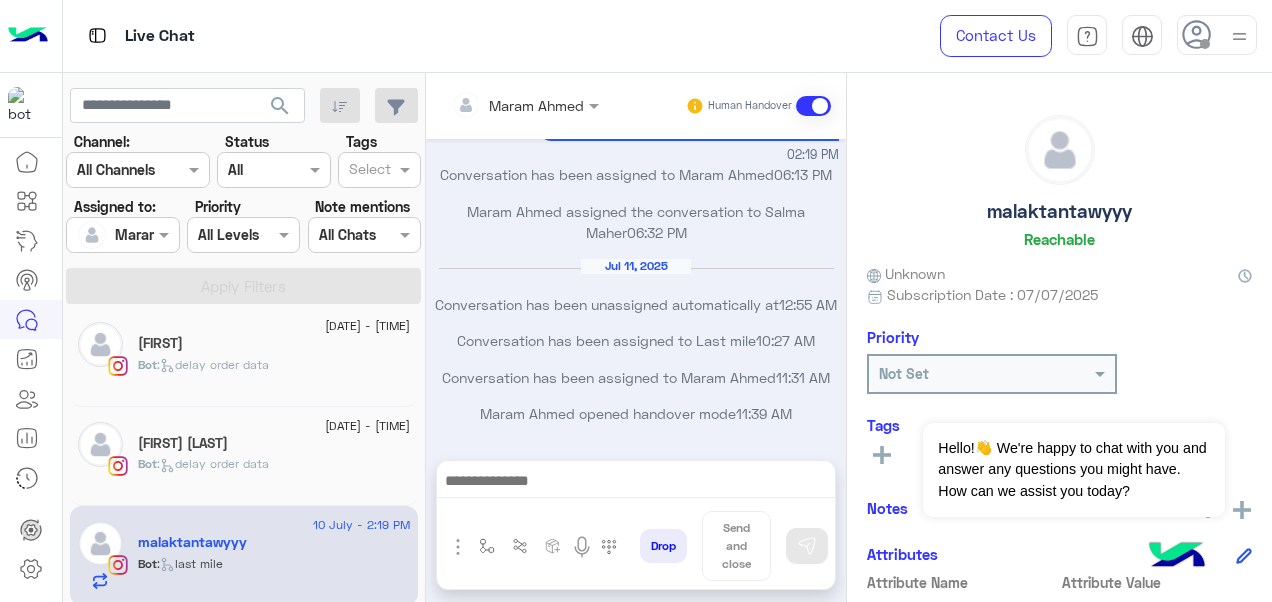click at bounding box center [636, 483] 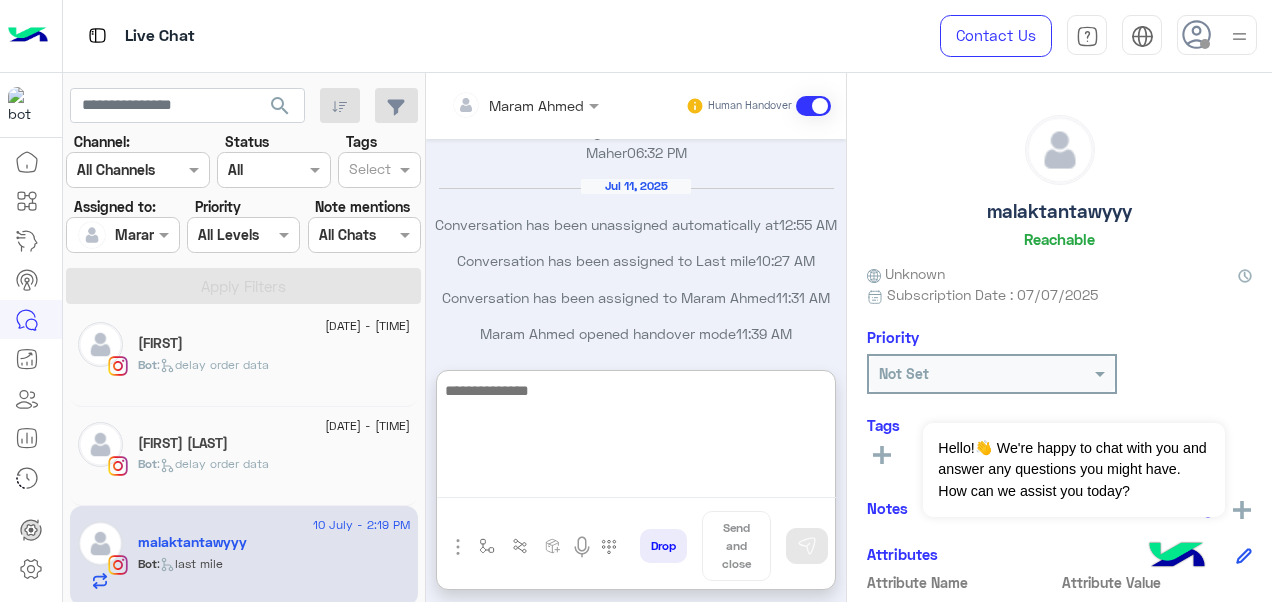 paste on "**********" 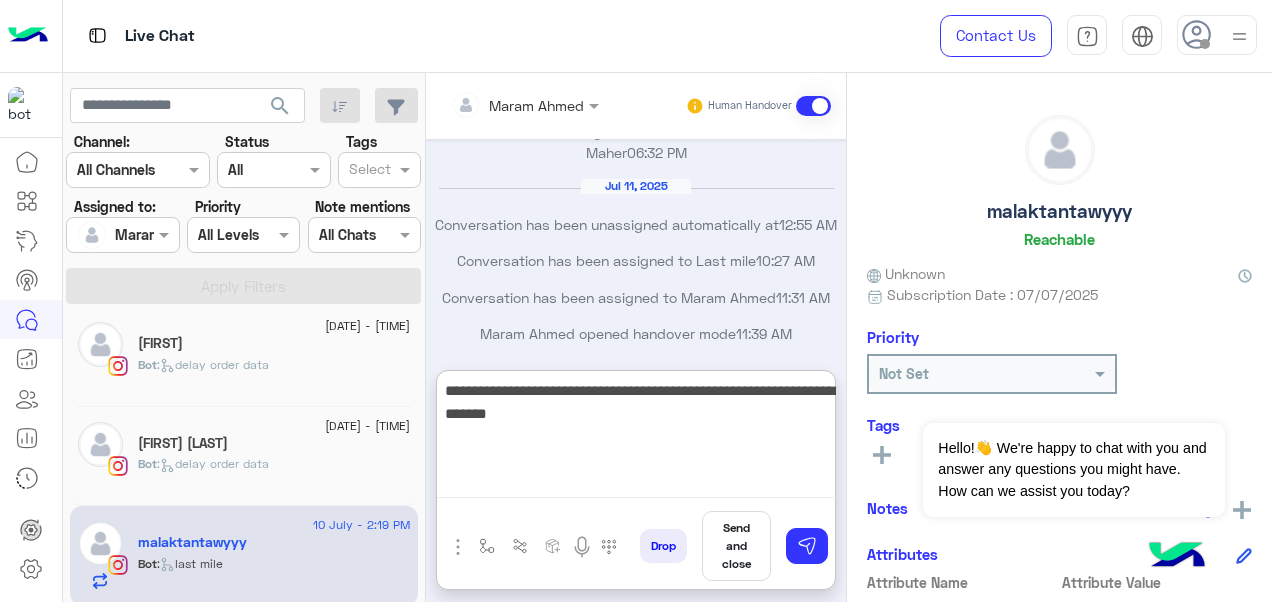 type 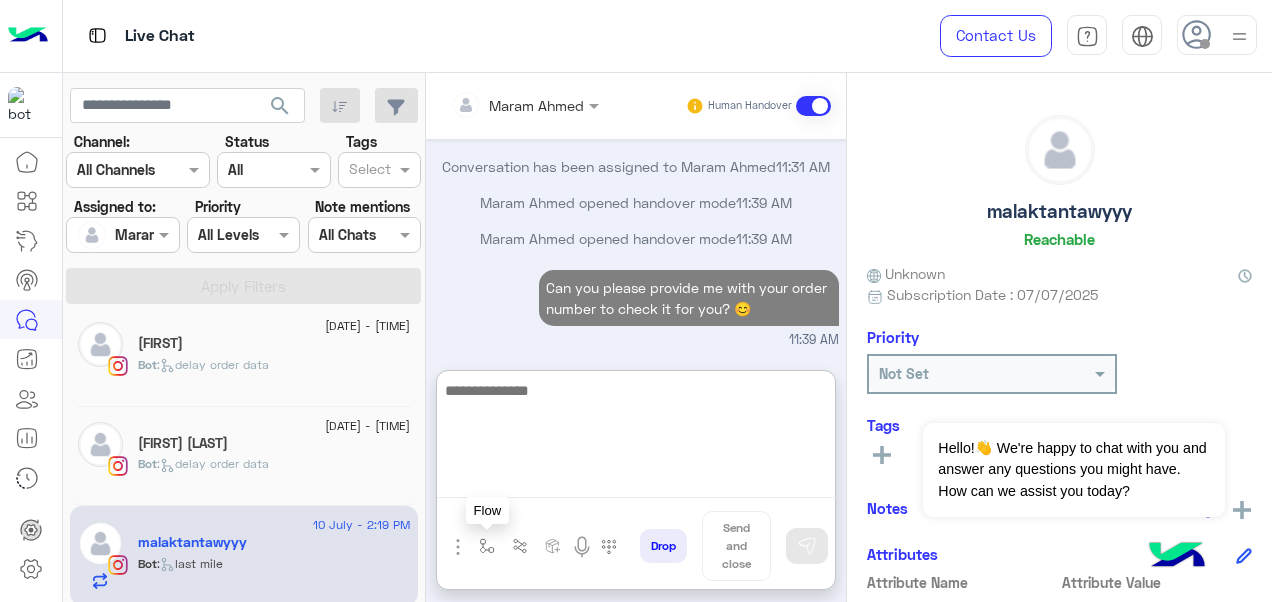 click at bounding box center [487, 546] 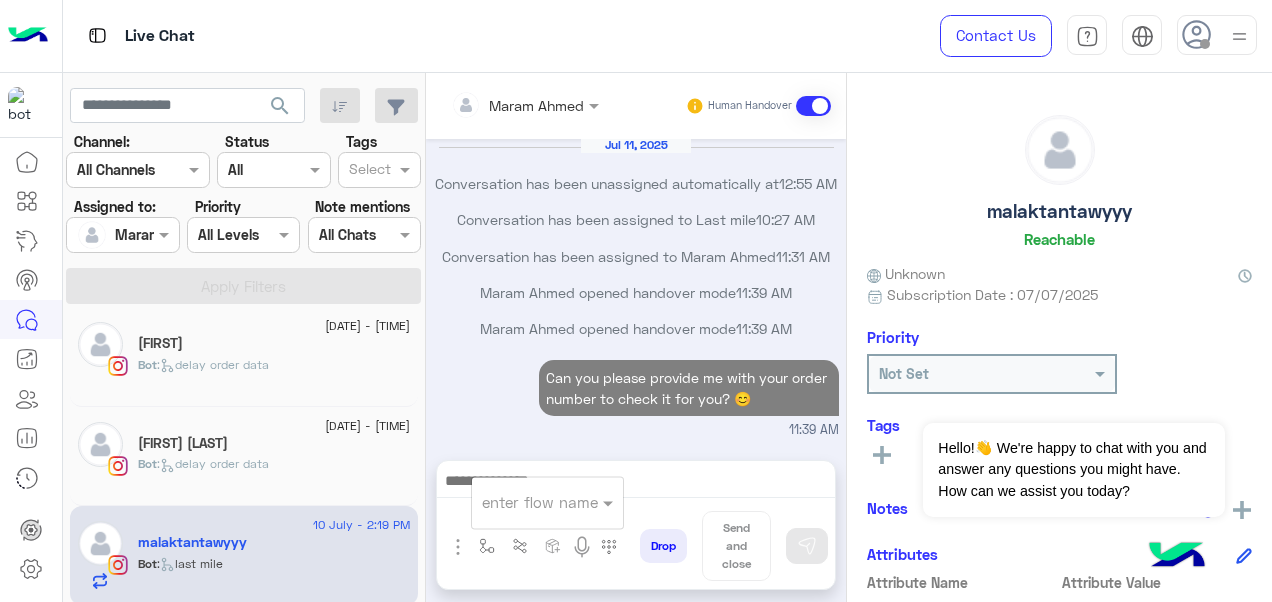 click at bounding box center (523, 502) 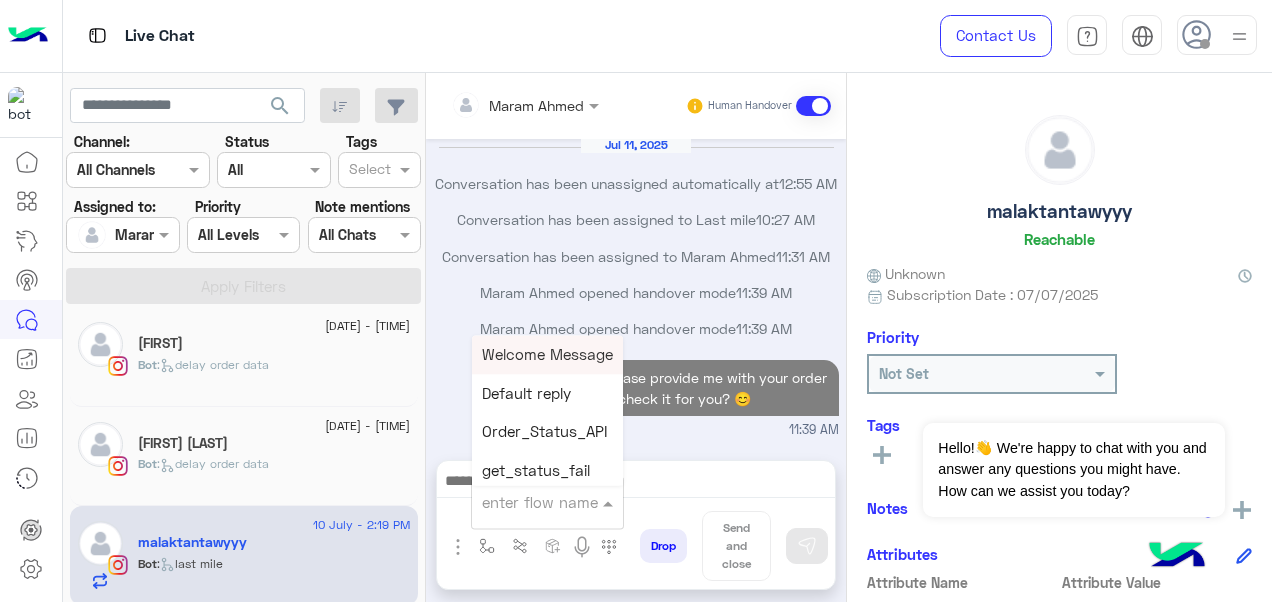 scroll, scrollTop: 1754, scrollLeft: 0, axis: vertical 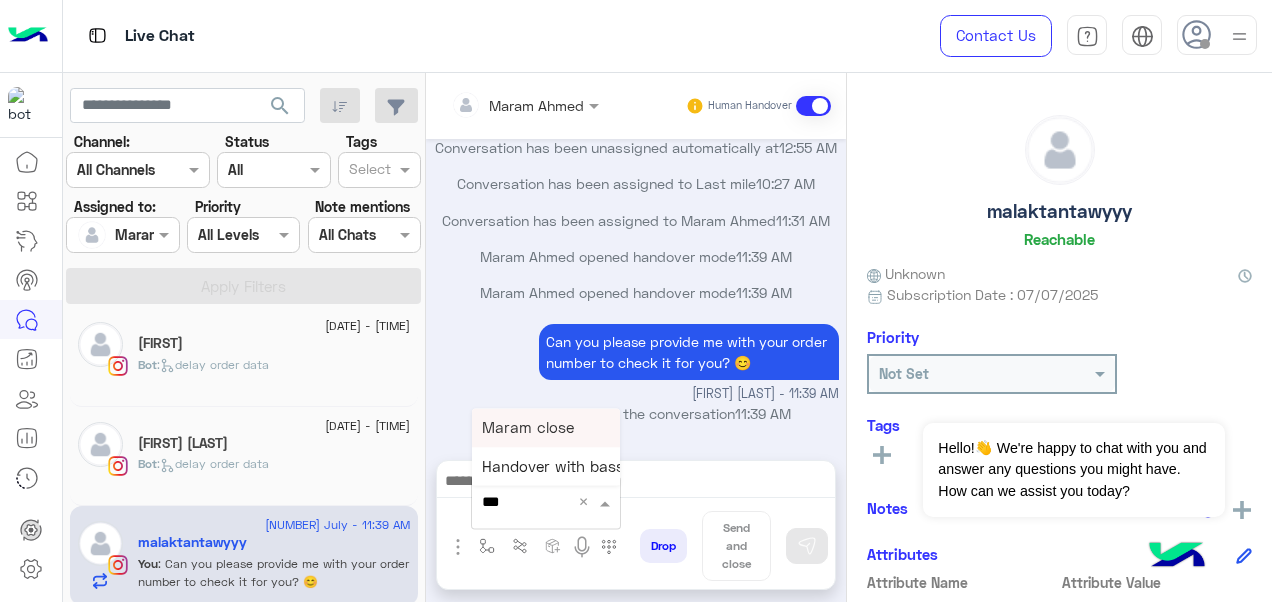 type on "****" 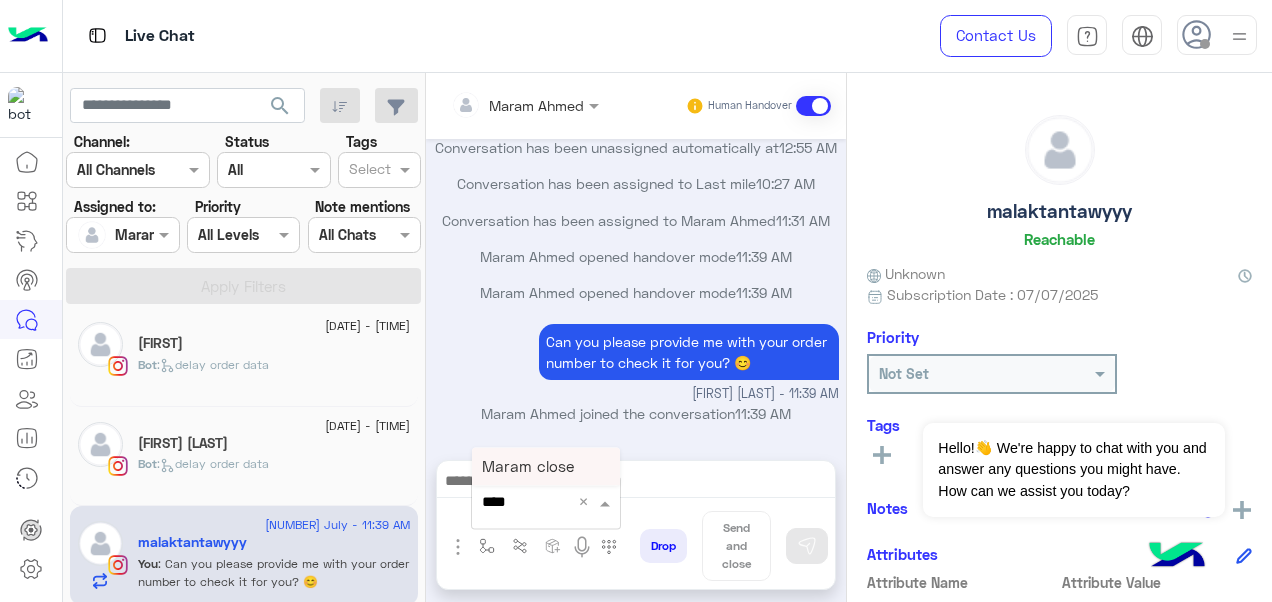 click on "Maram close" at bounding box center (546, 466) 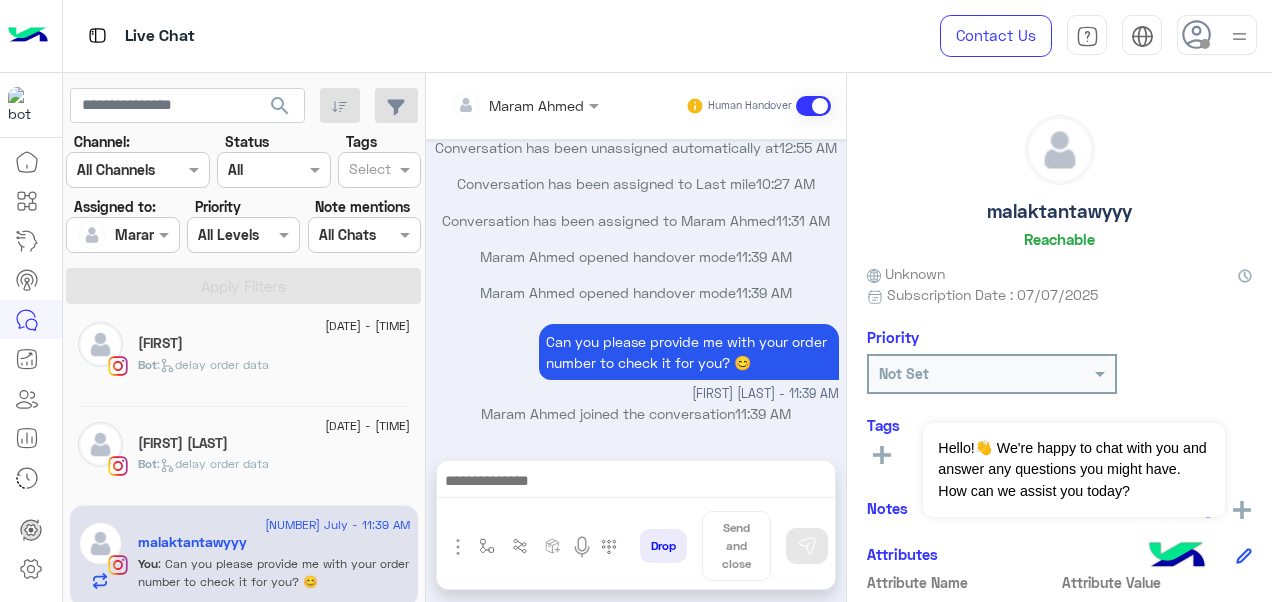 type on "**********" 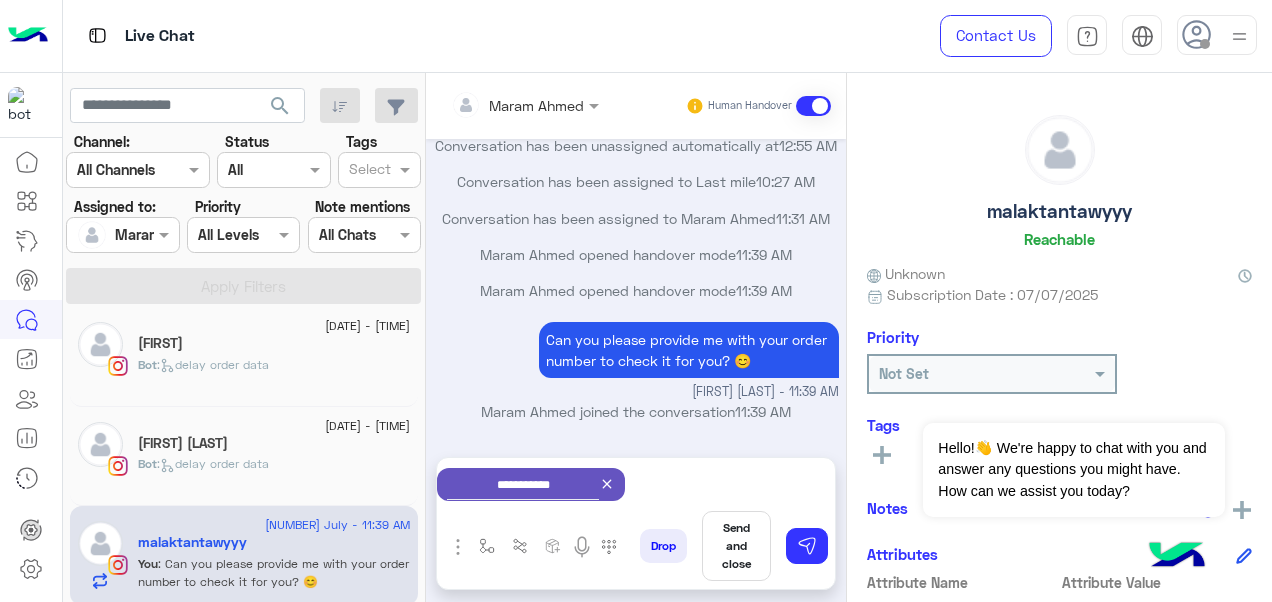 click on "Send and close" at bounding box center (736, 546) 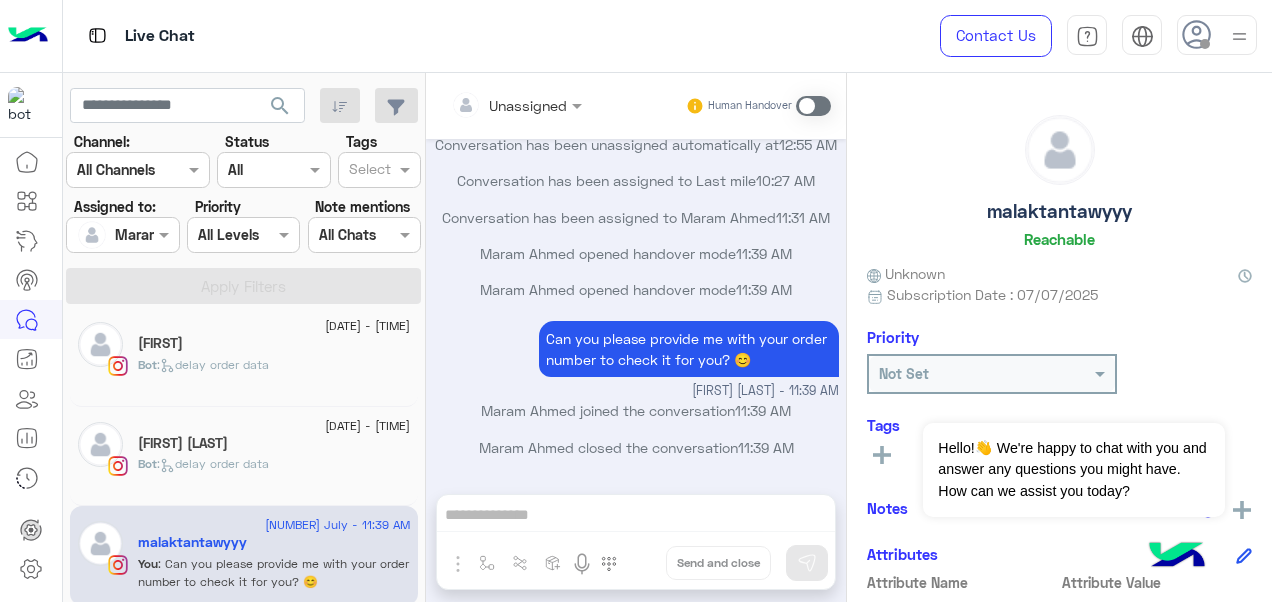 scroll, scrollTop: 1756, scrollLeft: 0, axis: vertical 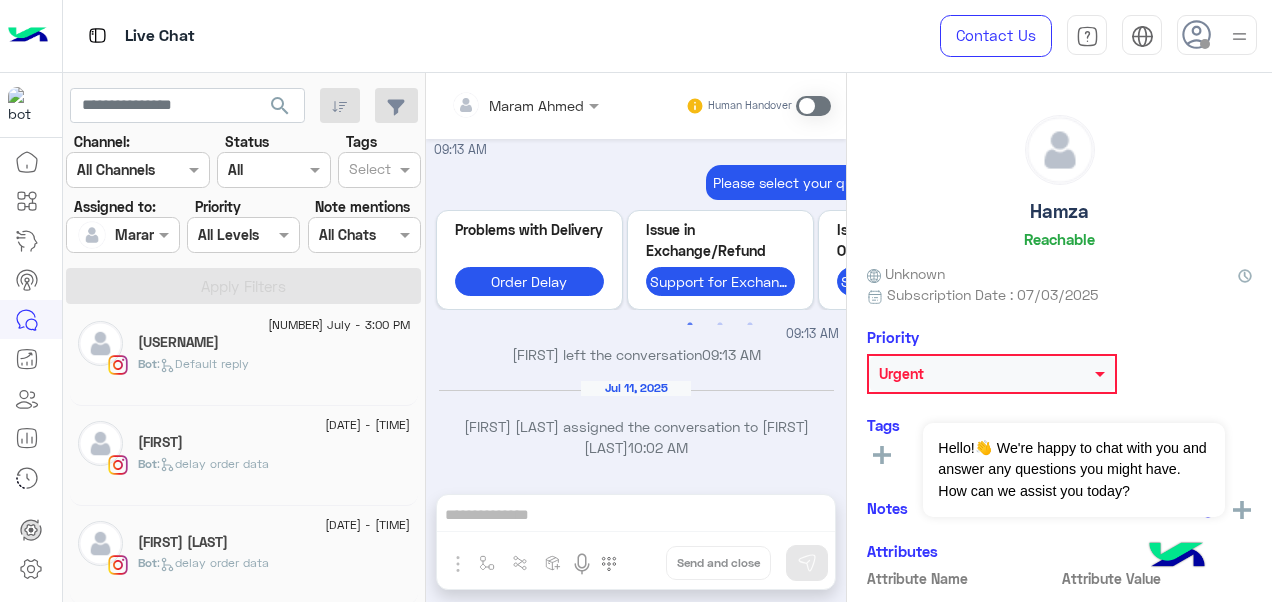 click on ":   delay order data" 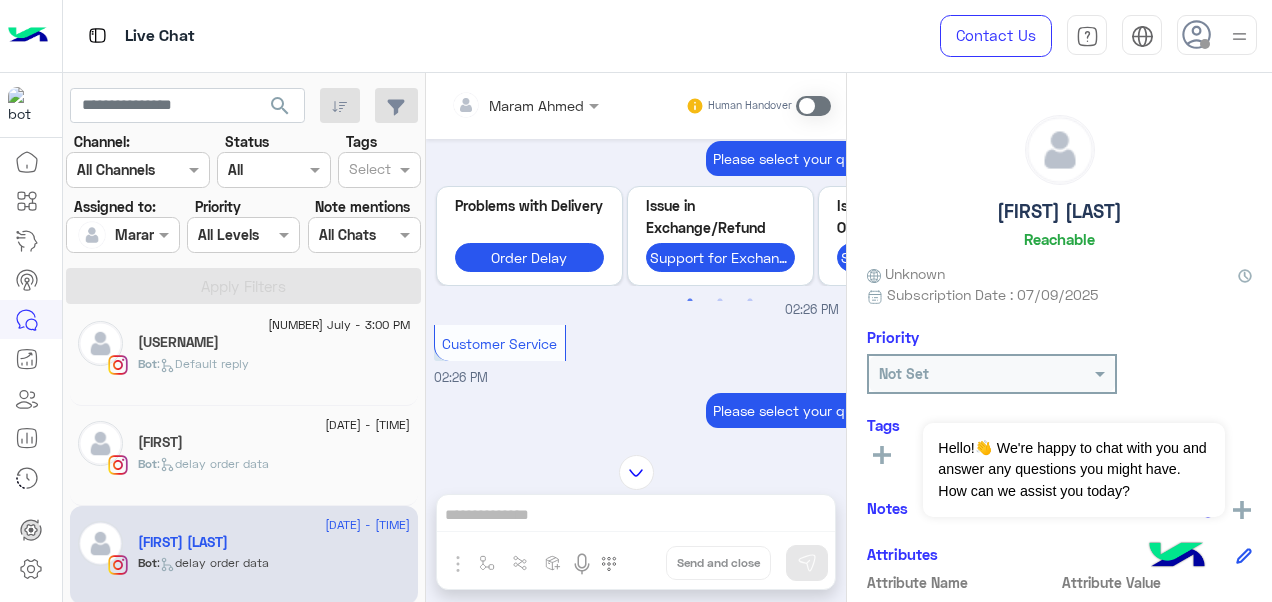 scroll, scrollTop: 1652, scrollLeft: 0, axis: vertical 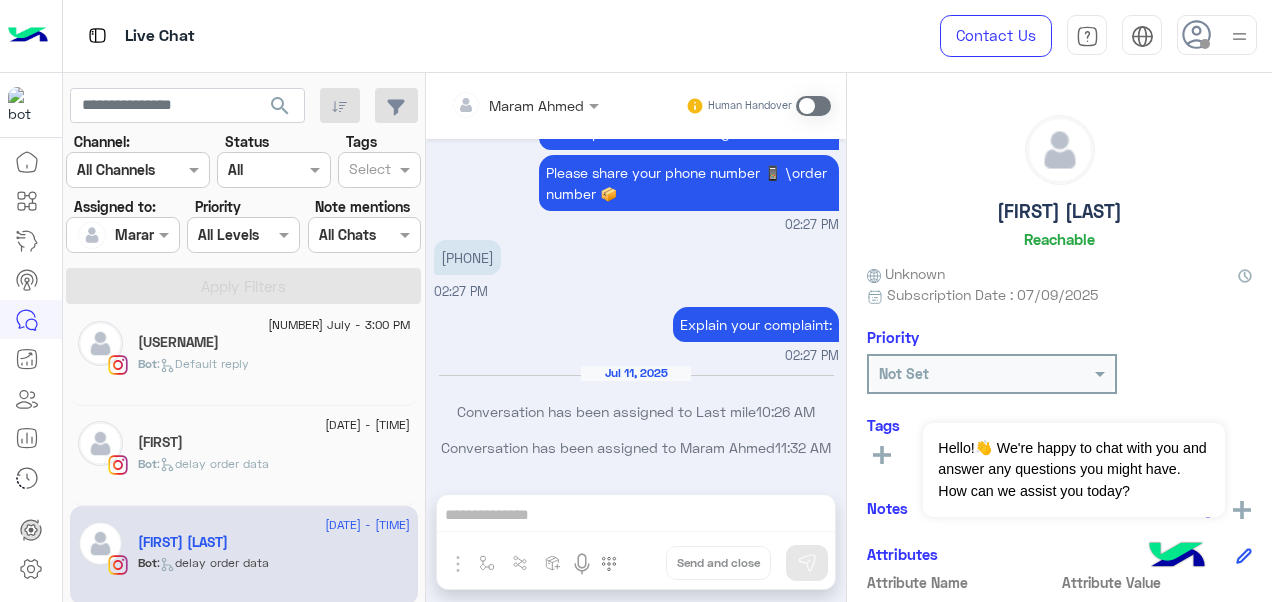 drag, startPoint x: 520, startPoint y: 238, endPoint x: 447, endPoint y: 222, distance: 74.73286 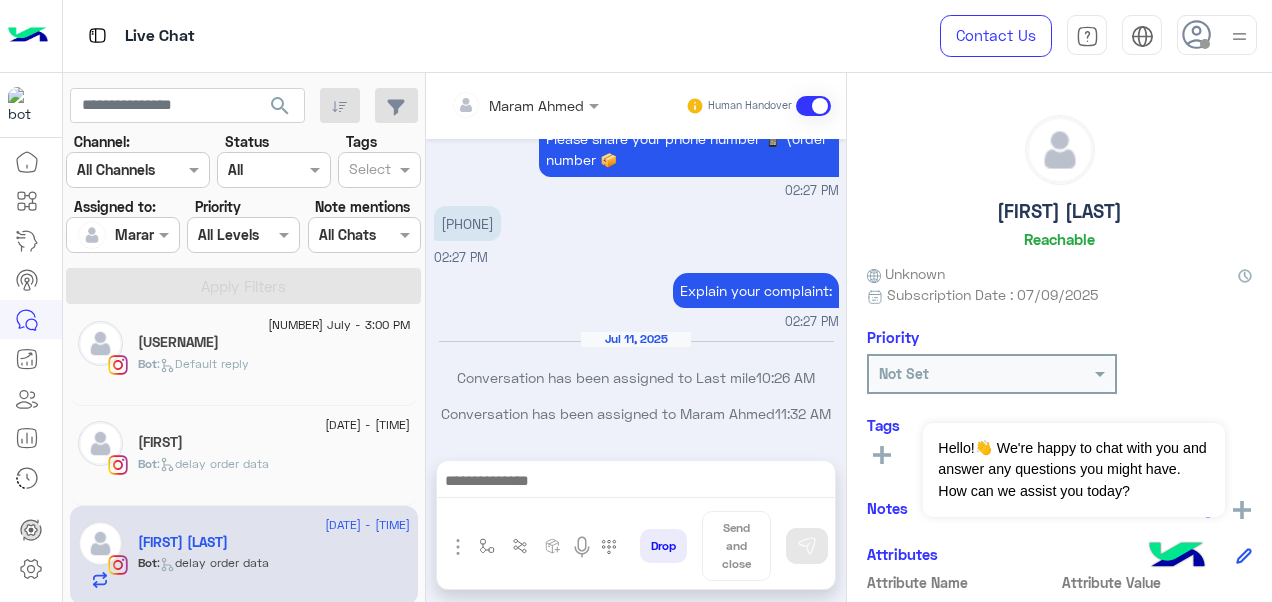 scroll, scrollTop: 2162, scrollLeft: 0, axis: vertical 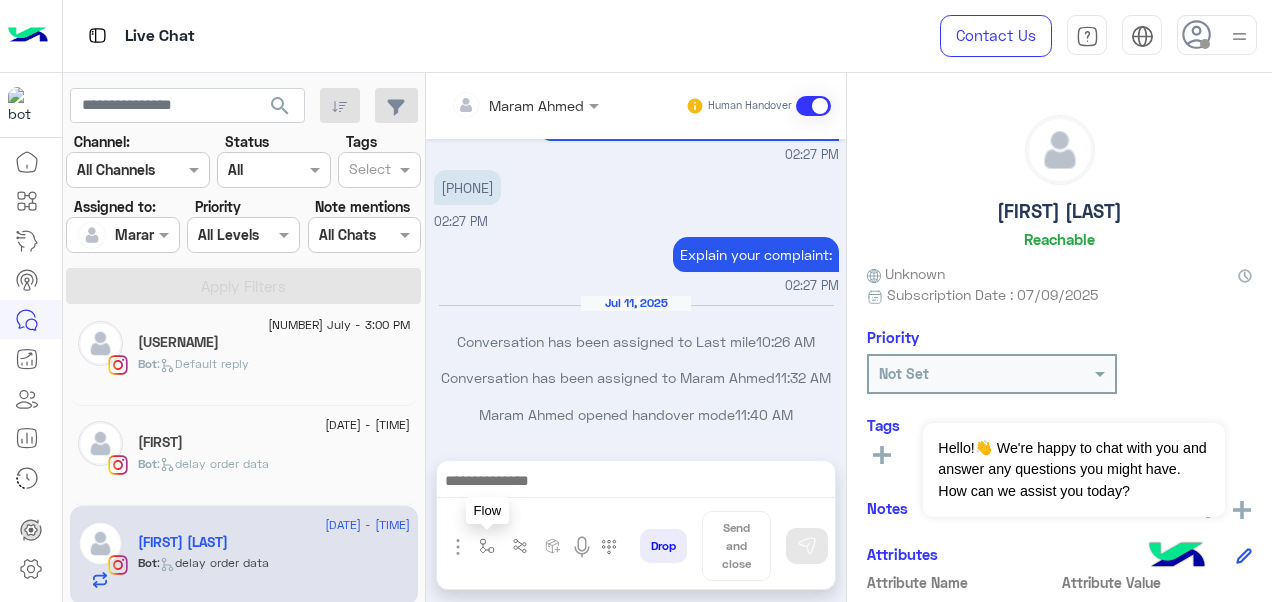 click at bounding box center [487, 546] 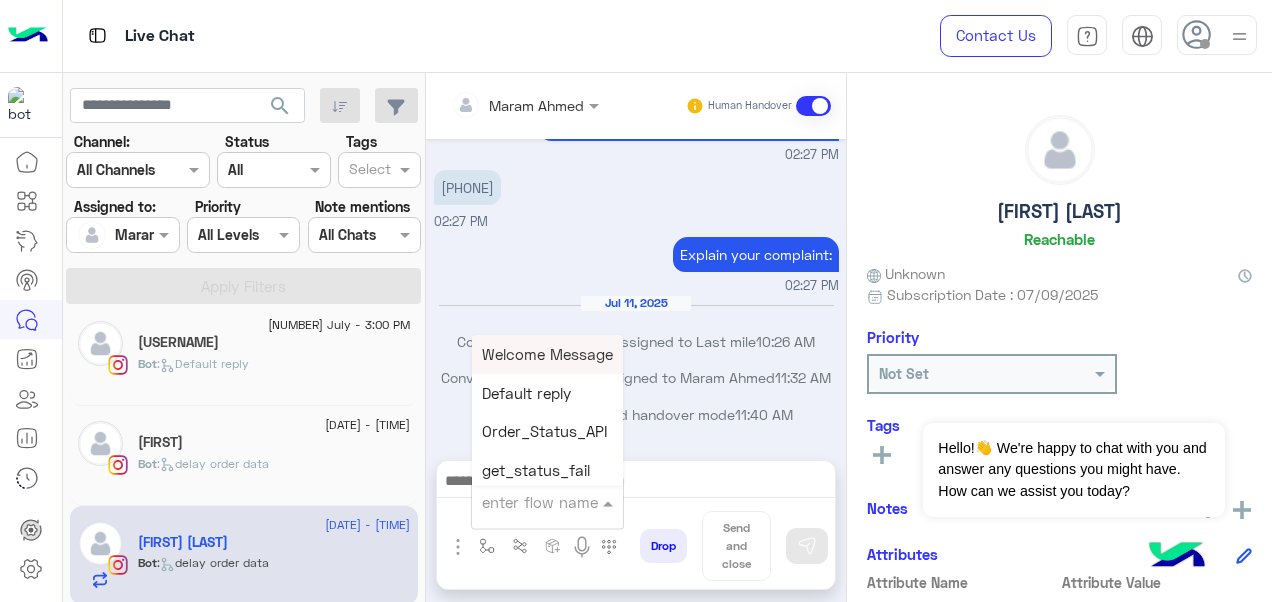 click at bounding box center [523, 502] 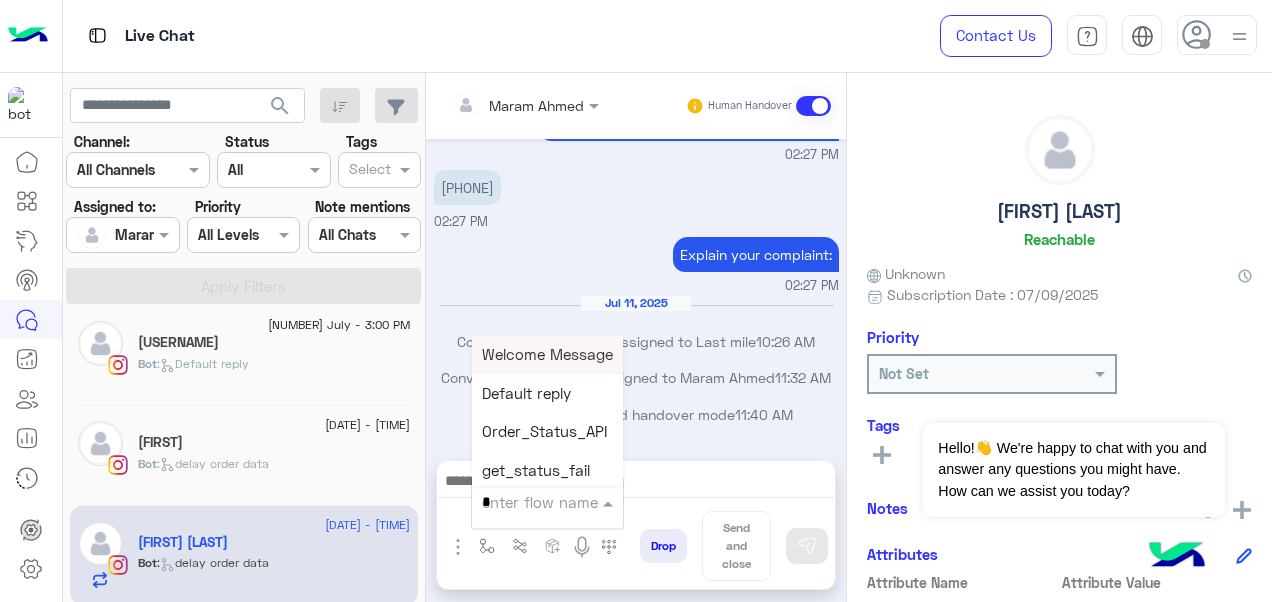 type on "*" 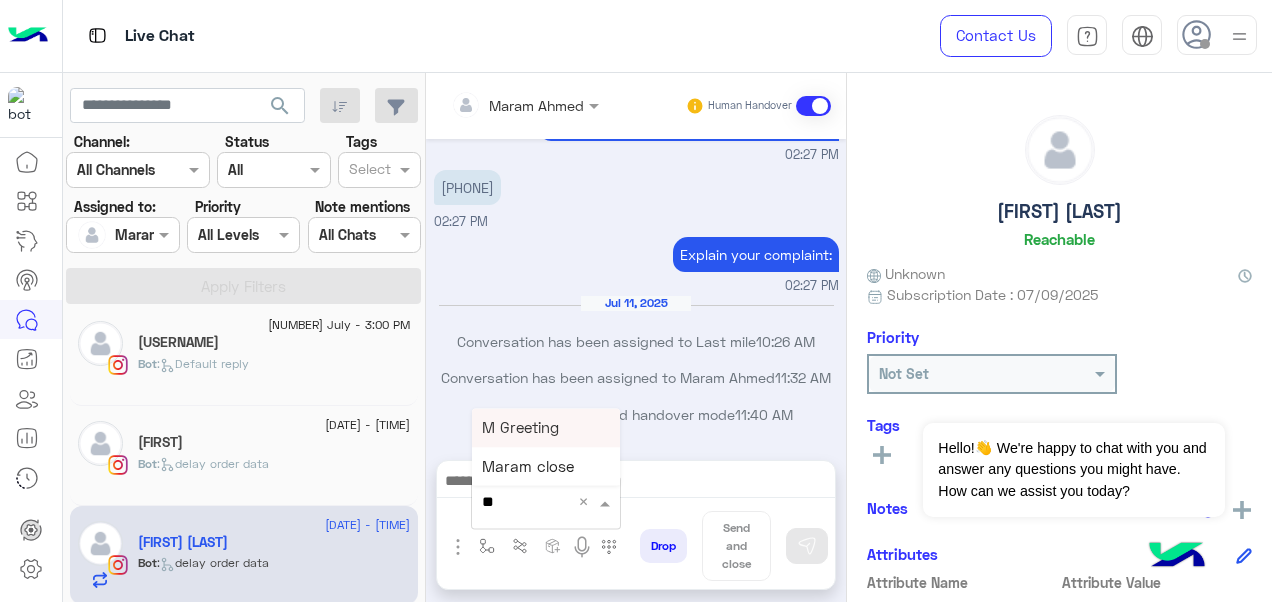 click on "M Greeting" at bounding box center (520, 427) 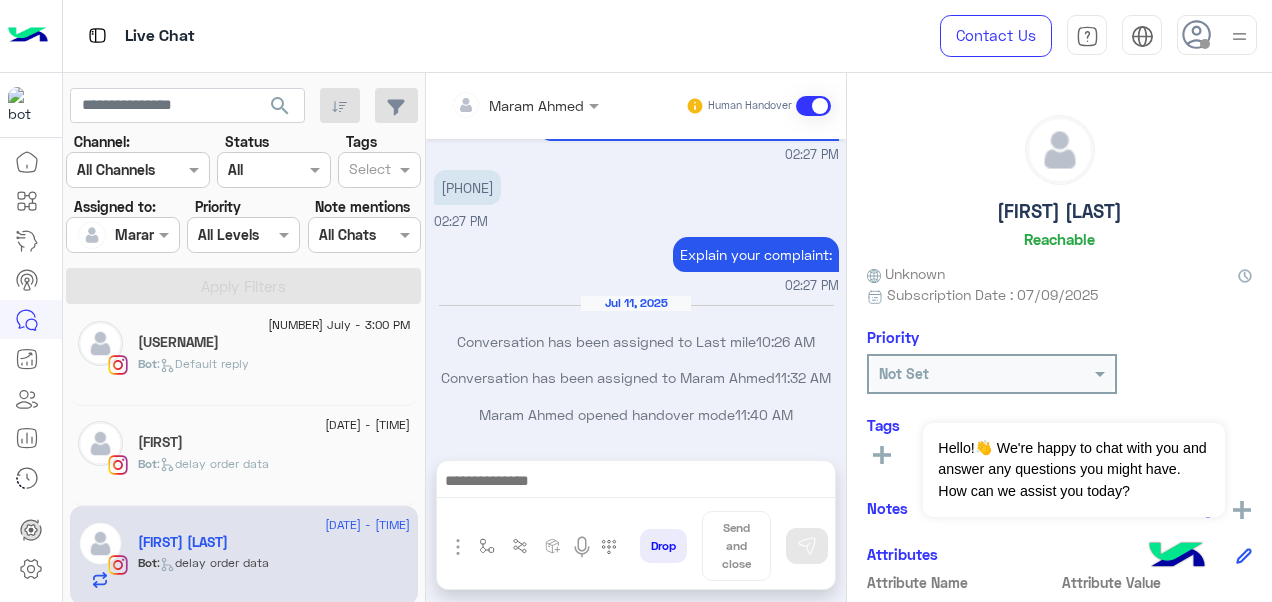 type on "**********" 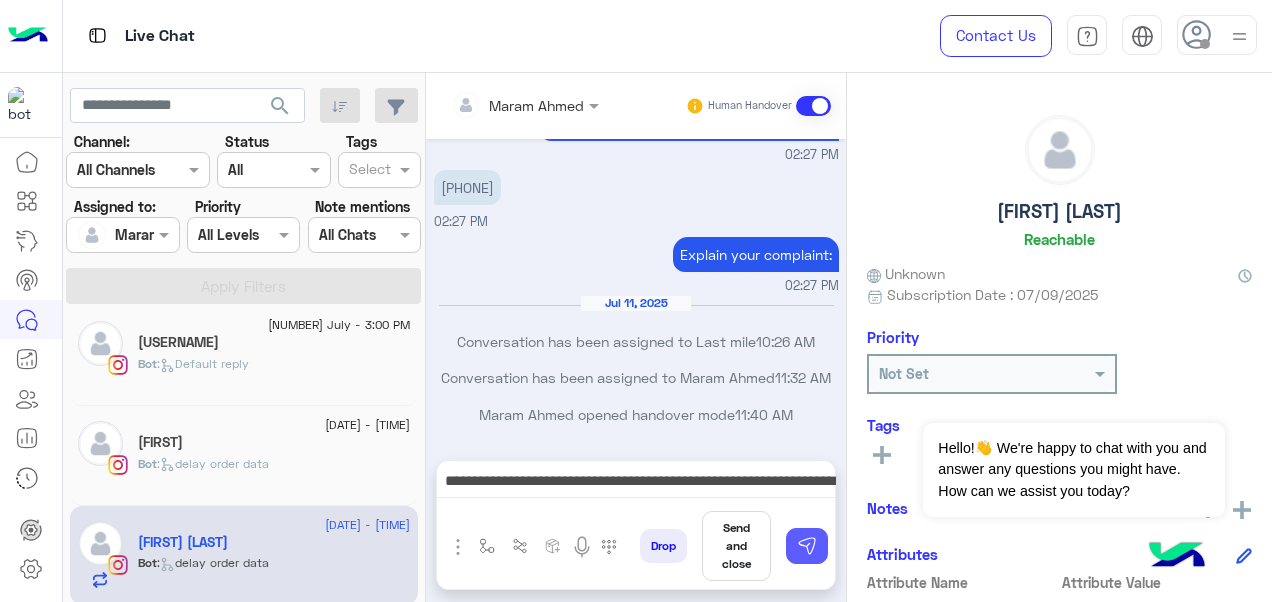 click at bounding box center (807, 546) 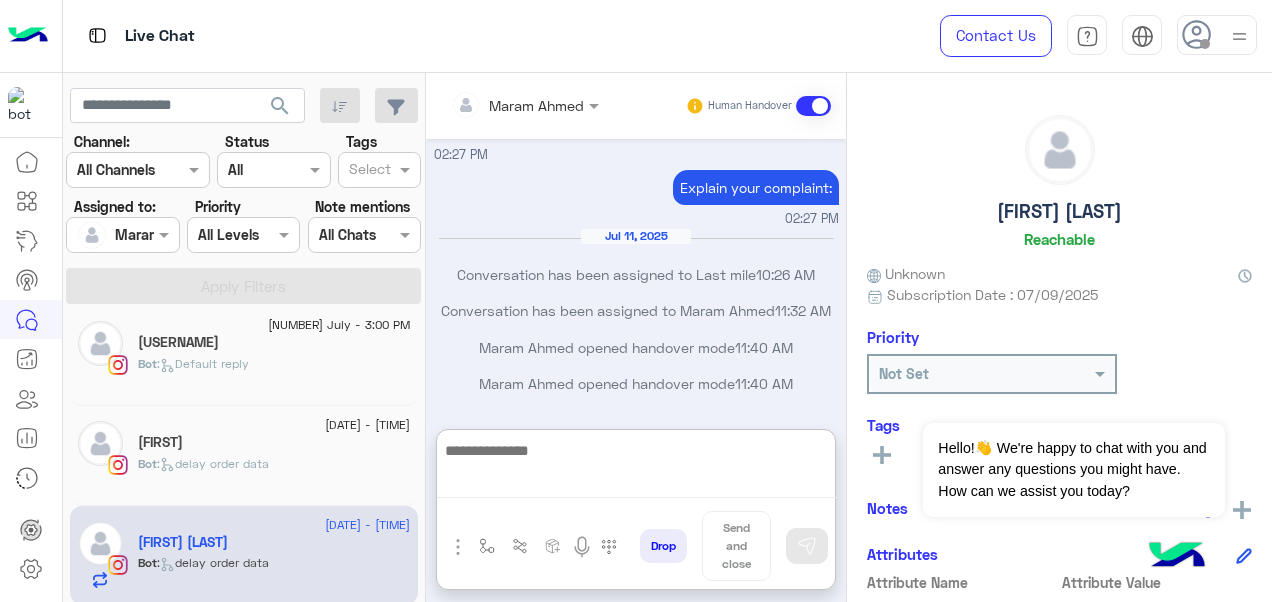 click at bounding box center (636, 468) 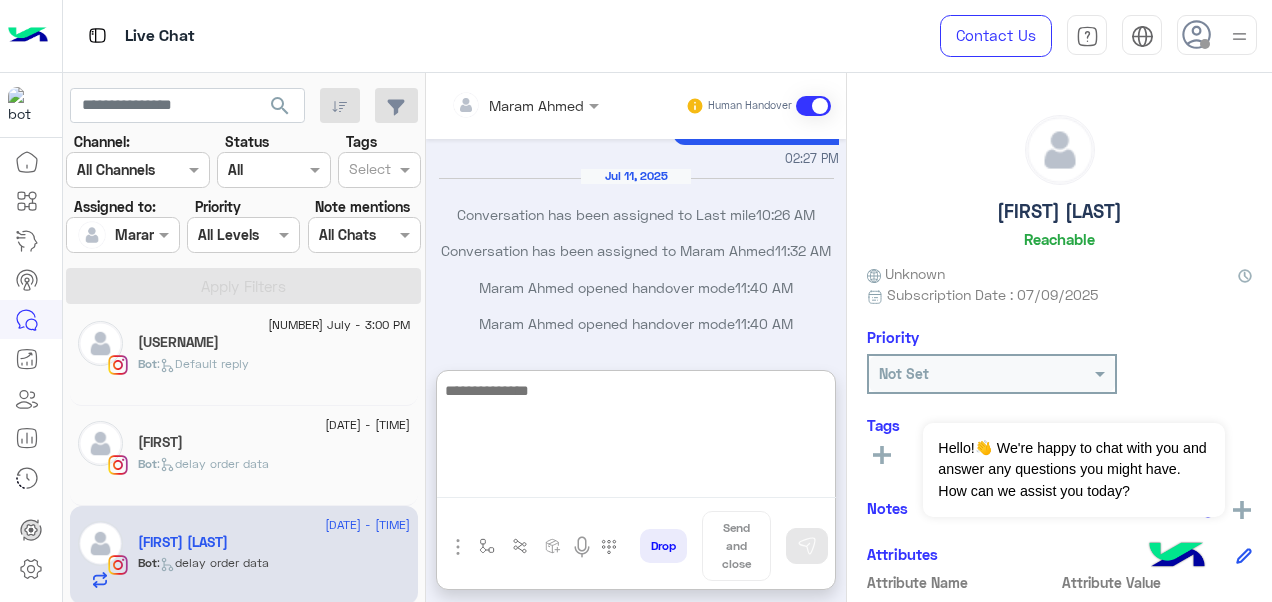 paste on "**********" 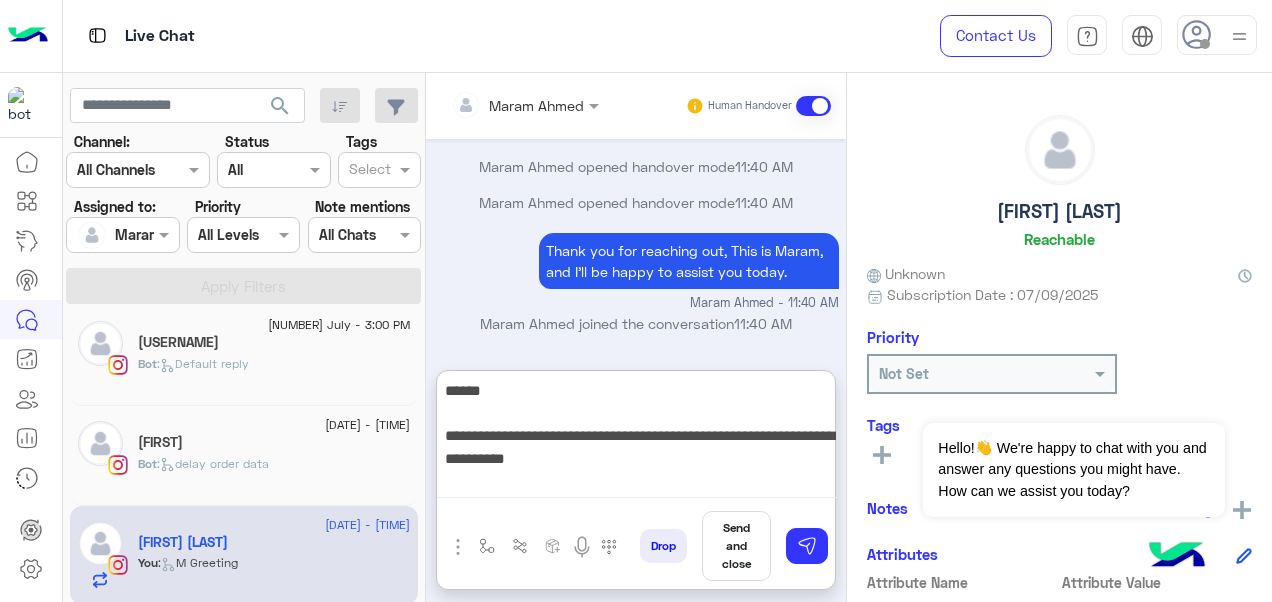 type 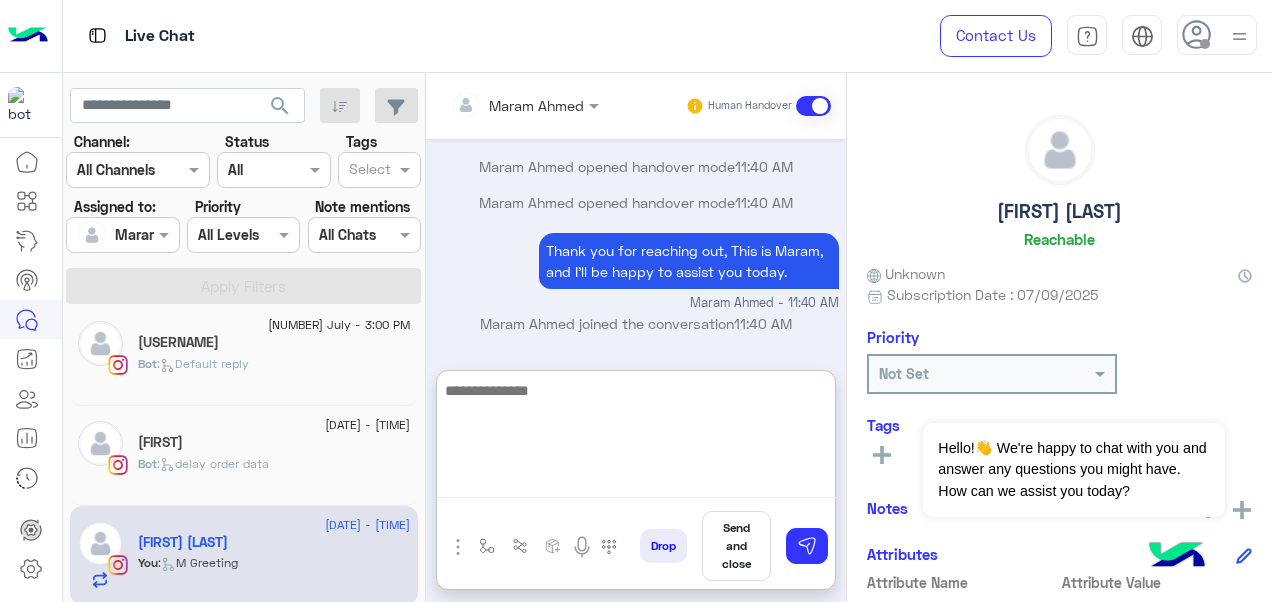 scroll, scrollTop: 2536, scrollLeft: 0, axis: vertical 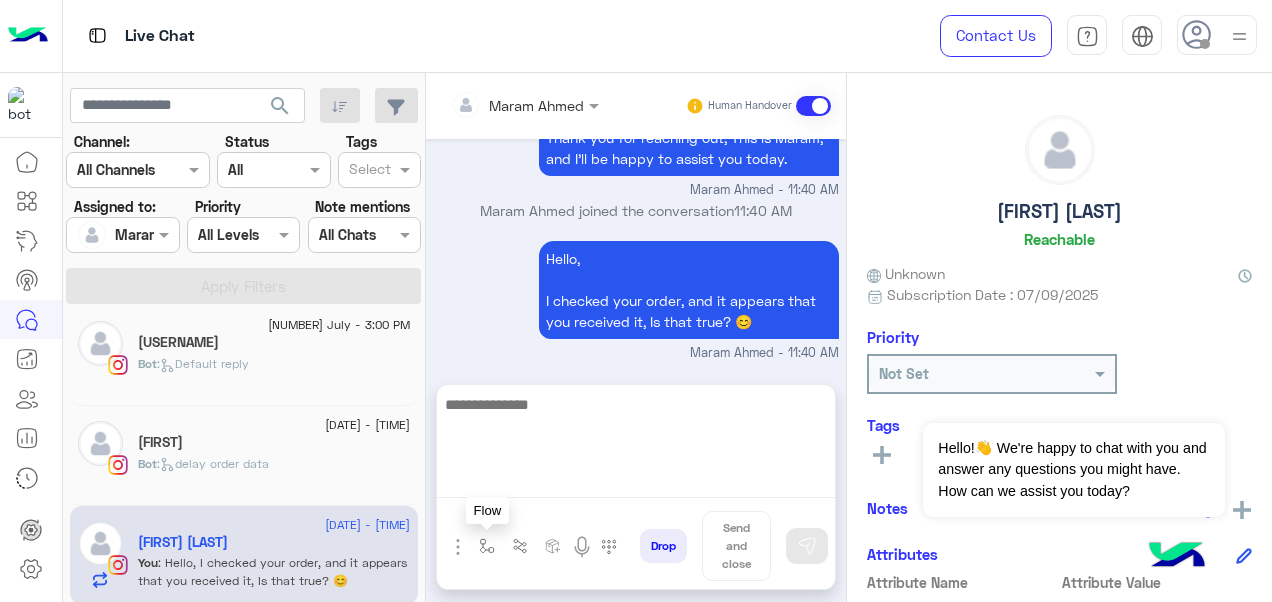 click at bounding box center [487, 546] 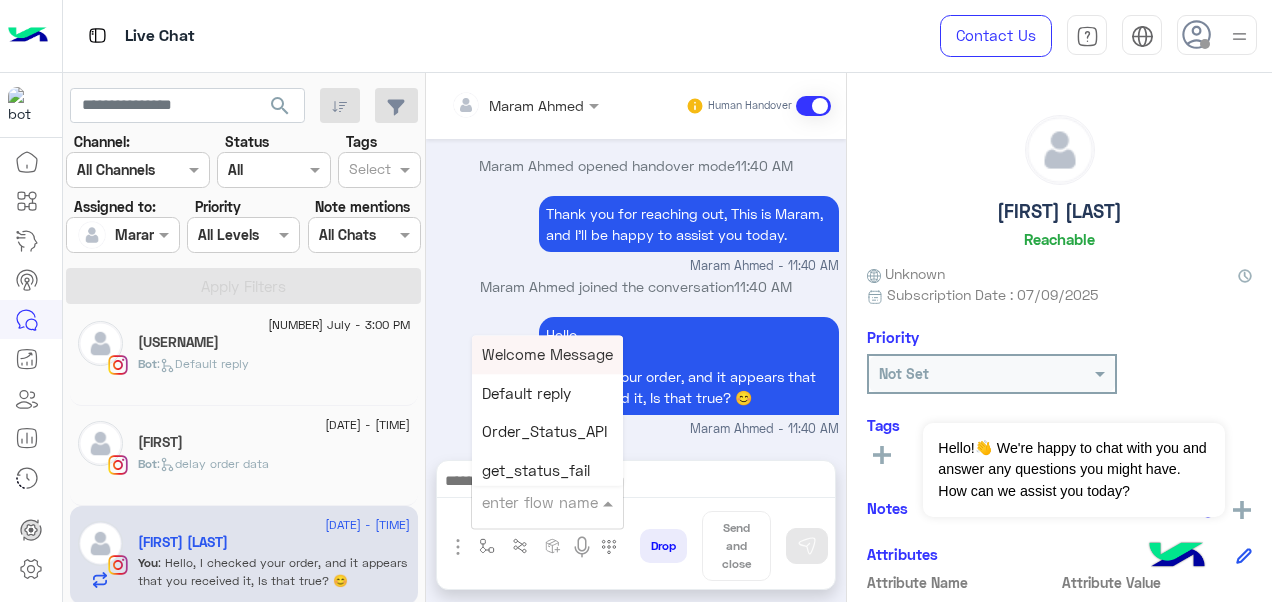 click on "enter flow name" at bounding box center [547, 502] 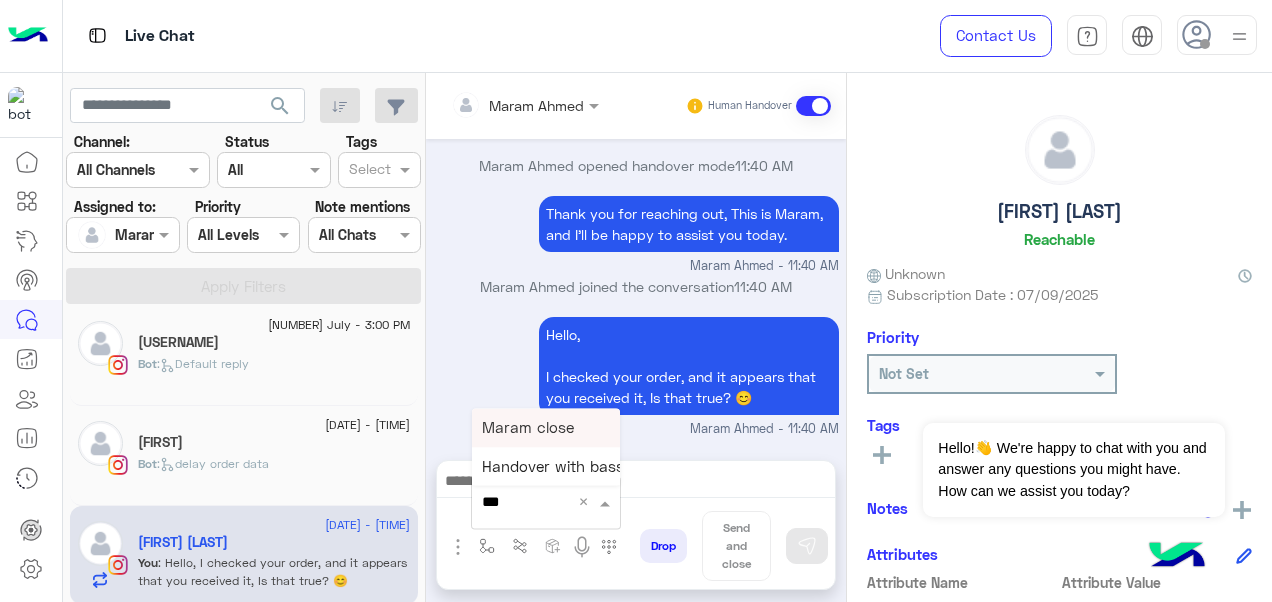 type on "****" 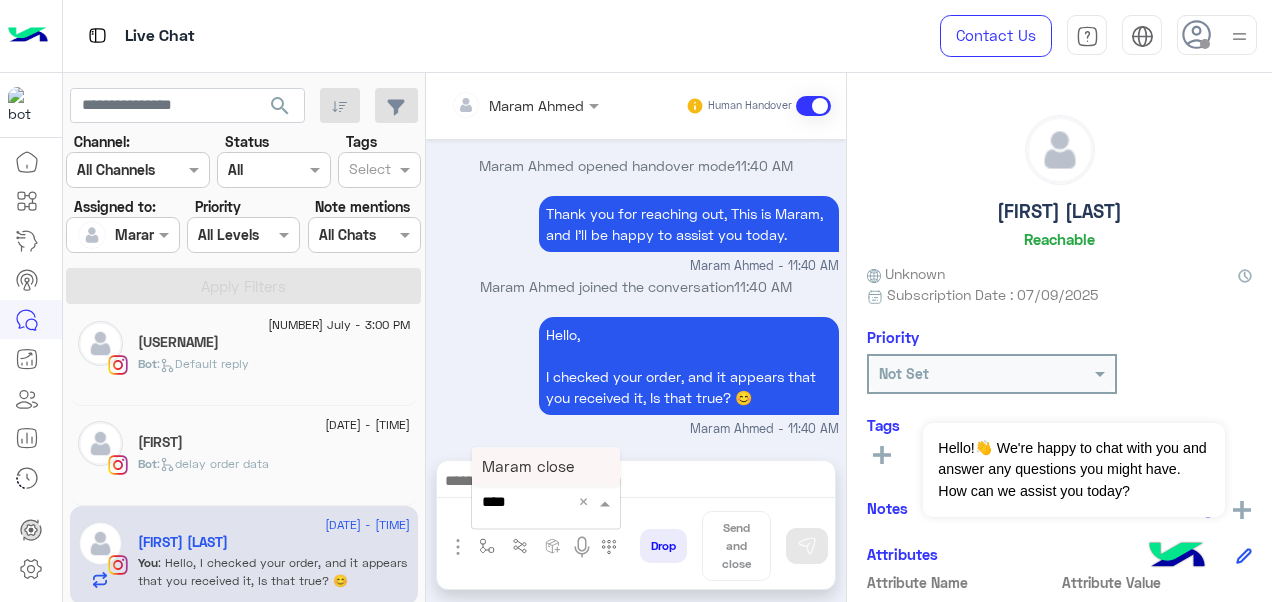 click on "Maram close" at bounding box center (528, 466) 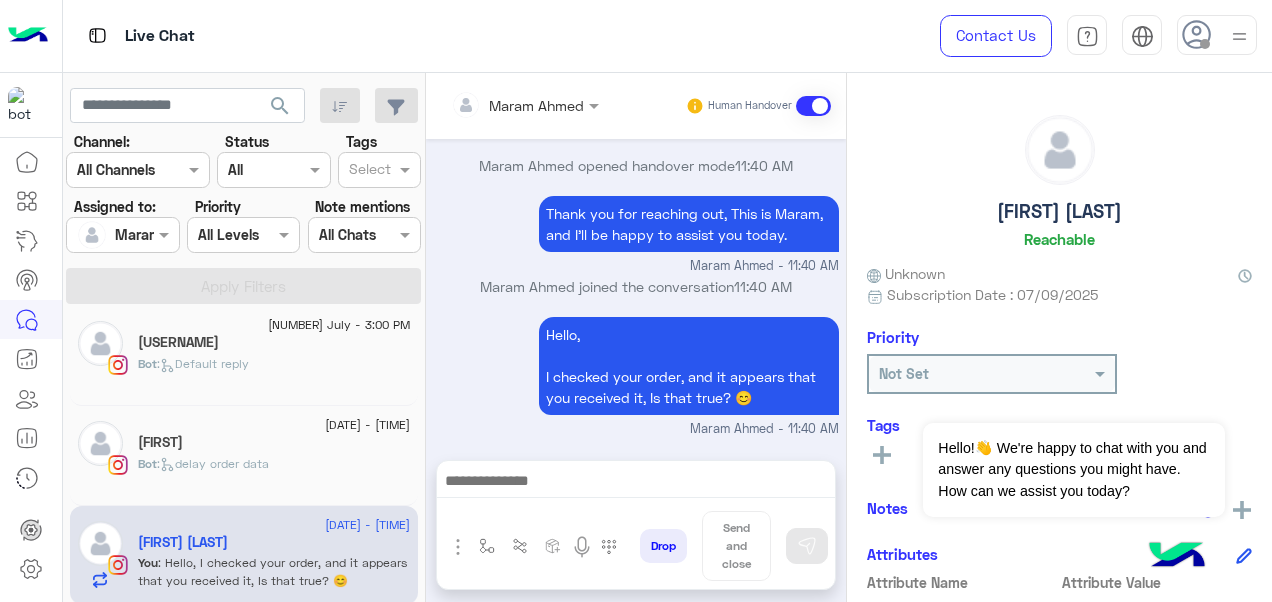 type on "**********" 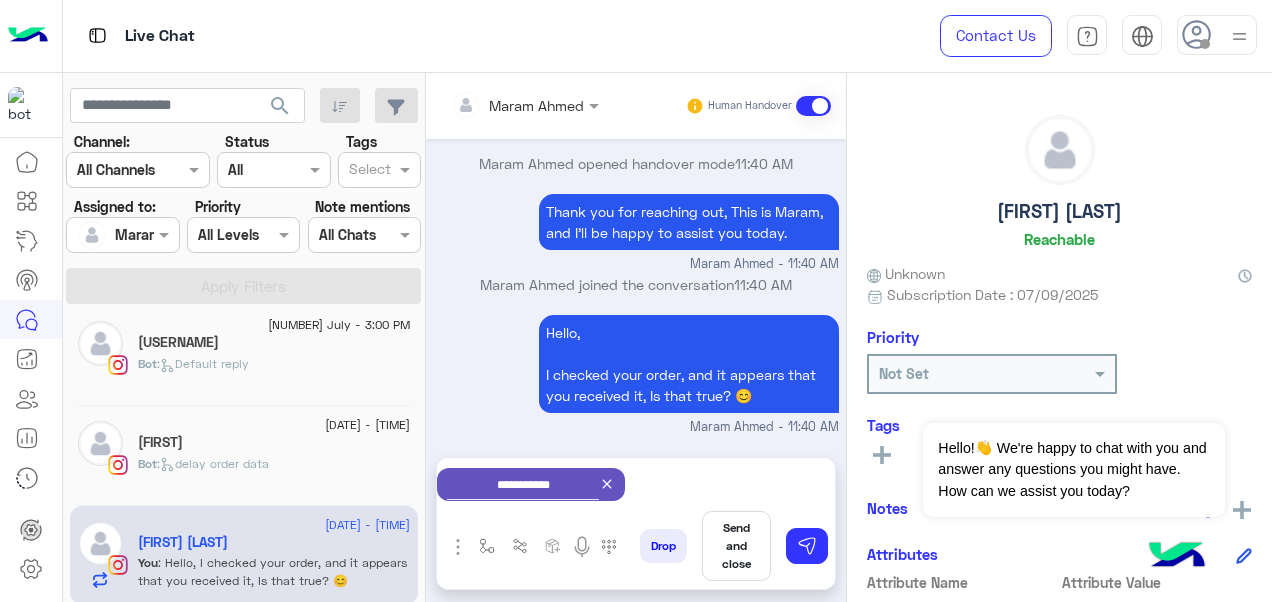 click on "Send and close" at bounding box center (736, 546) 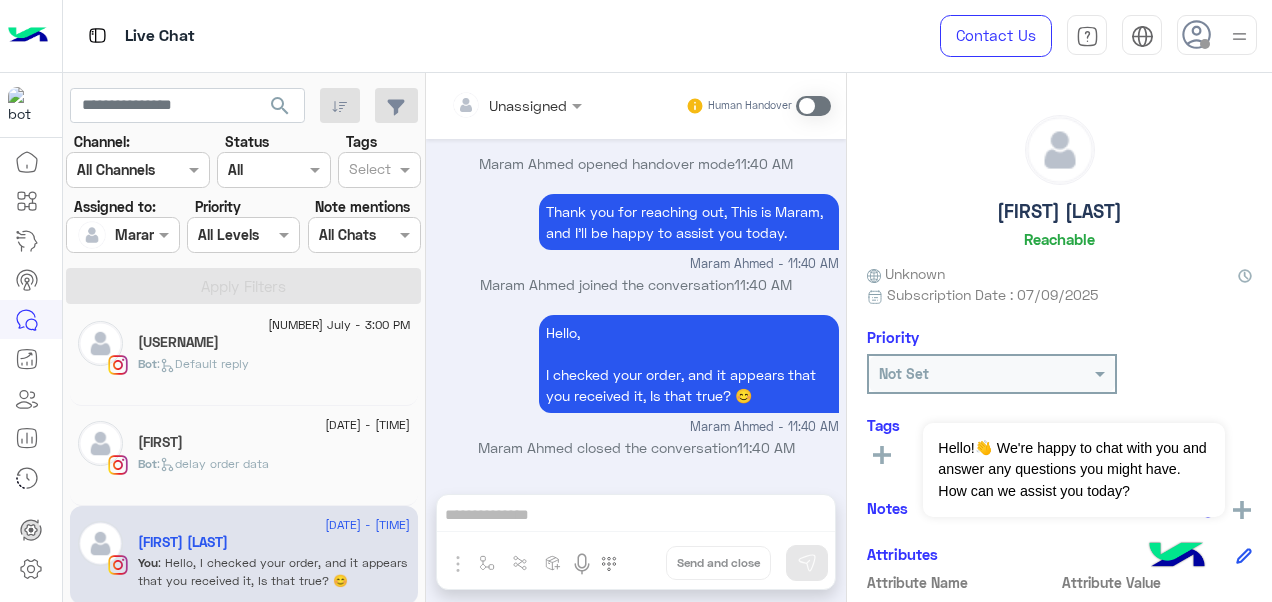 scroll, scrollTop: 2449, scrollLeft: 0, axis: vertical 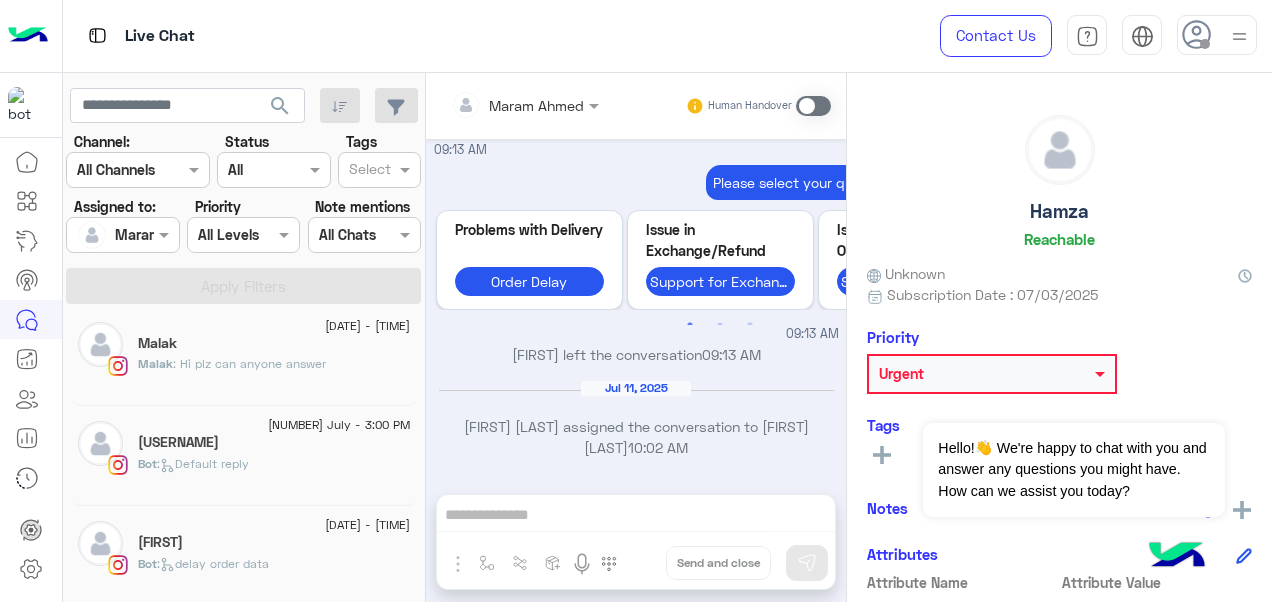 click on "[FIRST]" 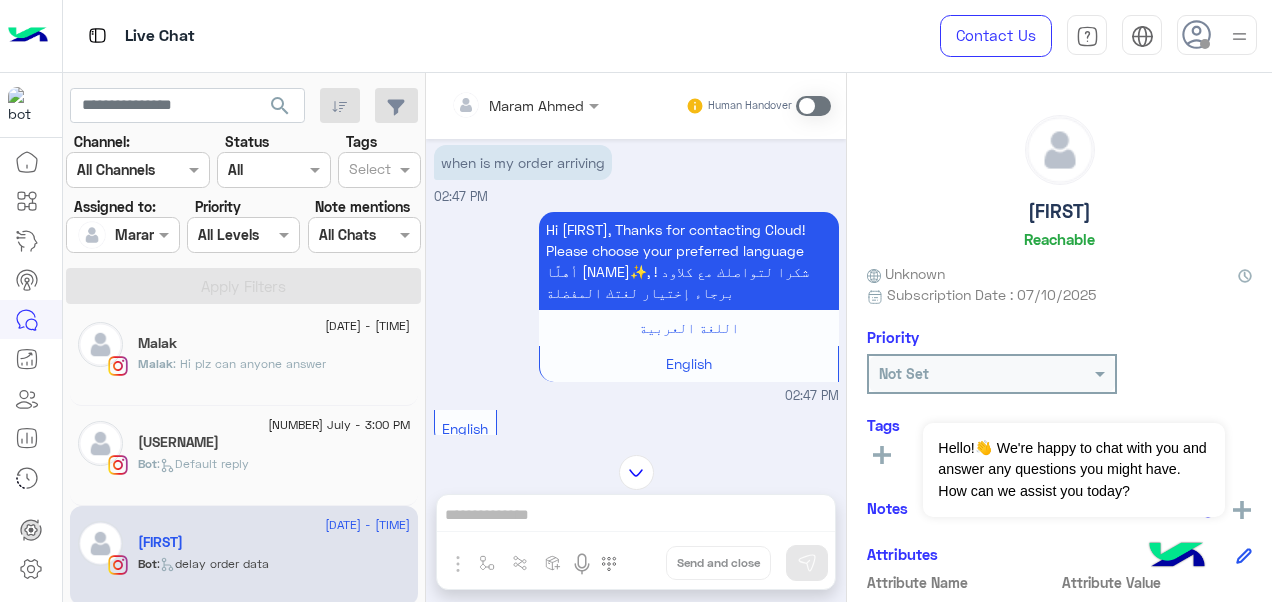 scroll, scrollTop: 0, scrollLeft: 0, axis: both 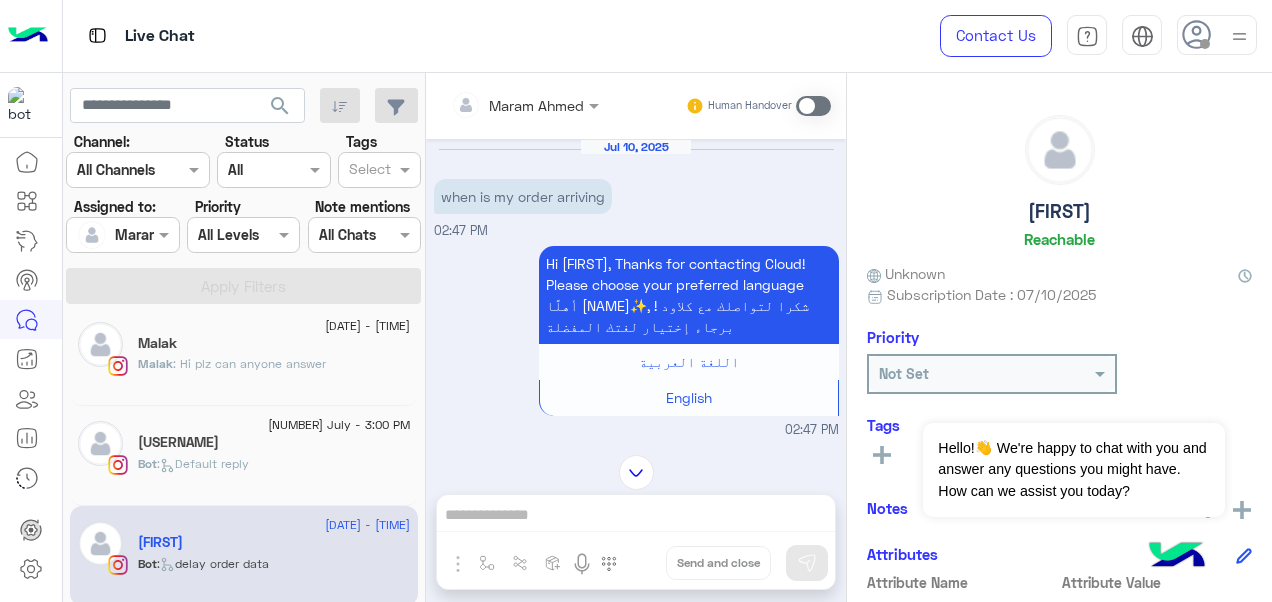 click at bounding box center (813, 106) 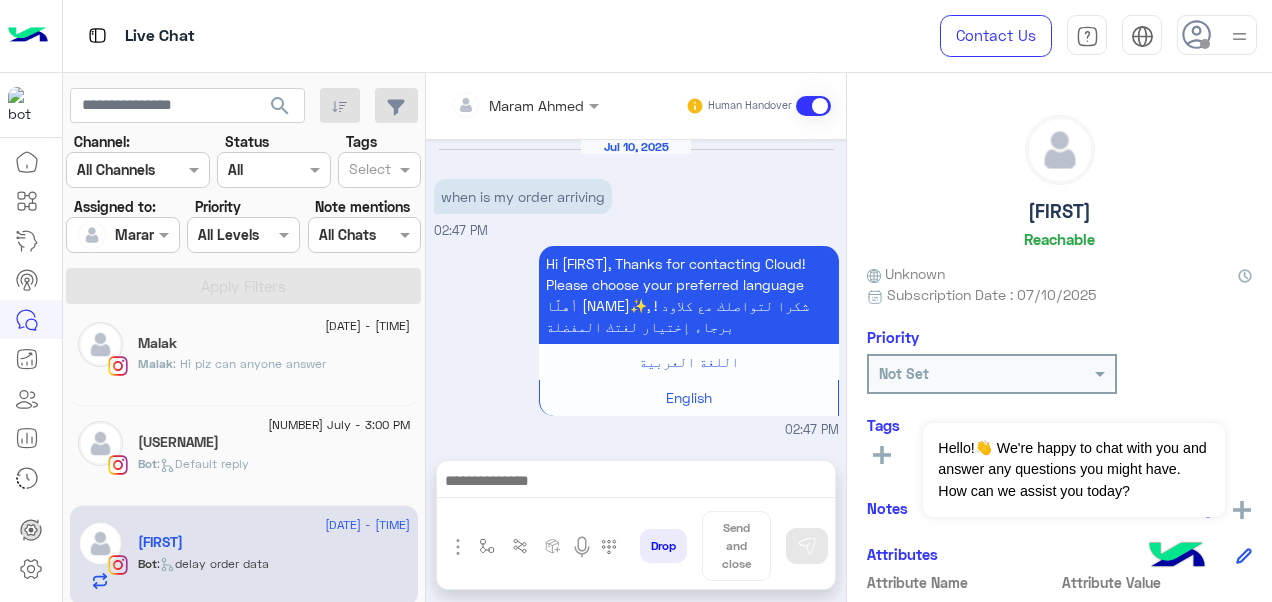 scroll, scrollTop: 1018, scrollLeft: 0, axis: vertical 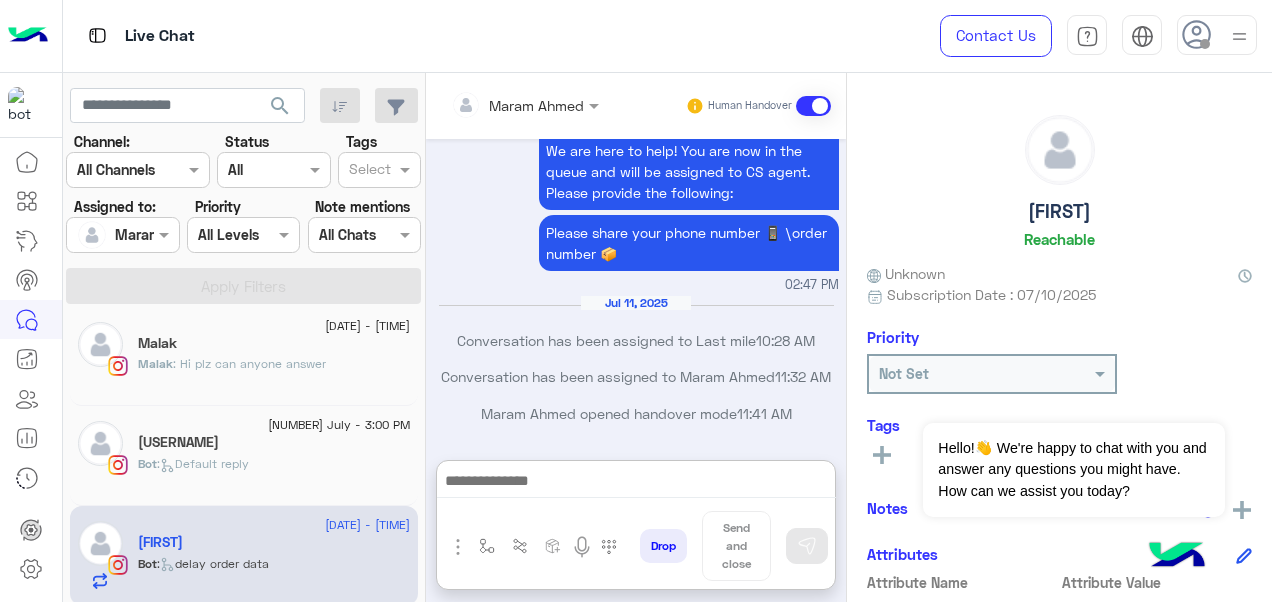 click at bounding box center [636, 483] 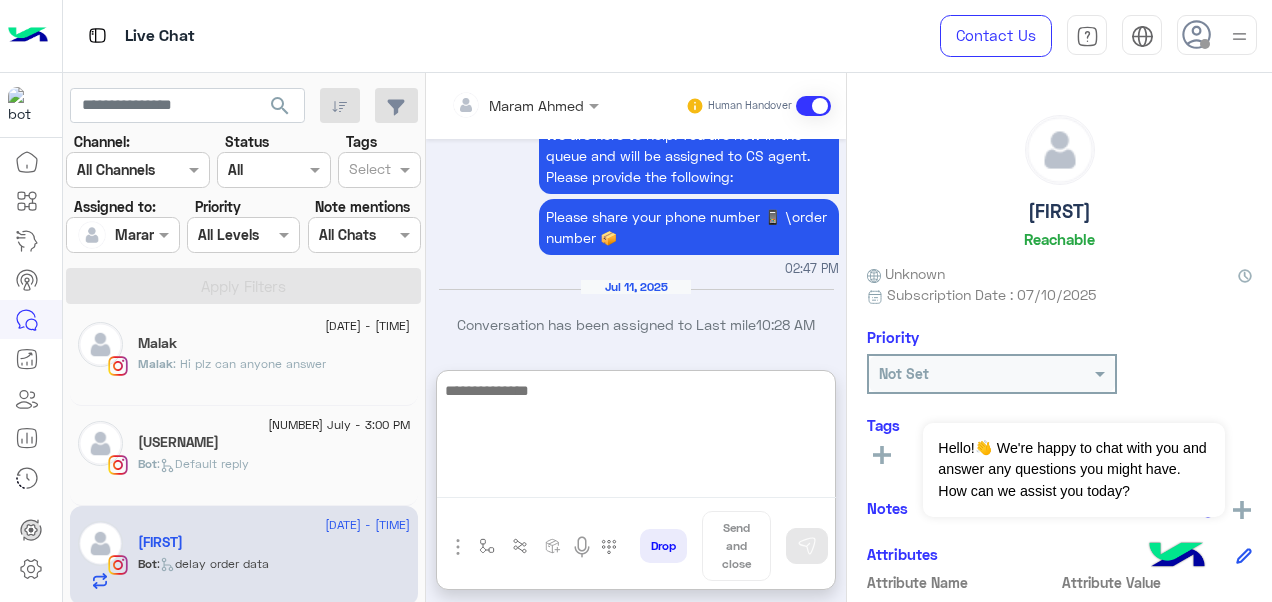 paste on "**********" 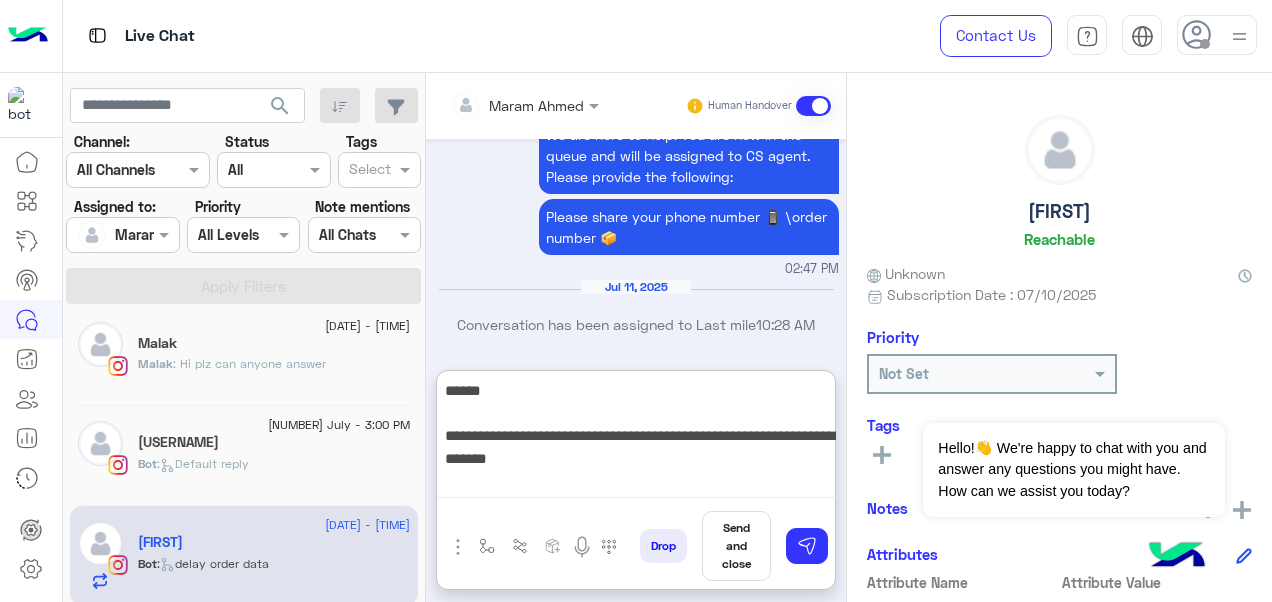 type 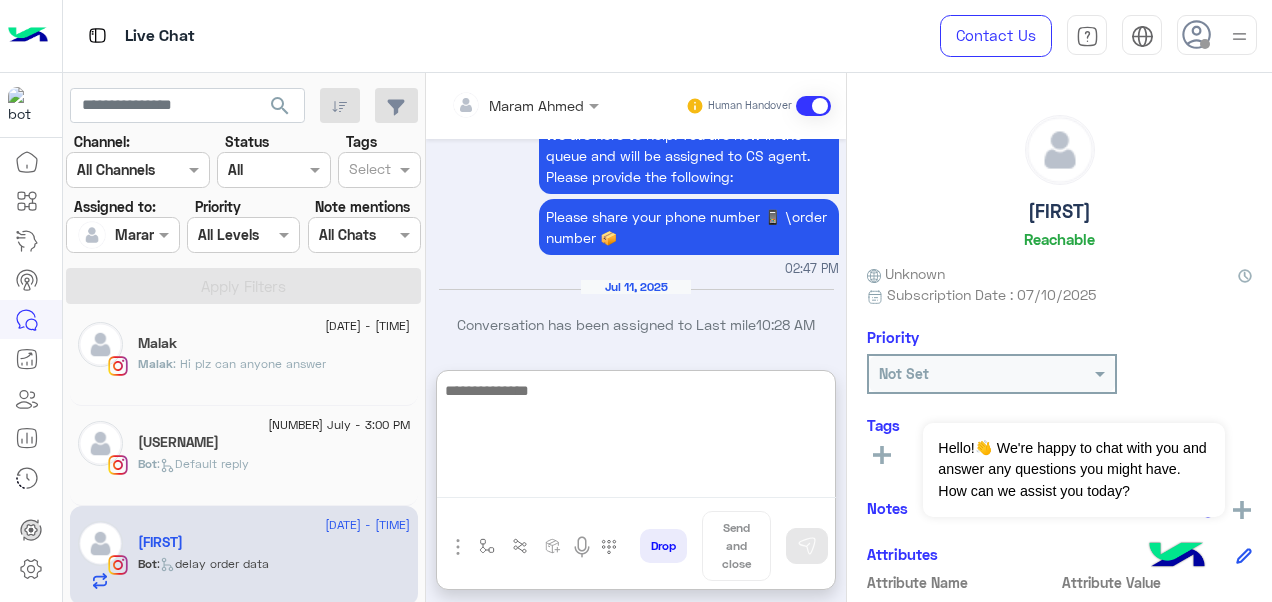 scroll, scrollTop: 1234, scrollLeft: 0, axis: vertical 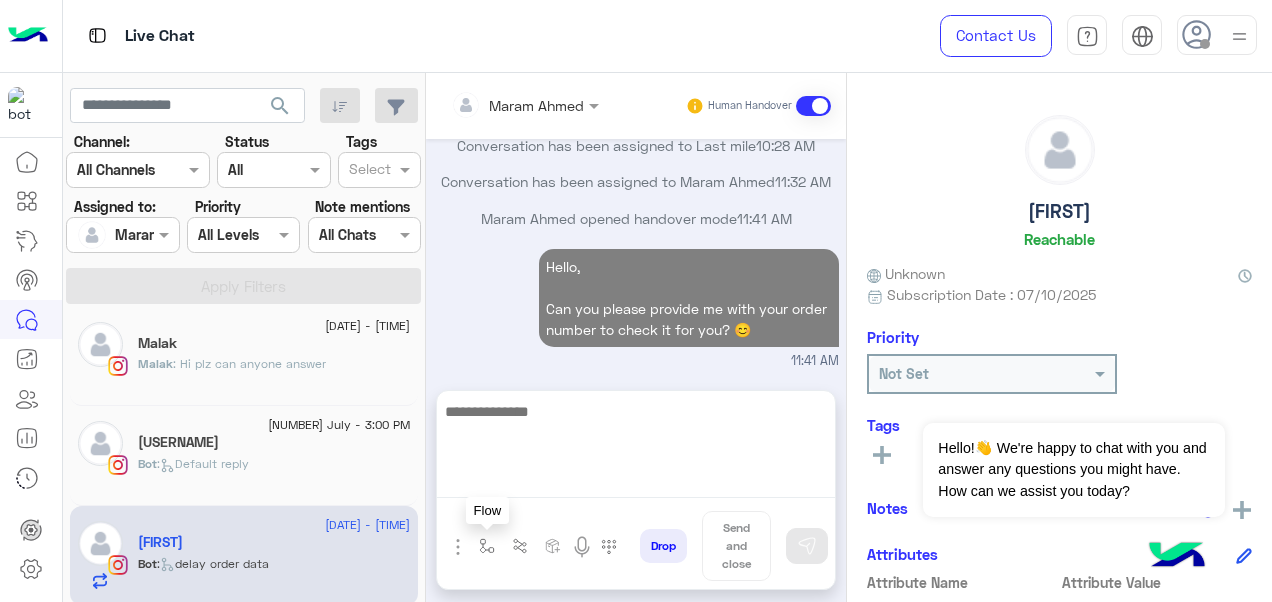 click at bounding box center [487, 546] 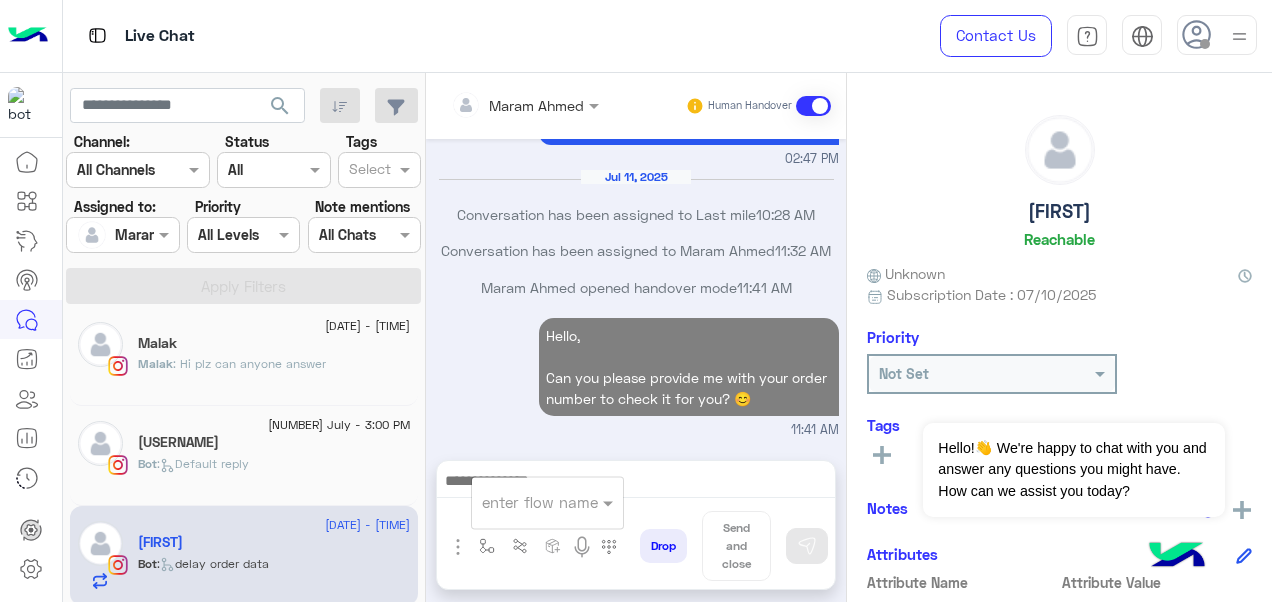 scroll, scrollTop: 1181, scrollLeft: 0, axis: vertical 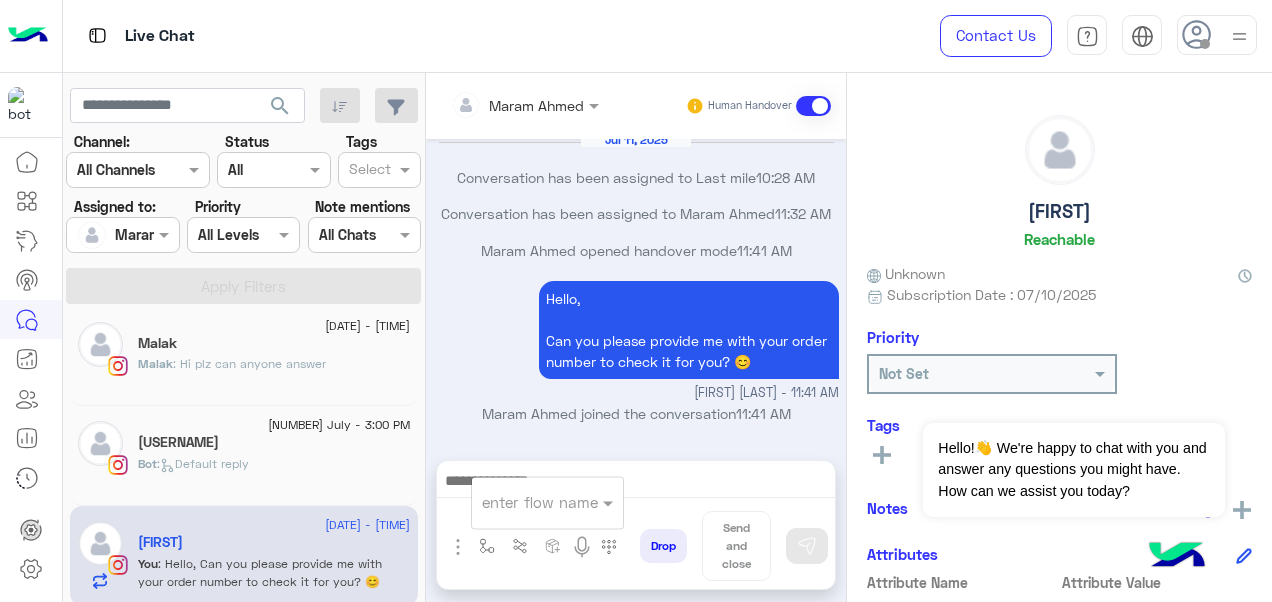 click at bounding box center (523, 502) 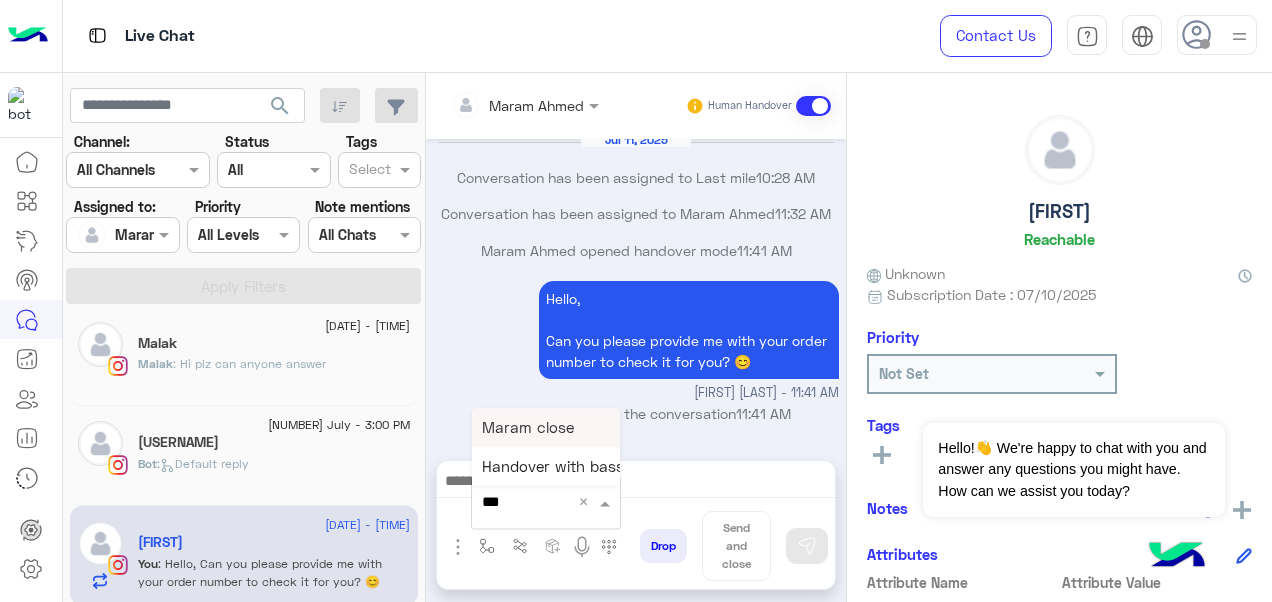 type on "****" 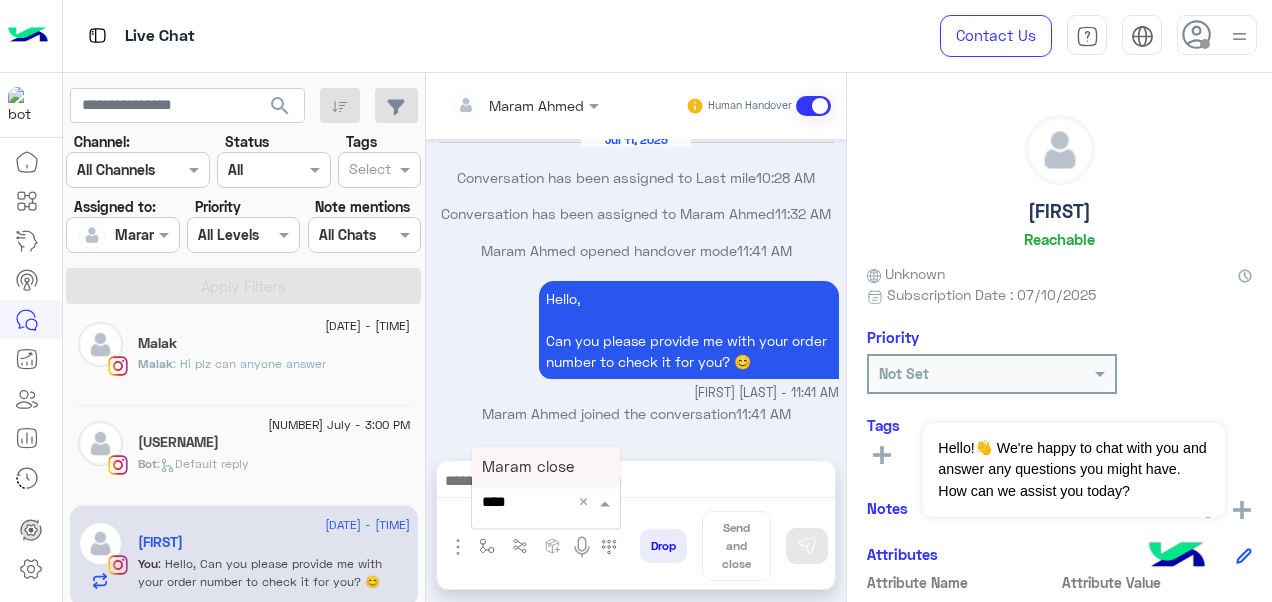 click on "Maram close" at bounding box center [528, 466] 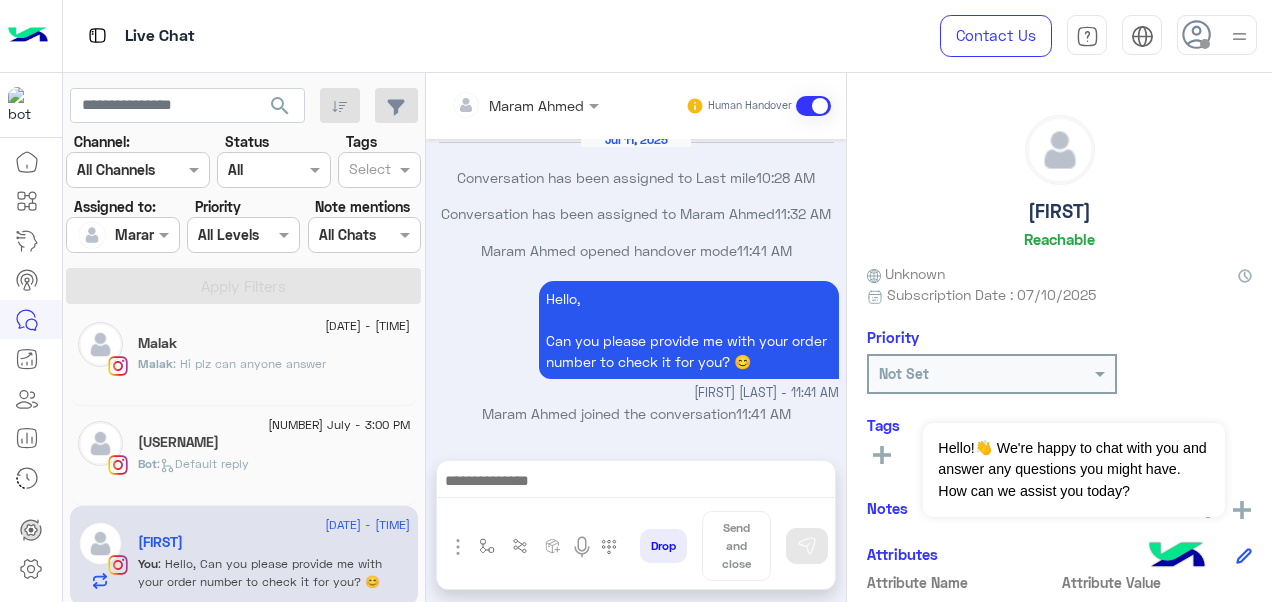 type on "**********" 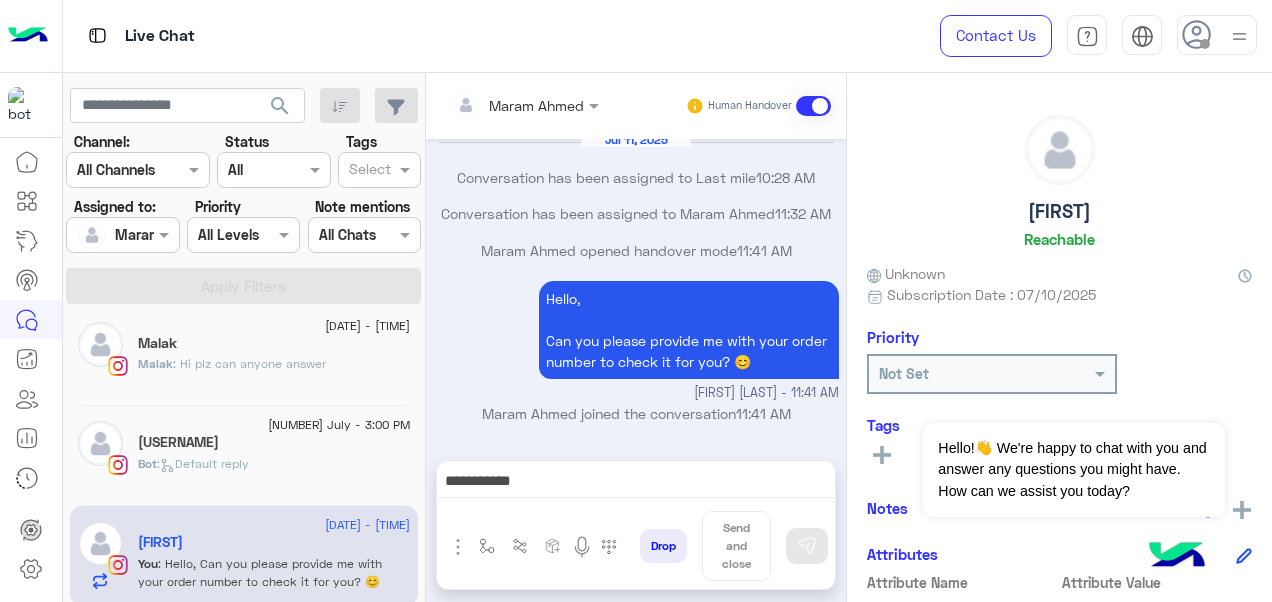 scroll, scrollTop: 1184, scrollLeft: 0, axis: vertical 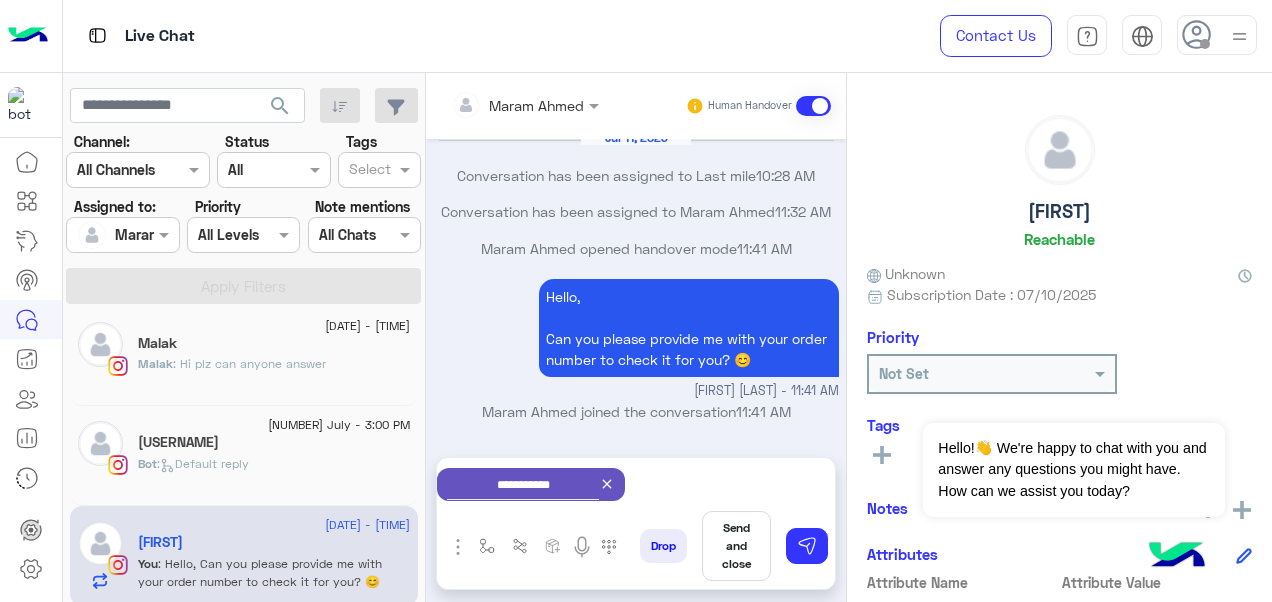 click on "Send and close" at bounding box center [736, 546] 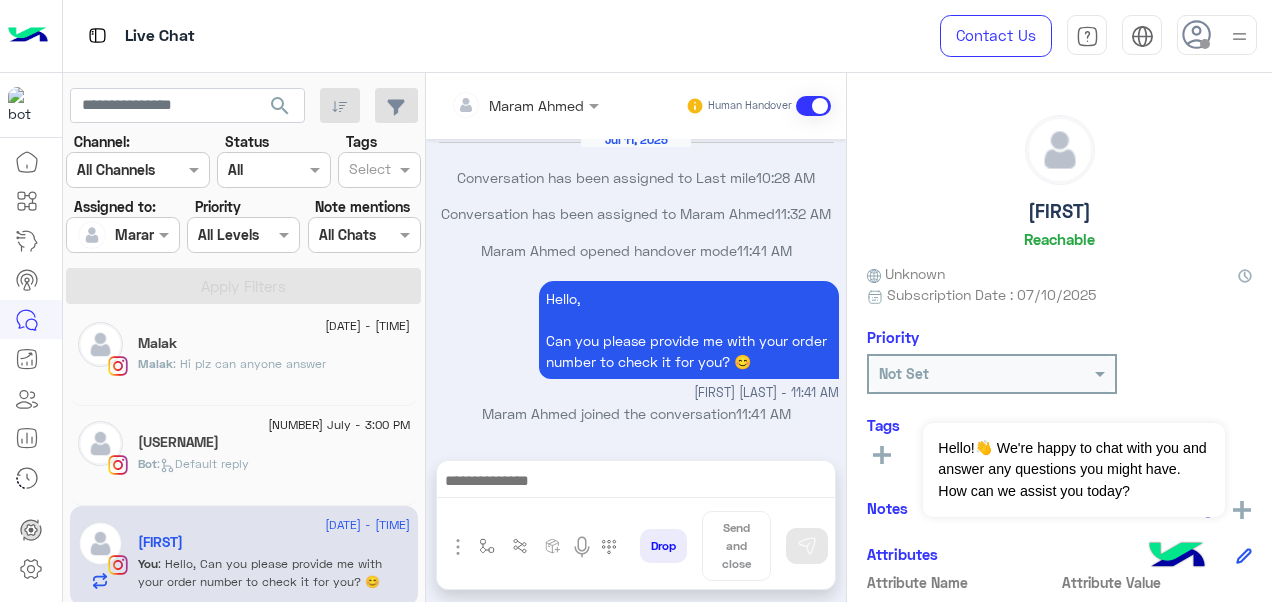 scroll, scrollTop: 1184, scrollLeft: 0, axis: vertical 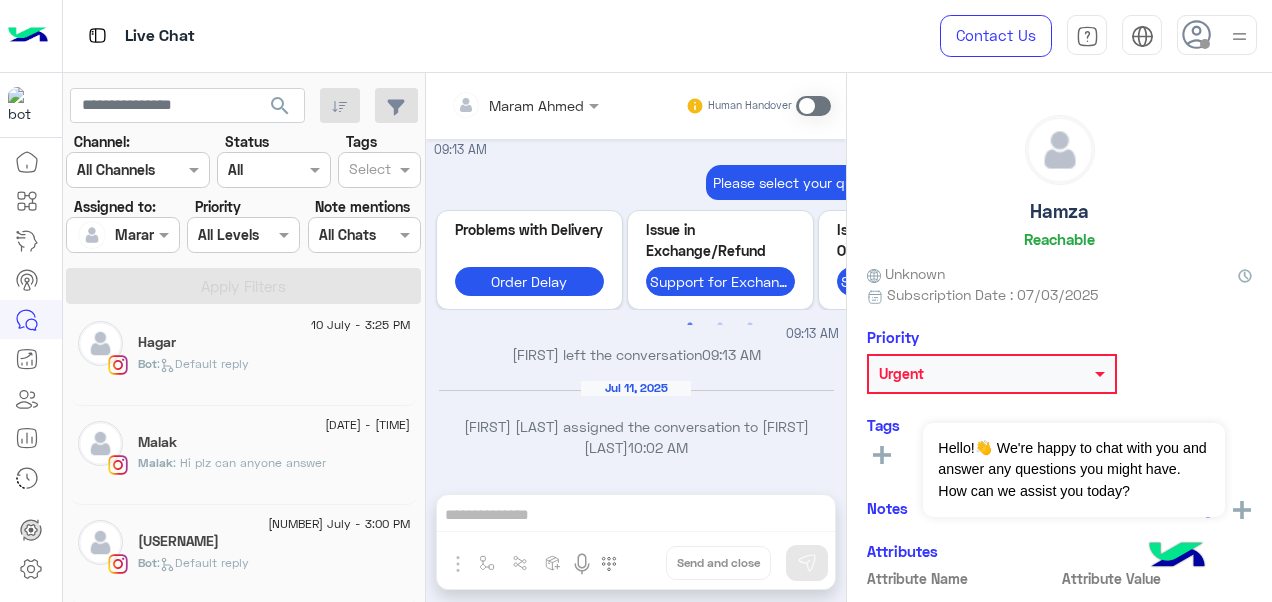 click on "[USERNAME]" 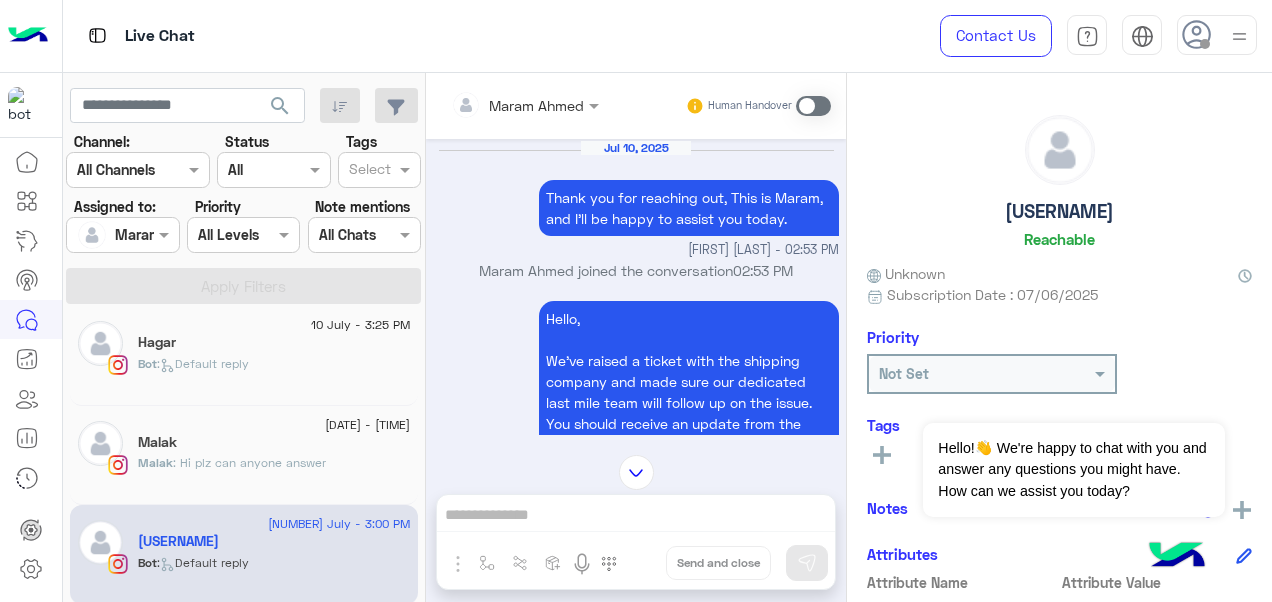 scroll, scrollTop: 0, scrollLeft: 0, axis: both 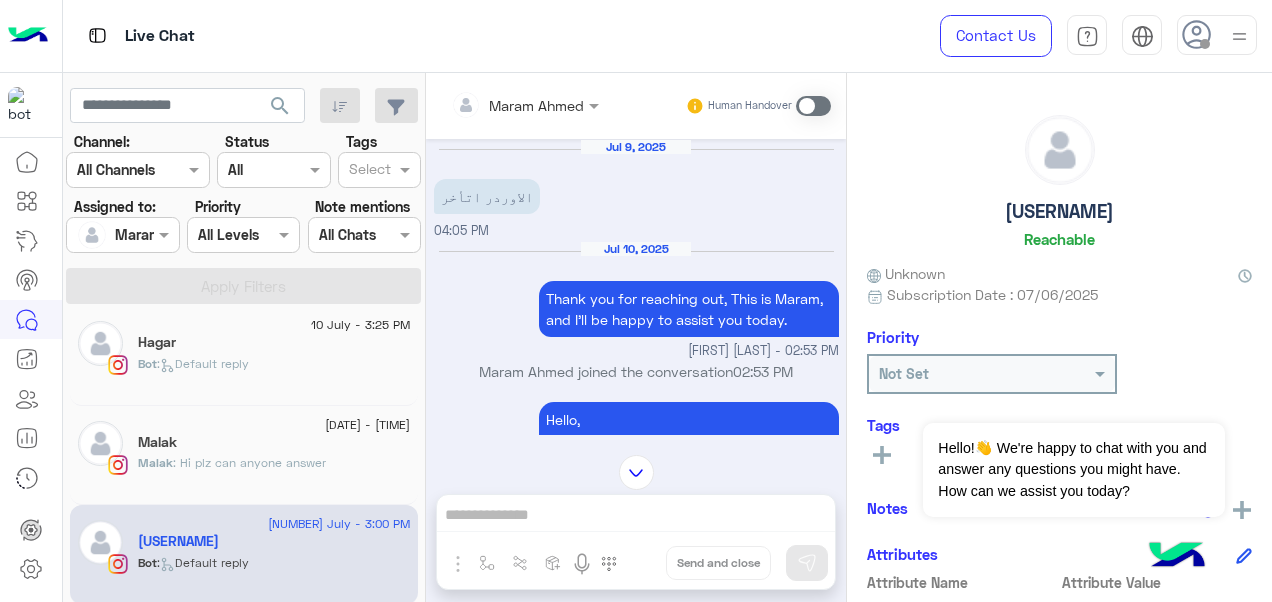 click at bounding box center (813, 106) 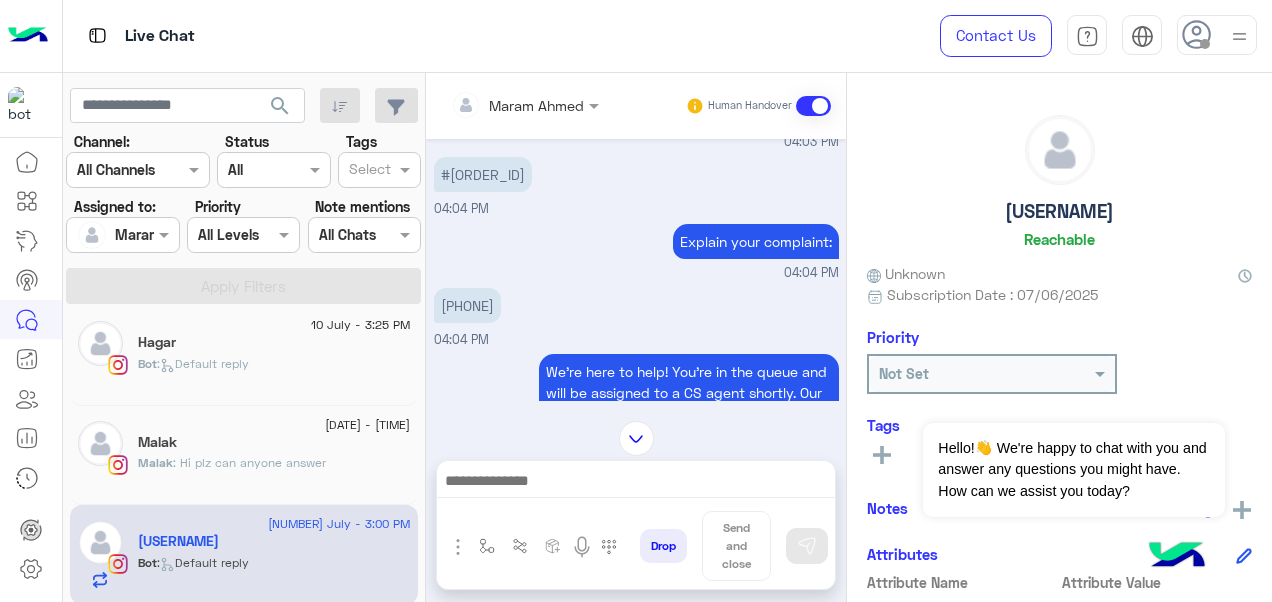 scroll, scrollTop: 524, scrollLeft: 0, axis: vertical 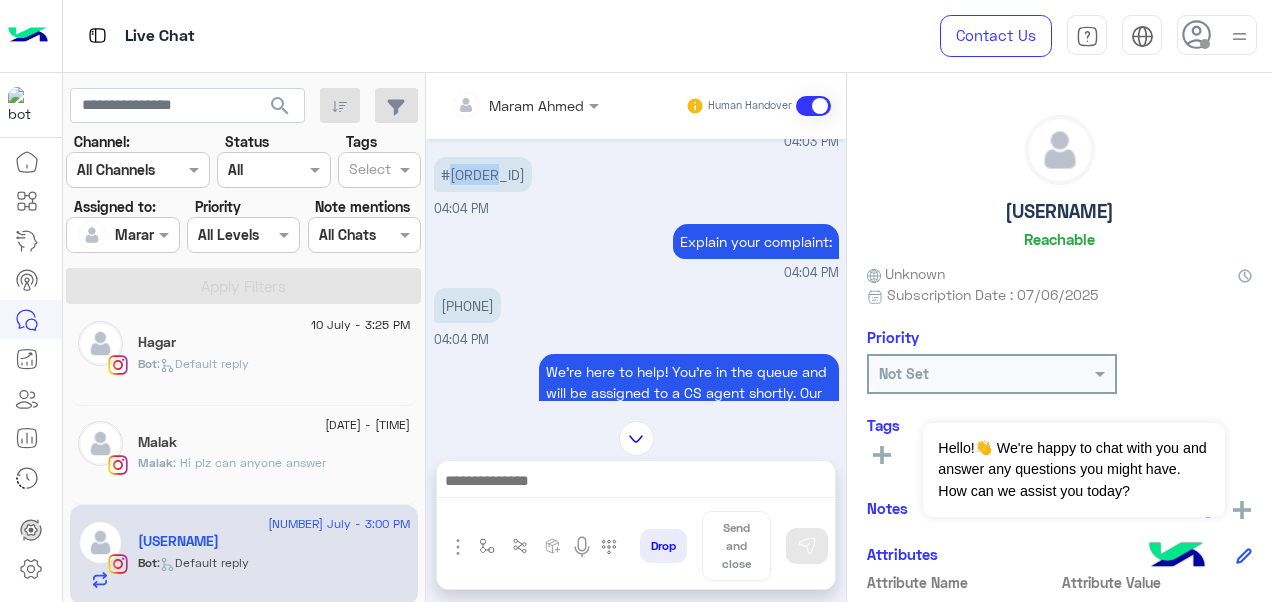 click on "#[ORDER_ID]" at bounding box center [483, 174] 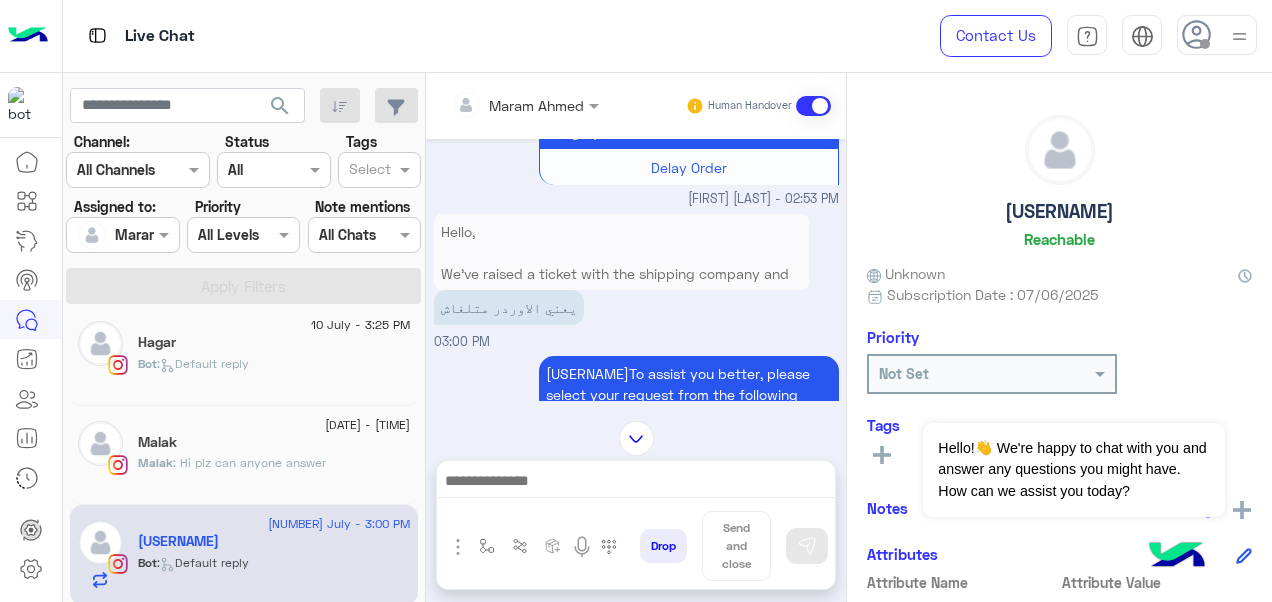 scroll, scrollTop: 2070, scrollLeft: 0, axis: vertical 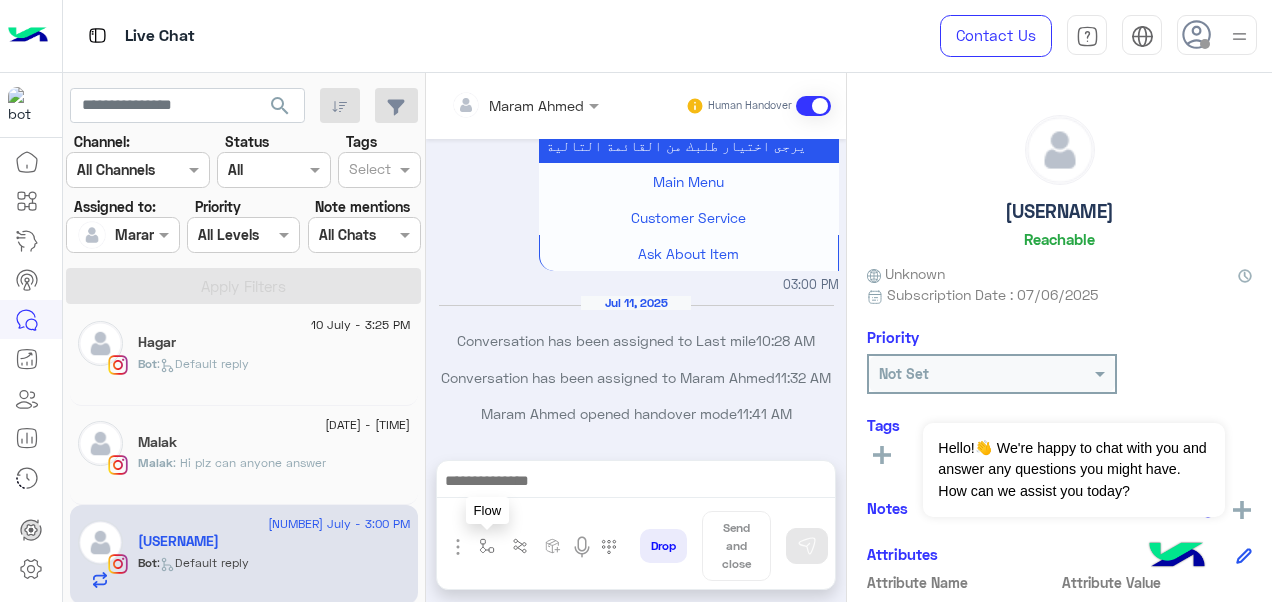 click at bounding box center (487, 546) 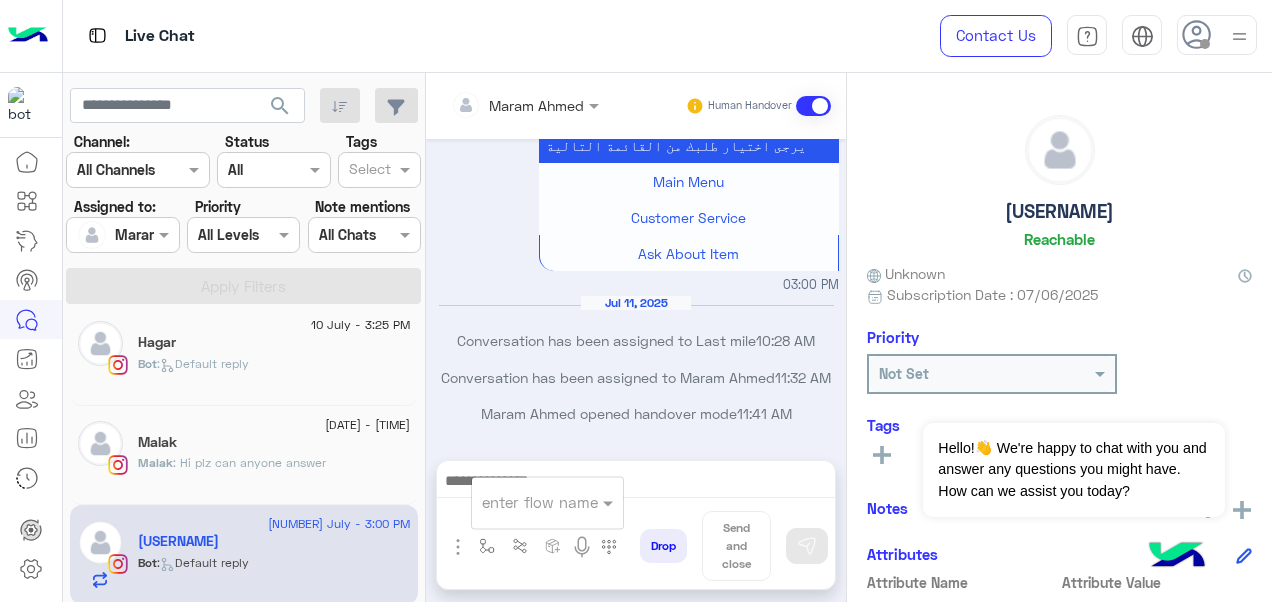 click at bounding box center [523, 502] 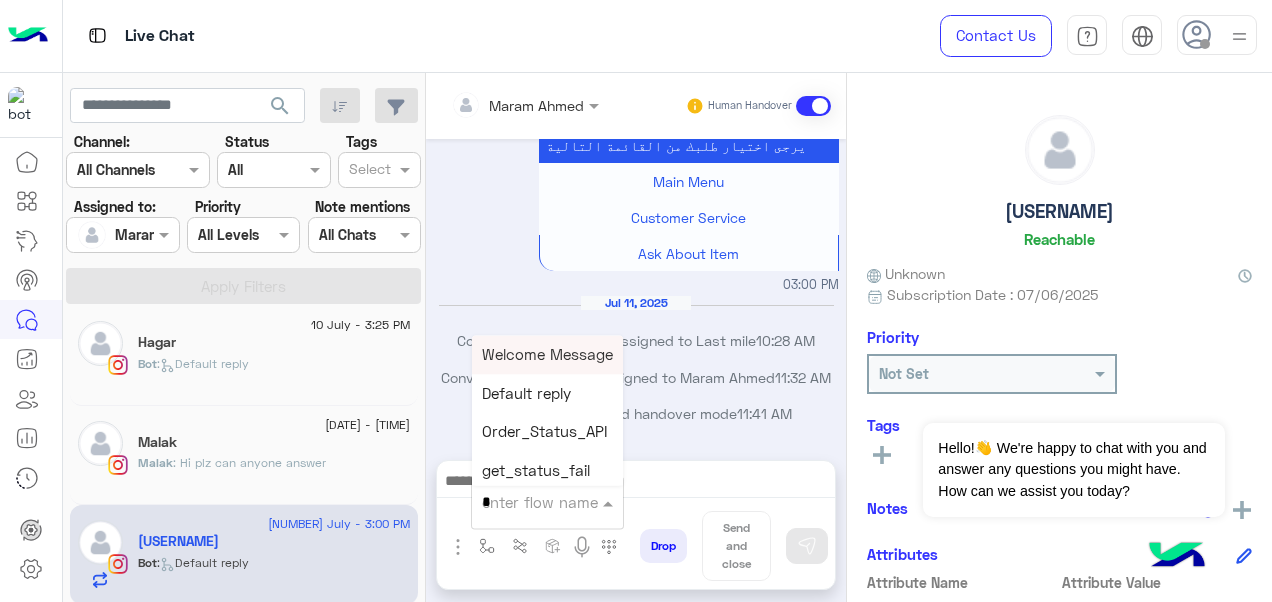 type on "*" 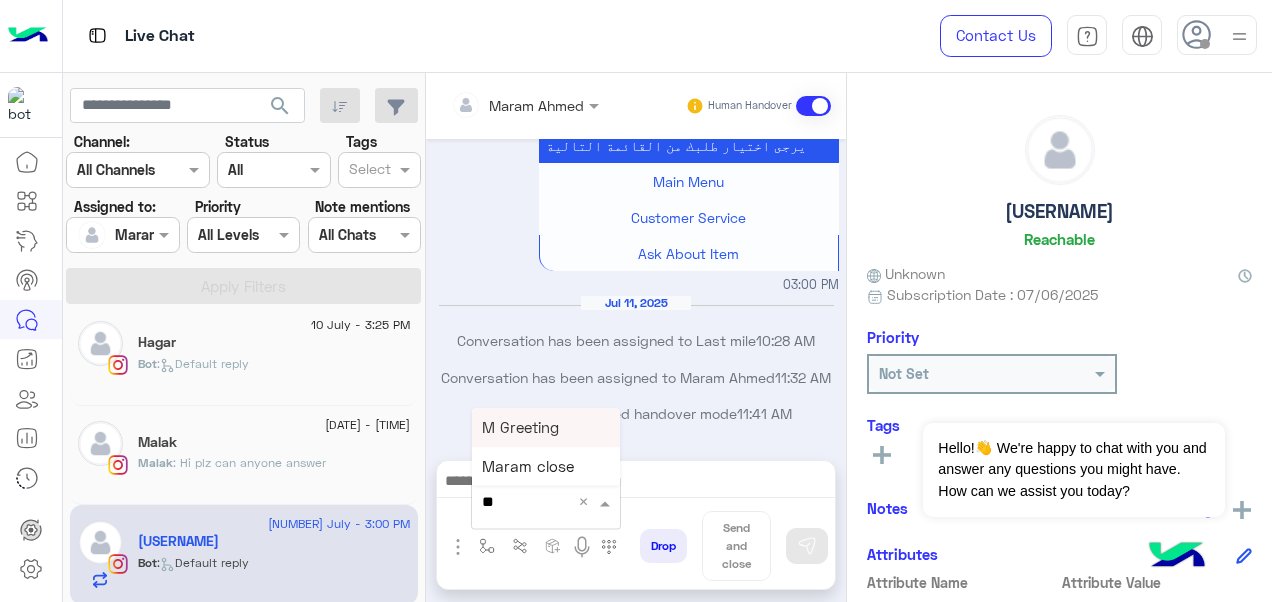 click on "M Greeting" at bounding box center [520, 427] 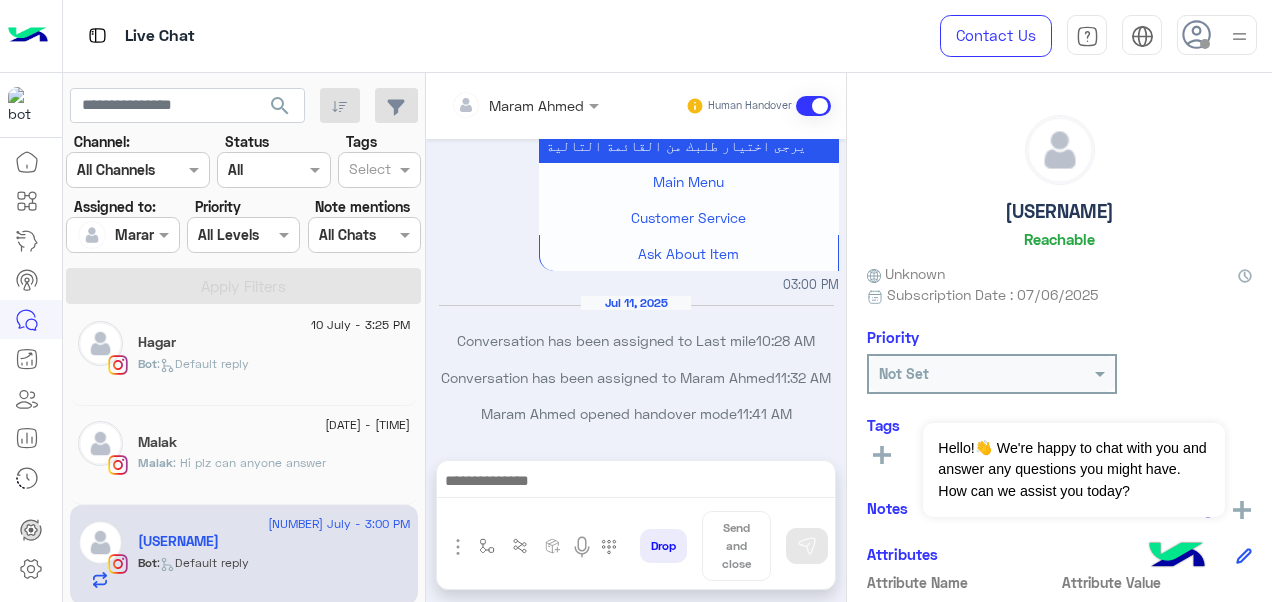 type on "**********" 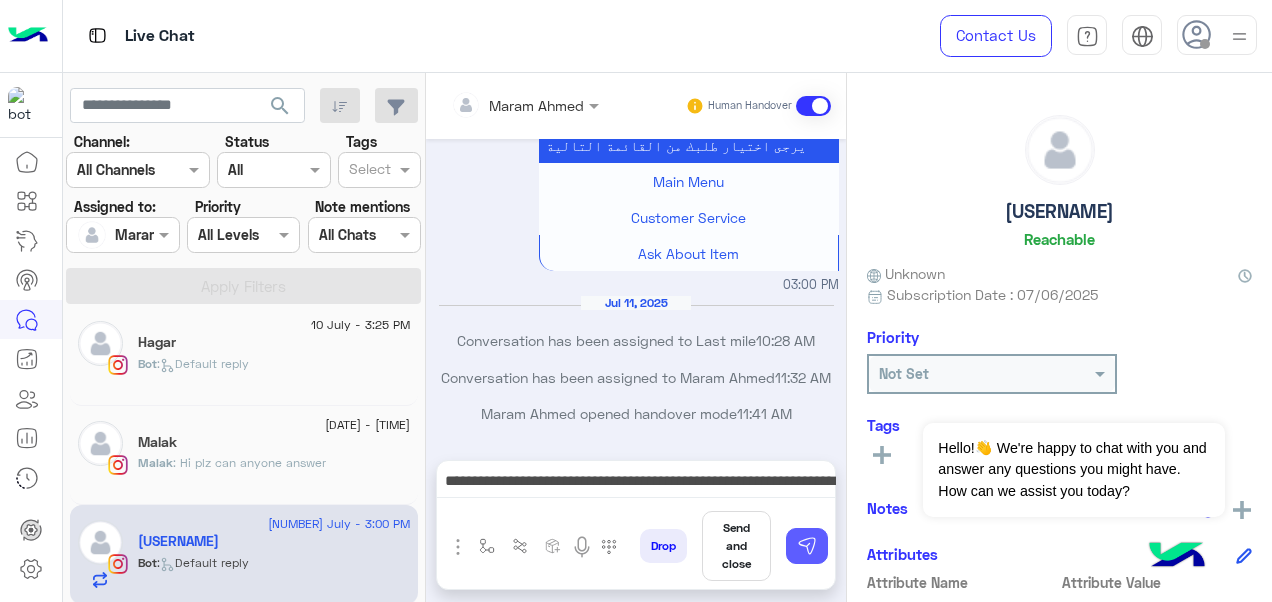 click at bounding box center (807, 546) 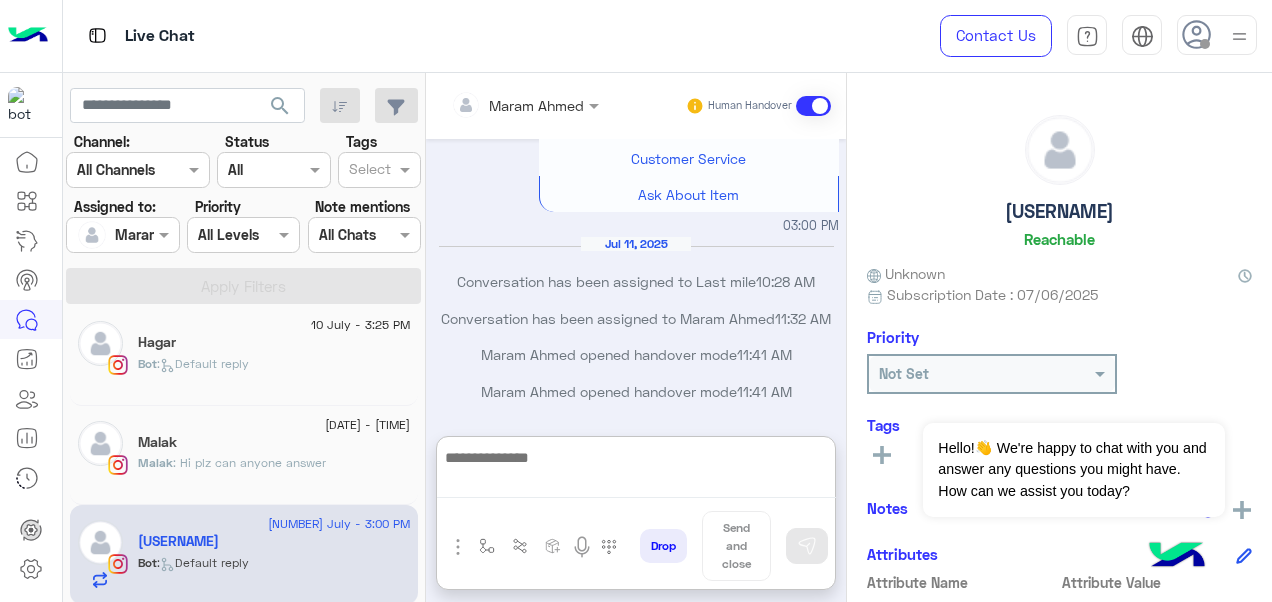 click at bounding box center [636, 471] 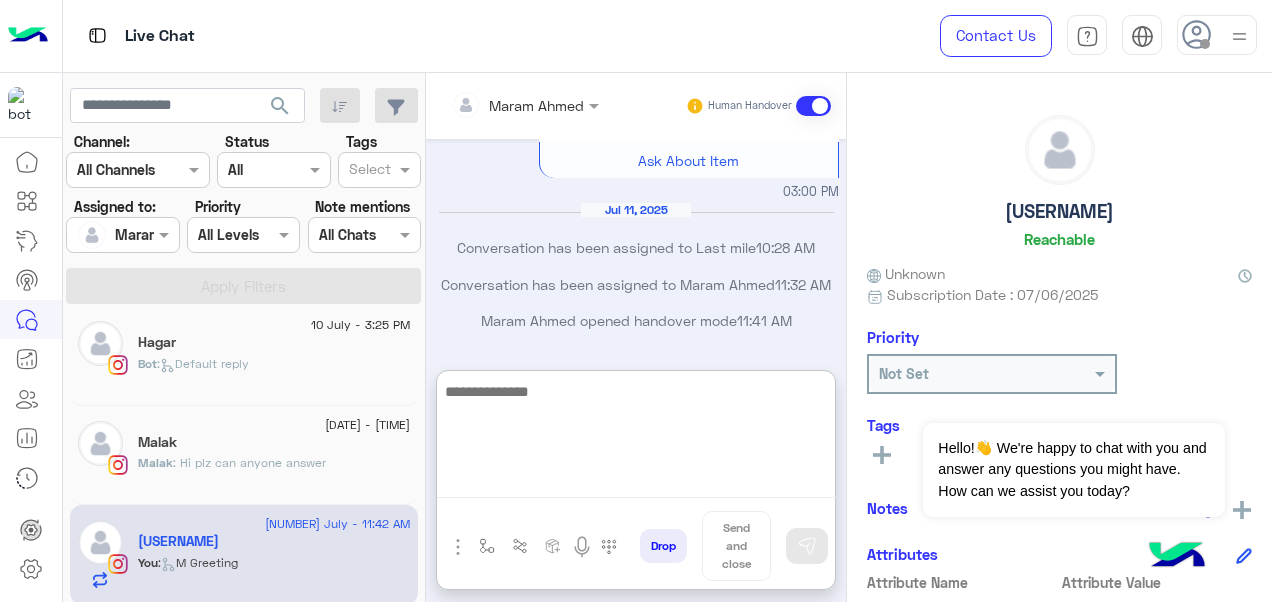 scroll, scrollTop: 2317, scrollLeft: 0, axis: vertical 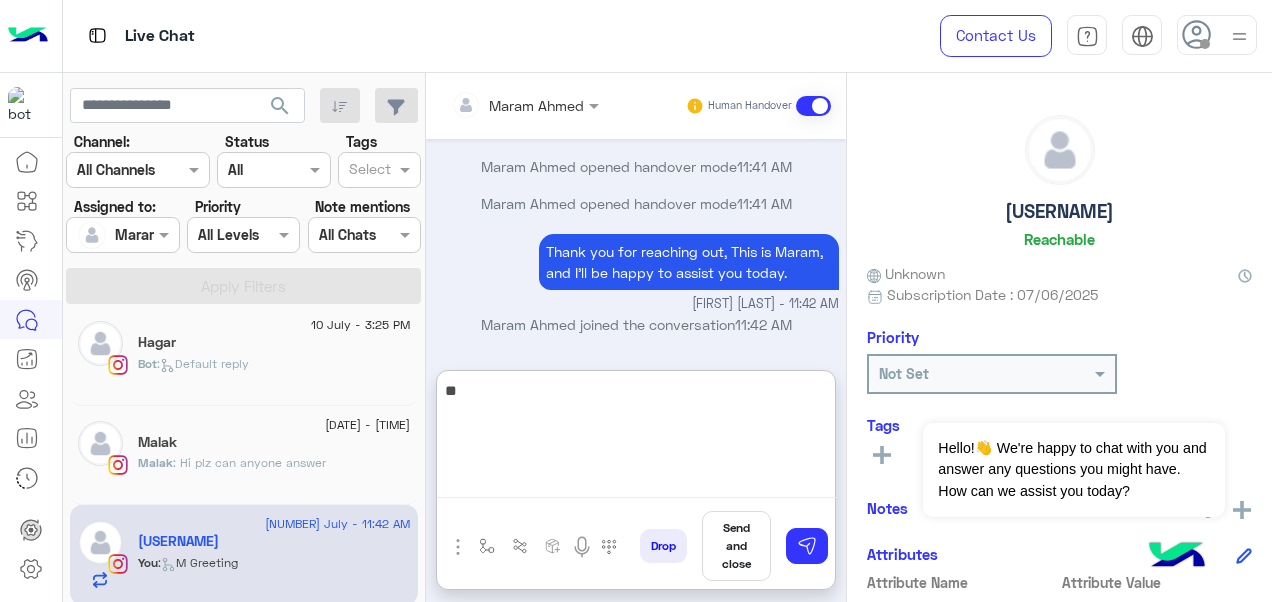 type on "*" 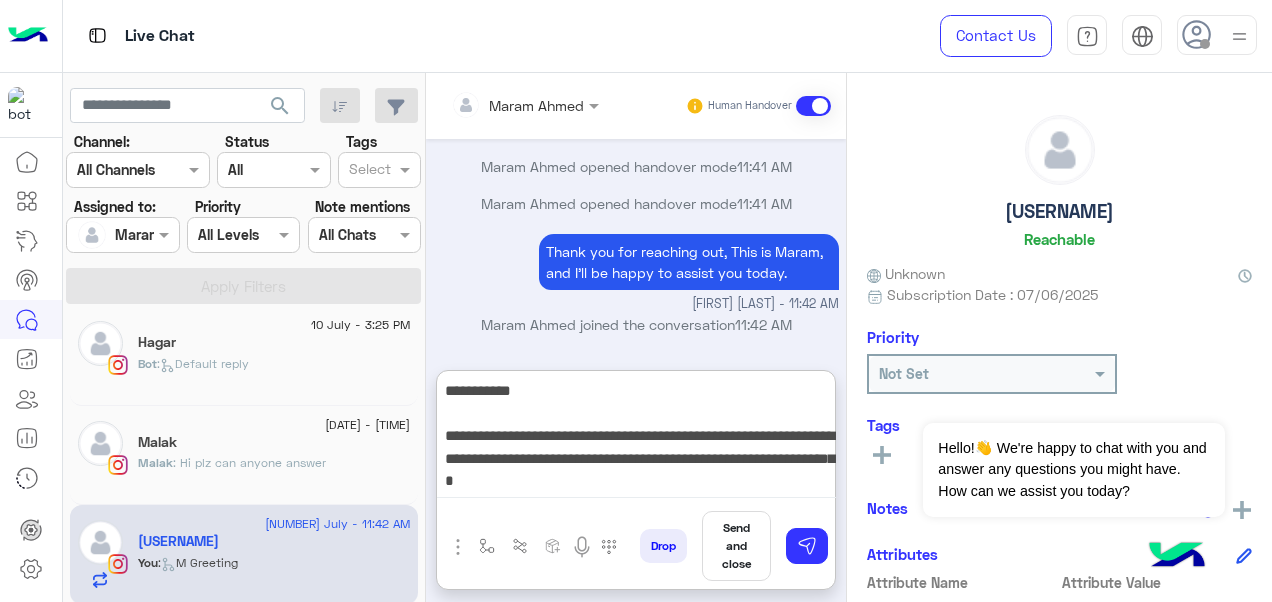 scroll, scrollTop: 2317, scrollLeft: 0, axis: vertical 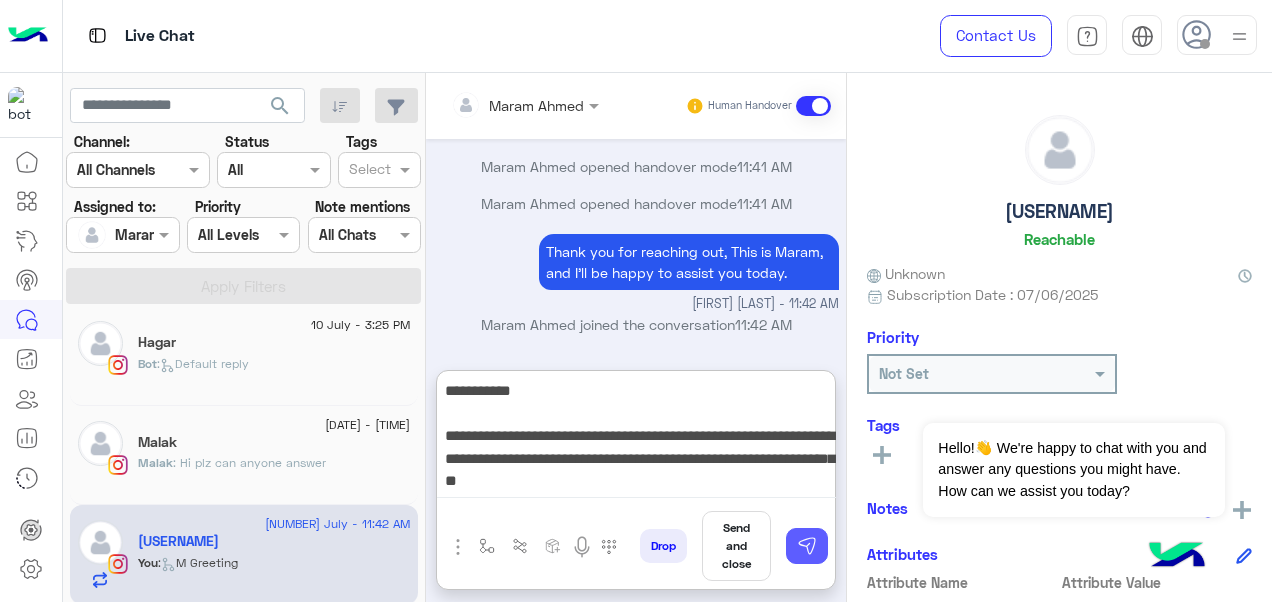 type on "**********" 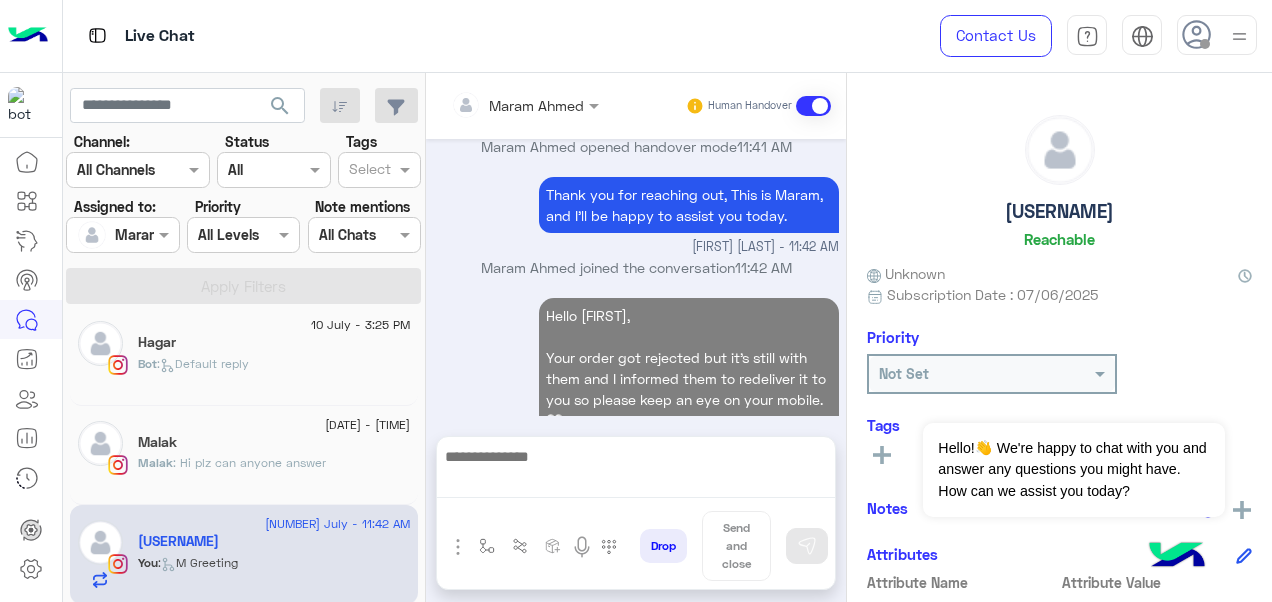 scroll, scrollTop: 2396, scrollLeft: 0, axis: vertical 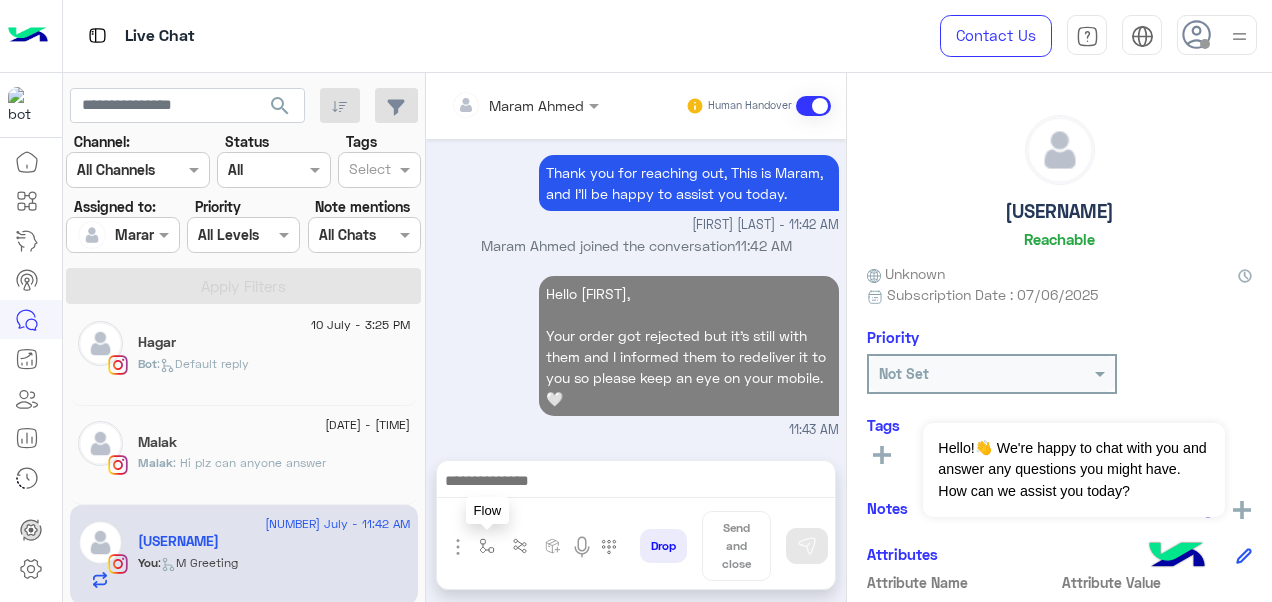 click at bounding box center (487, 546) 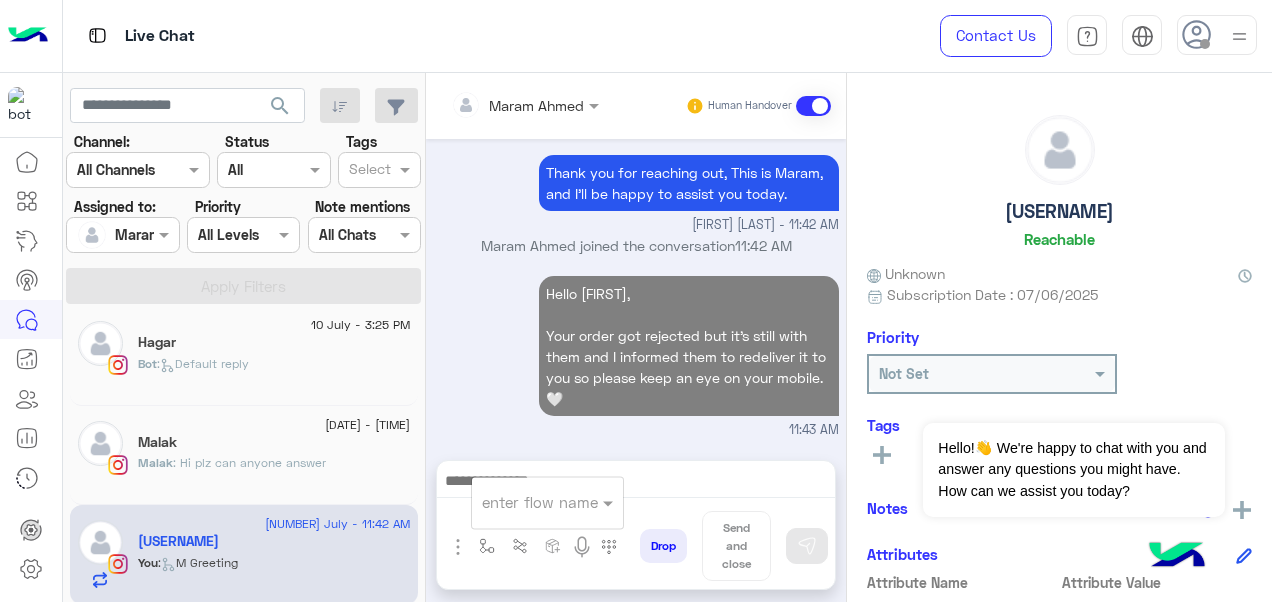 click at bounding box center [547, 501] 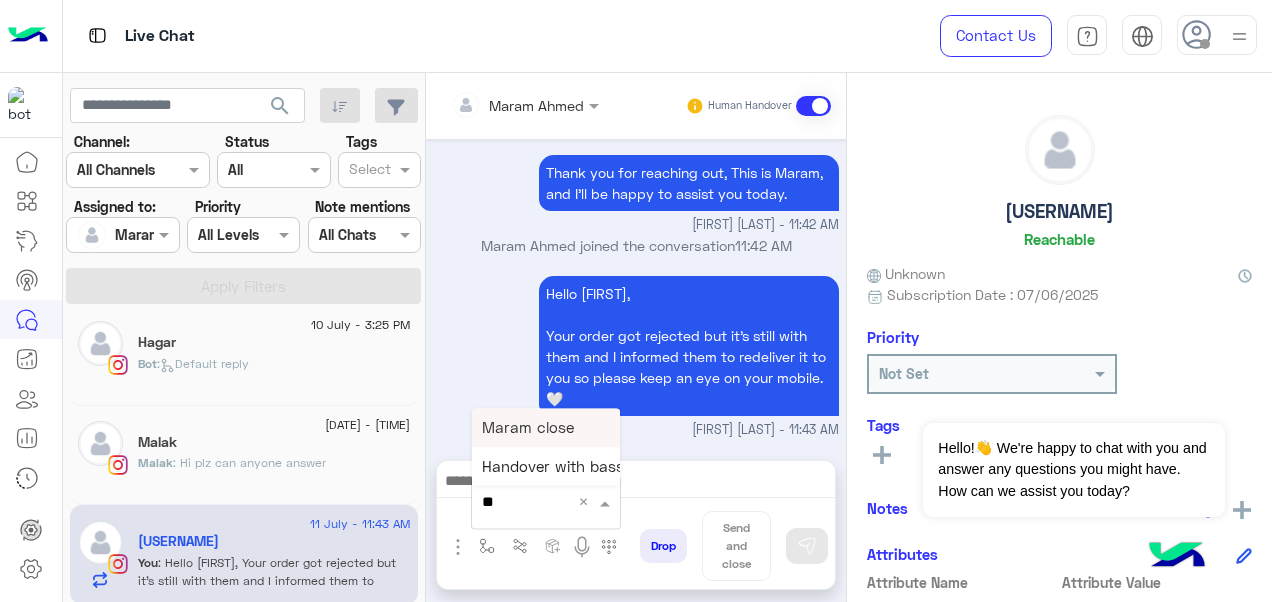 type on "***" 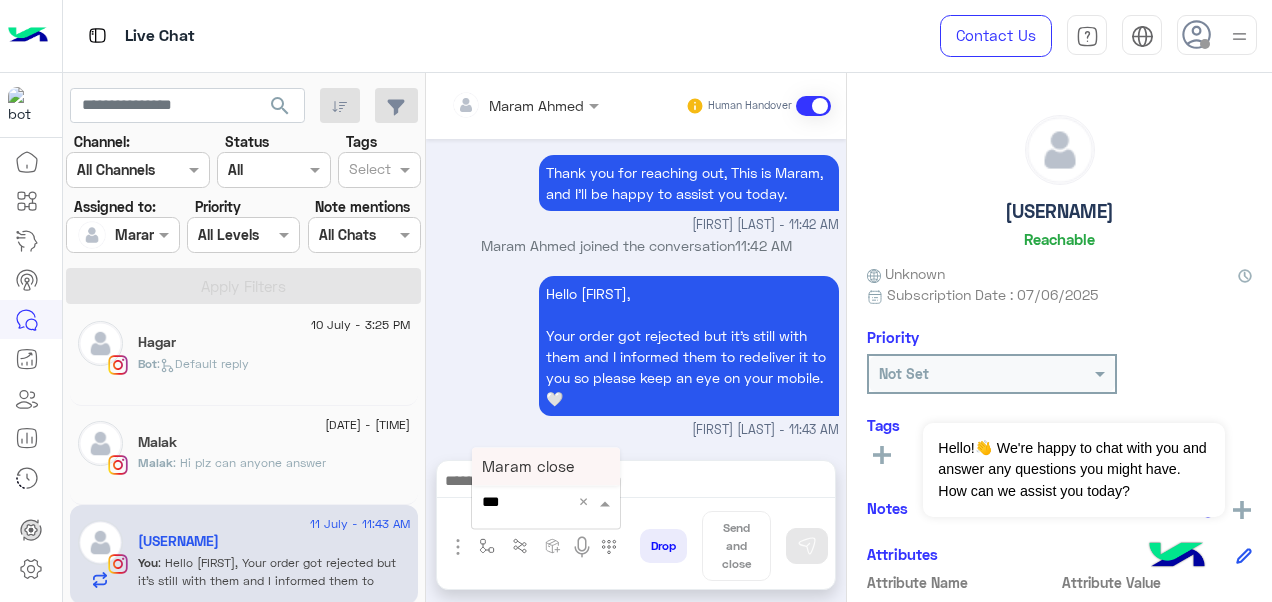 click on "Maram close" at bounding box center (546, 466) 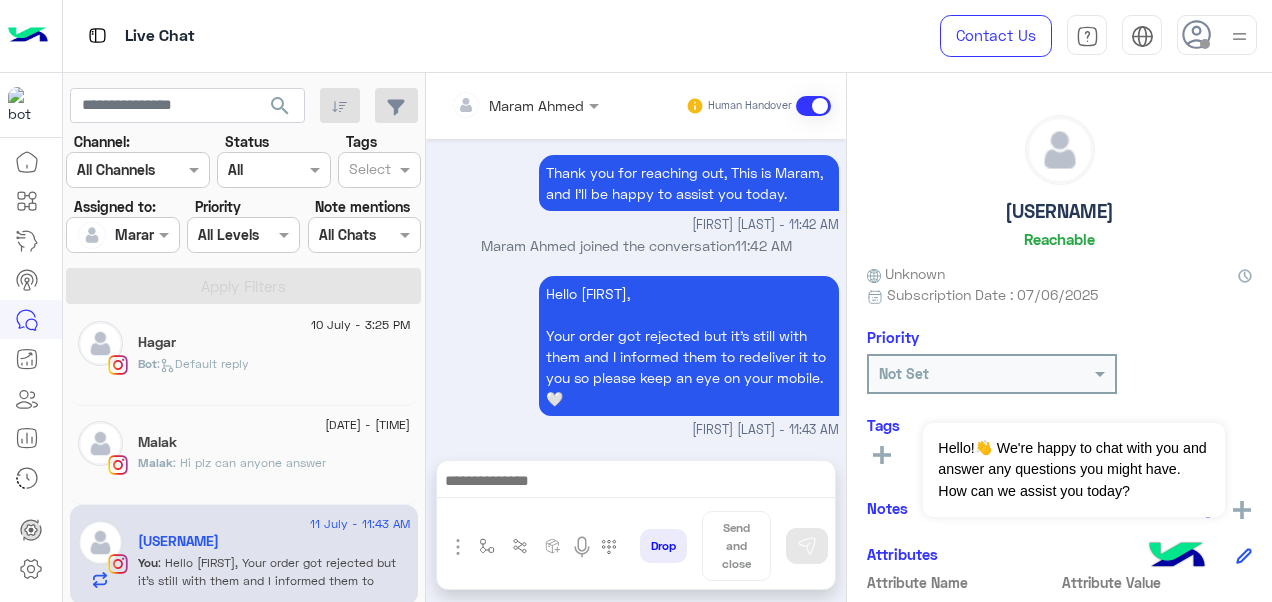 type on "**********" 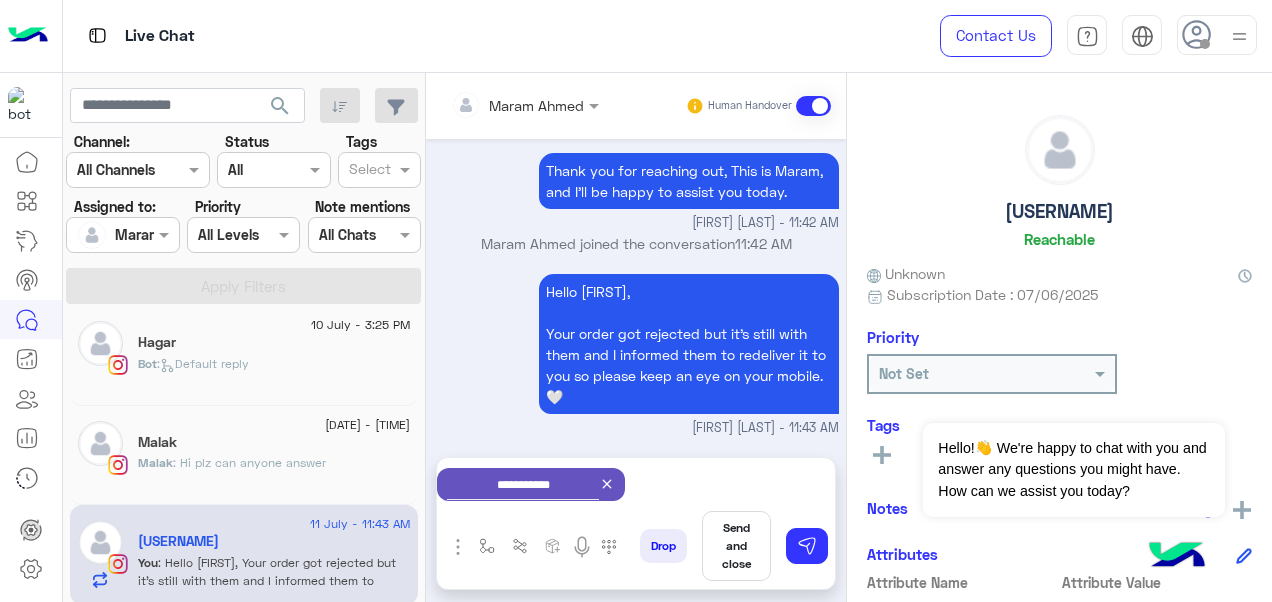 click on "Send and close" at bounding box center [736, 546] 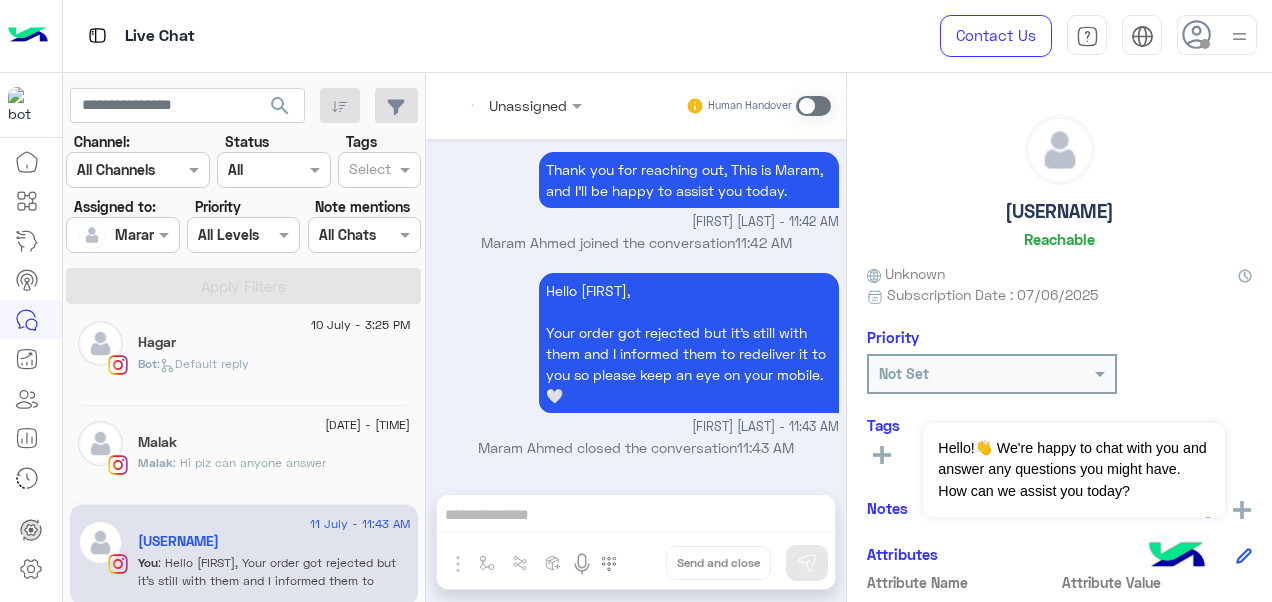 scroll, scrollTop: 2399, scrollLeft: 0, axis: vertical 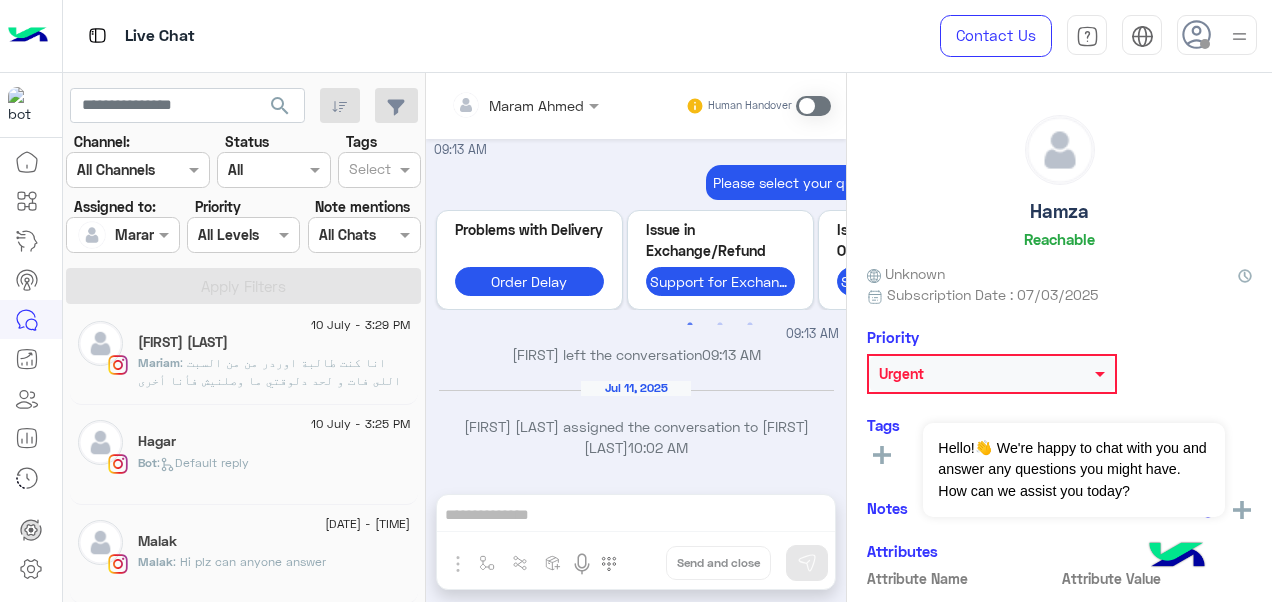 click on "[FIRST] : Hi plz can anyone answer" 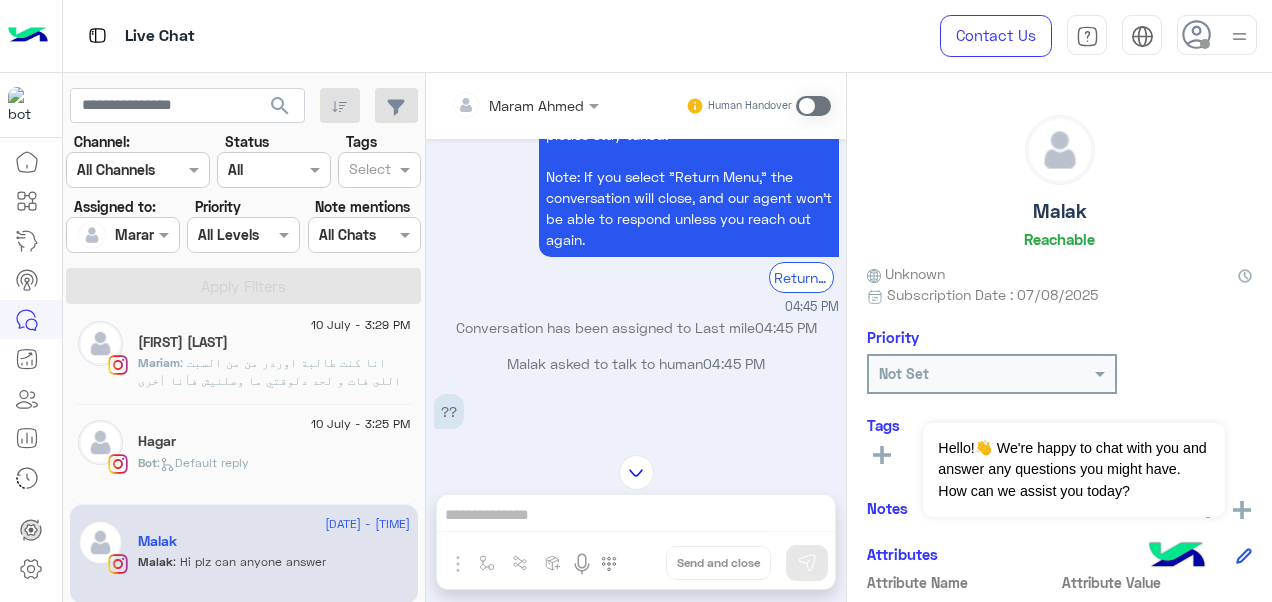 scroll, scrollTop: 0, scrollLeft: 0, axis: both 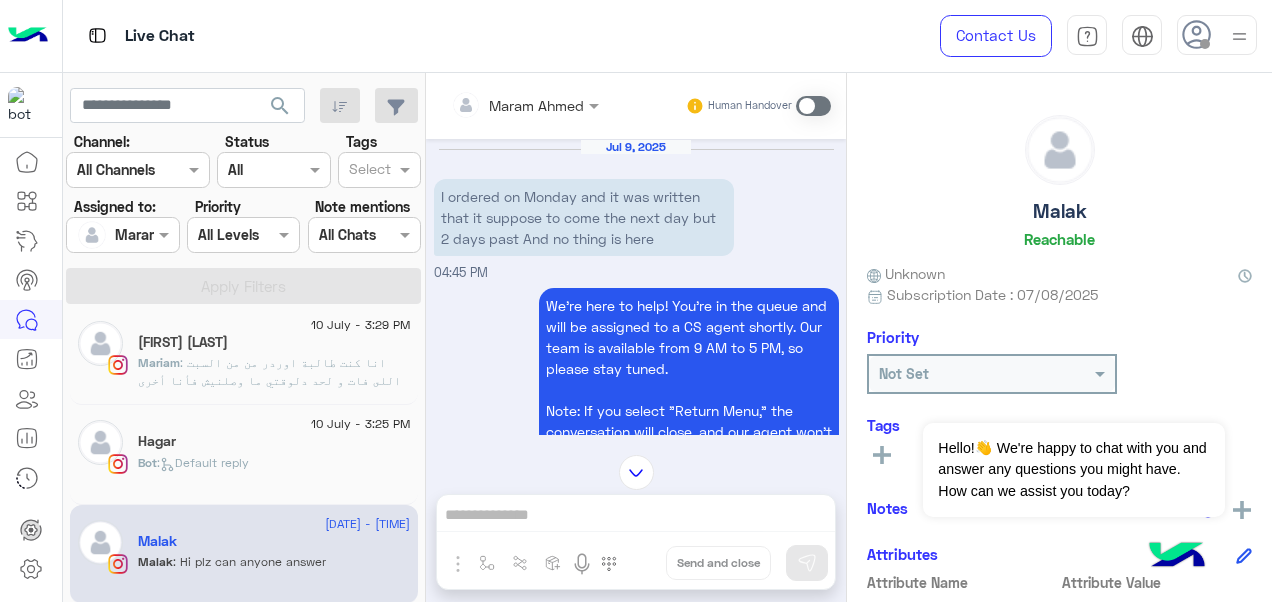 click at bounding box center [813, 106] 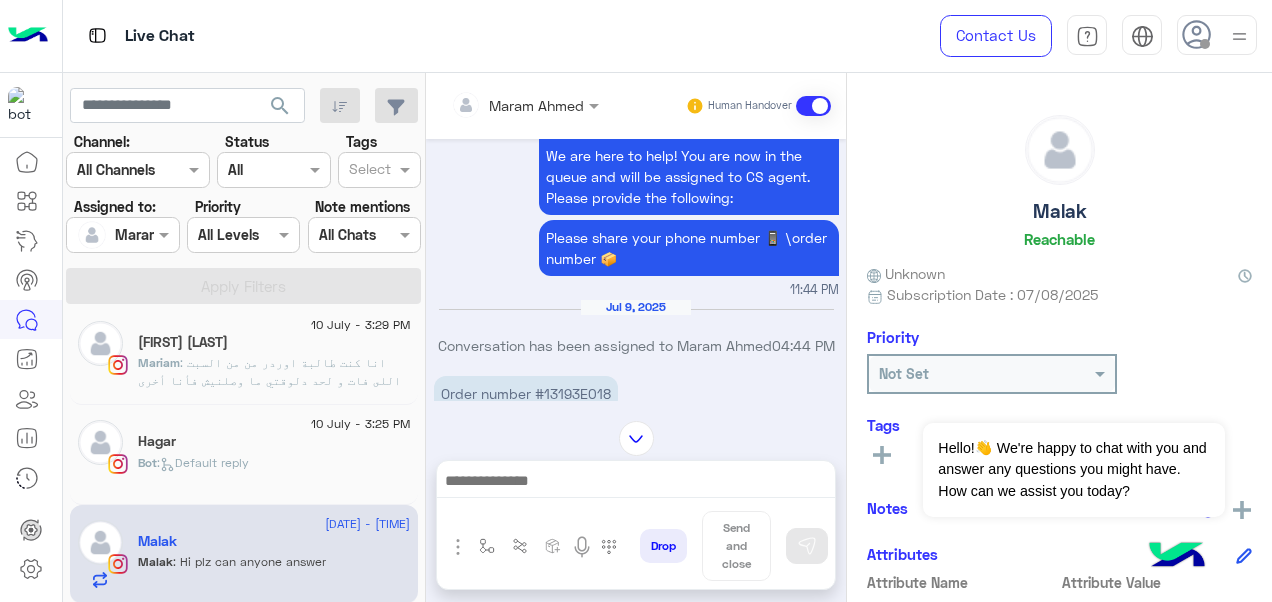 scroll, scrollTop: 749, scrollLeft: 0, axis: vertical 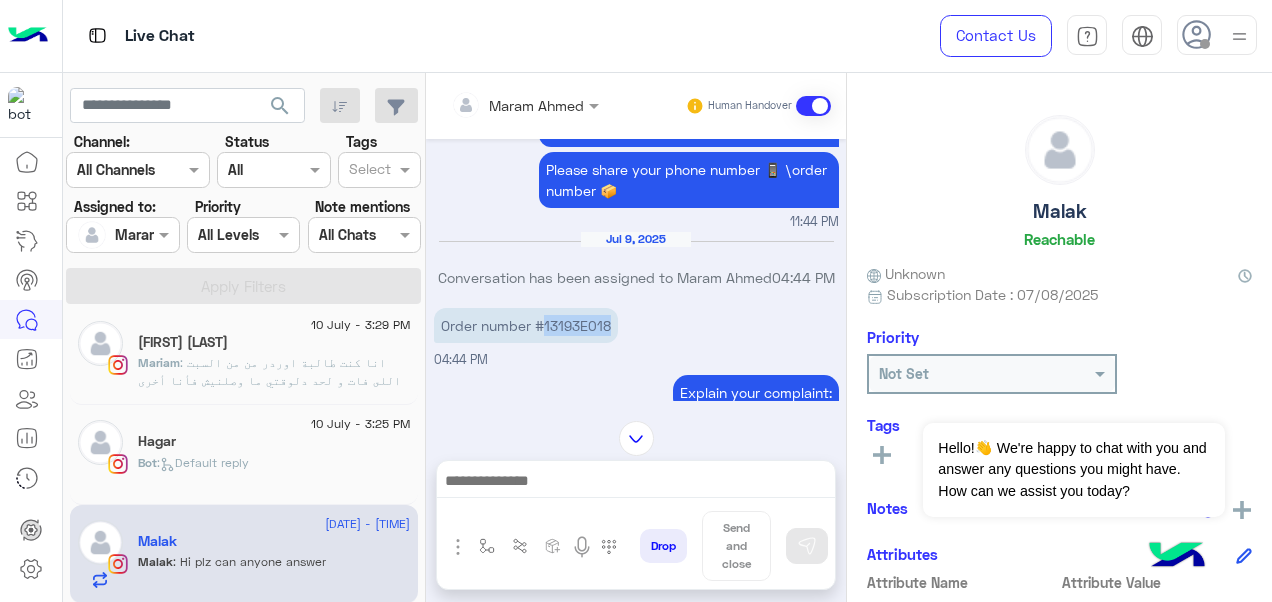 drag, startPoint x: 545, startPoint y: 396, endPoint x: 614, endPoint y: 338, distance: 90.13878 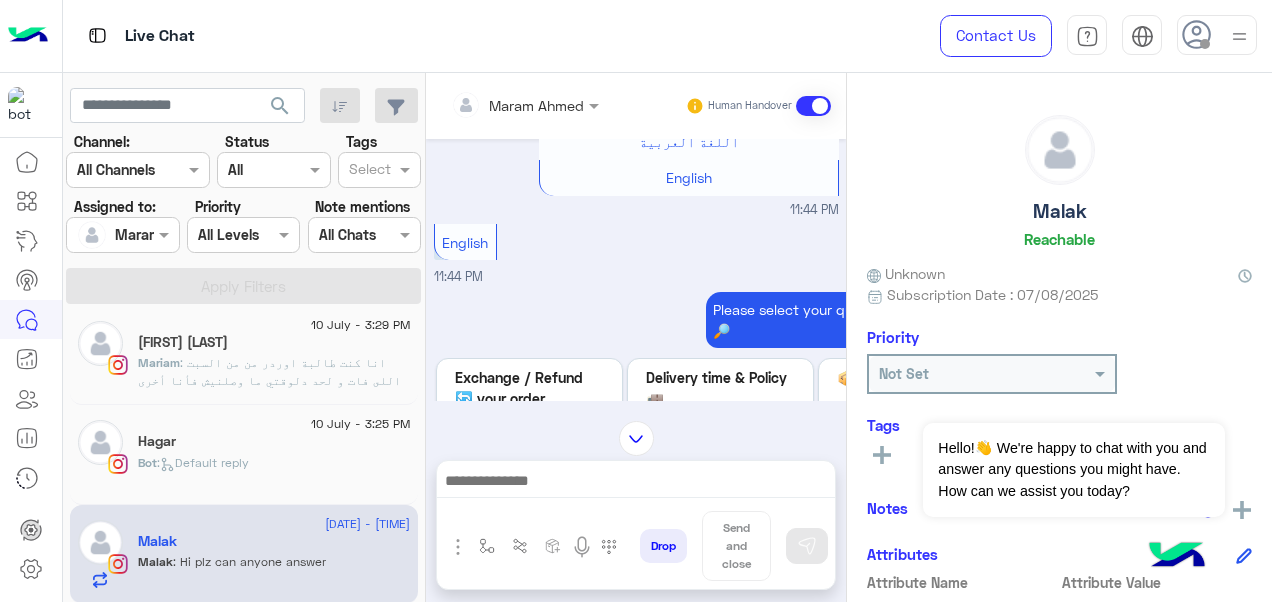 scroll, scrollTop: 0, scrollLeft: 0, axis: both 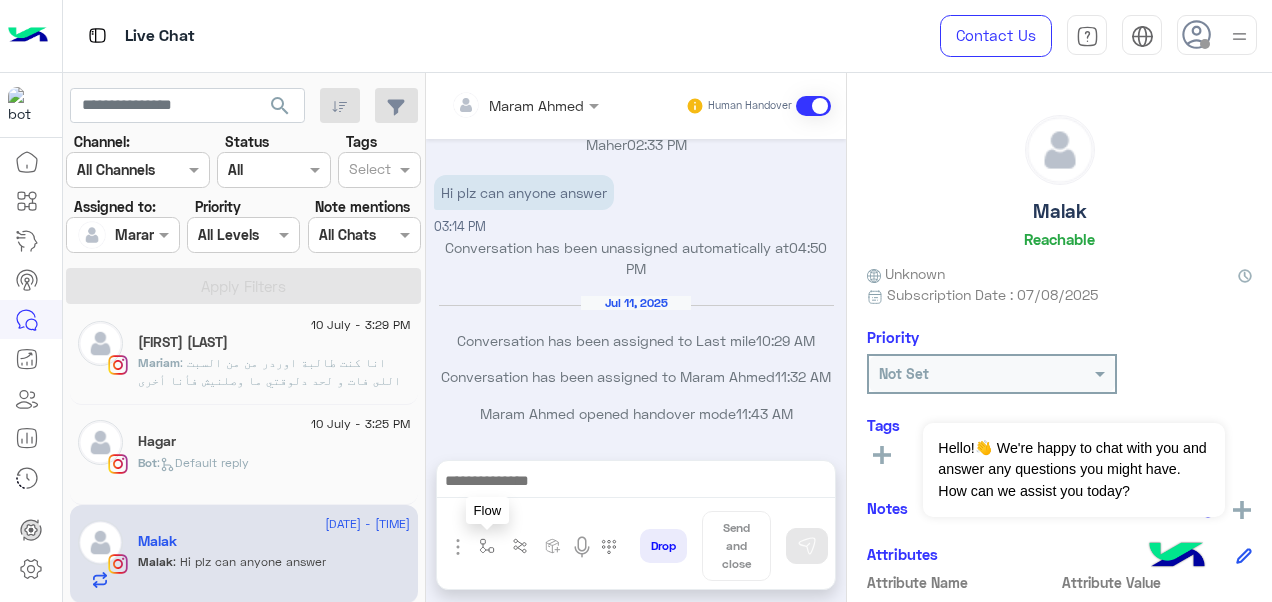 drag, startPoint x: 484, startPoint y: 552, endPoint x: 503, endPoint y: 536, distance: 24.839485 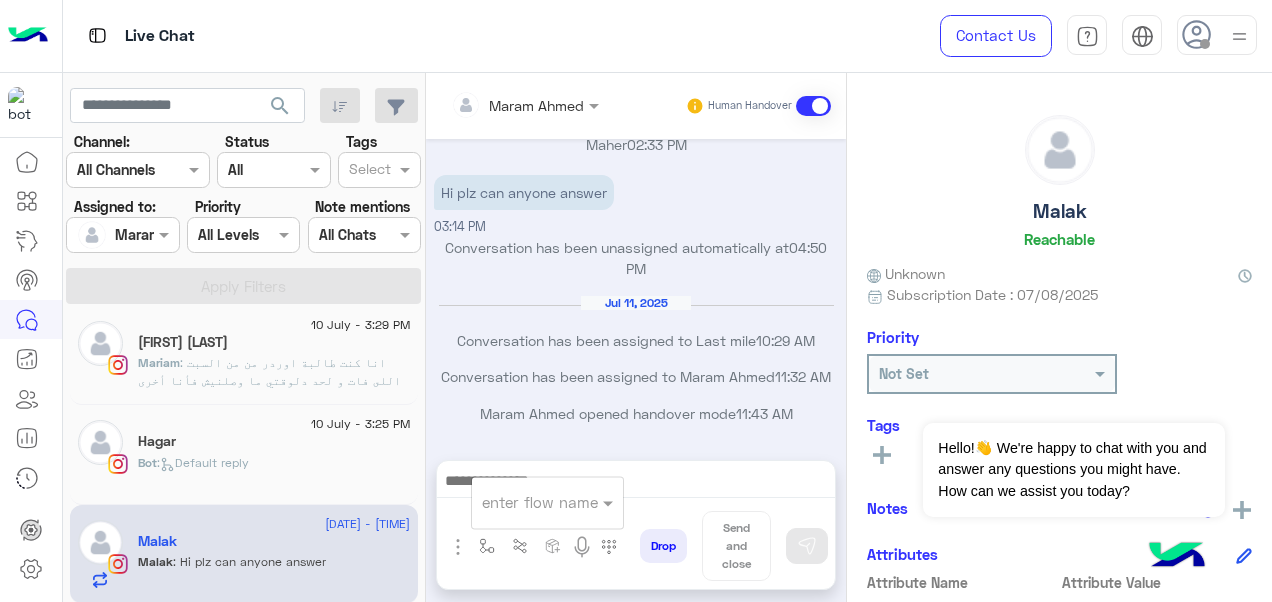 click at bounding box center (523, 502) 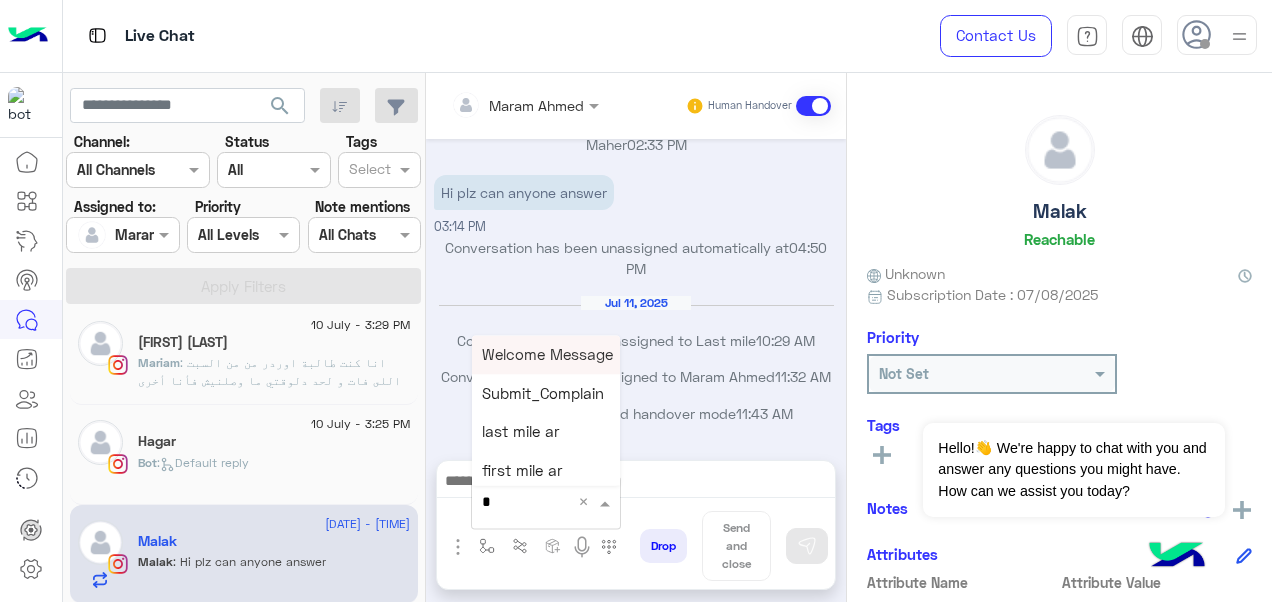 type on "*" 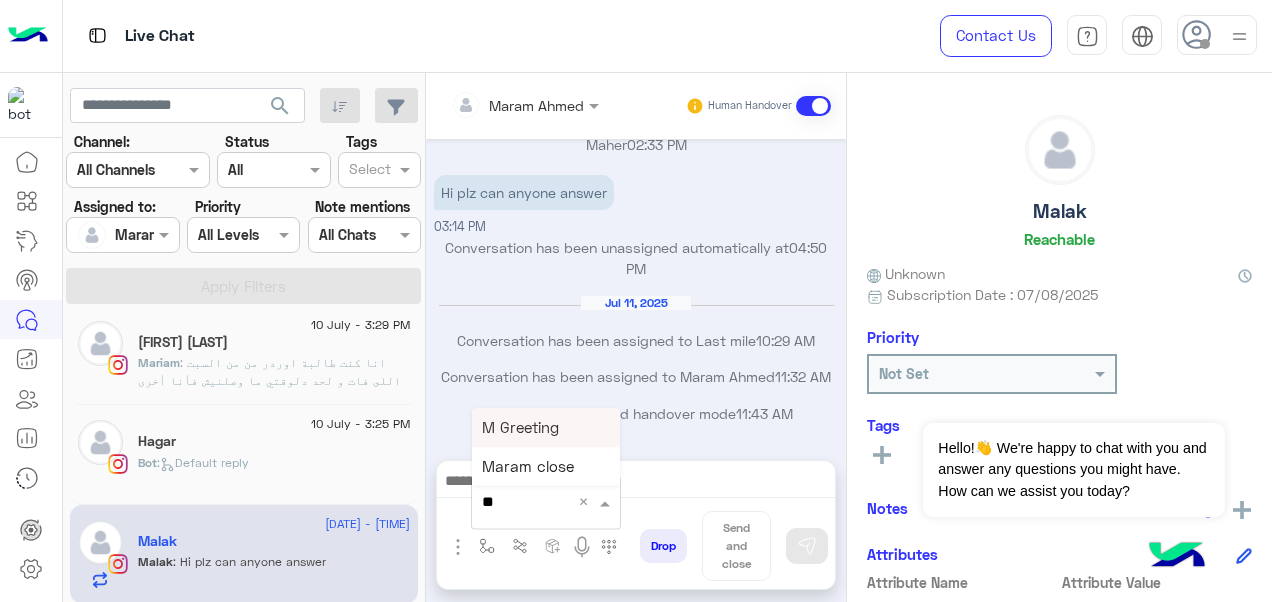 click on "M Greeting" at bounding box center [546, 427] 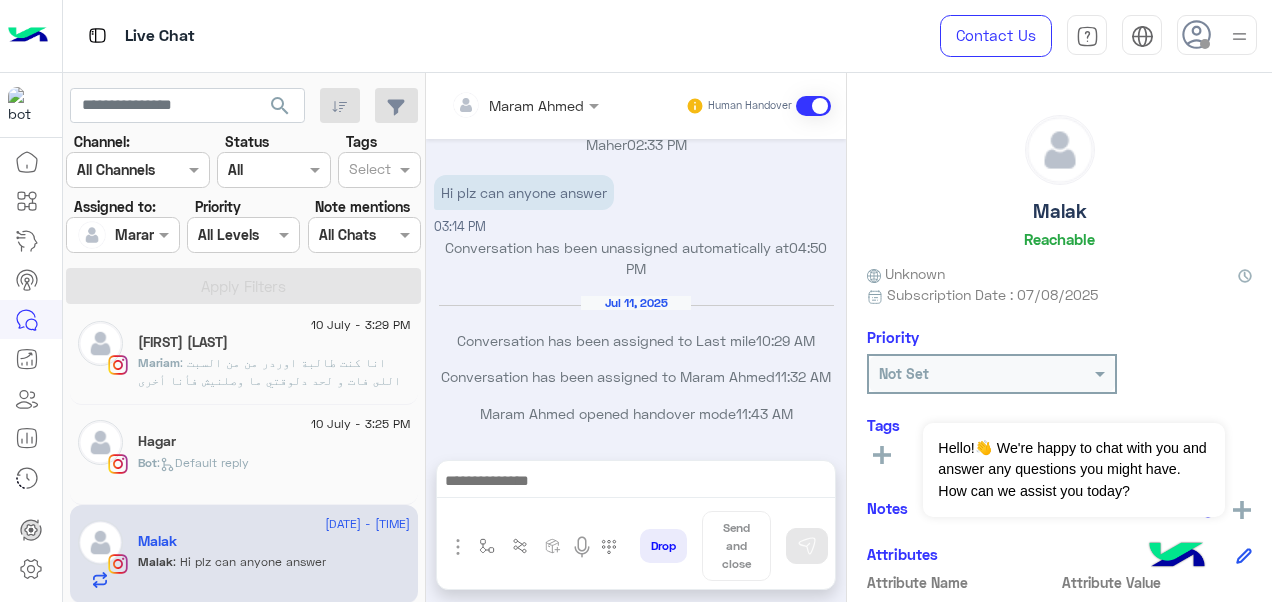 type on "**********" 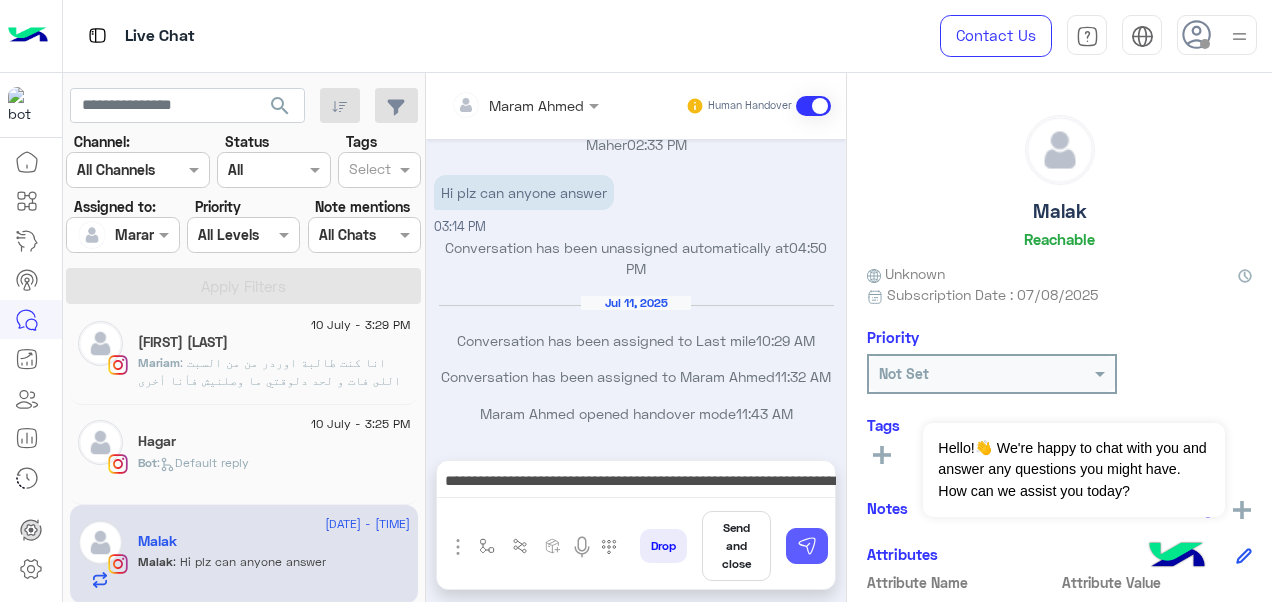 click at bounding box center (807, 546) 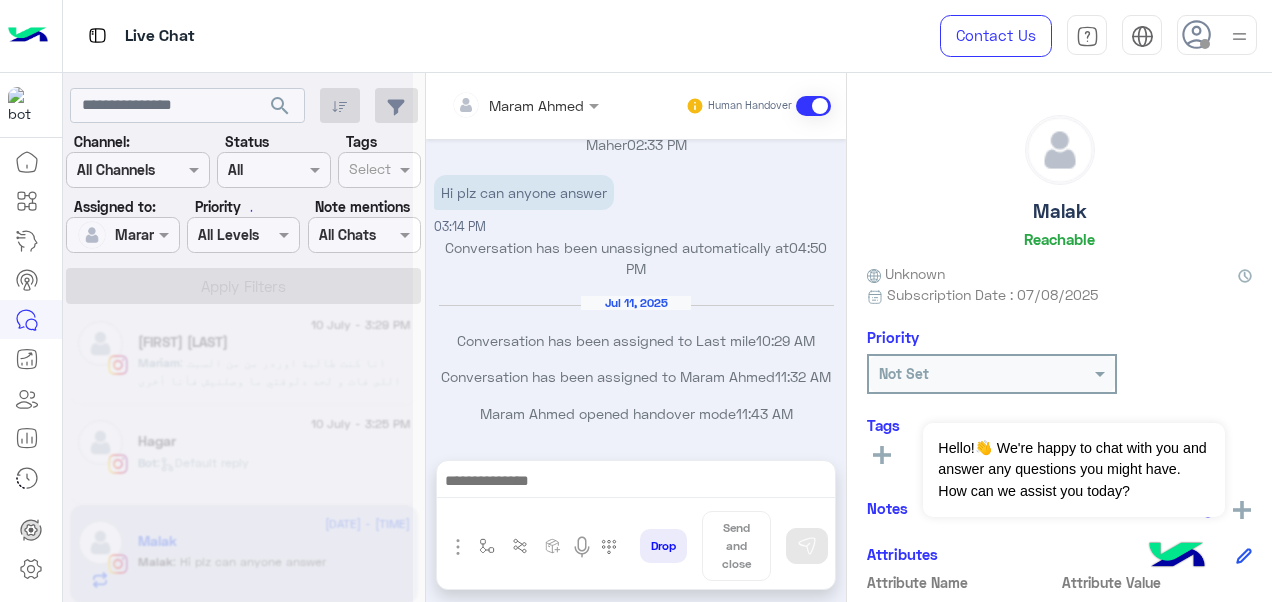 scroll, scrollTop: 0, scrollLeft: 0, axis: both 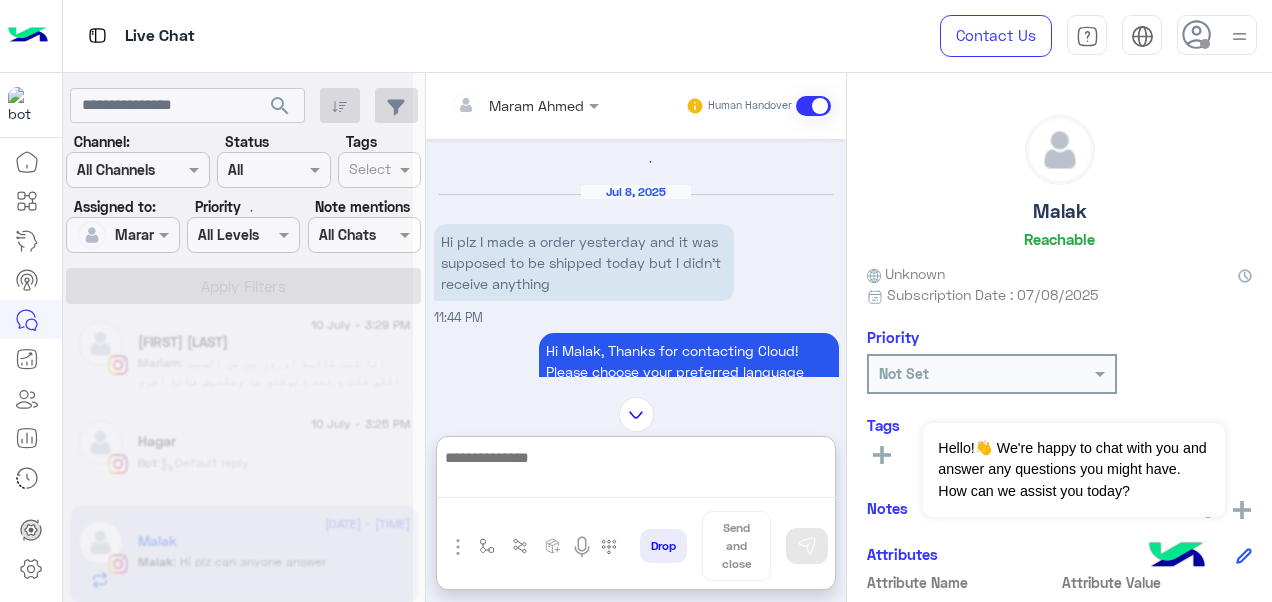 click at bounding box center (636, 471) 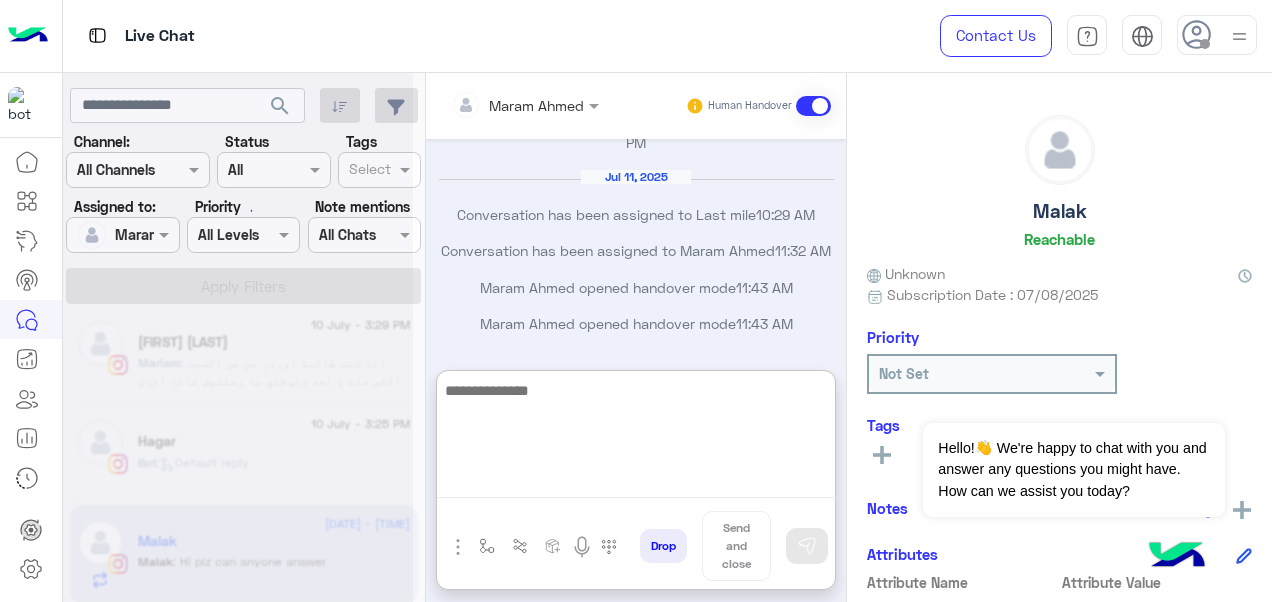 scroll, scrollTop: 0, scrollLeft: 0, axis: both 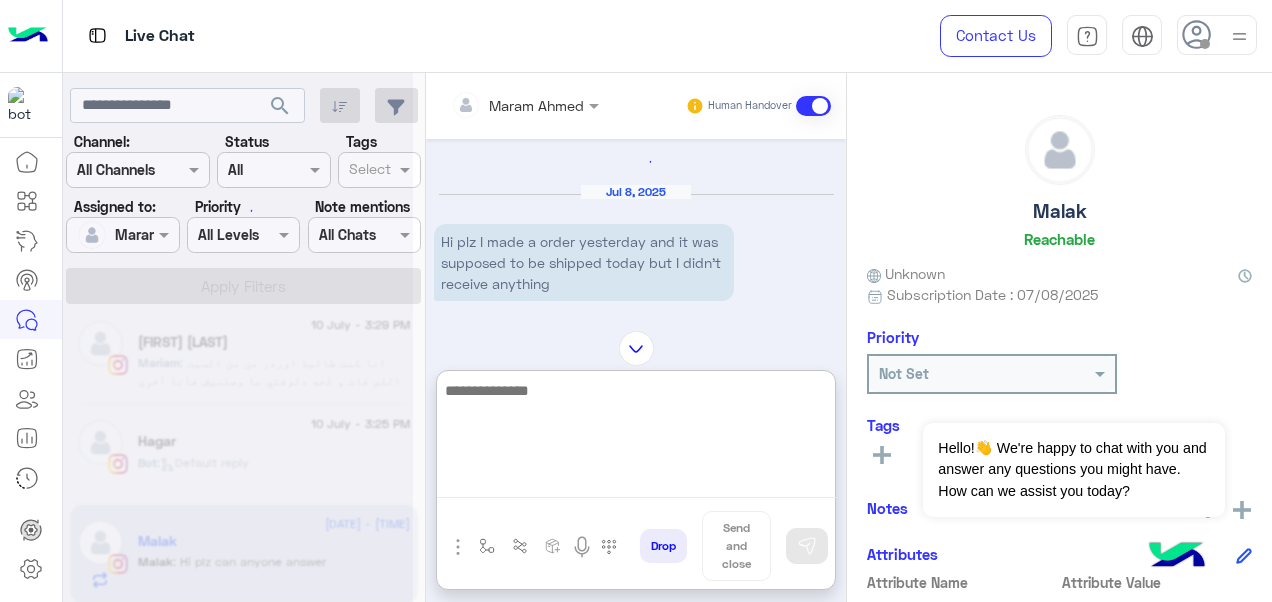 paste on "**********" 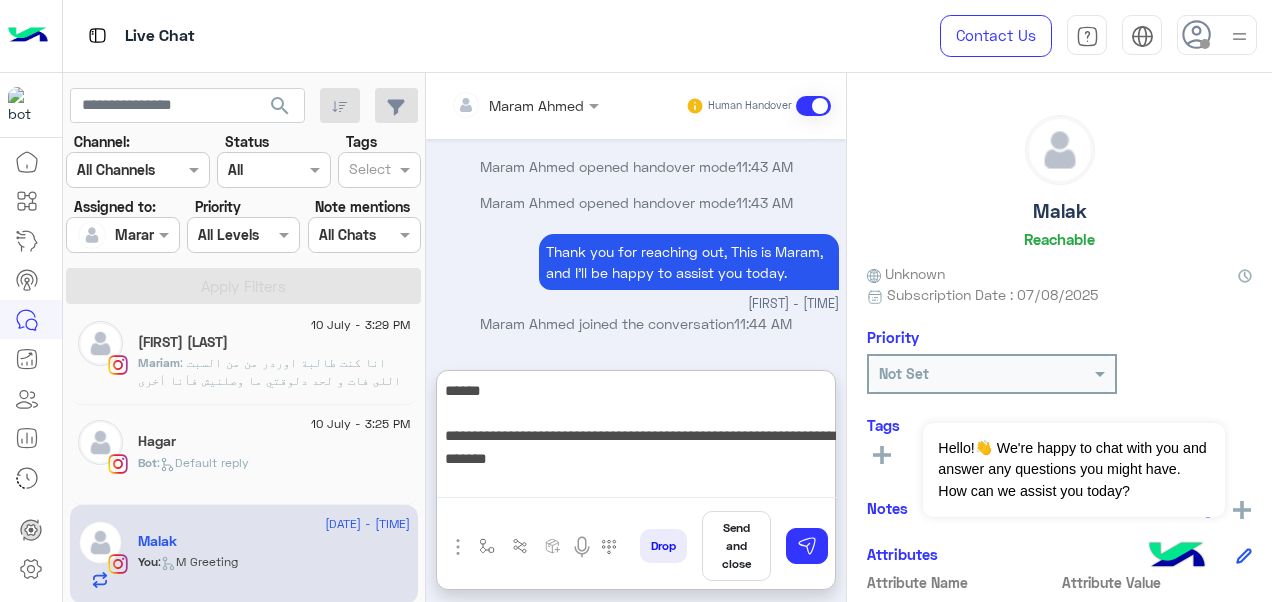 type 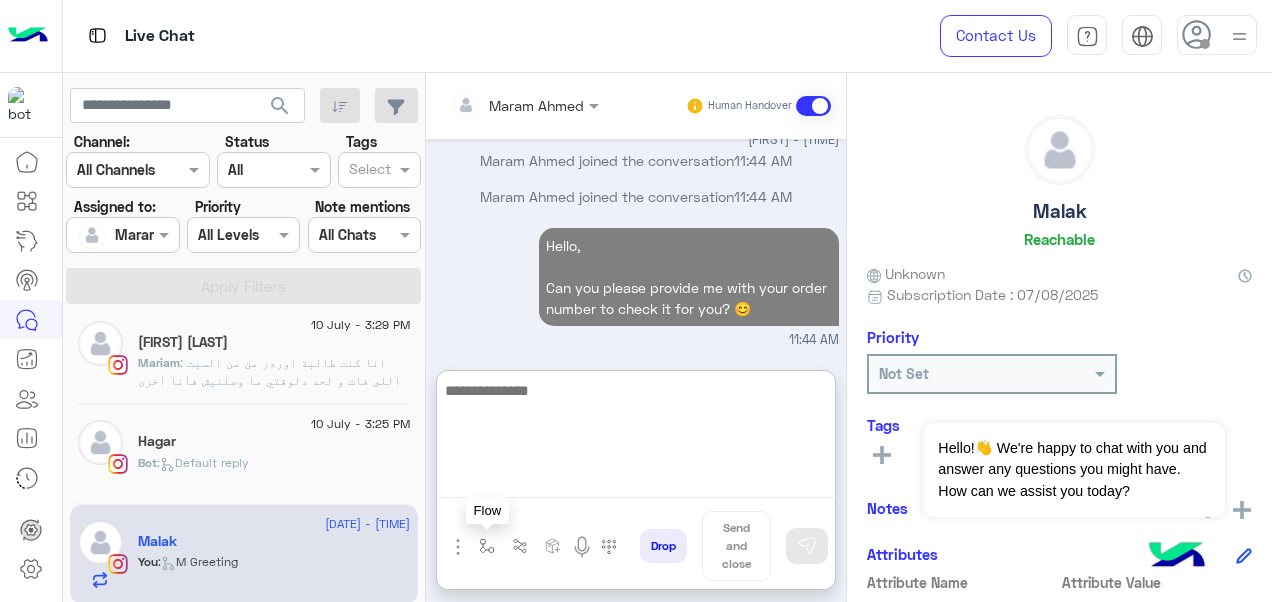 click at bounding box center [487, 546] 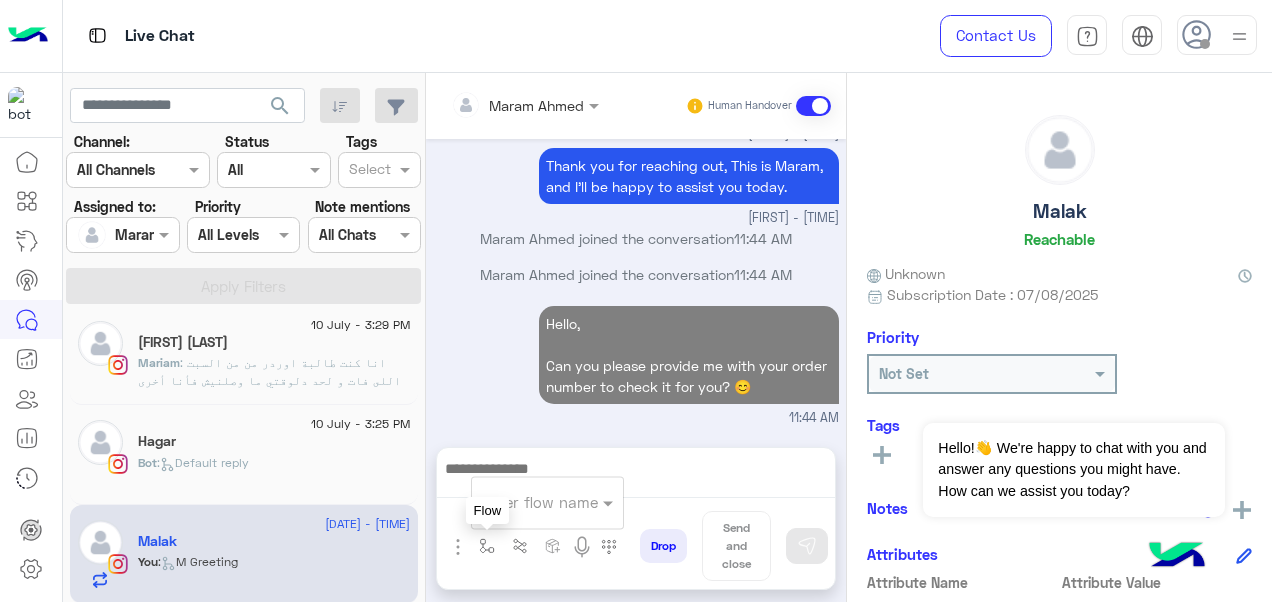 scroll, scrollTop: 2420, scrollLeft: 0, axis: vertical 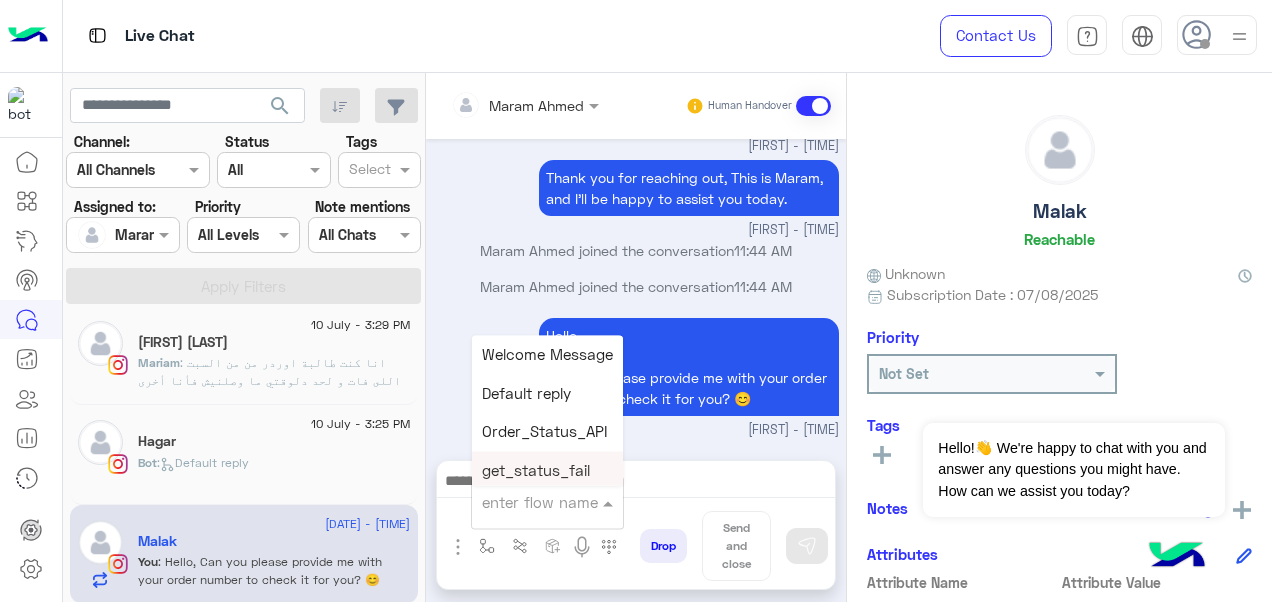 click on "enter flow name Welcome Message Default reply Order_Status_API get_status_fail Check_Status Show_Status Routing_To_Issues GoogleSheet_API Returned to shipper Submit_Complain Reschudled Rejected اللغة العربية  استبدال / استرجاع طلبك تتبع طلبك  مدة وسياسة التوصيل سياسة الاستبدال والاسترجاع الشكاوى و المشاكل last mile ar first mile ar general support  تأخير اوردر تتبع الاستبدال تتبع الاستبدال_copy_1 english  Exchange / Refund  Order Tracking  Delivery Time Exchange &Refund Policy Complaint or Problem last mile first mile General Questions delay order data Track exchange General Q data FAQs How do I know my size ? the wrong size Our stores How should I wash the product? Product Meterial   restocked Open the package The prices of this items  place an order on your website AVERAGE ANSWER TIME CS الأسئلة الشائعة جدول المقاسات المقاس الخطأ hand over ar" at bounding box center [547, 502] 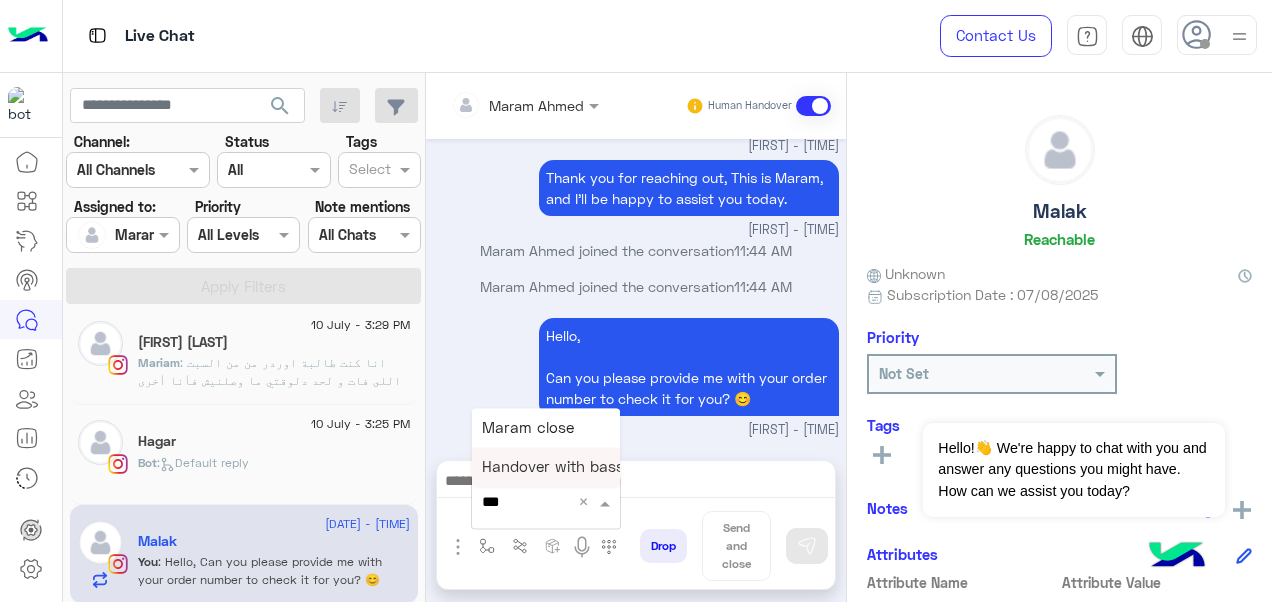 type on "****" 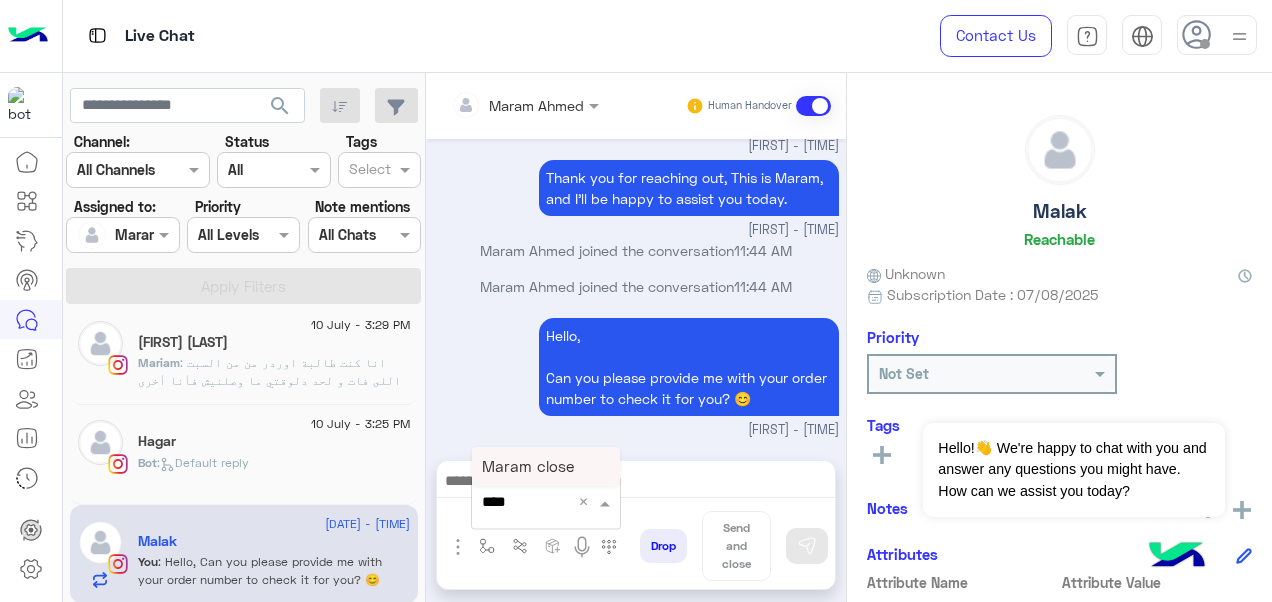 click on "Maram close" at bounding box center [528, 466] 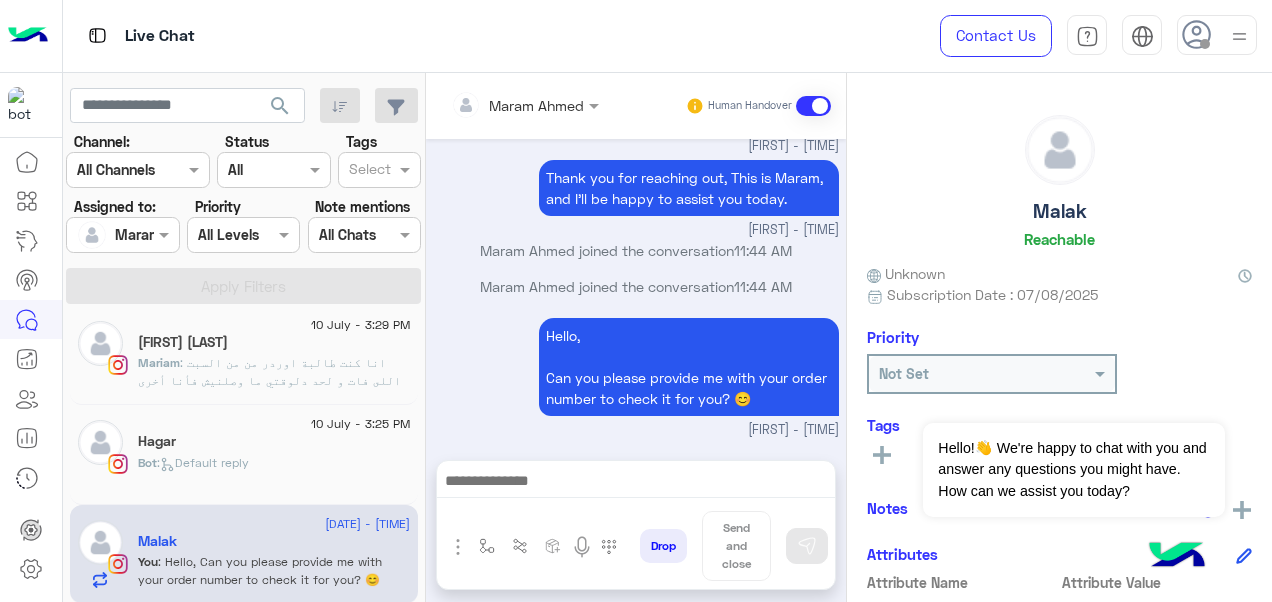 type on "**********" 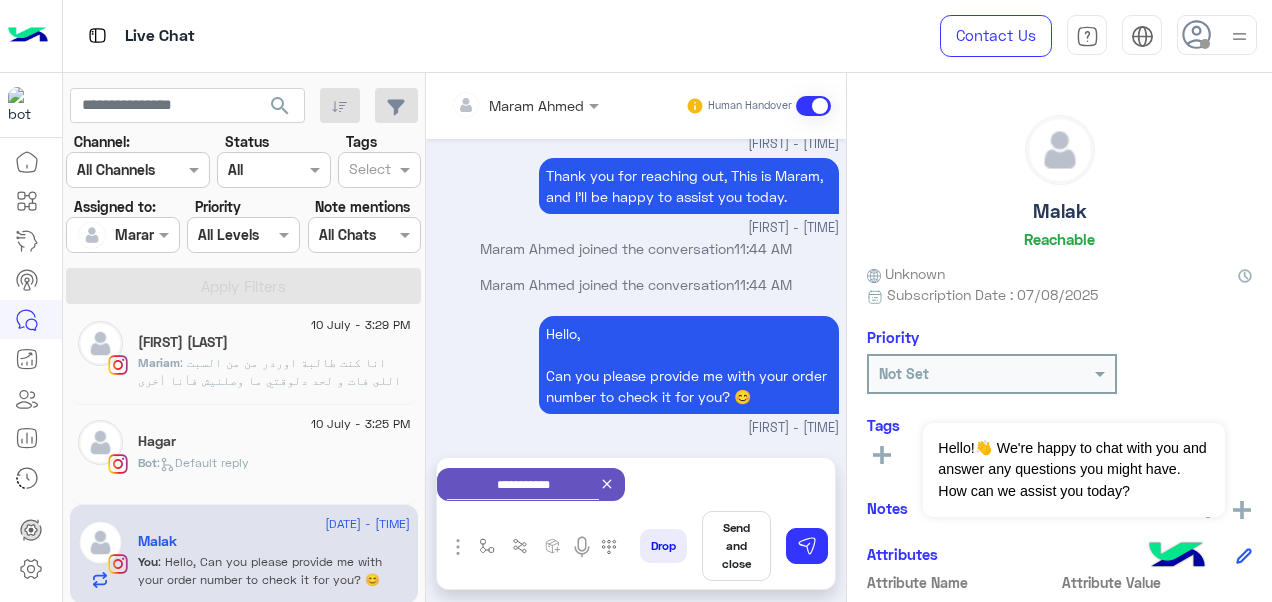 click on "Send and close" at bounding box center (736, 546) 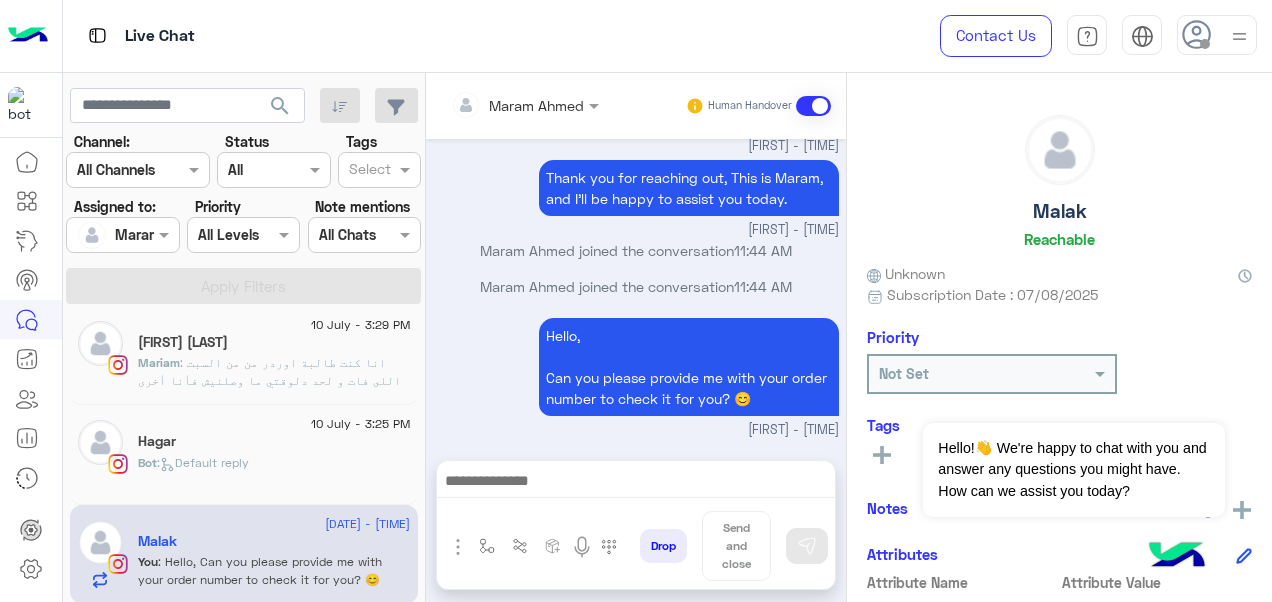 scroll, scrollTop: 2423, scrollLeft: 0, axis: vertical 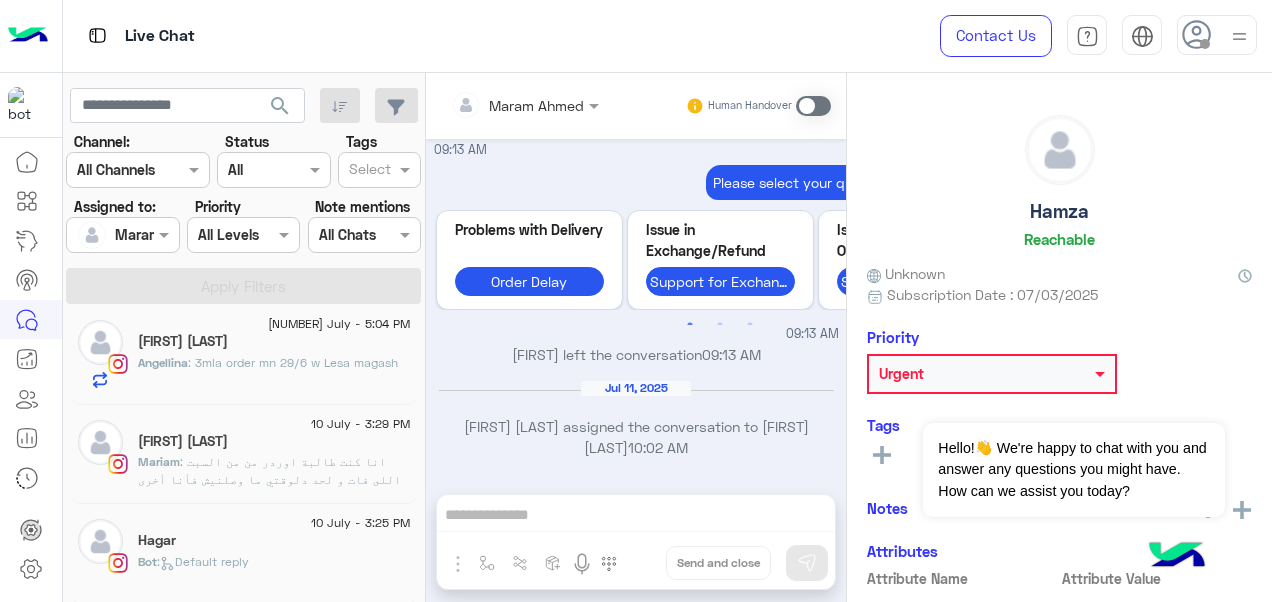 click on ":   Default reply" 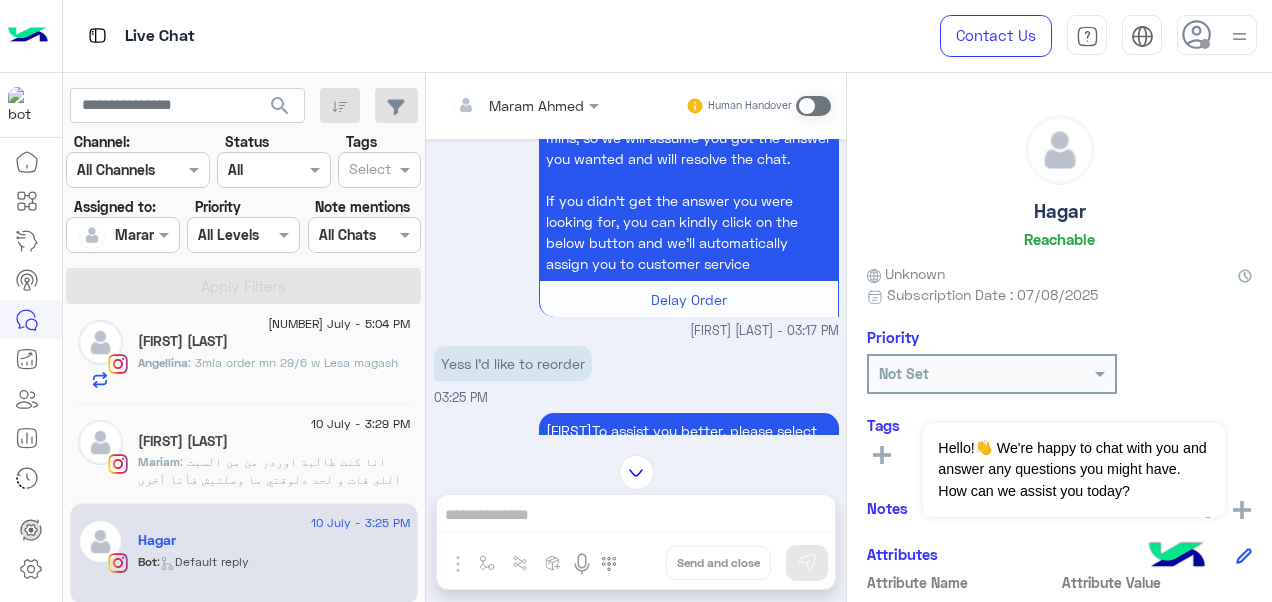 scroll, scrollTop: 347, scrollLeft: 0, axis: vertical 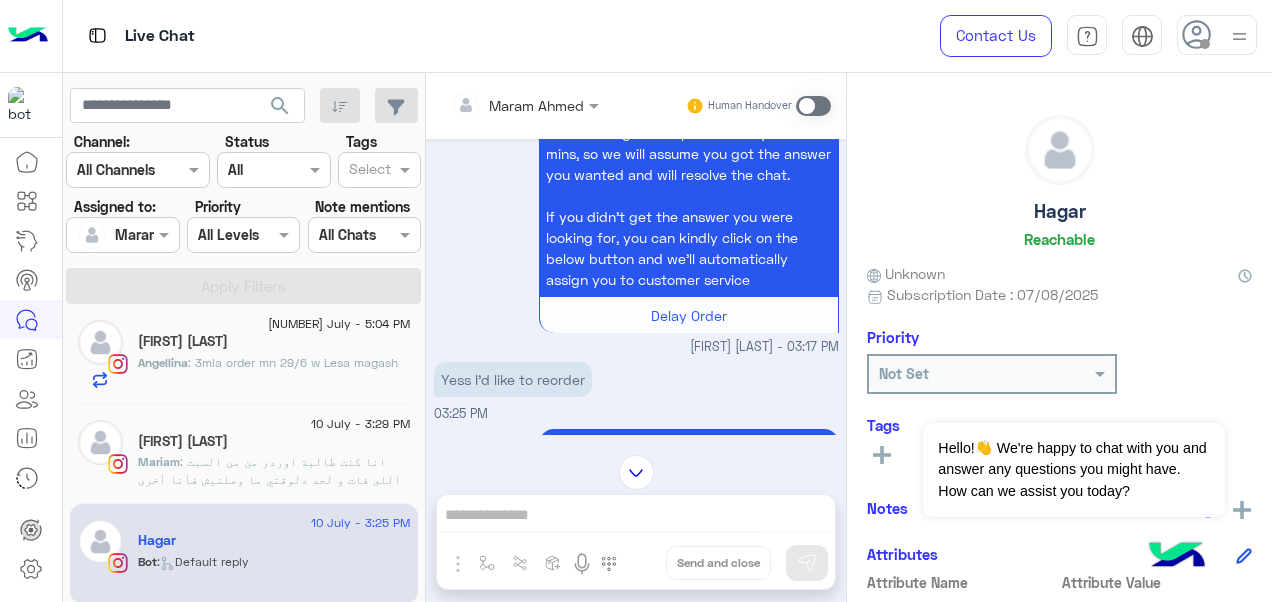 click at bounding box center [813, 106] 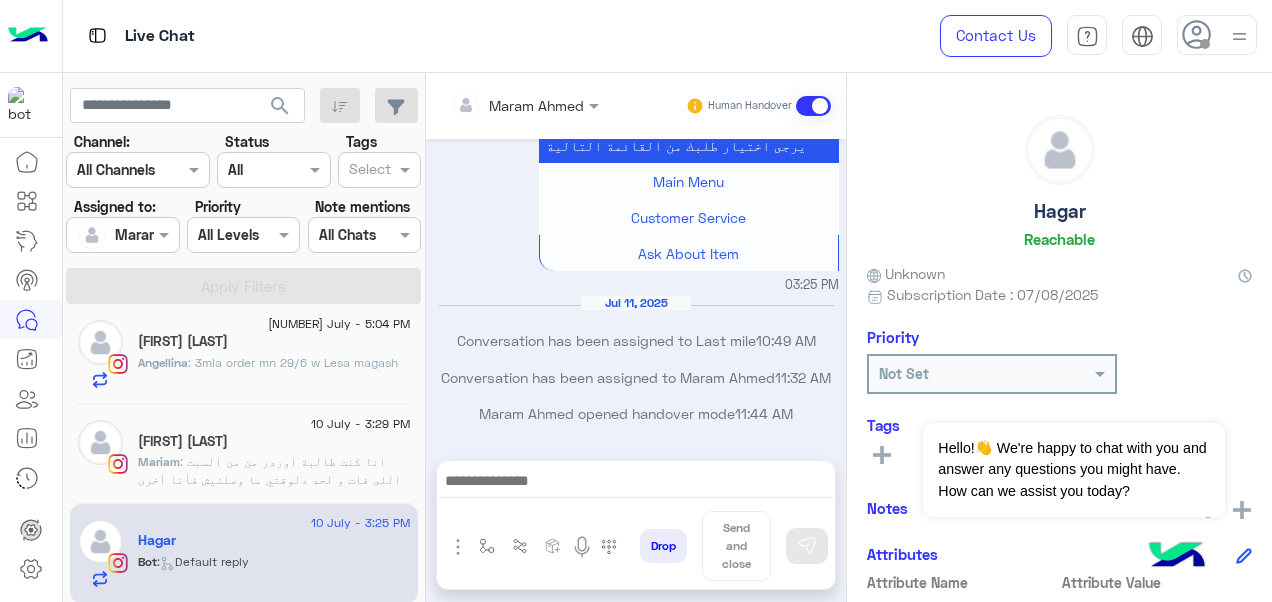 click at bounding box center (636, 483) 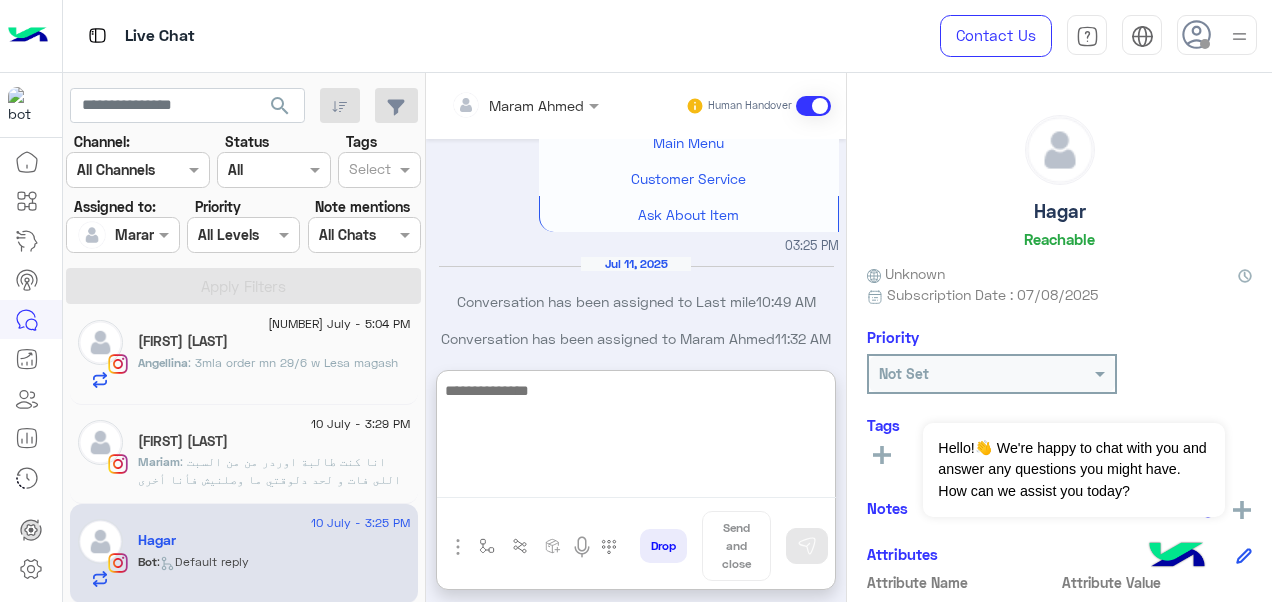 type on "*" 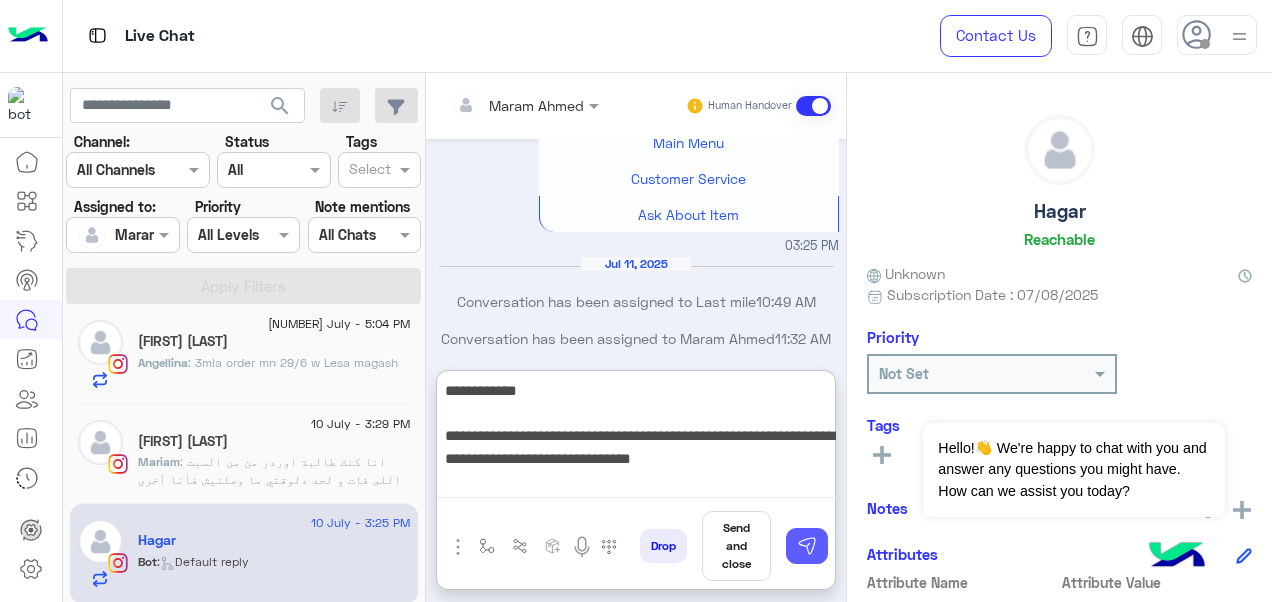 type on "**********" 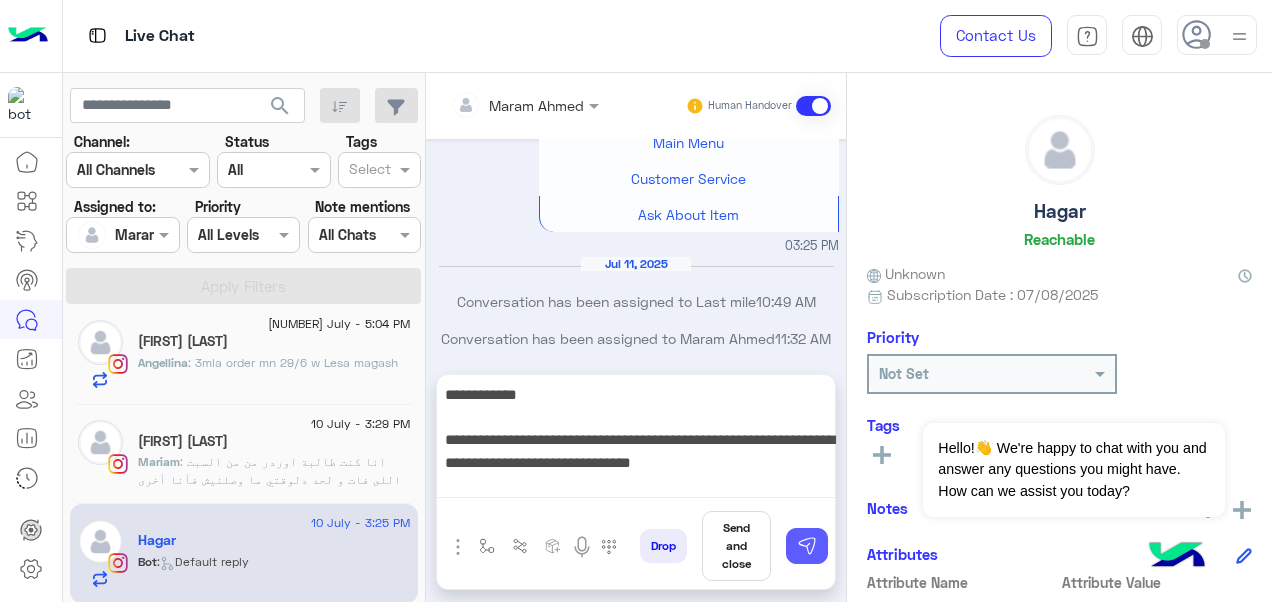 click at bounding box center [807, 546] 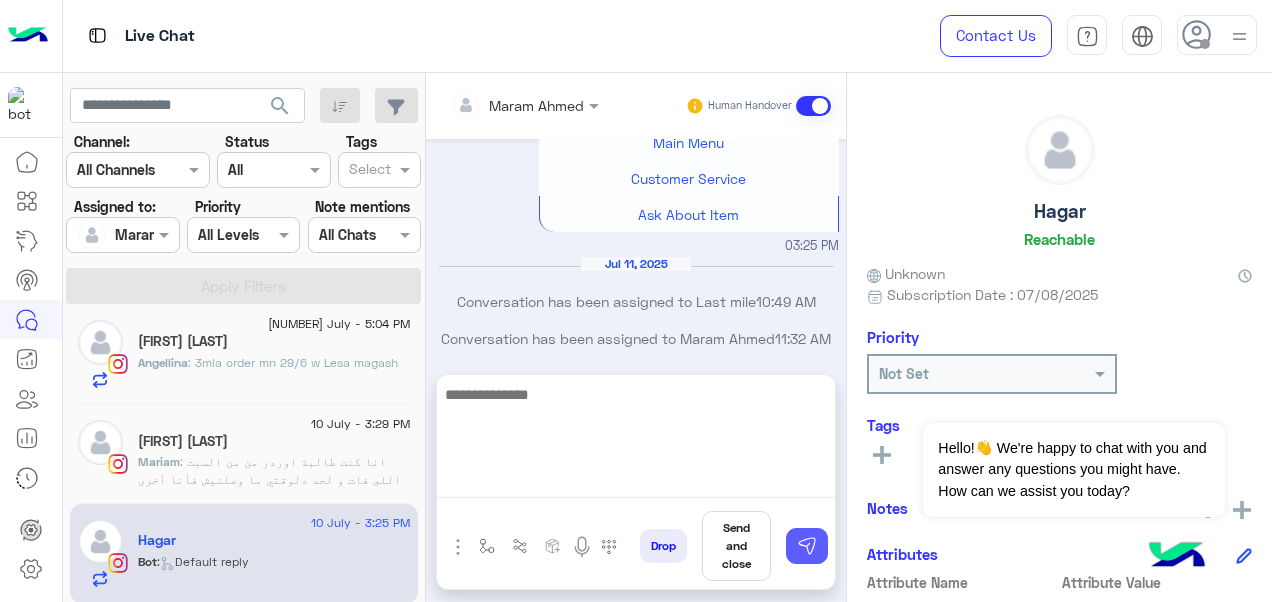 scroll, scrollTop: 1198, scrollLeft: 0, axis: vertical 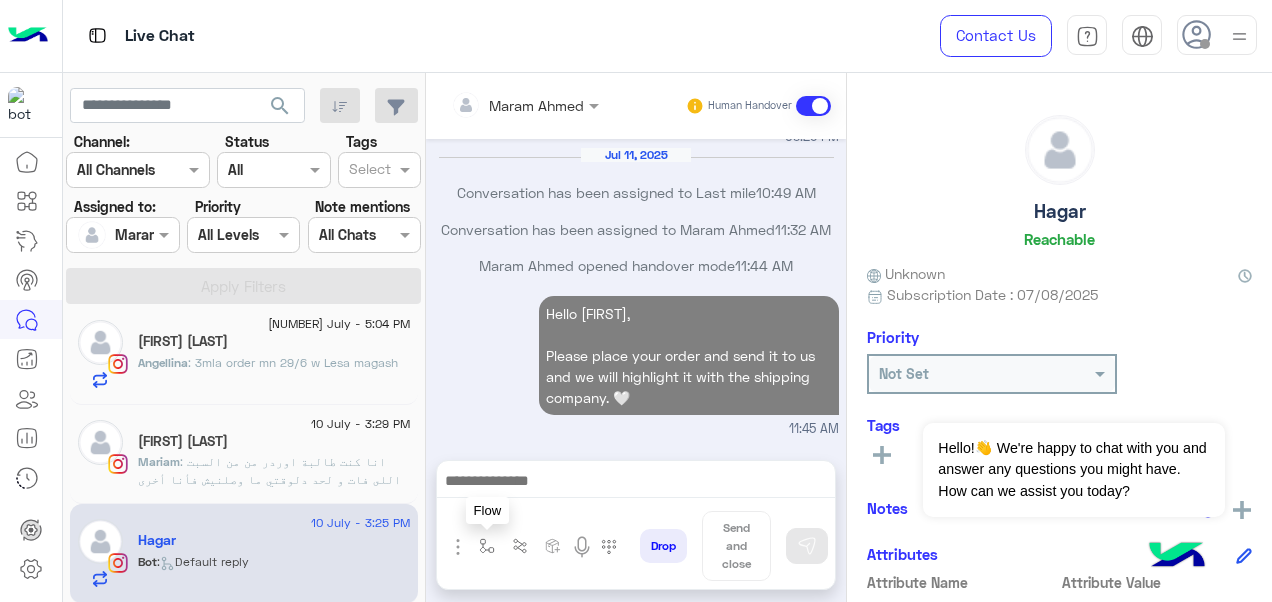 drag, startPoint x: 498, startPoint y: 548, endPoint x: 532, endPoint y: 527, distance: 39.962482 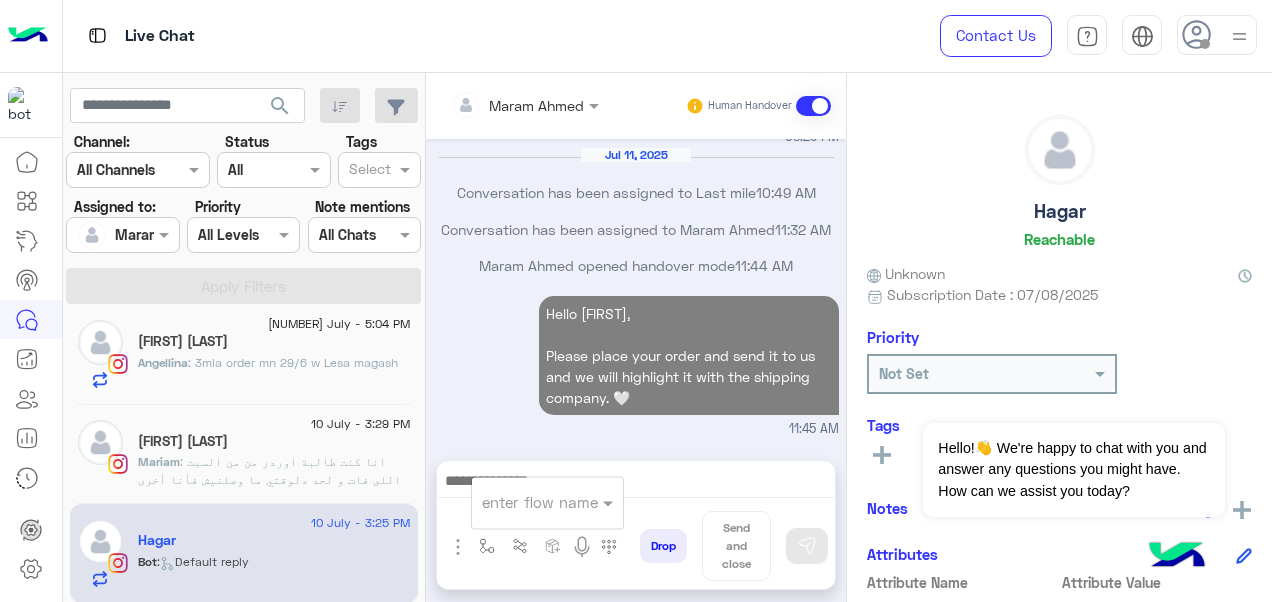 scroll, scrollTop: 1235, scrollLeft: 0, axis: vertical 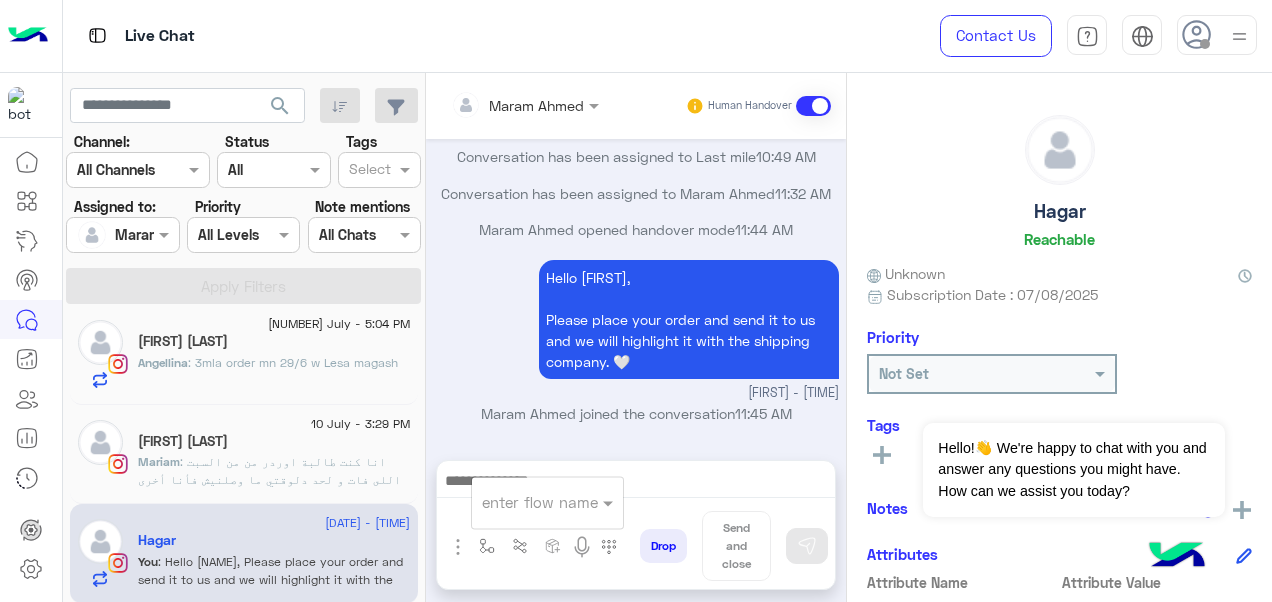 click at bounding box center [523, 502] 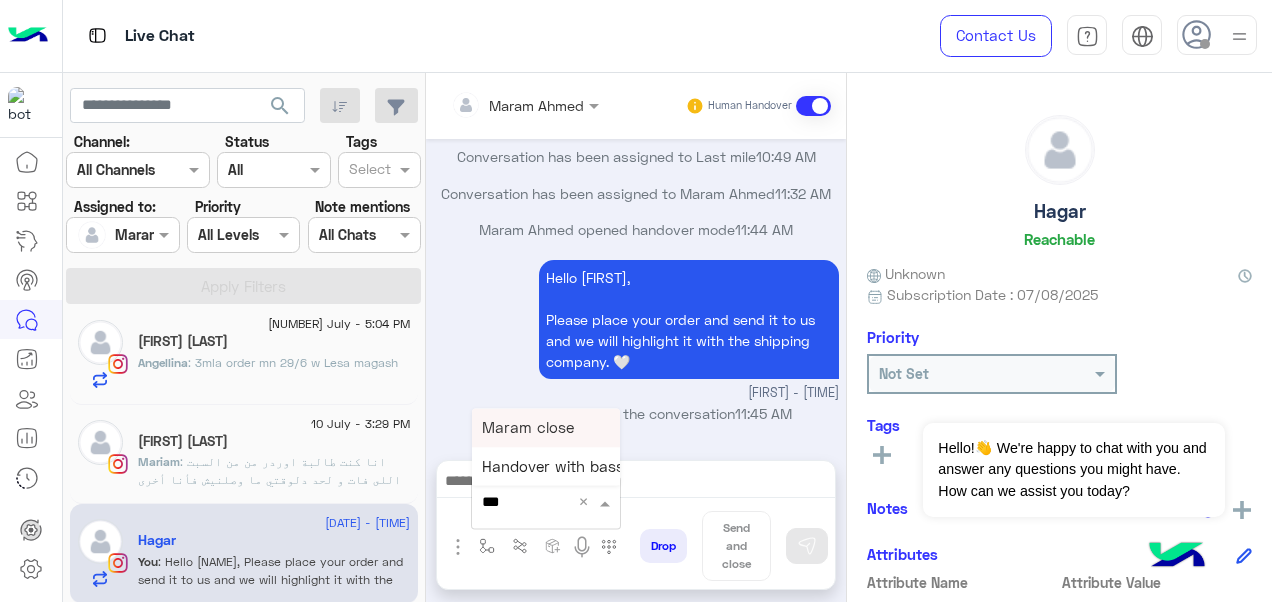 type on "****" 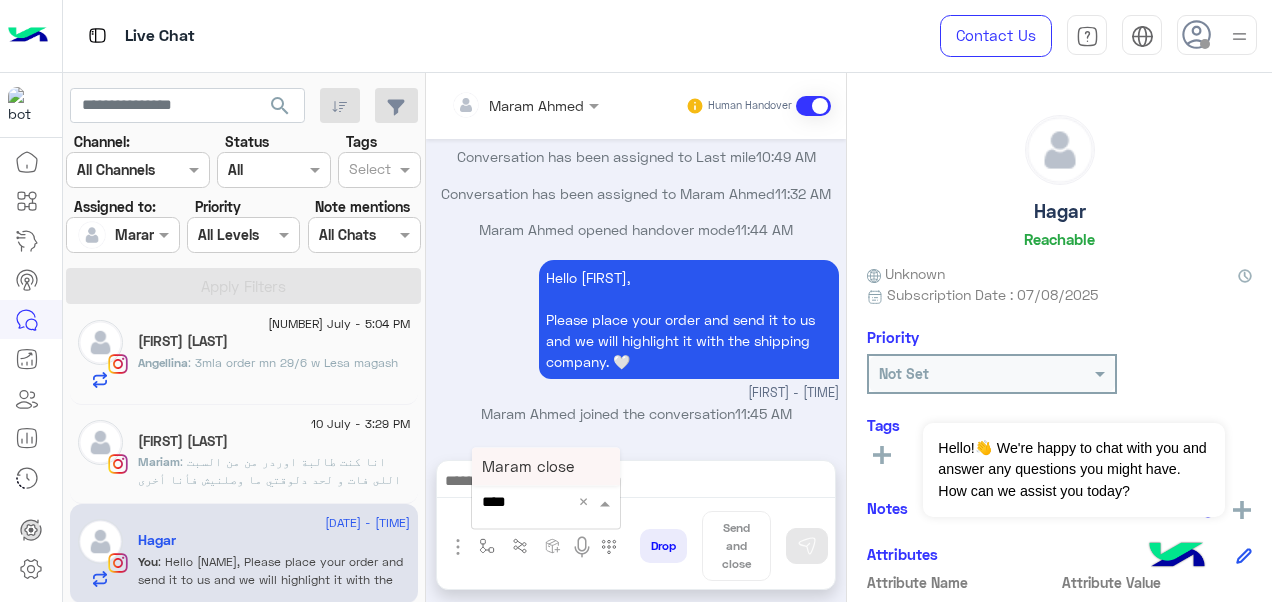 click on "Maram close" at bounding box center [528, 466] 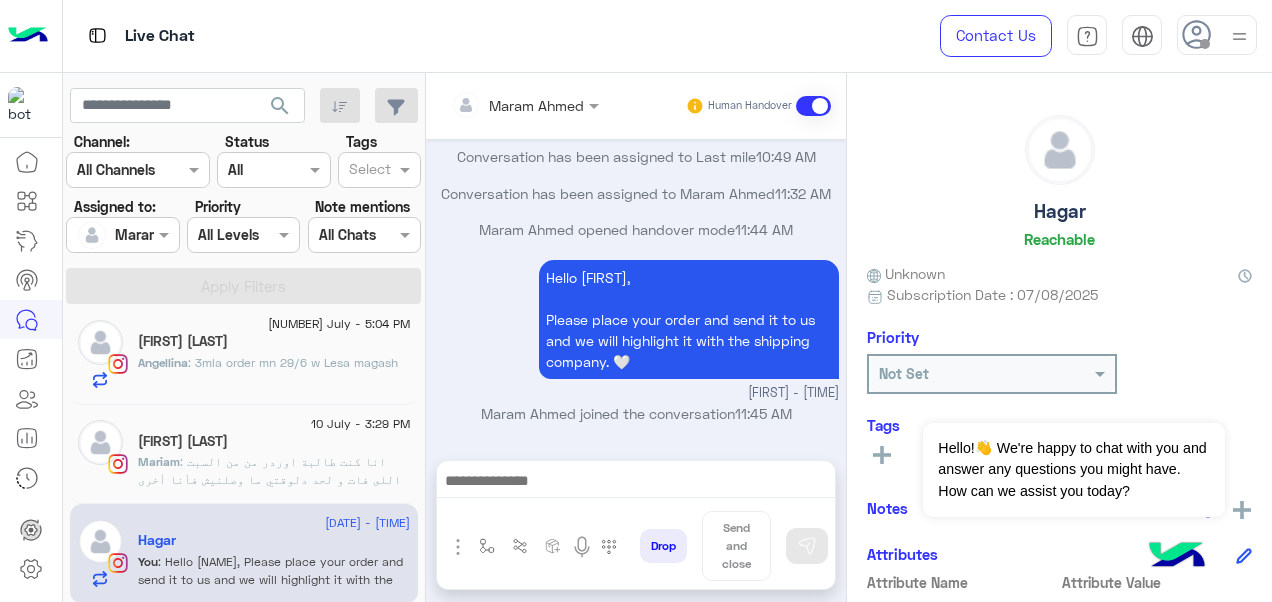 type on "**********" 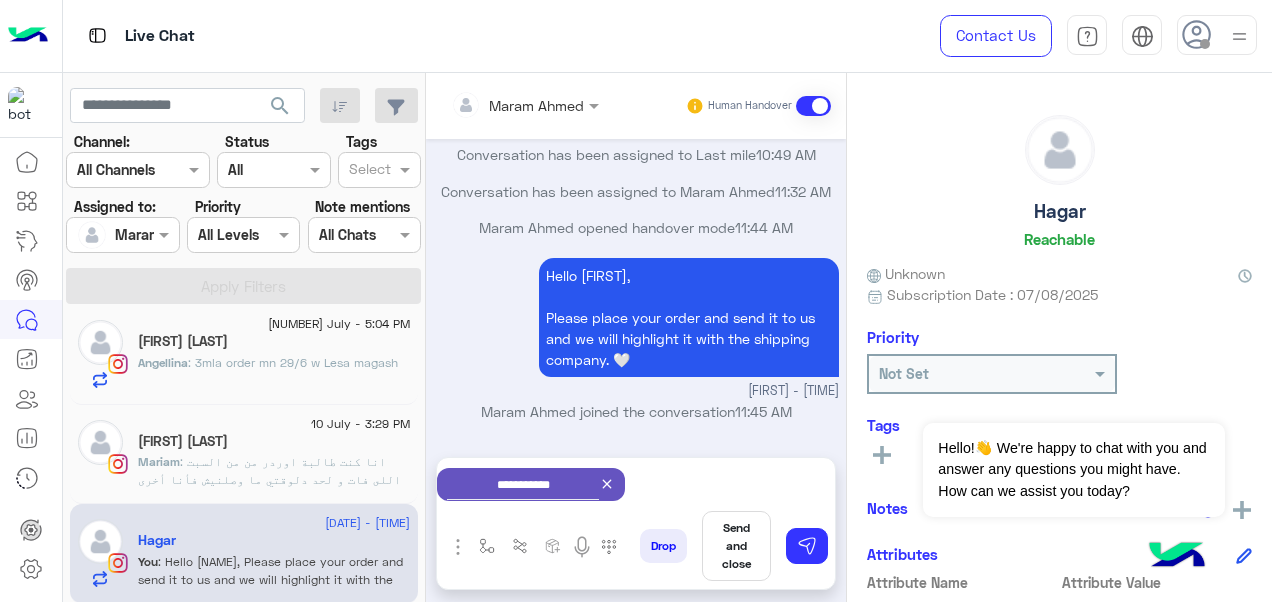 click on "Send and close" at bounding box center (736, 546) 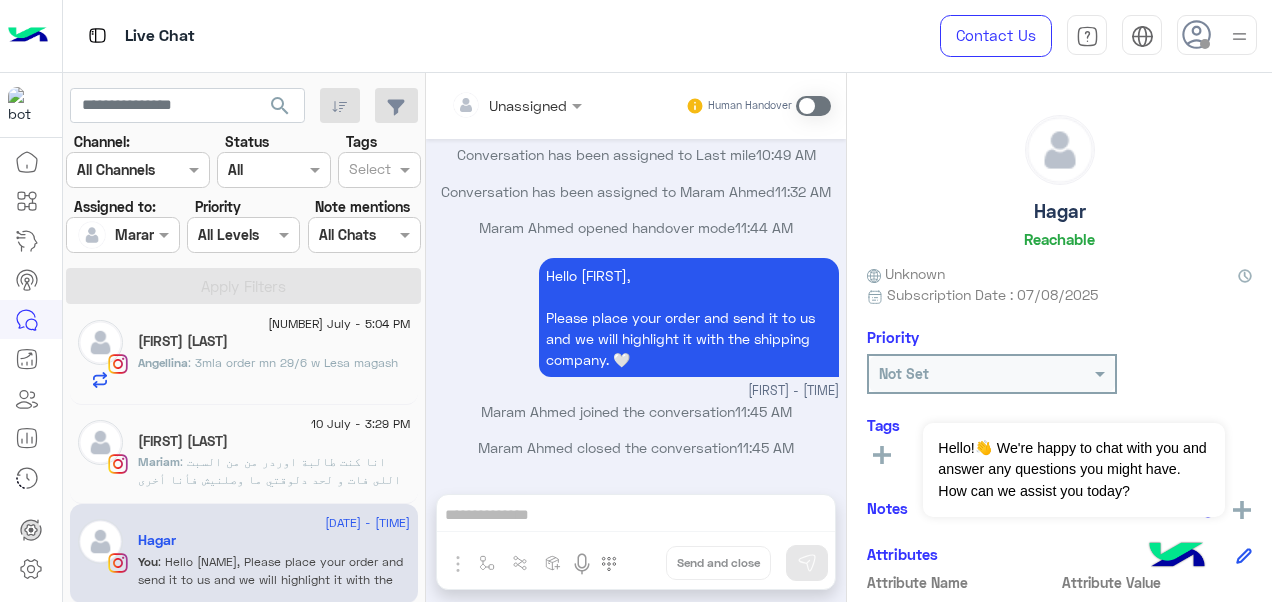 scroll, scrollTop: 1238, scrollLeft: 0, axis: vertical 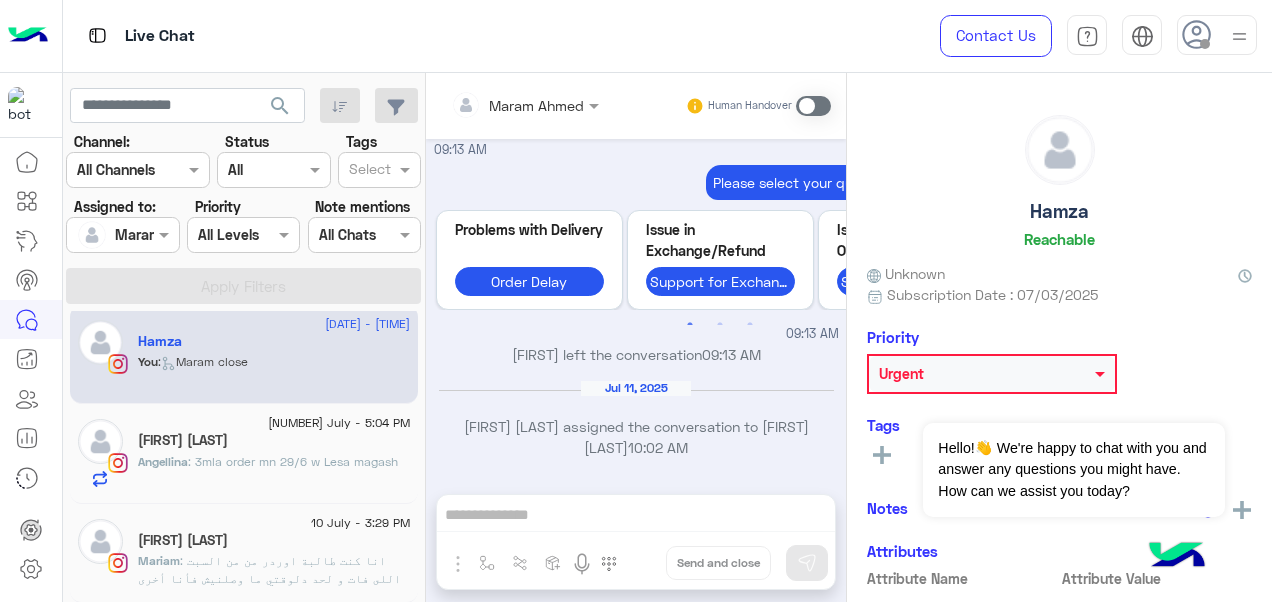 click on "[FIRST] [LAST]" 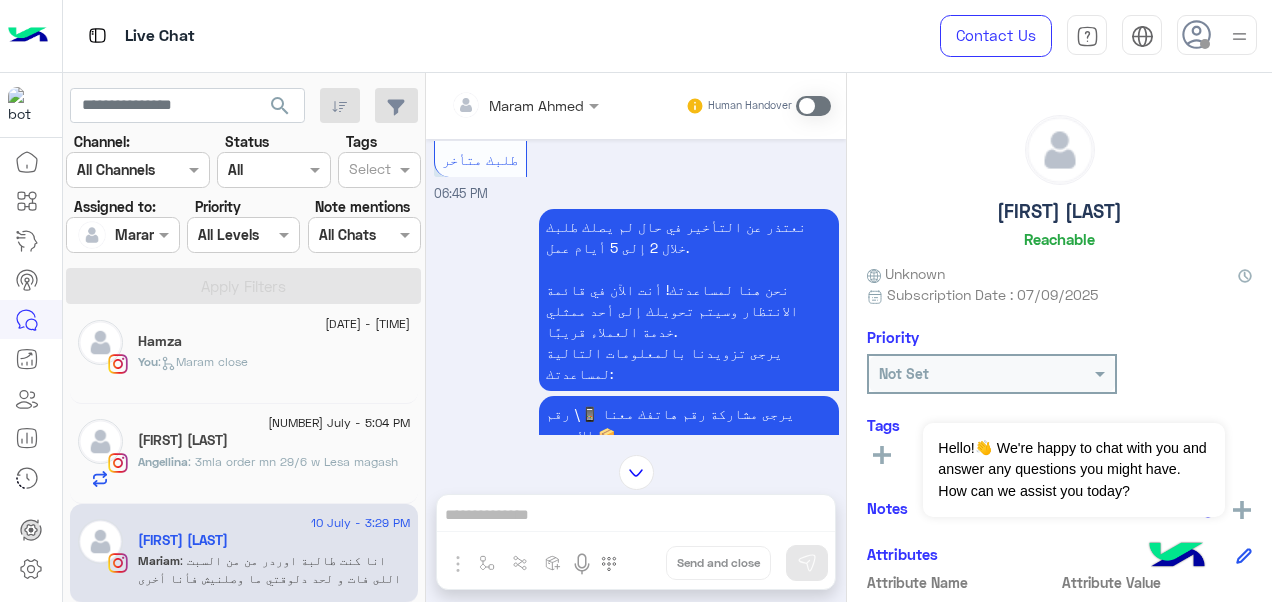 scroll, scrollTop: 841, scrollLeft: 0, axis: vertical 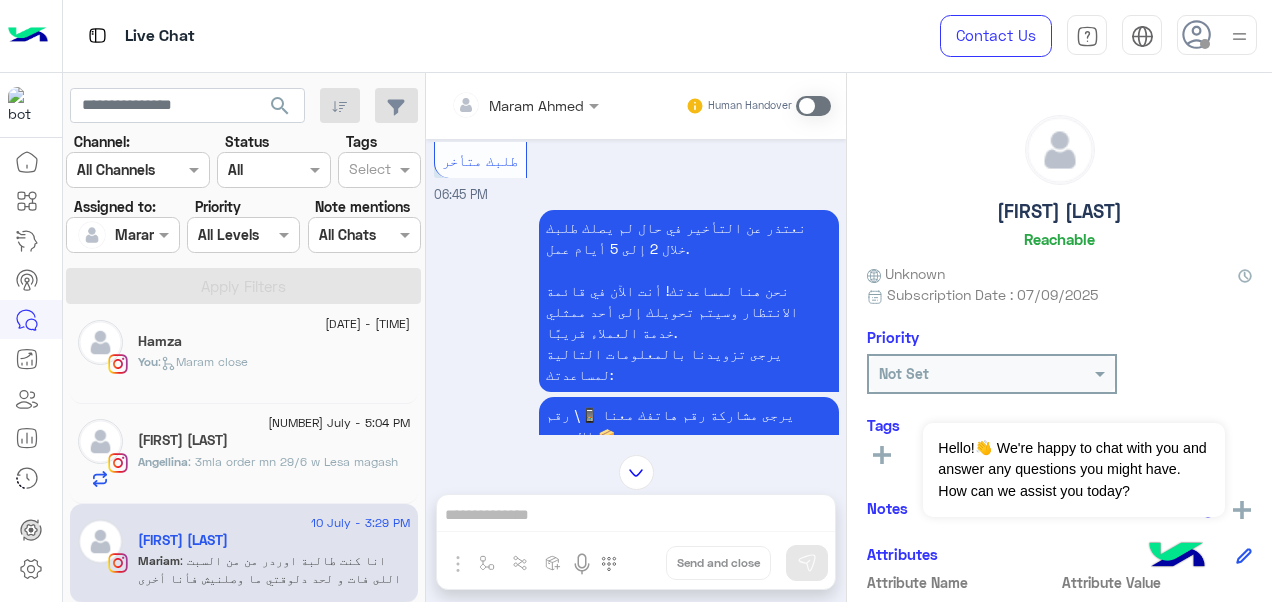 drag, startPoint x: 525, startPoint y: 417, endPoint x: 446, endPoint y: 414, distance: 79.05694 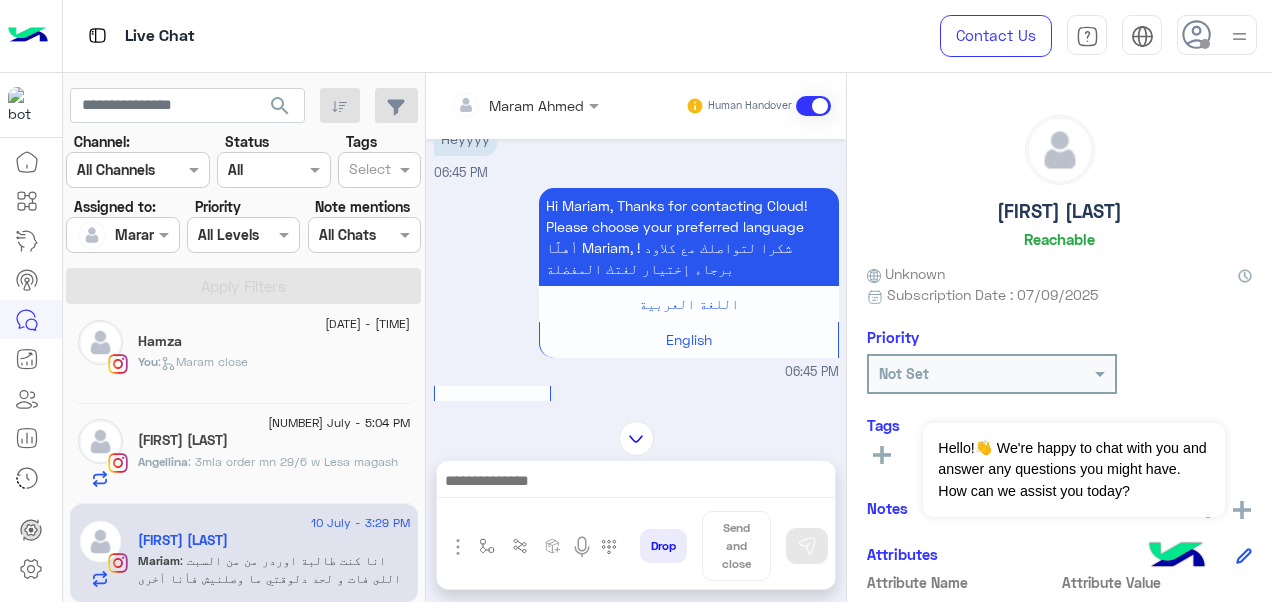 scroll, scrollTop: 0, scrollLeft: 0, axis: both 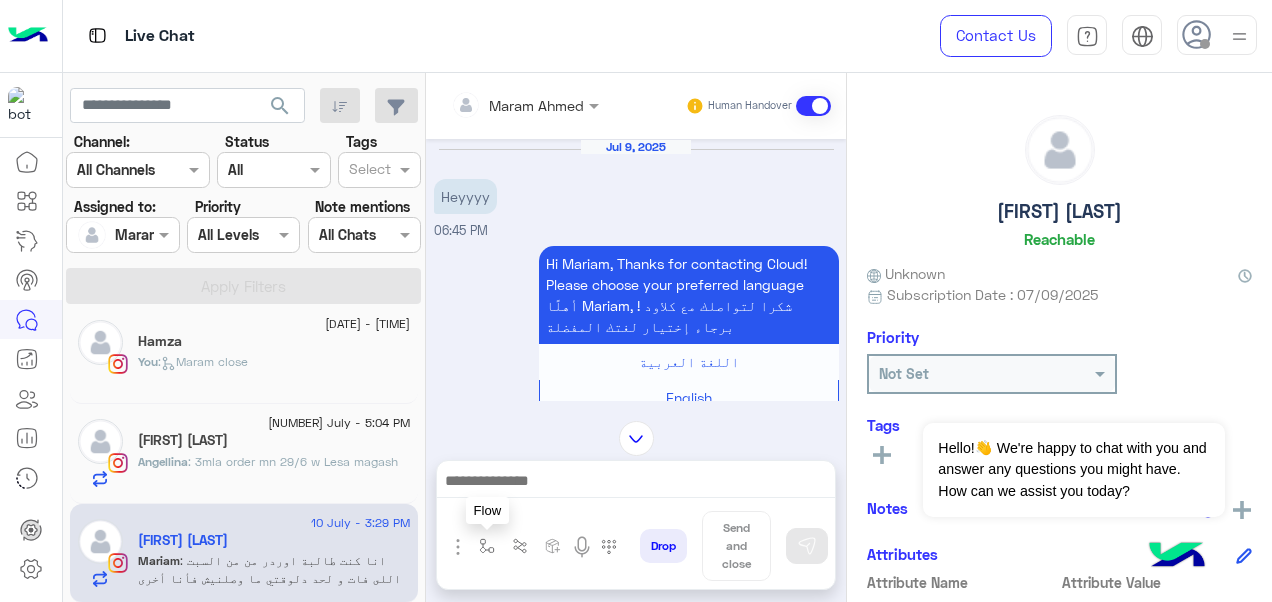 click at bounding box center [487, 546] 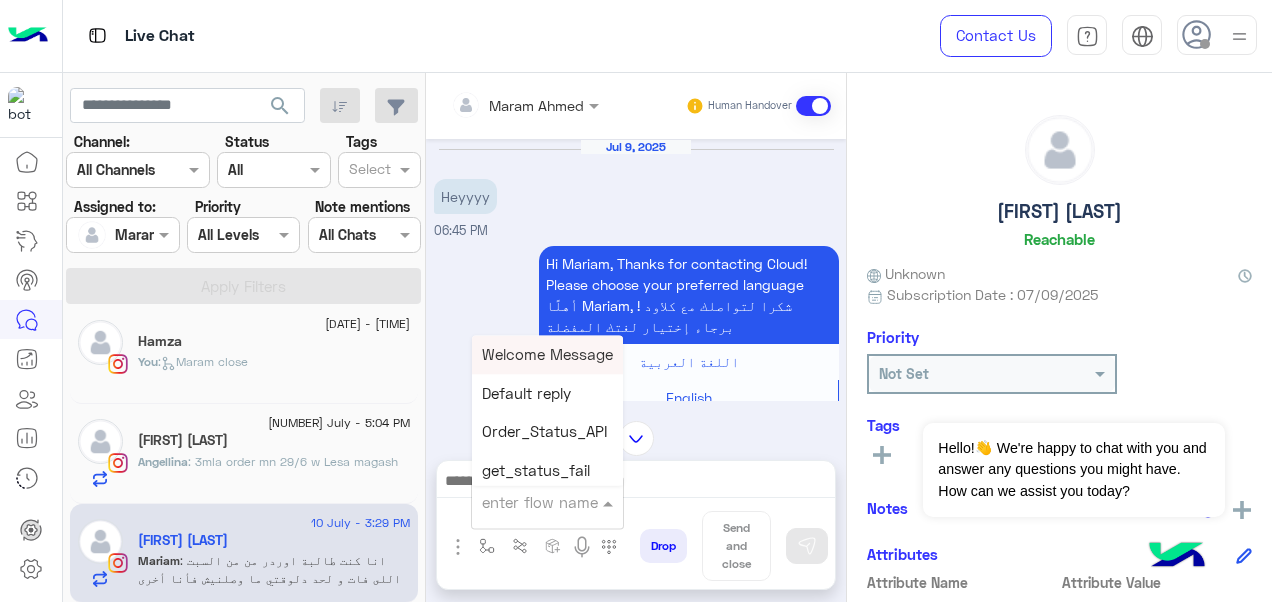 click at bounding box center [523, 502] 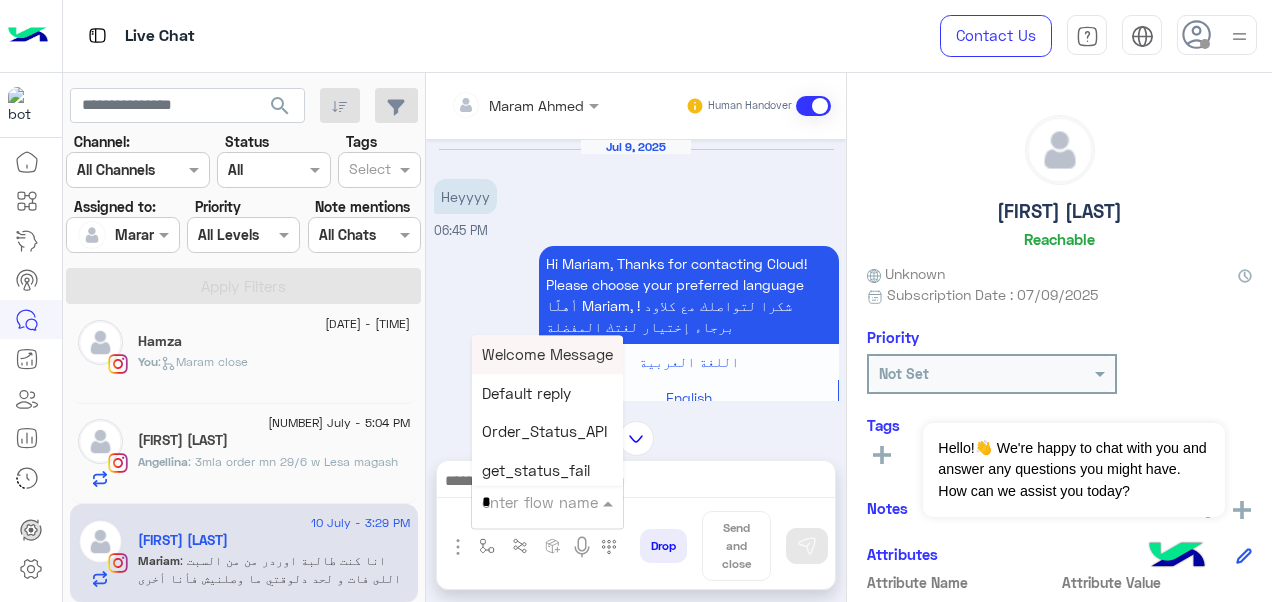 type on "*" 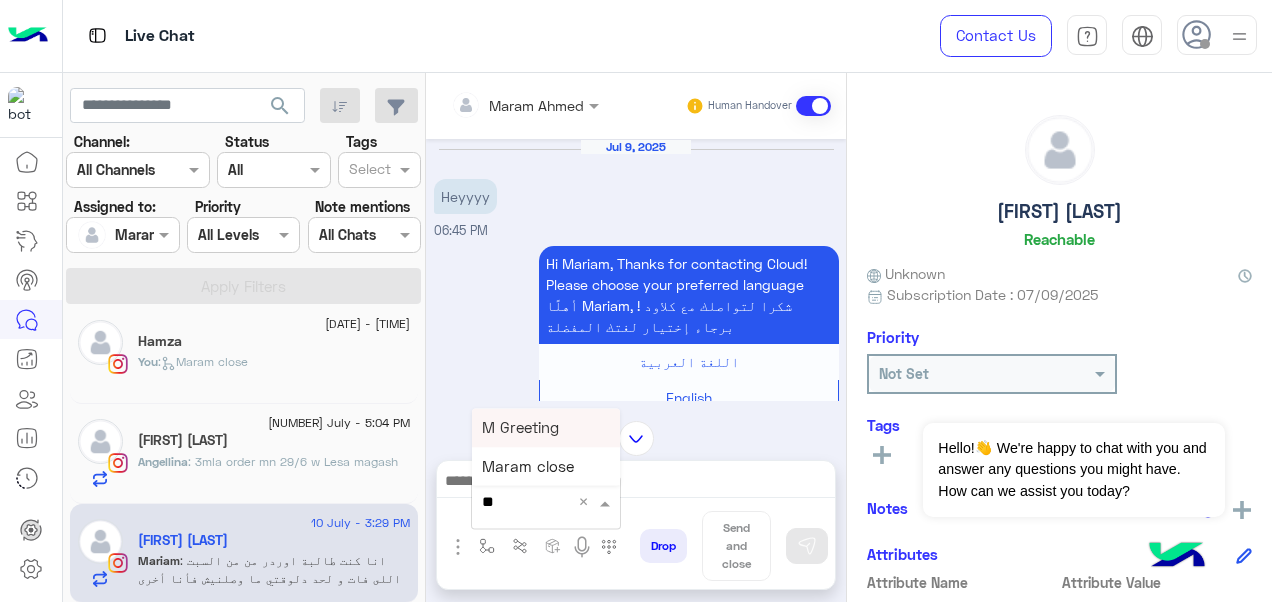 click on "M Greeting" at bounding box center (520, 427) 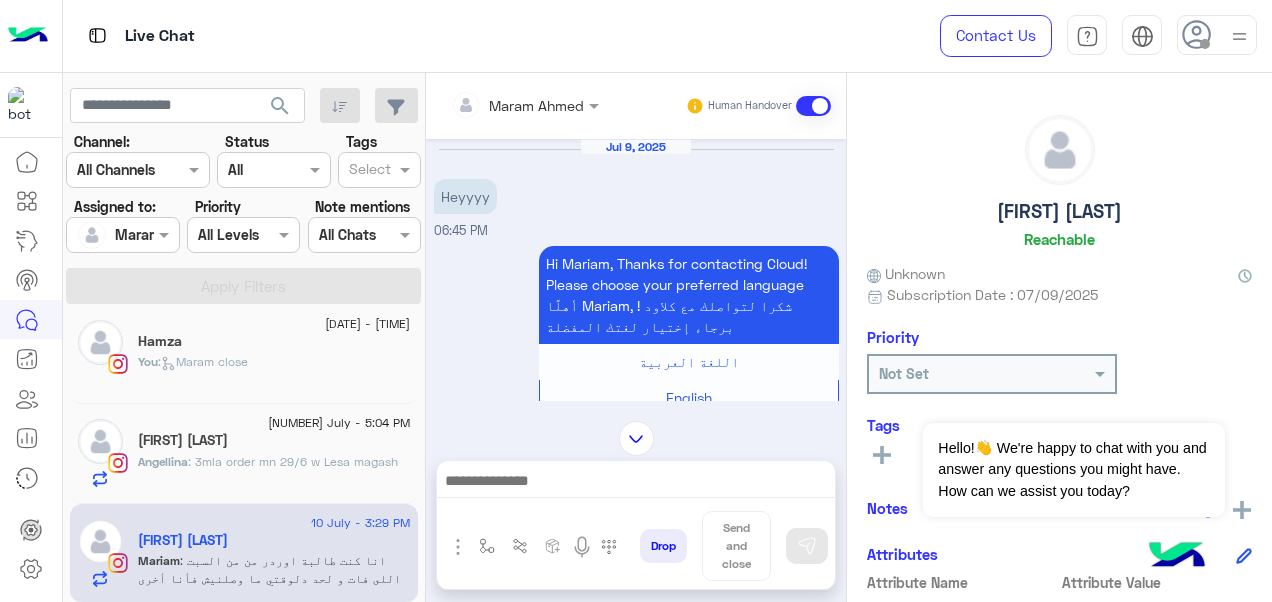 type on "**********" 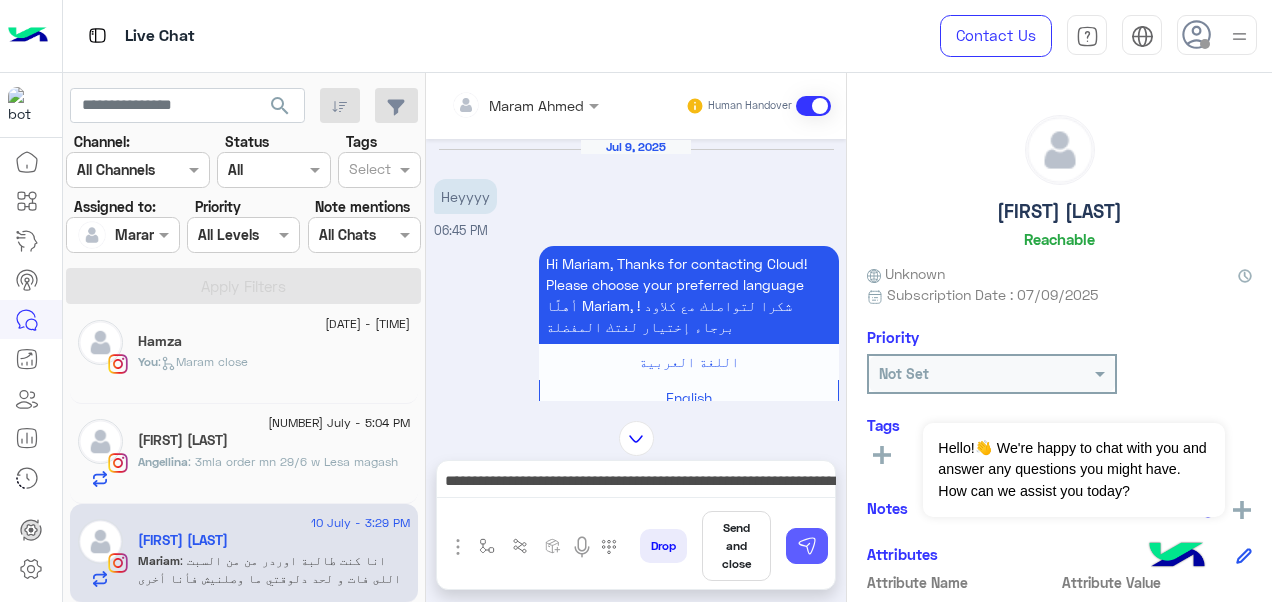 click at bounding box center [807, 546] 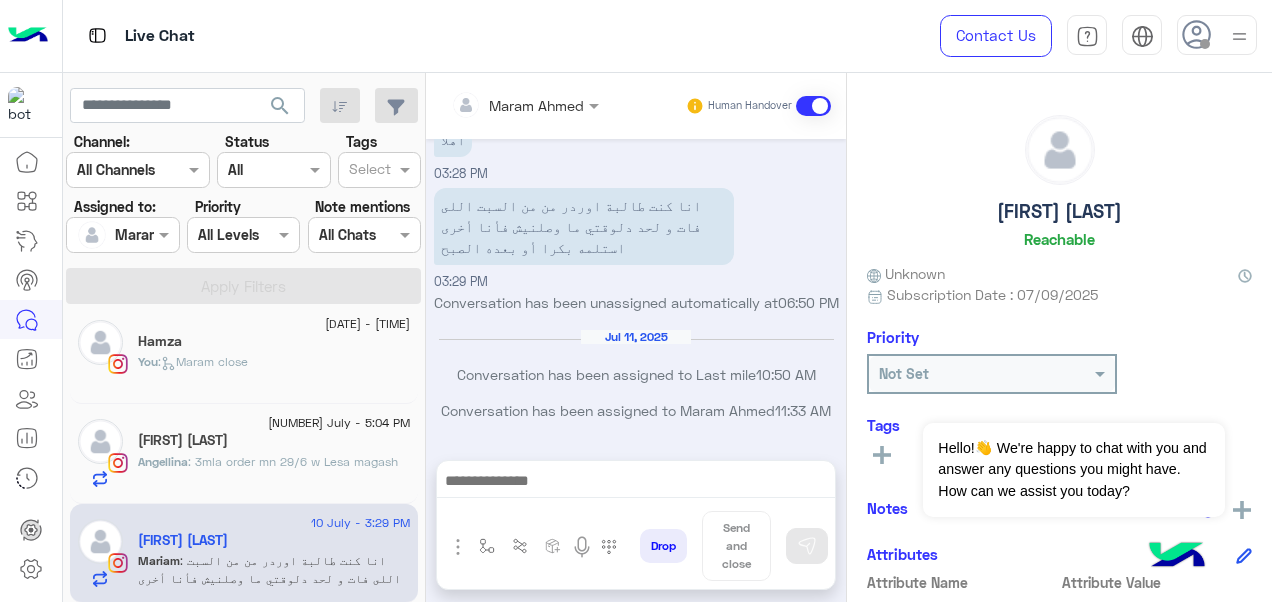 click at bounding box center [636, 483] 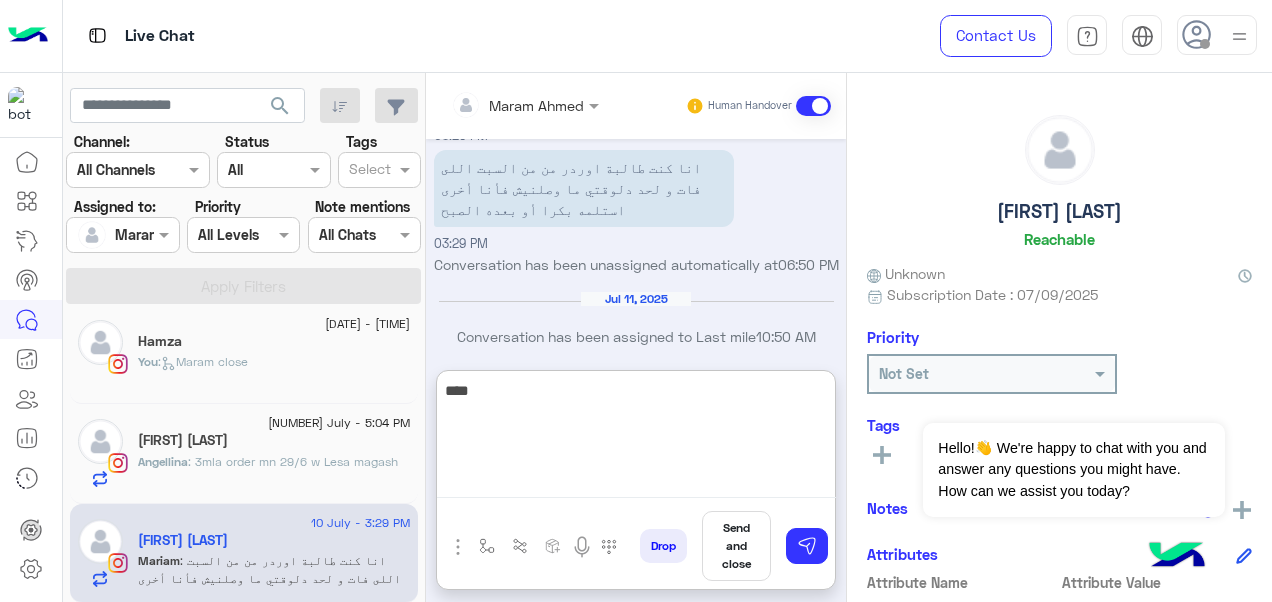 scroll, scrollTop: 2085, scrollLeft: 0, axis: vertical 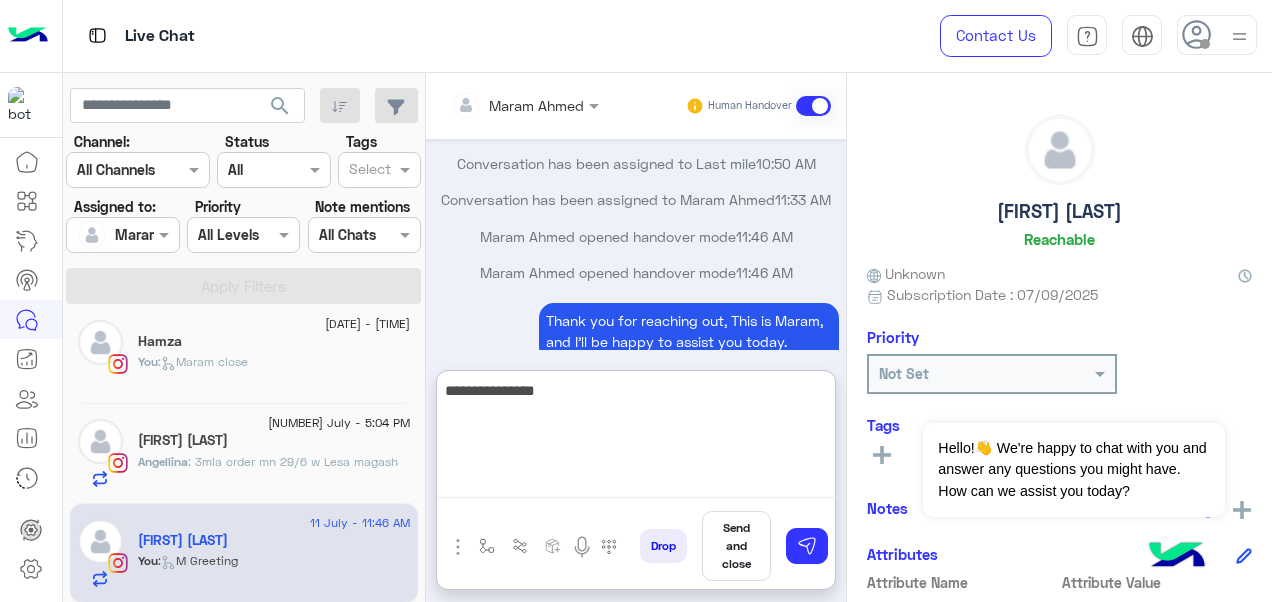 paste on "**********" 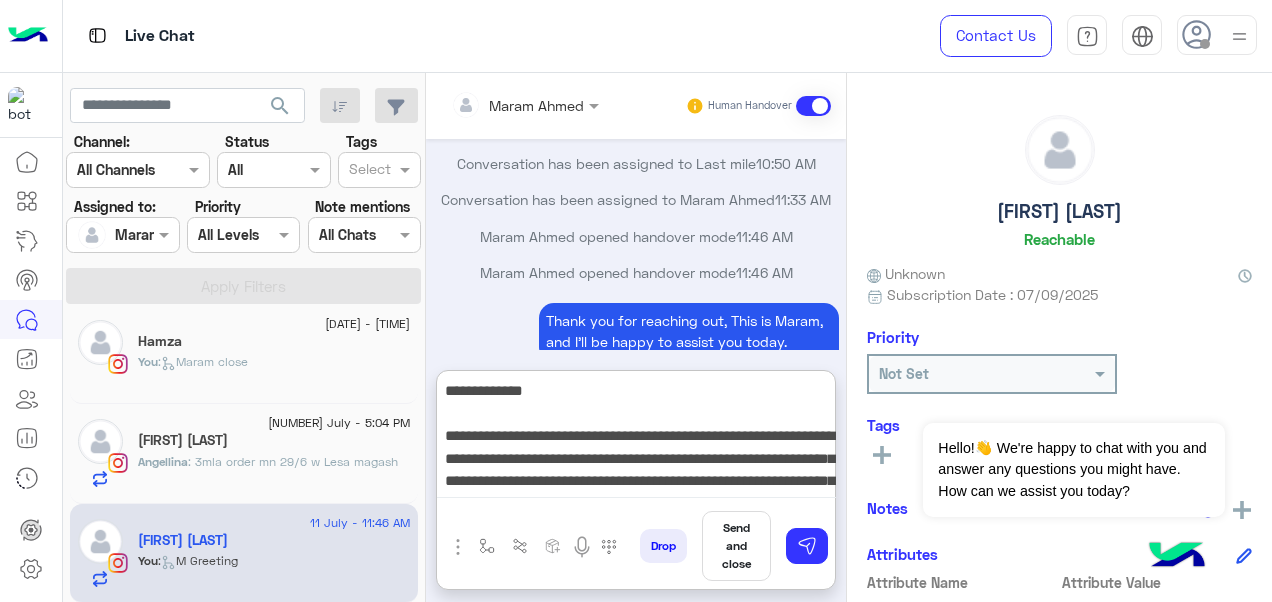 scroll, scrollTop: 60, scrollLeft: 0, axis: vertical 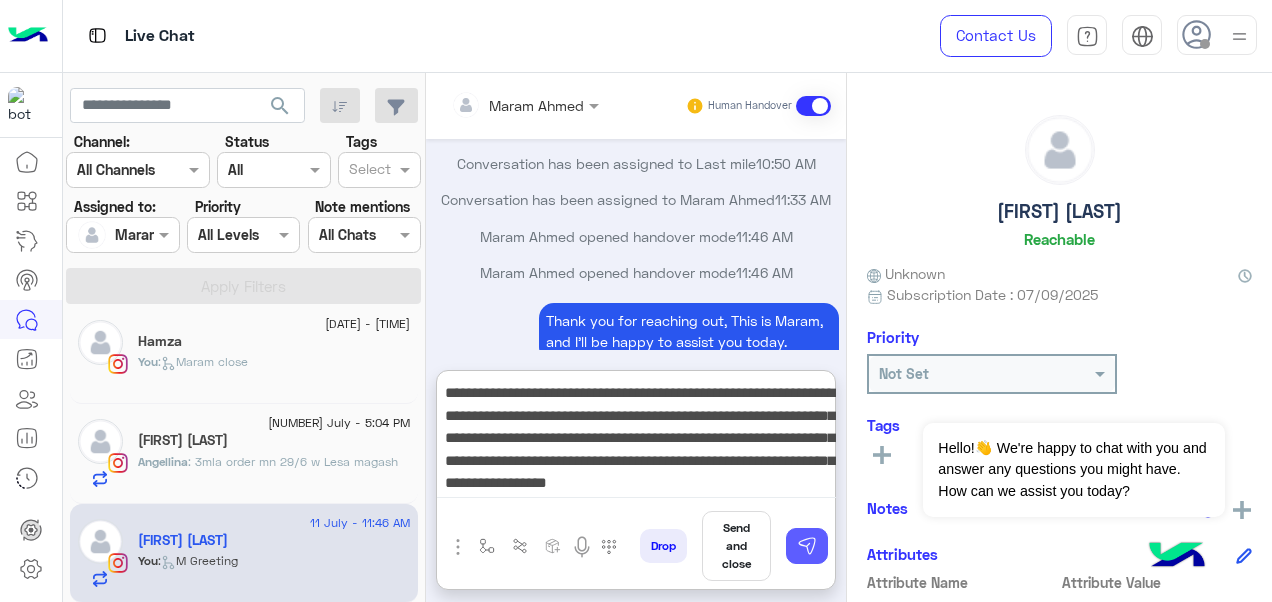 type on "**********" 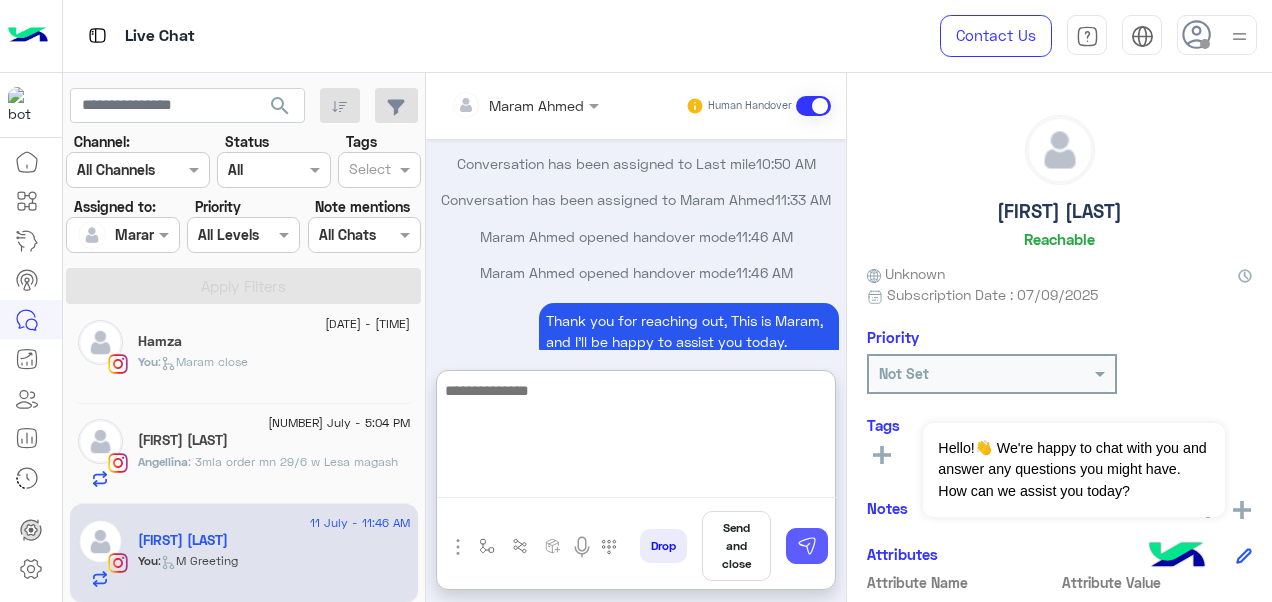 scroll, scrollTop: 2271, scrollLeft: 0, axis: vertical 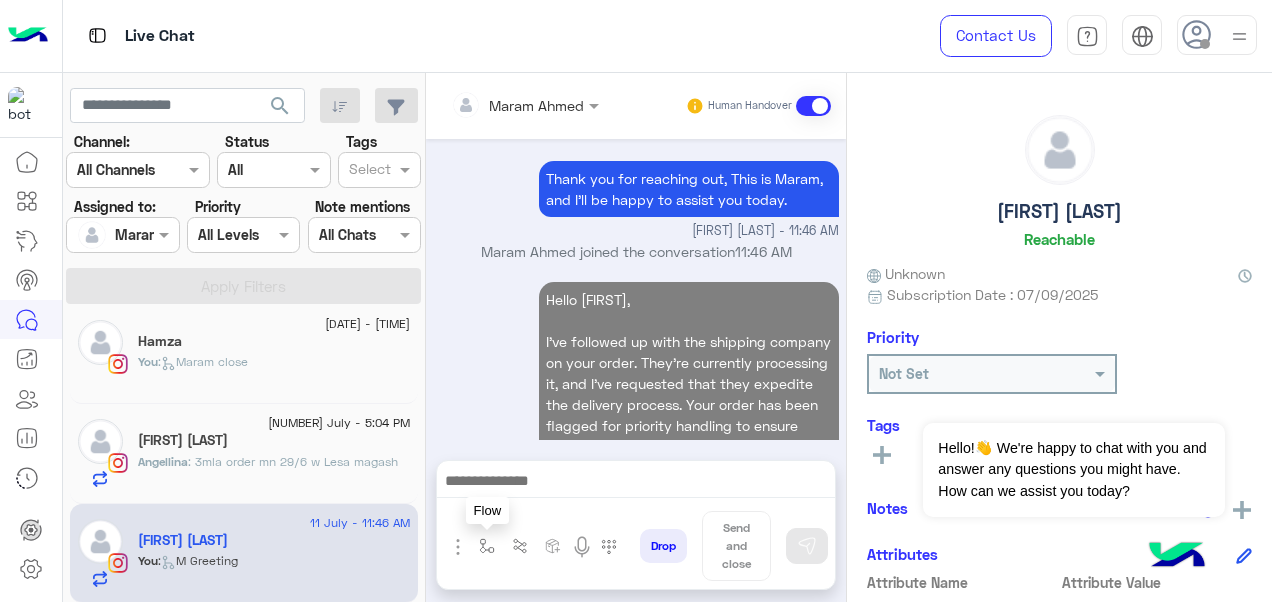 click at bounding box center (487, 546) 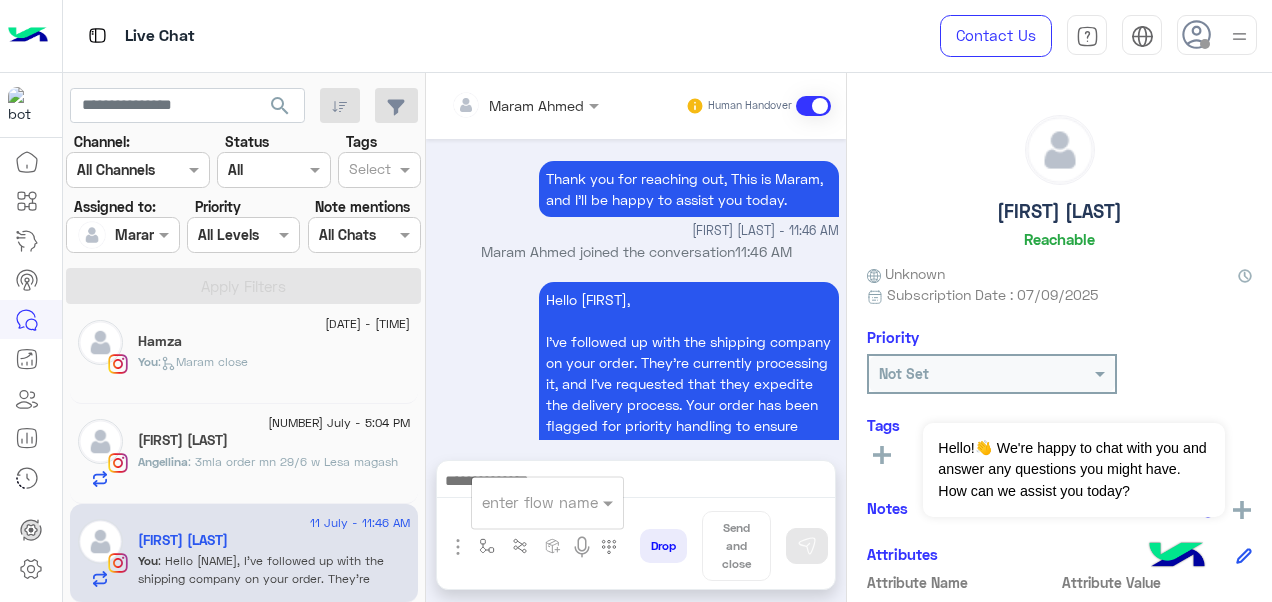 click at bounding box center (523, 502) 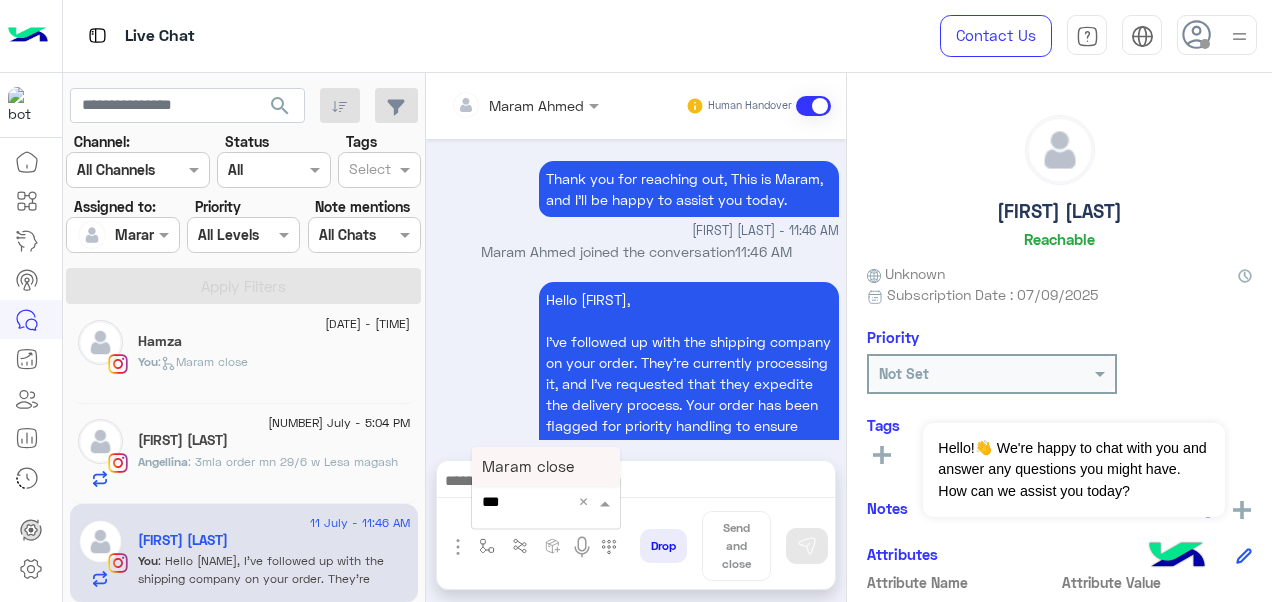 type on "****" 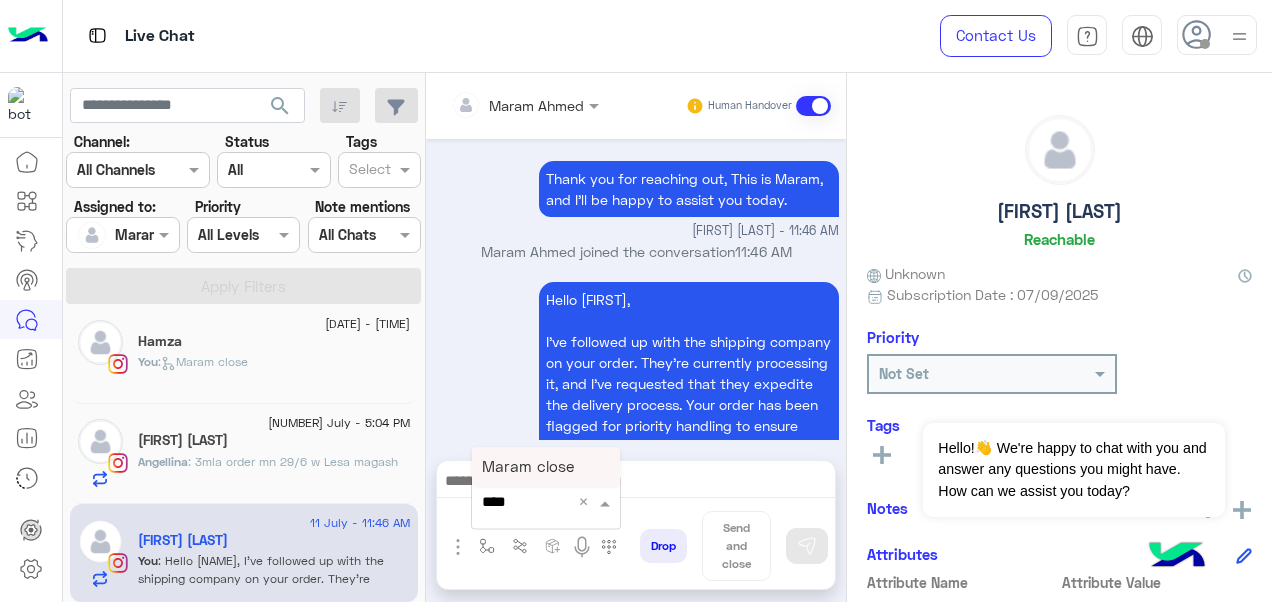 click on "Maram close" at bounding box center (528, 466) 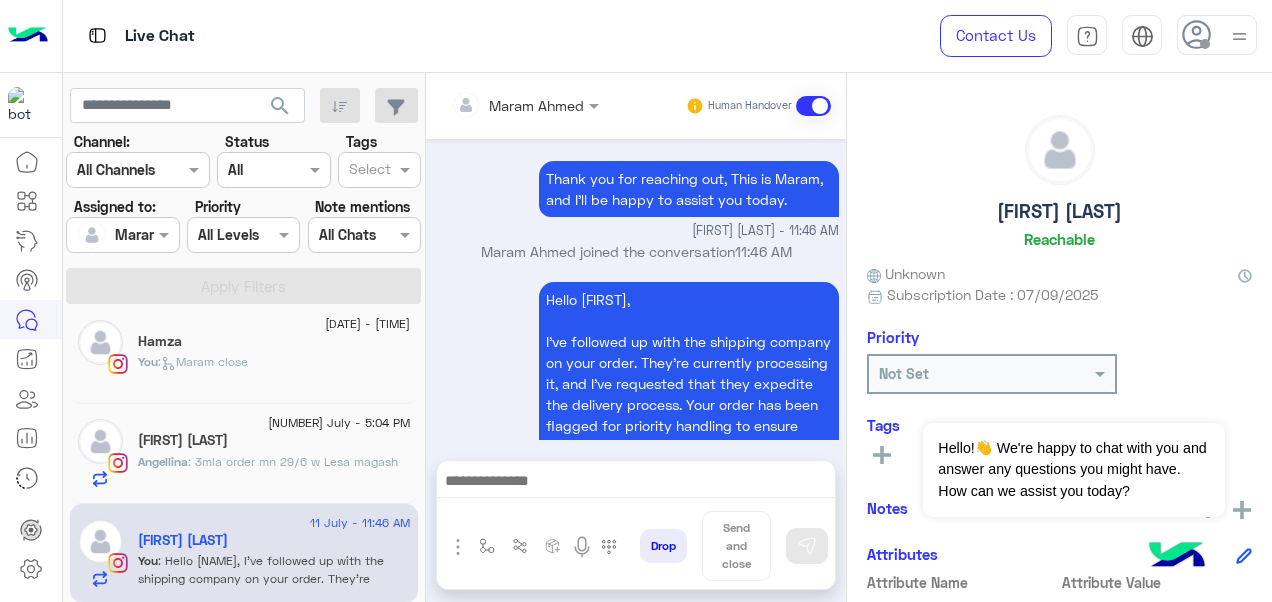 type on "**********" 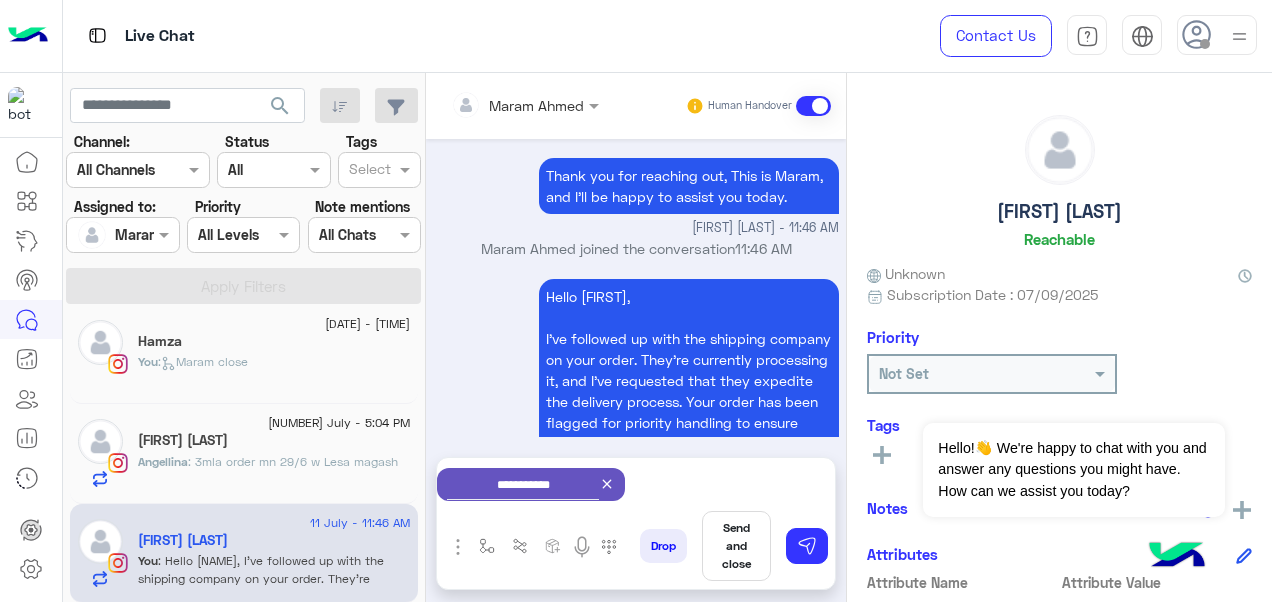 click on "Send and close" at bounding box center [736, 546] 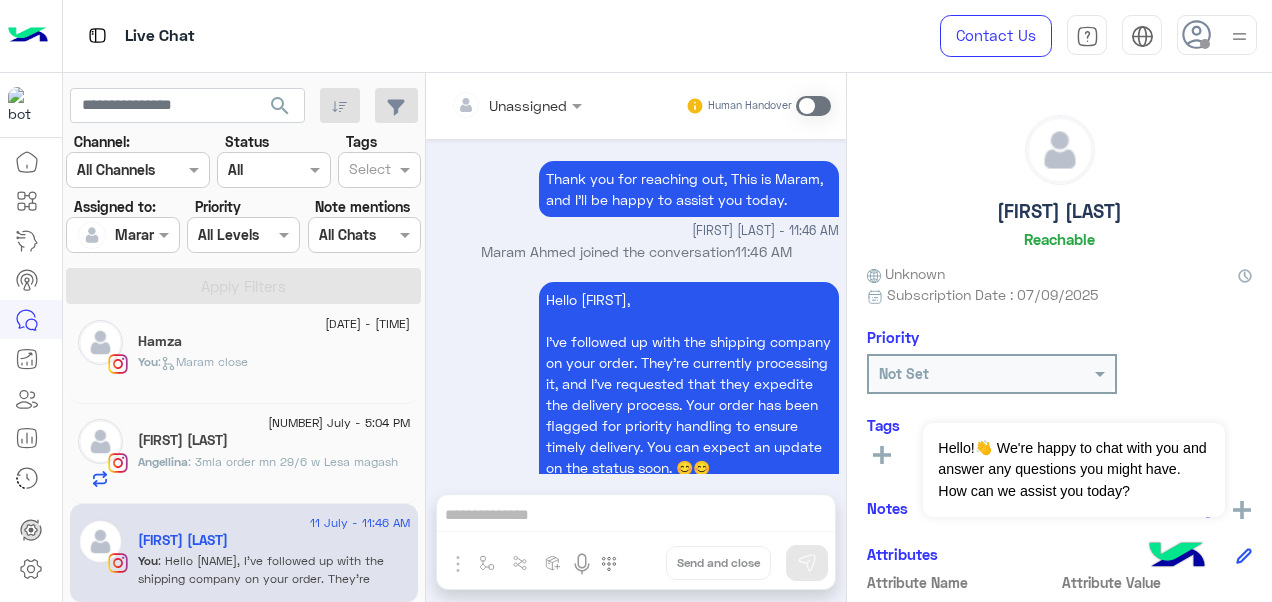 scroll, scrollTop: 2230, scrollLeft: 0, axis: vertical 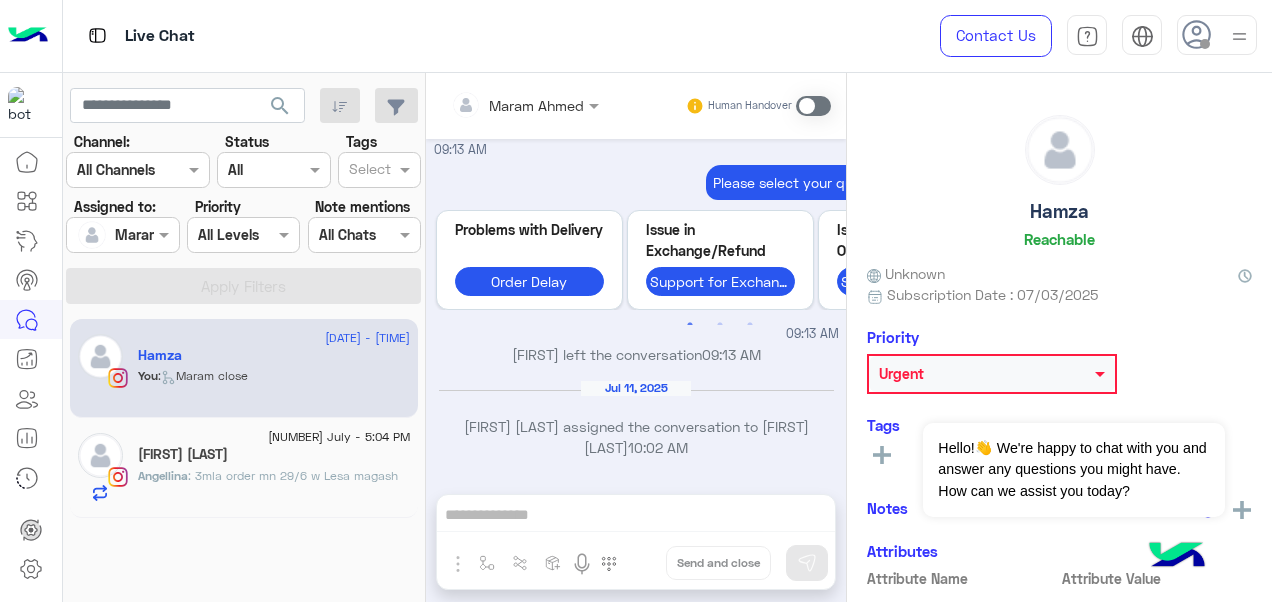 click on "[FIRST] [LAST]" 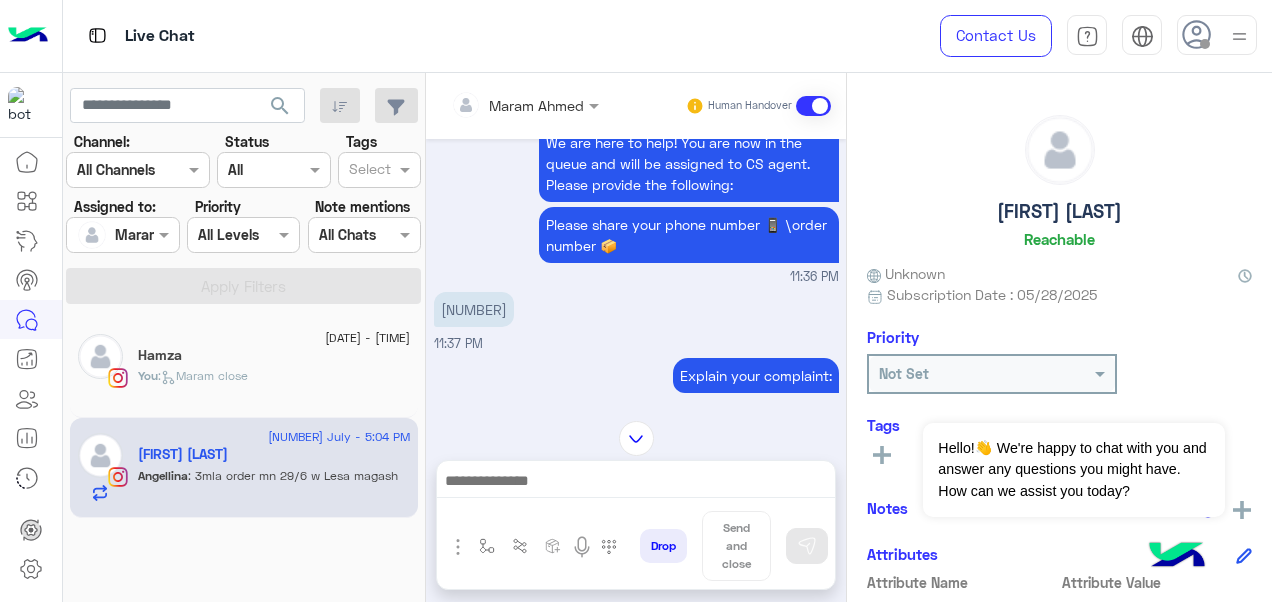 scroll, scrollTop: 682, scrollLeft: 0, axis: vertical 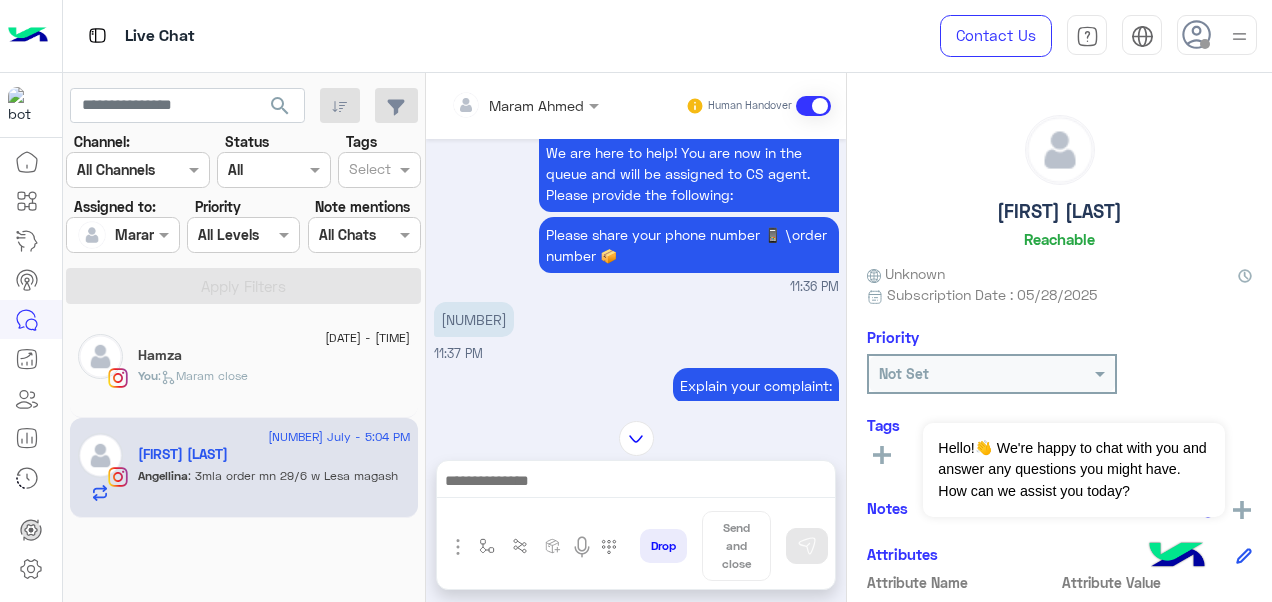 click on "[NUMBER]" at bounding box center (474, 319) 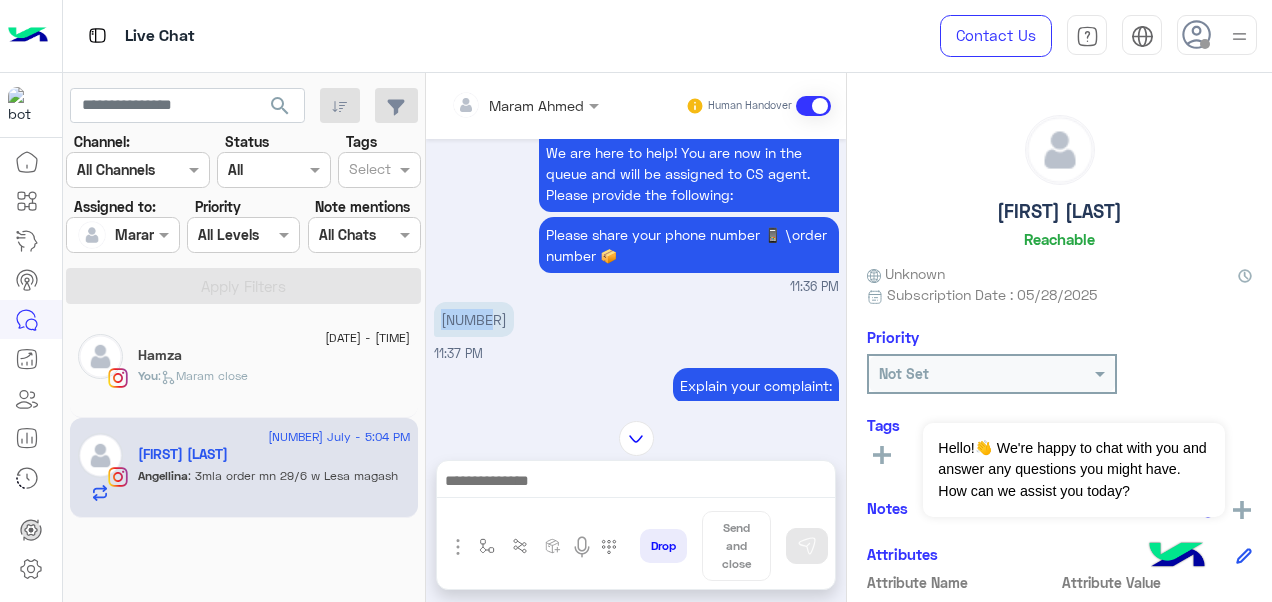 click on "[NUMBER]" at bounding box center [474, 319] 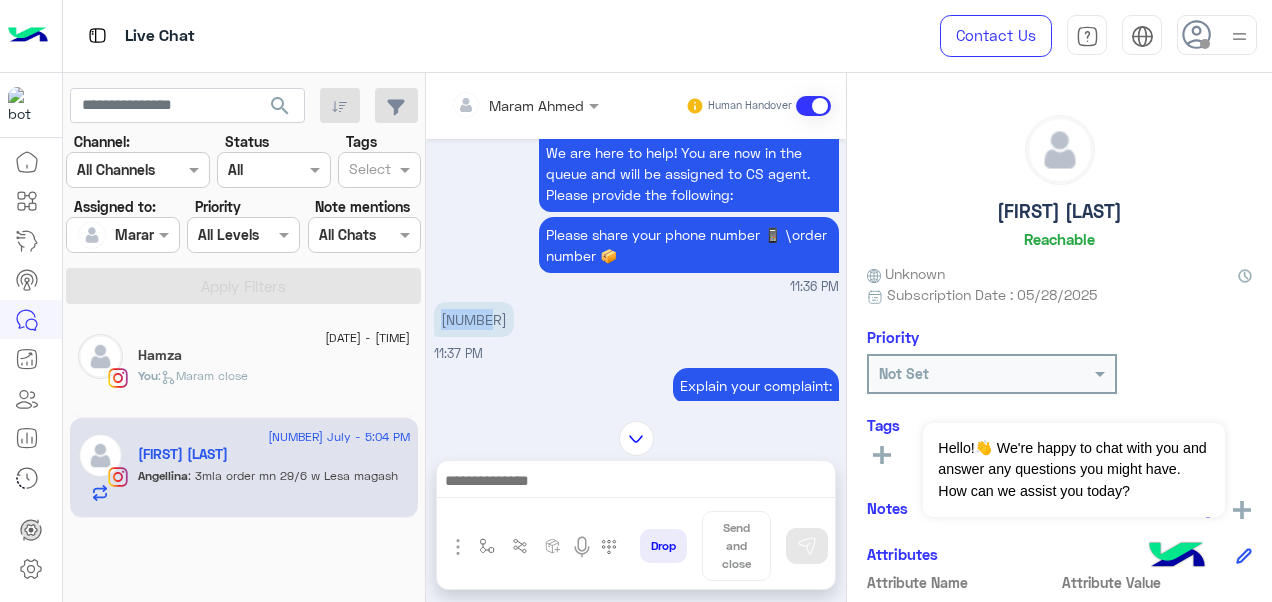 click at bounding box center (499, 105) 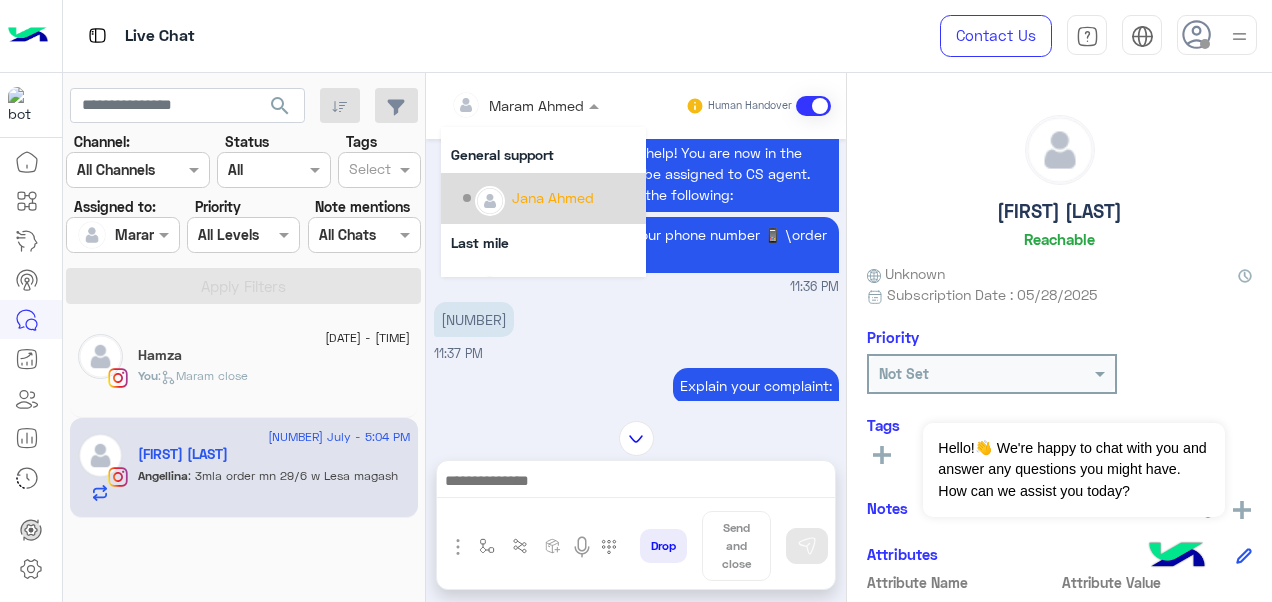 scroll, scrollTop: 224, scrollLeft: 0, axis: vertical 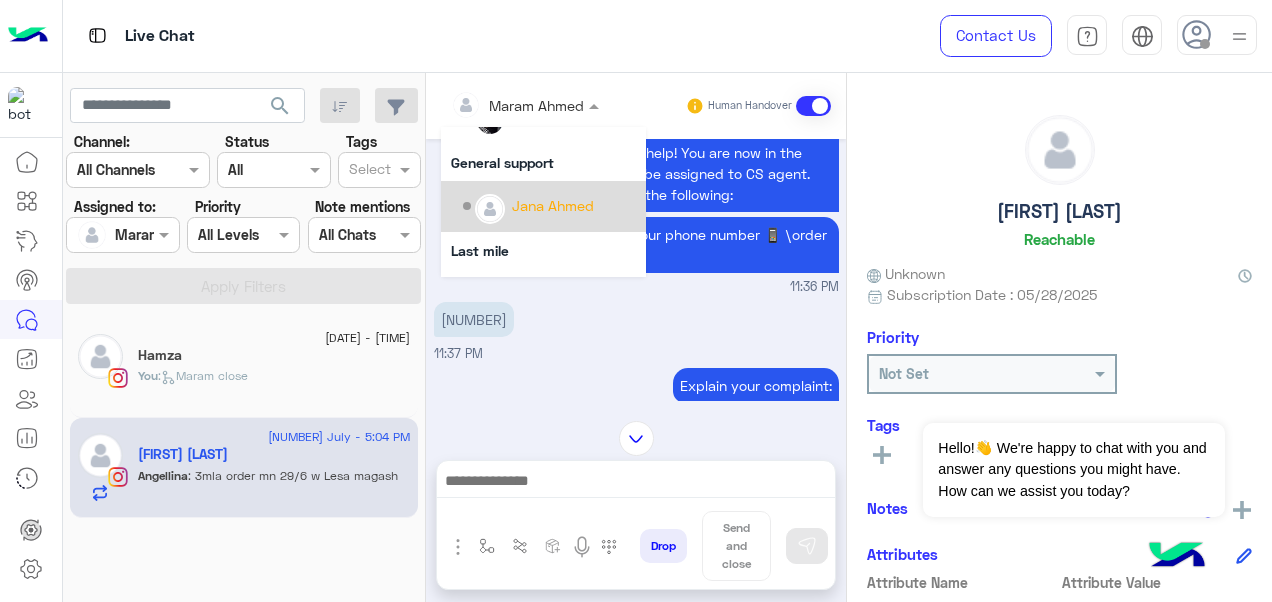 click on "Jana Ahmed" at bounding box center (553, 205) 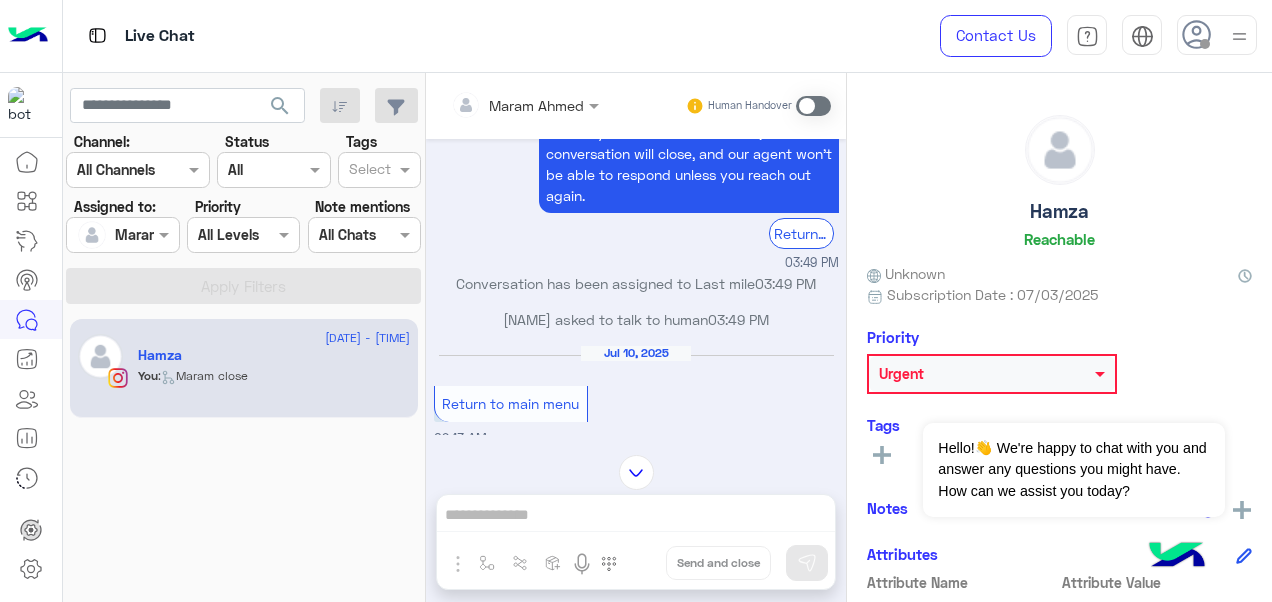 scroll, scrollTop: 2776, scrollLeft: 0, axis: vertical 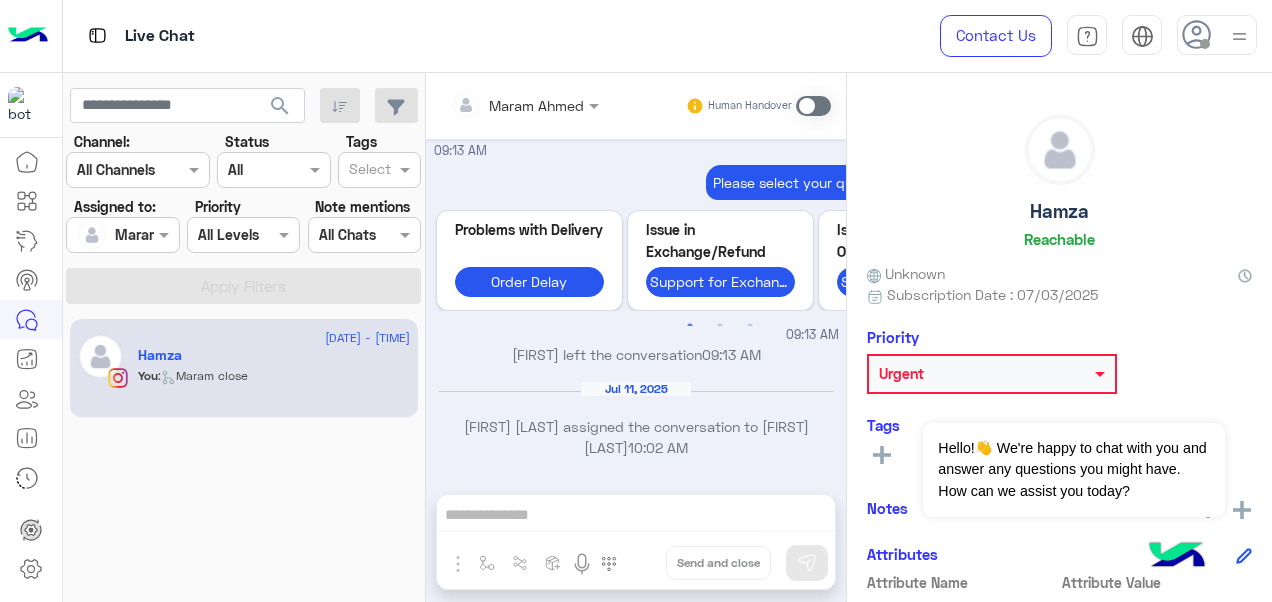 click at bounding box center (813, 106) 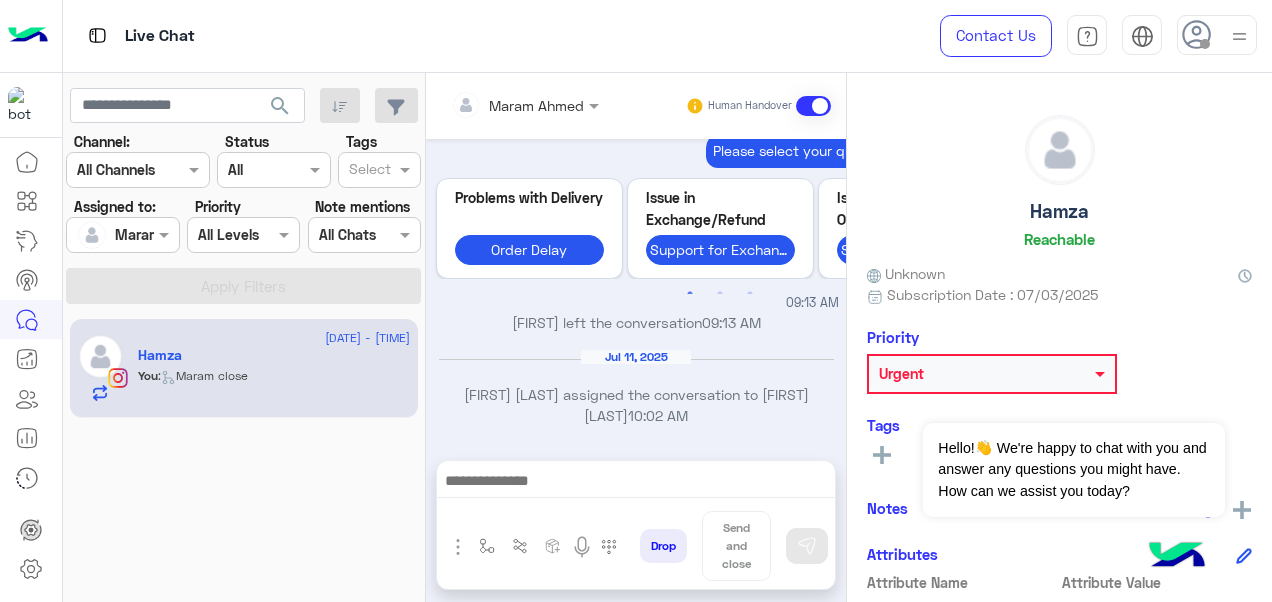 scroll, scrollTop: 2813, scrollLeft: 0, axis: vertical 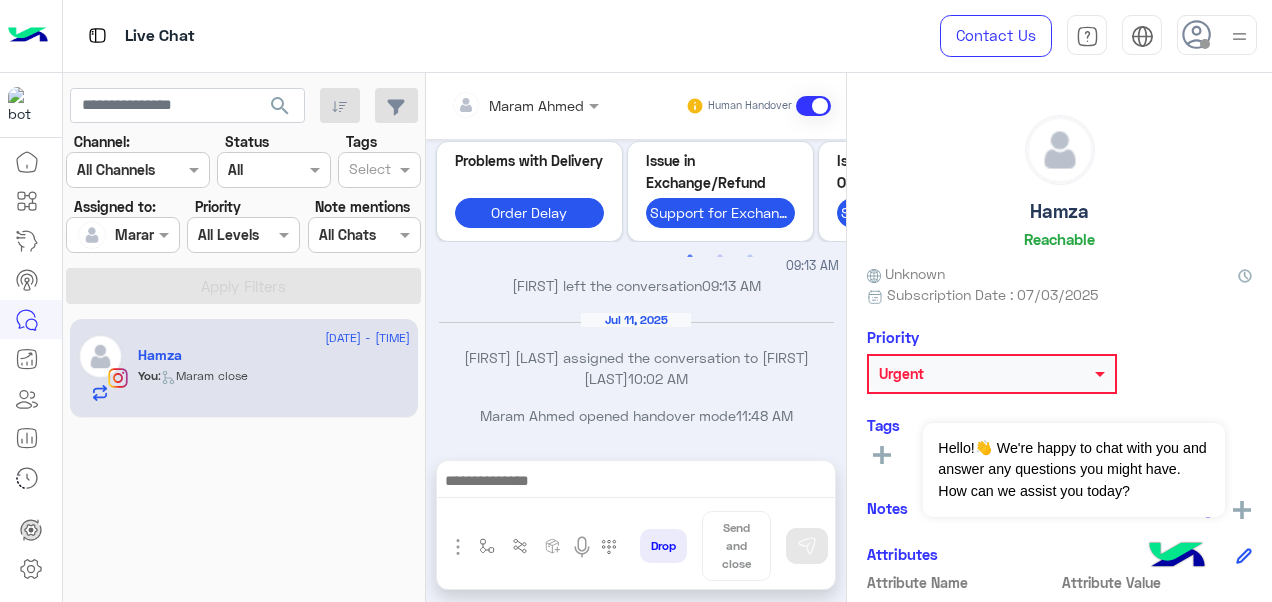 click at bounding box center (636, 483) 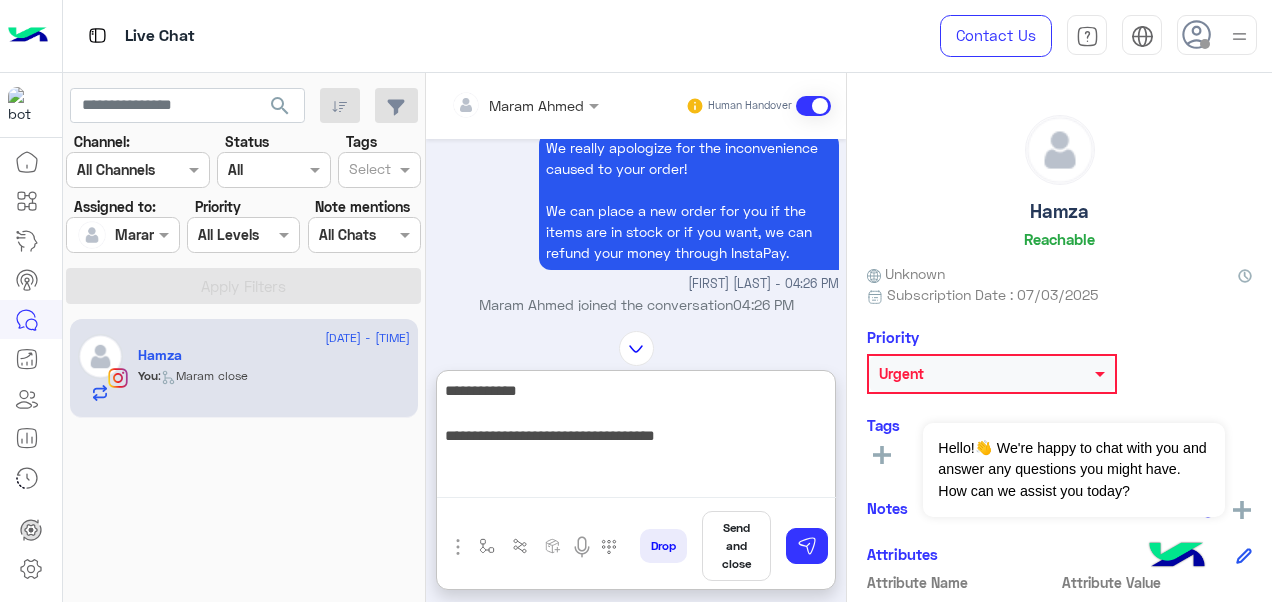 scroll, scrollTop: 1224, scrollLeft: 0, axis: vertical 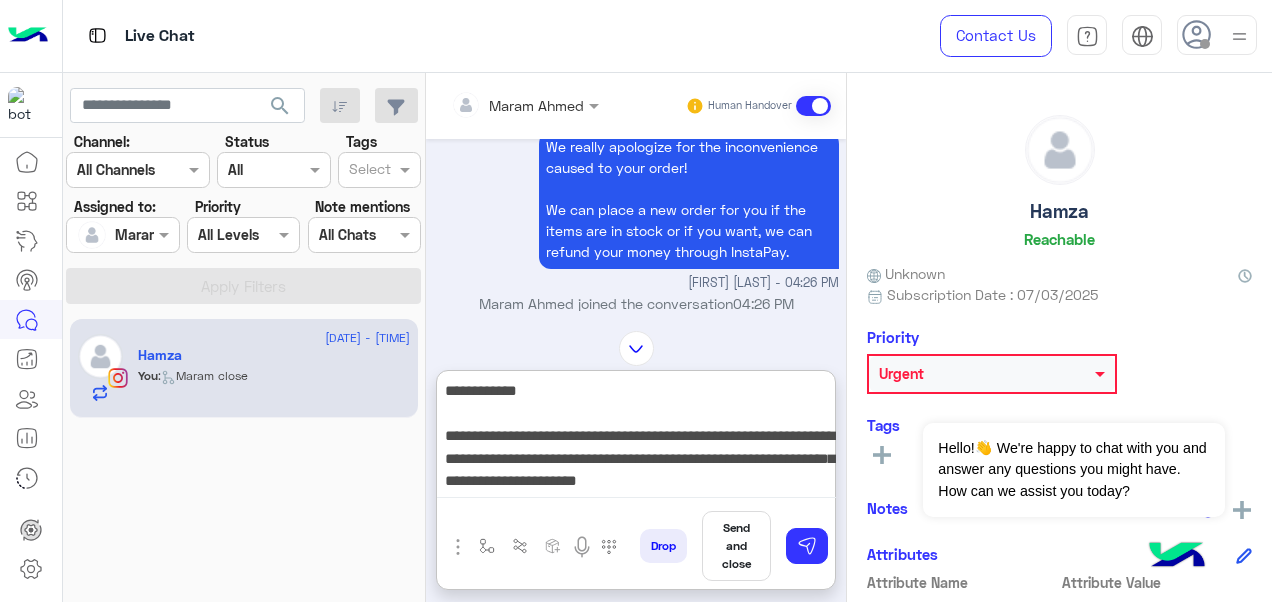 click on "**********" at bounding box center [636, 438] 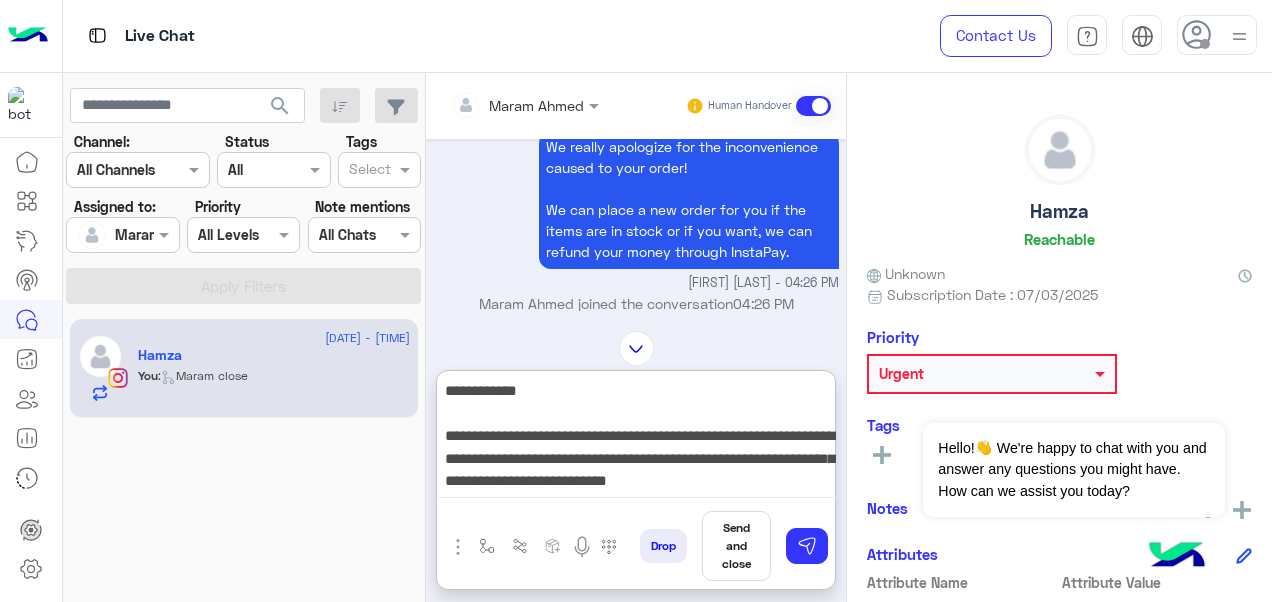 scroll, scrollTop: 15, scrollLeft: 0, axis: vertical 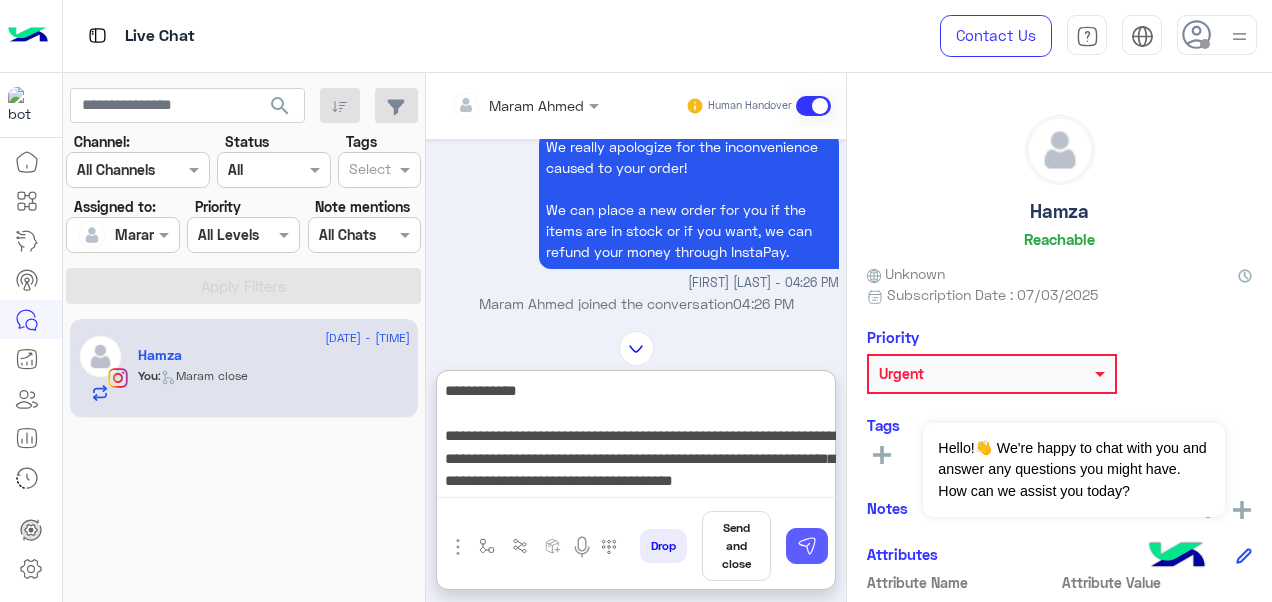 type on "**********" 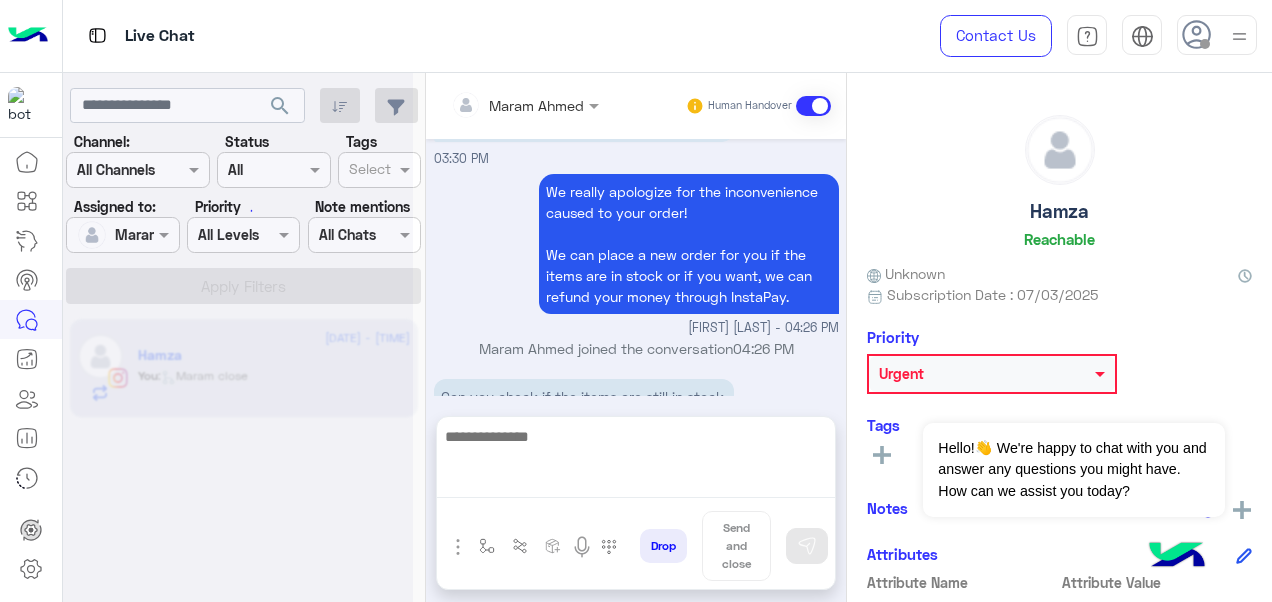 scroll, scrollTop: 0, scrollLeft: 0, axis: both 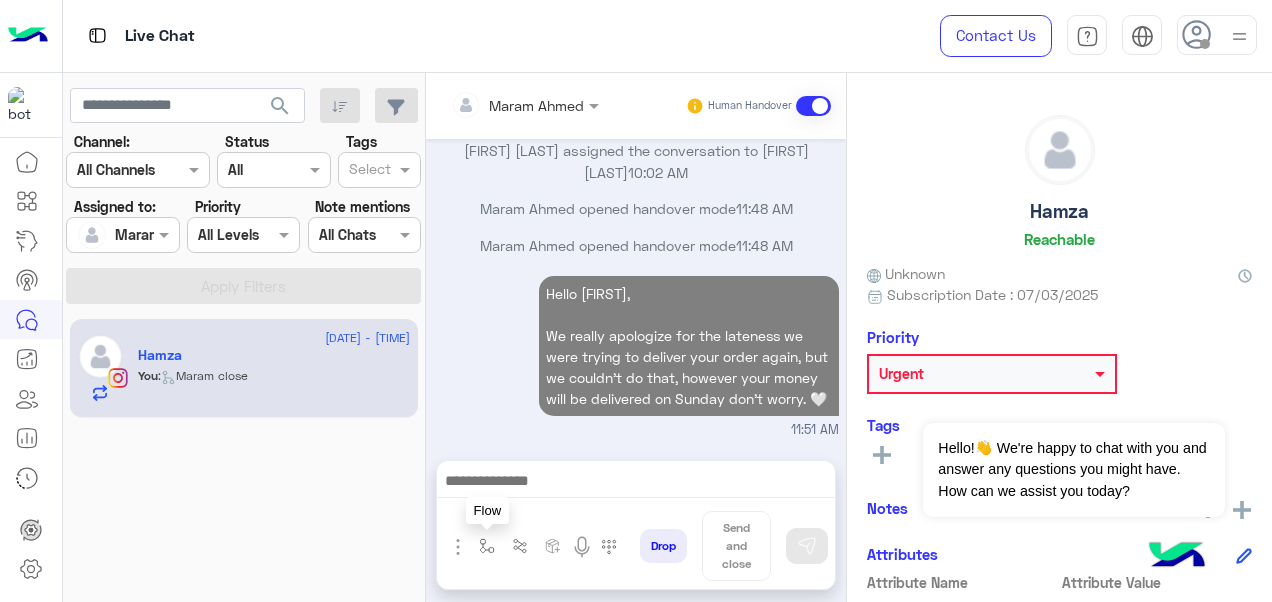 click at bounding box center (487, 546) 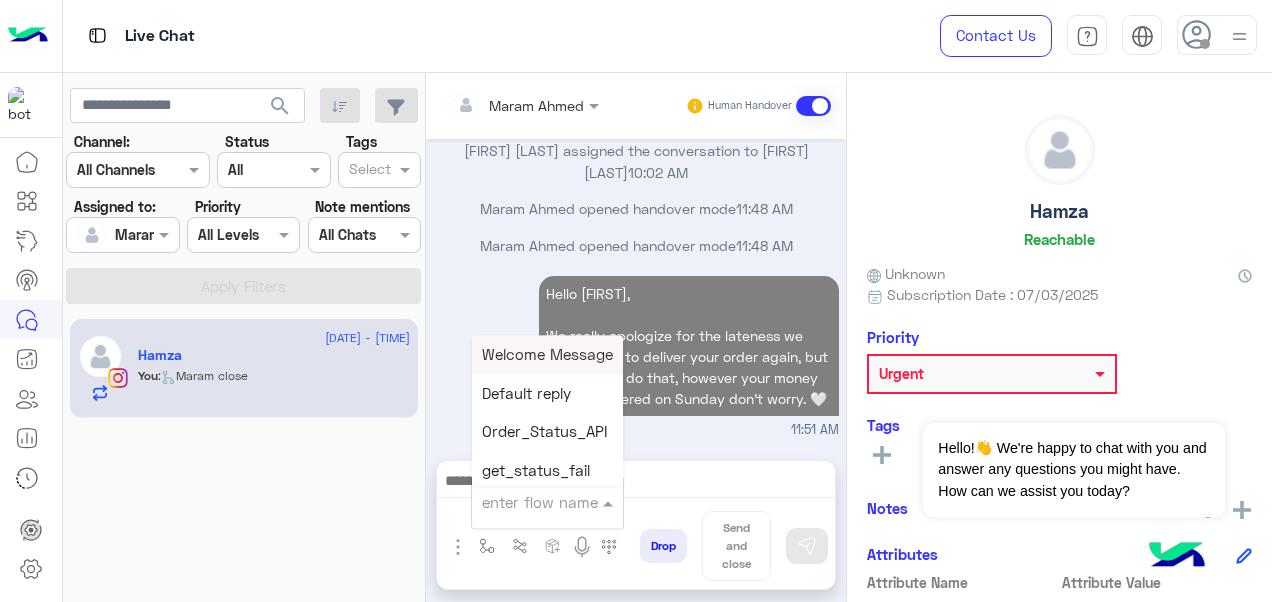 click at bounding box center (523, 502) 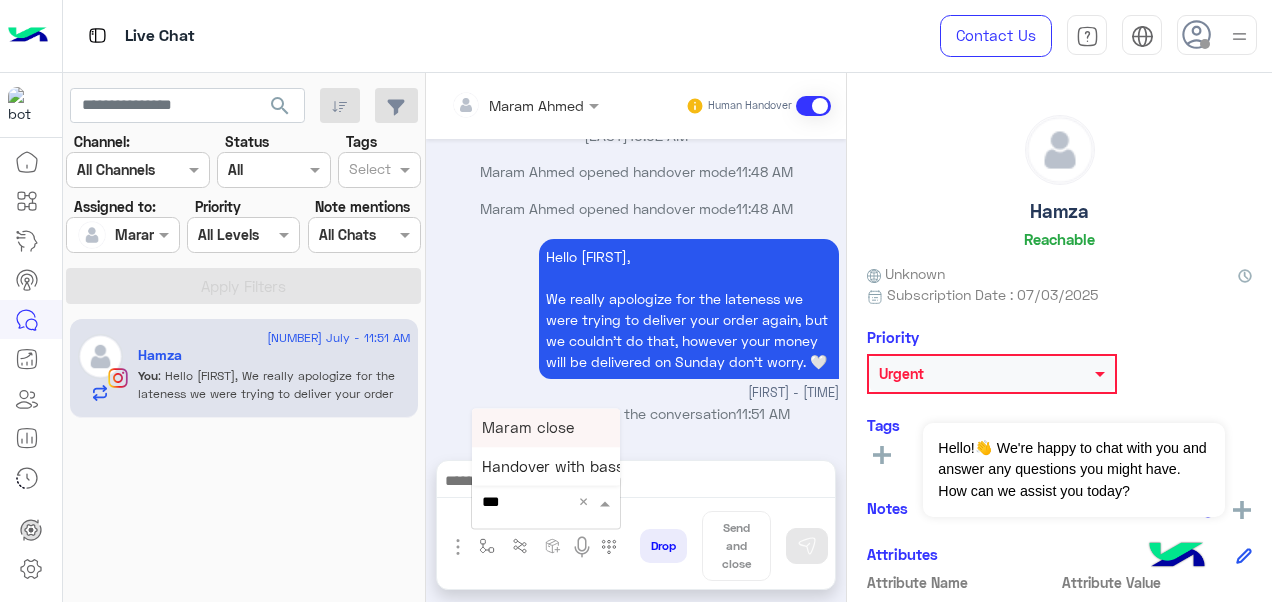 type on "****" 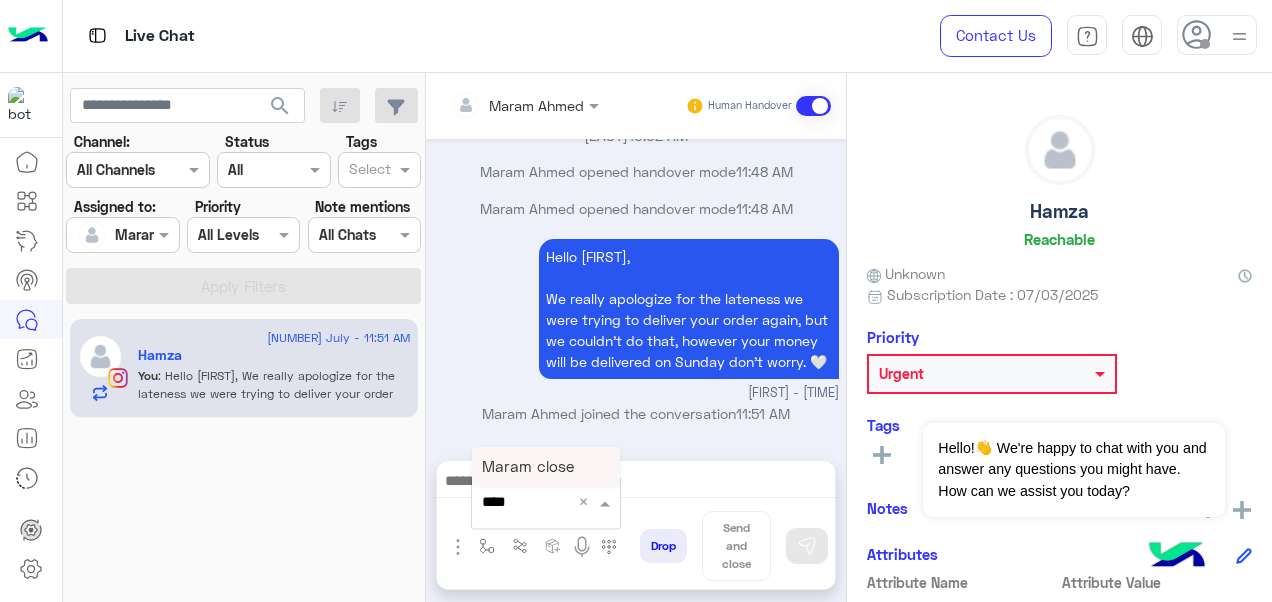 click on "Maram close" at bounding box center (528, 466) 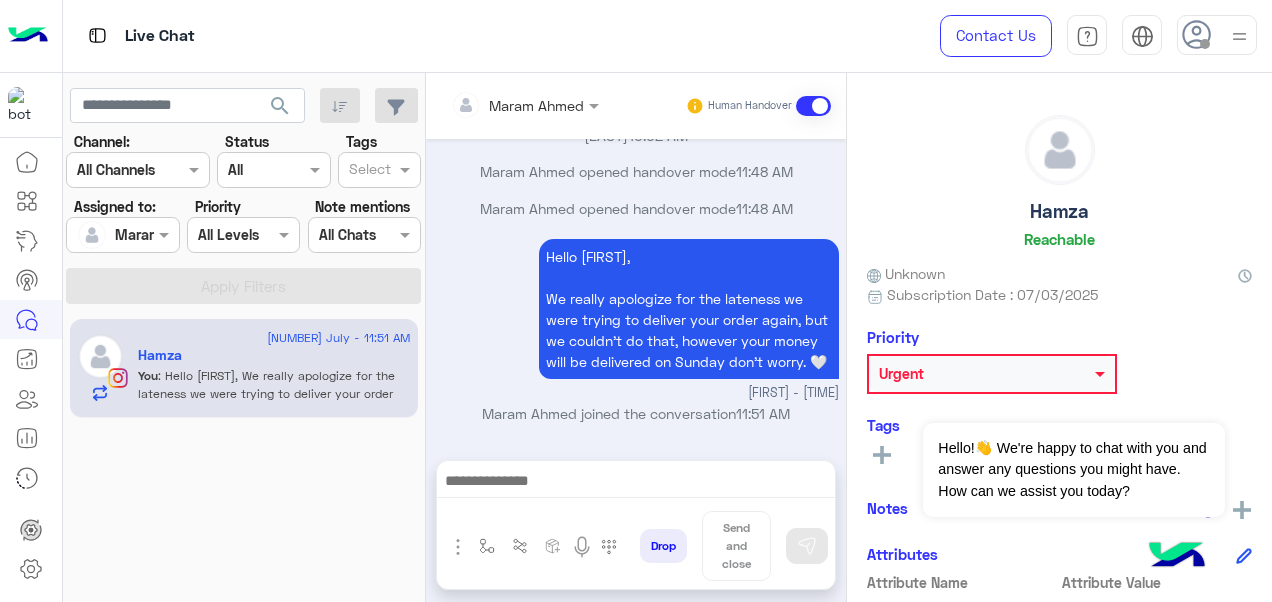 type on "**********" 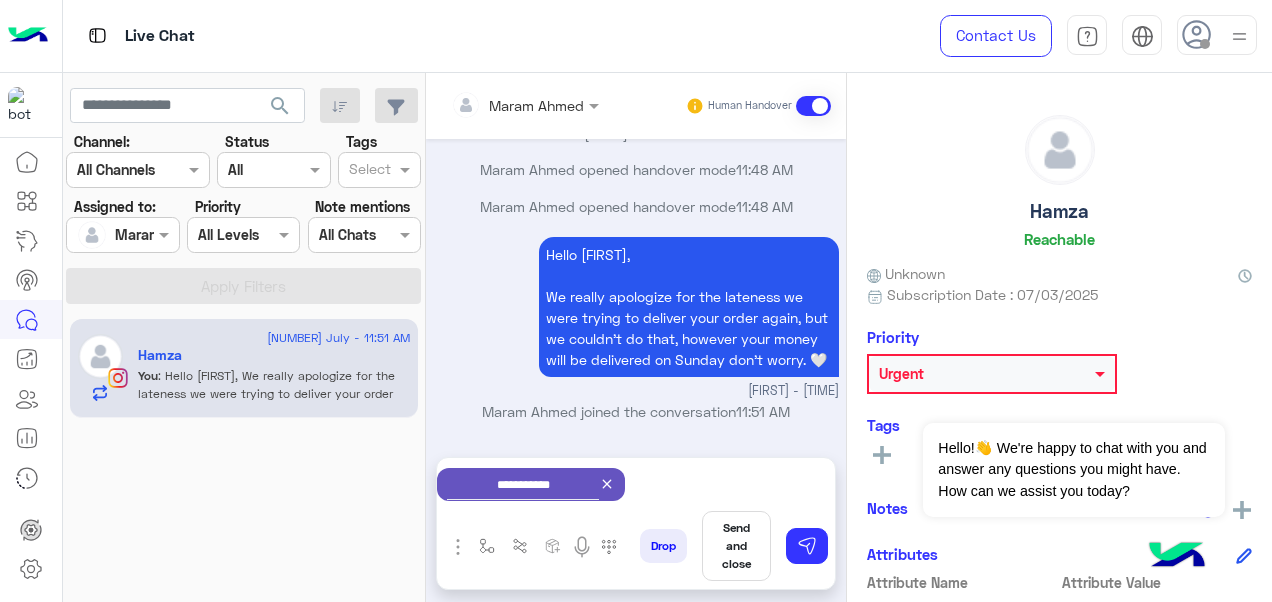 click on "Send and close" at bounding box center [736, 546] 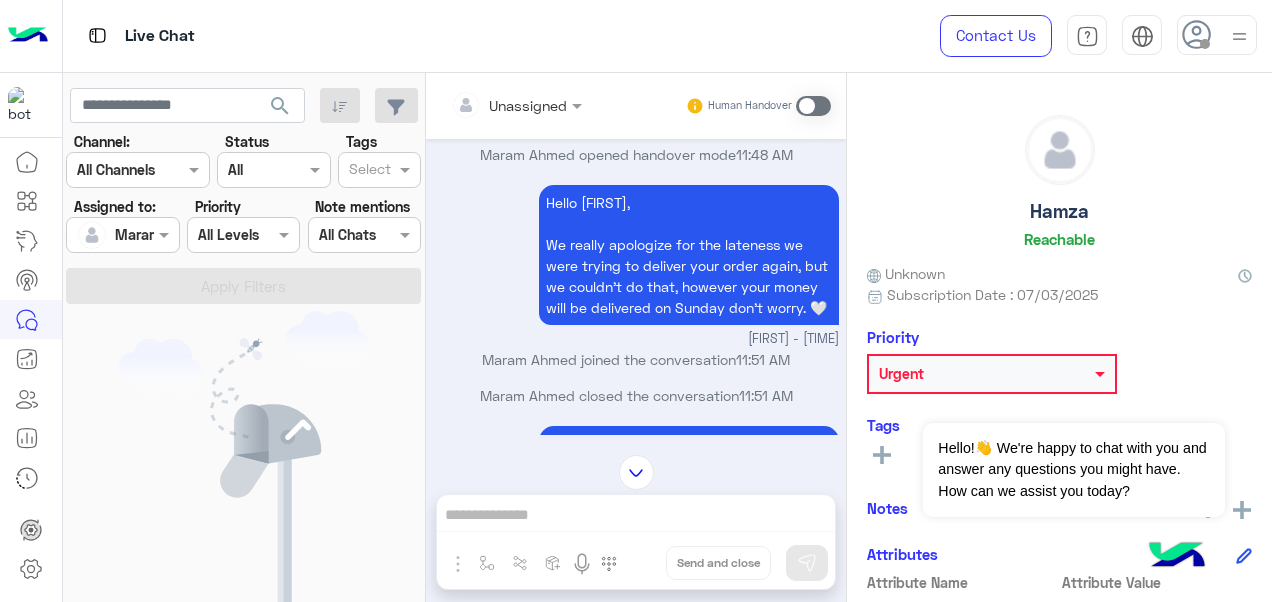 scroll, scrollTop: 4464, scrollLeft: 0, axis: vertical 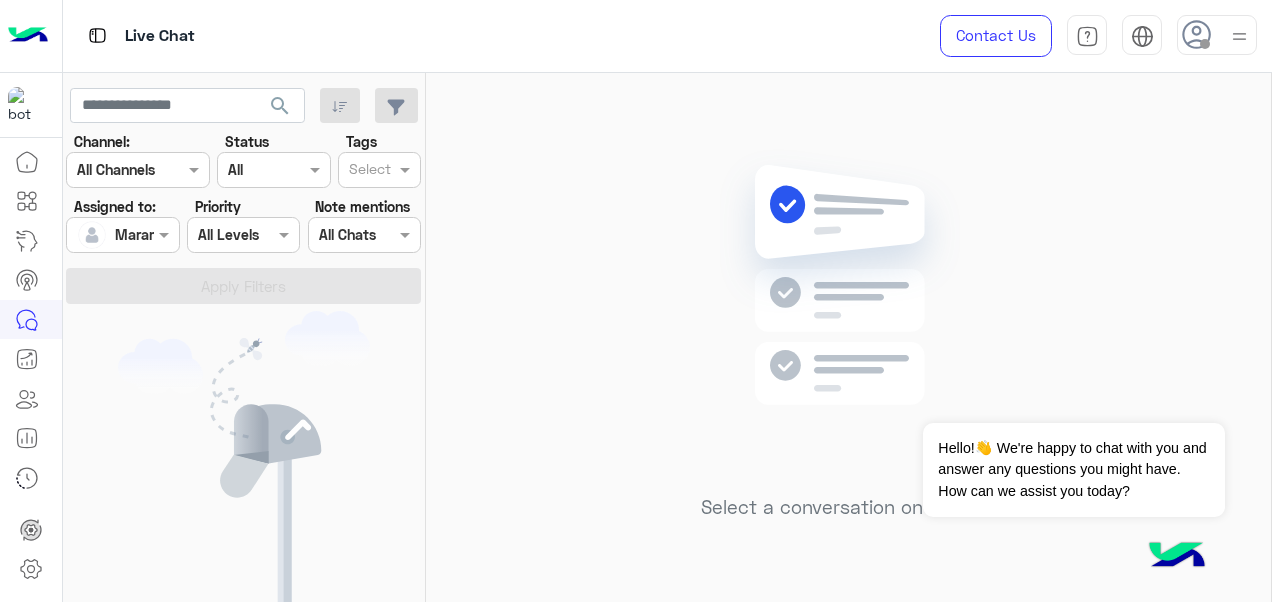 click at bounding box center (122, 234) 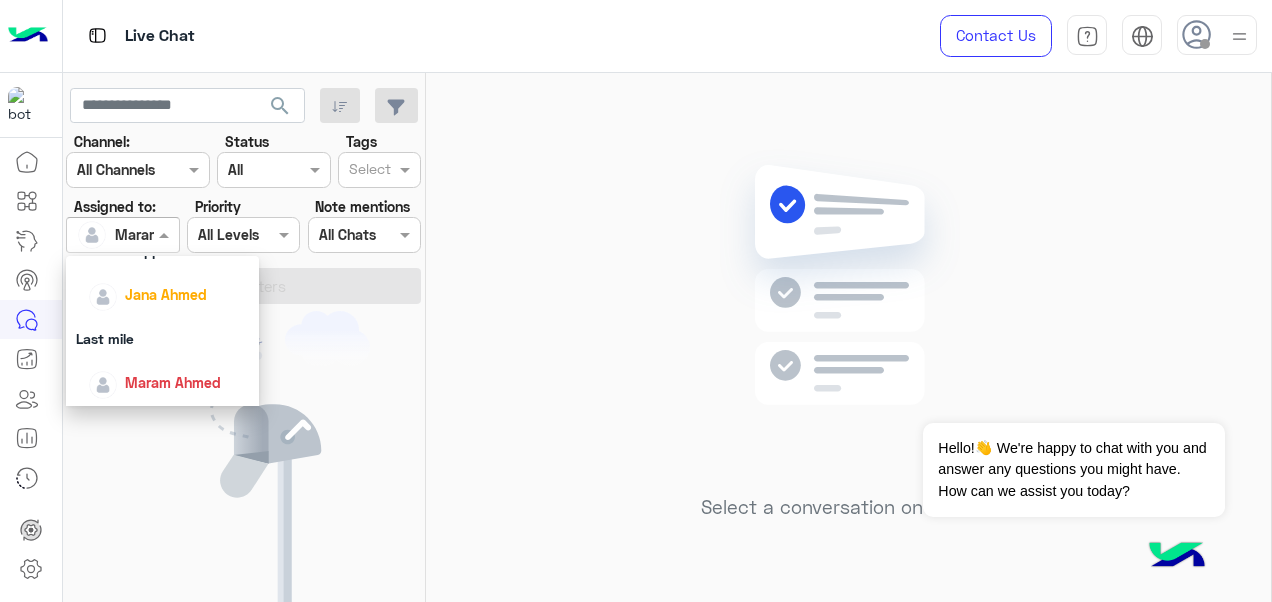 scroll, scrollTop: 302, scrollLeft: 0, axis: vertical 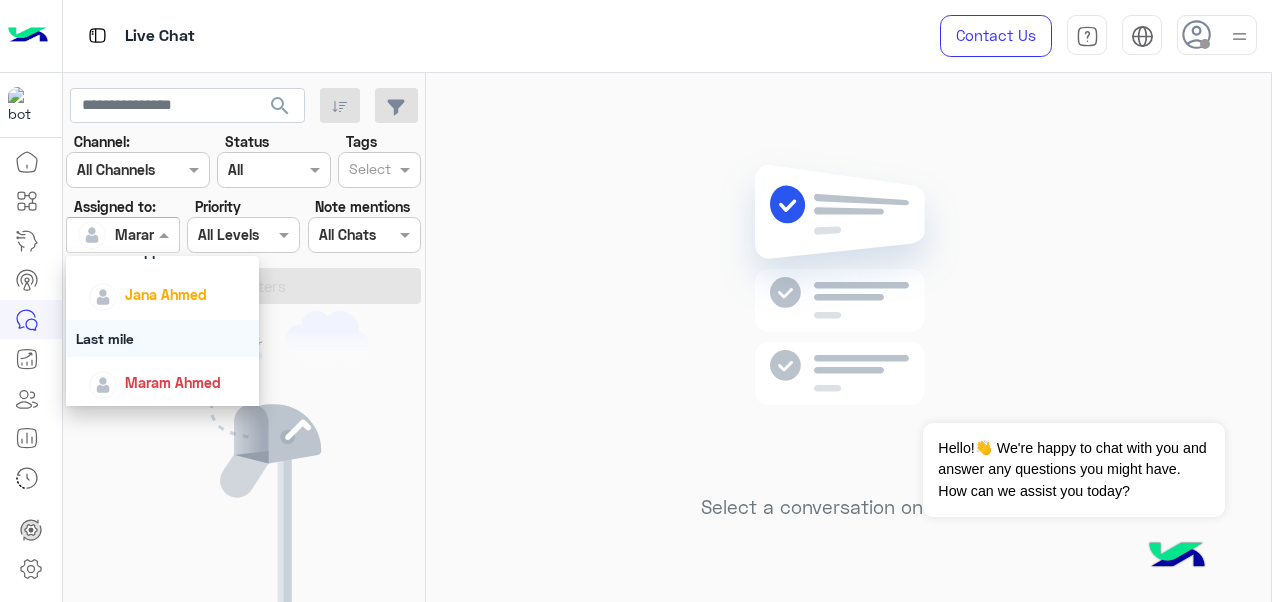 click on "Last mile" at bounding box center (163, 338) 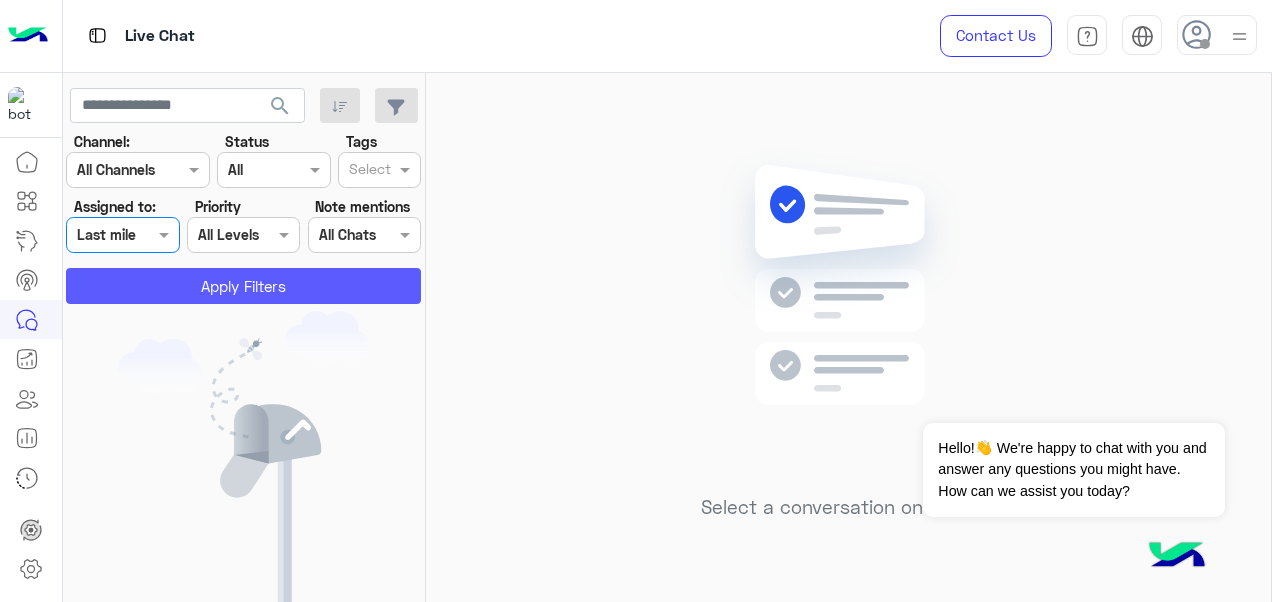 click on "Apply Filters" 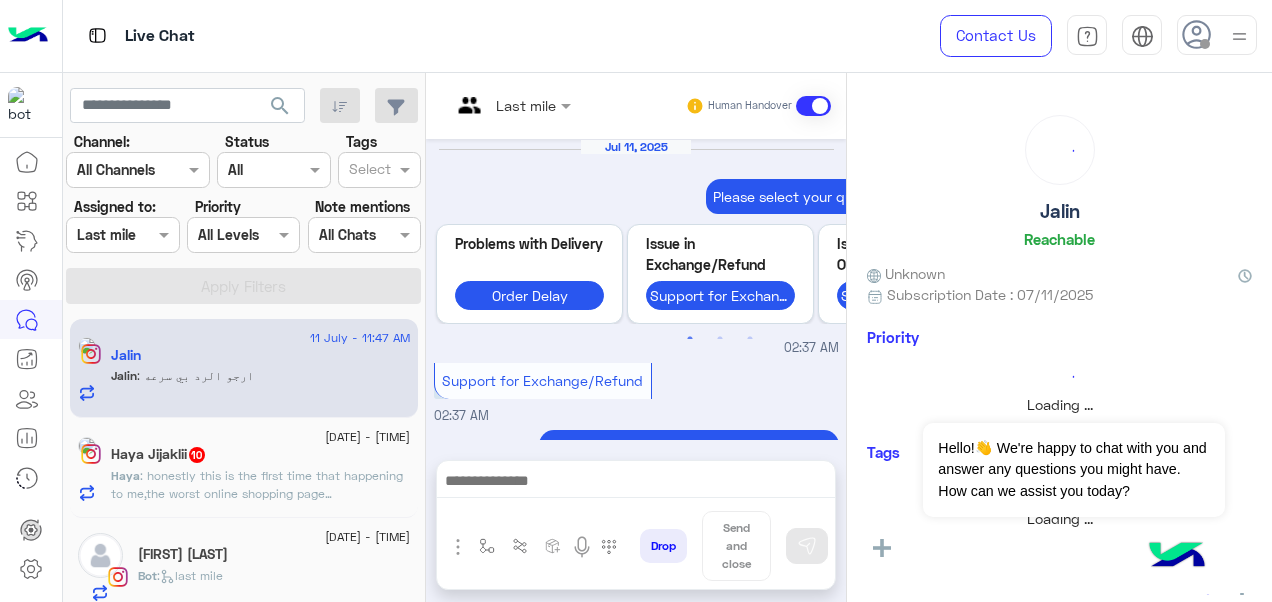 scroll, scrollTop: 908, scrollLeft: 0, axis: vertical 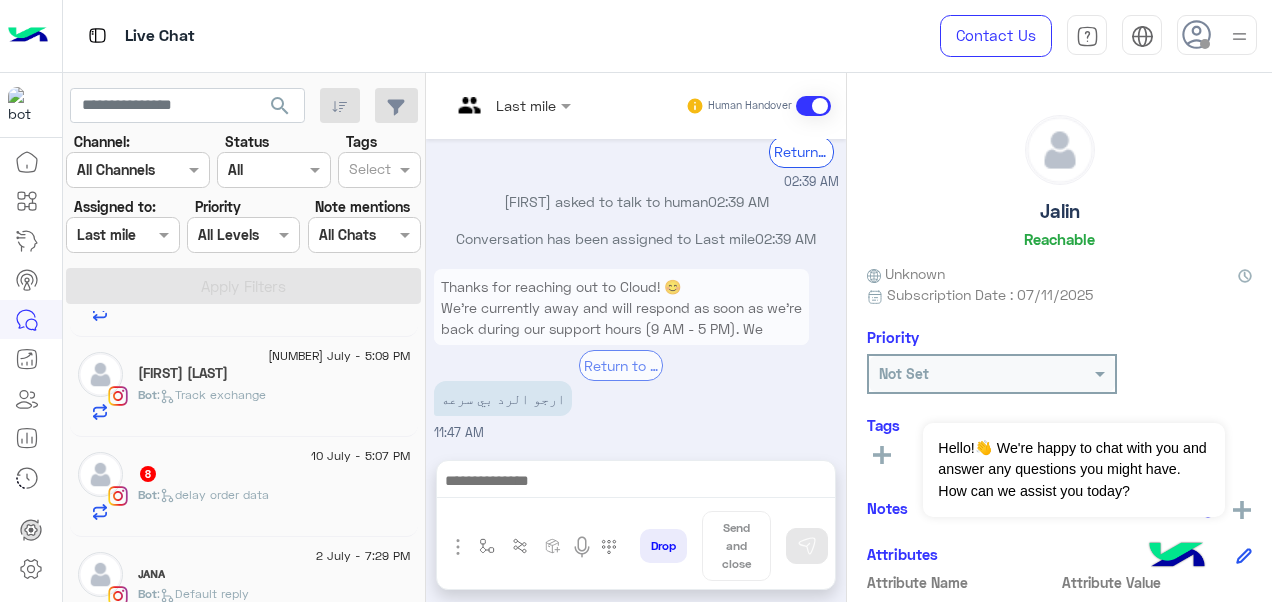 click on "8" 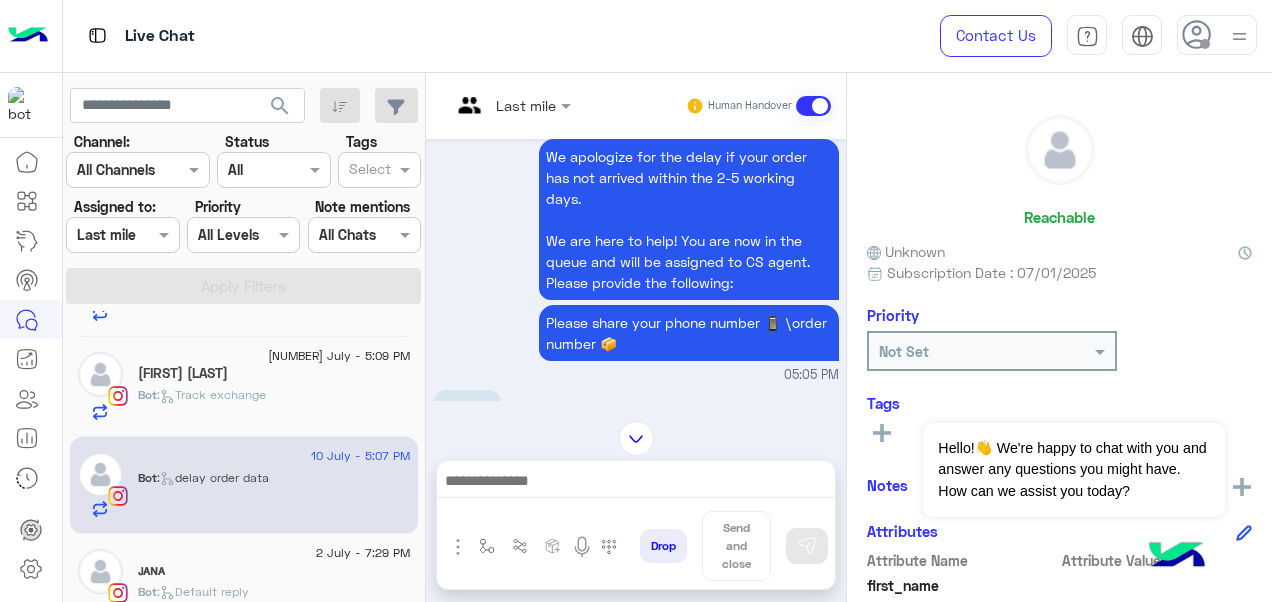 scroll, scrollTop: 324, scrollLeft: 0, axis: vertical 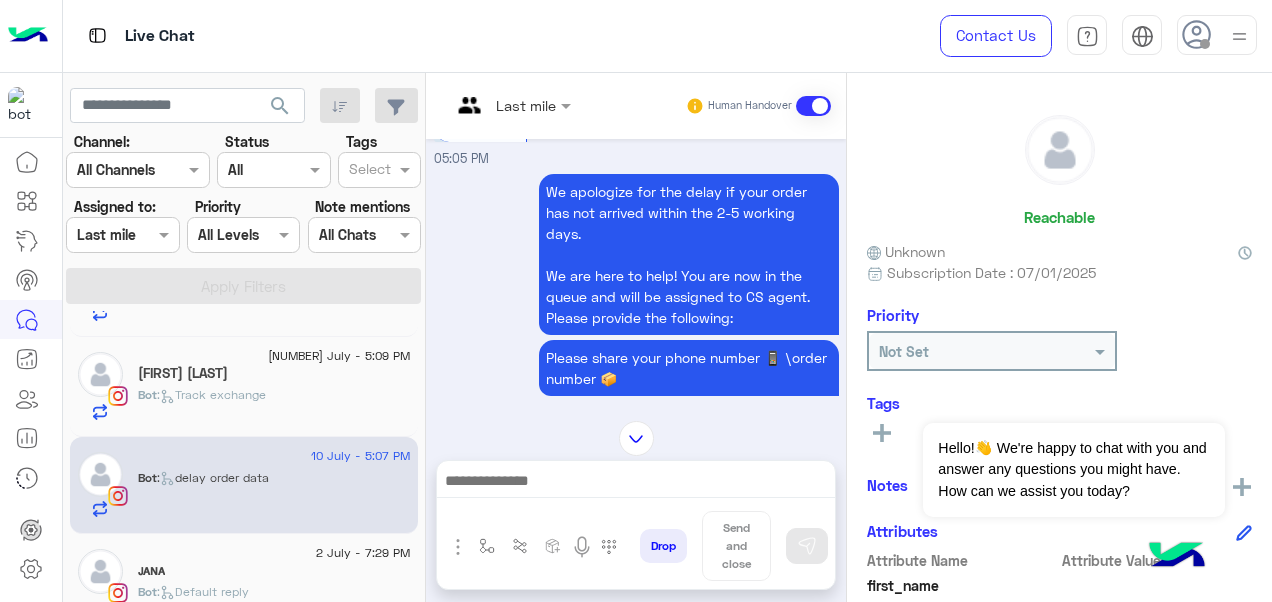 click at bounding box center [511, 104] 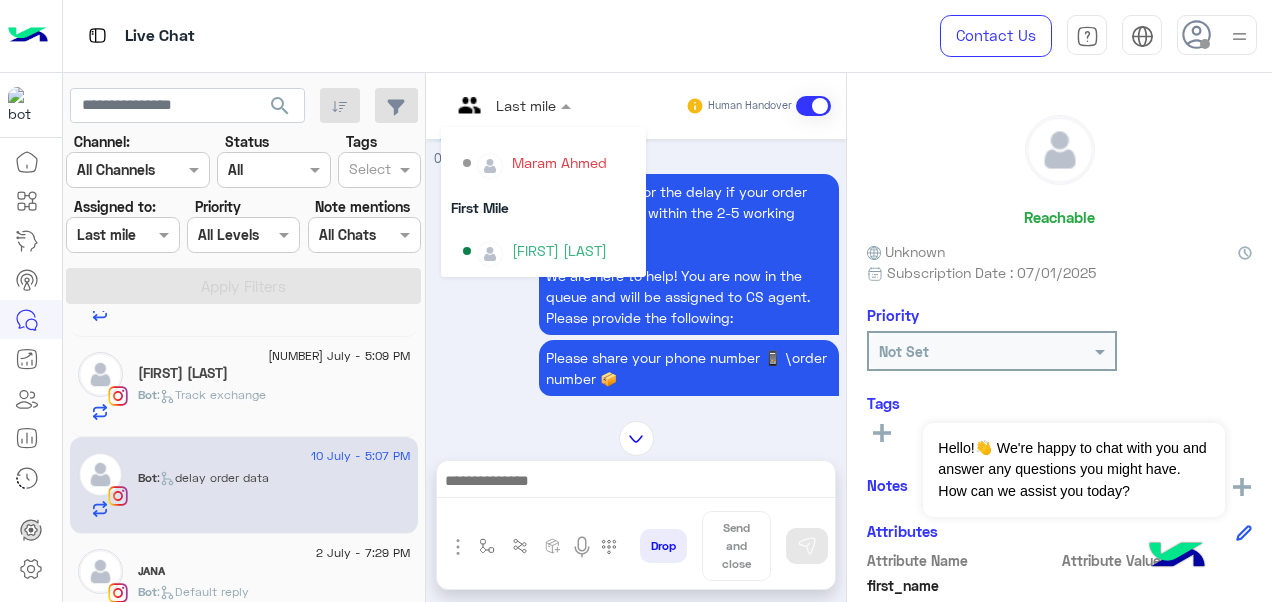 scroll, scrollTop: 354, scrollLeft: 0, axis: vertical 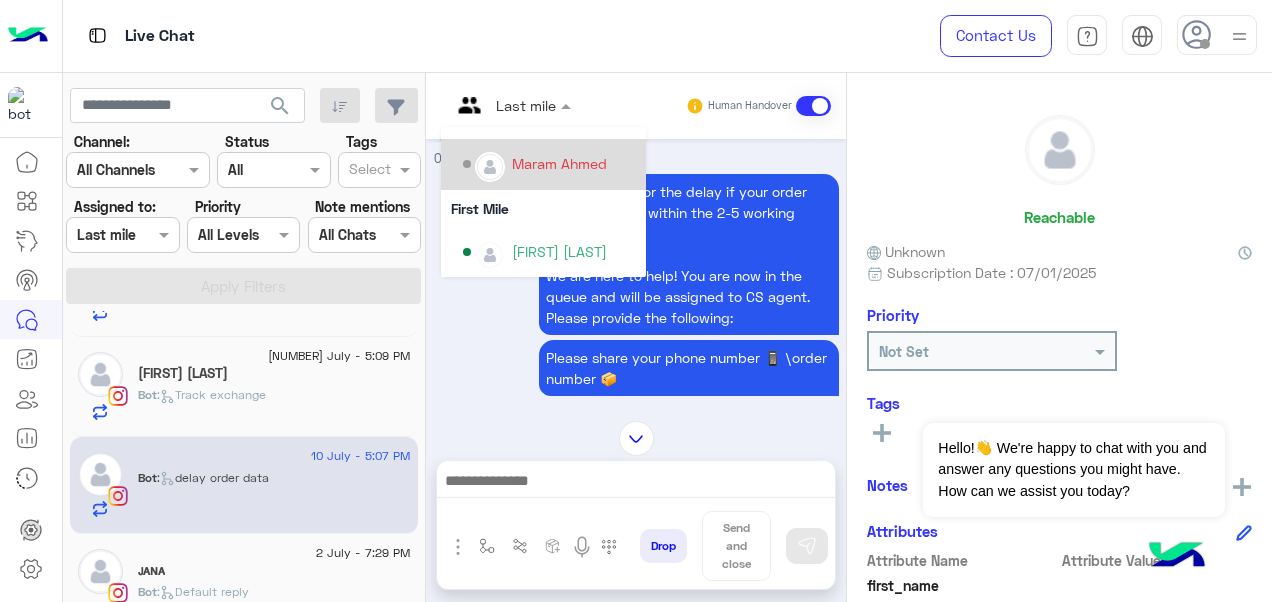 click on "Maram Ahmed" at bounding box center [543, 164] 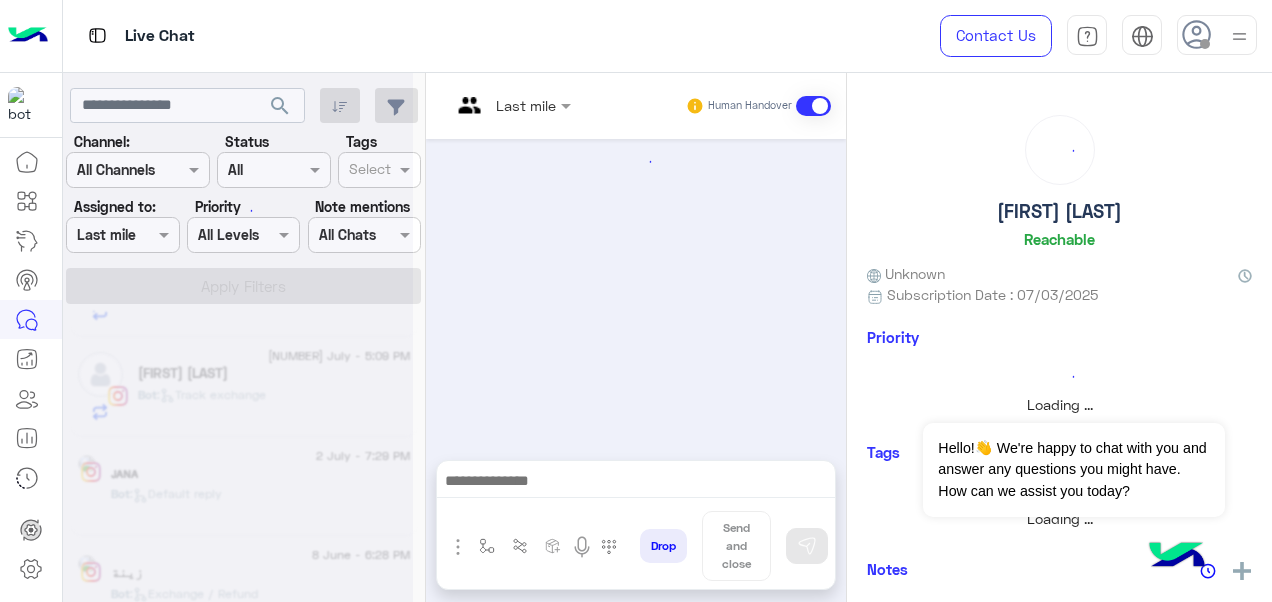 scroll, scrollTop: 0, scrollLeft: 0, axis: both 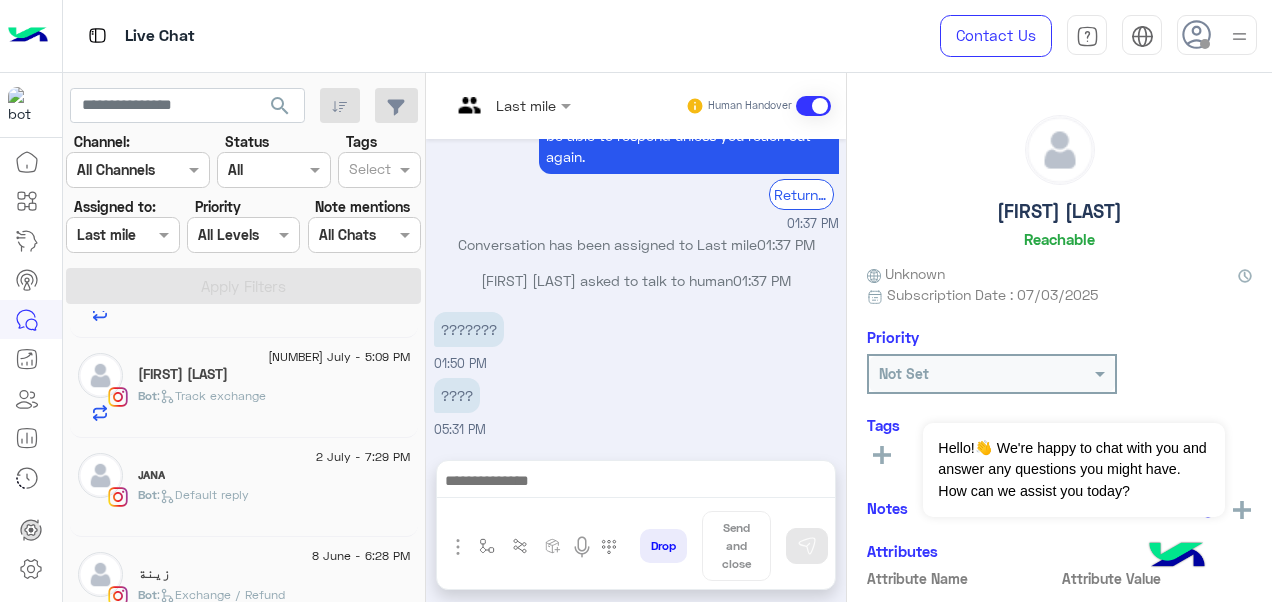 click on "Bot :   Track exchange" 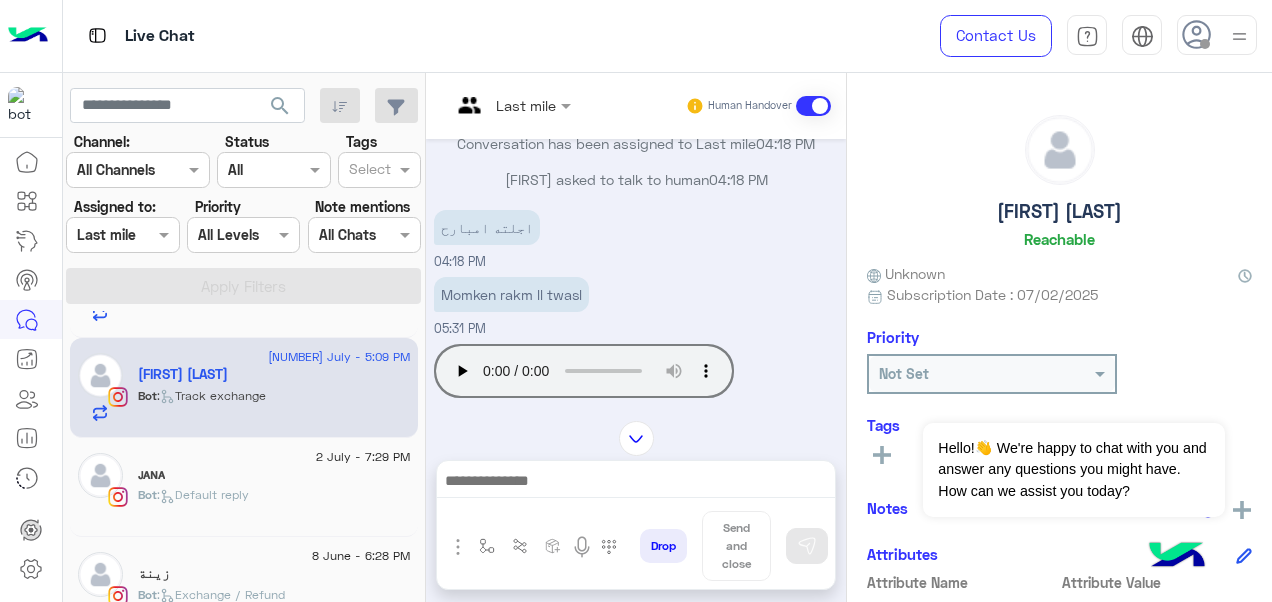 scroll, scrollTop: 398, scrollLeft: 0, axis: vertical 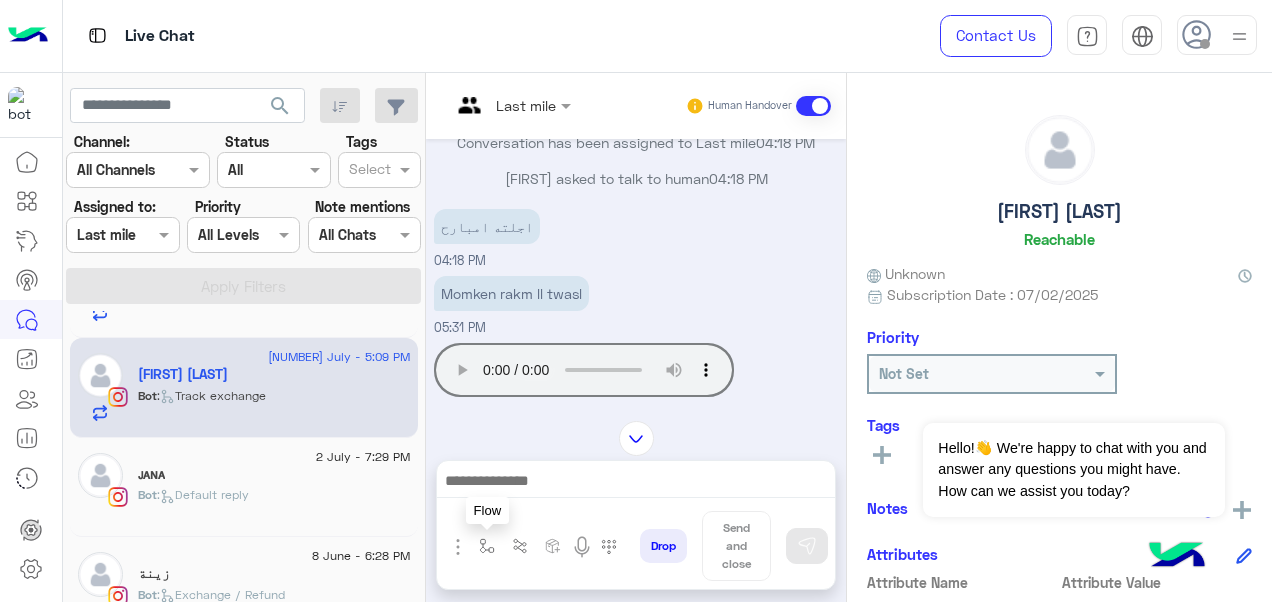 click at bounding box center (487, 546) 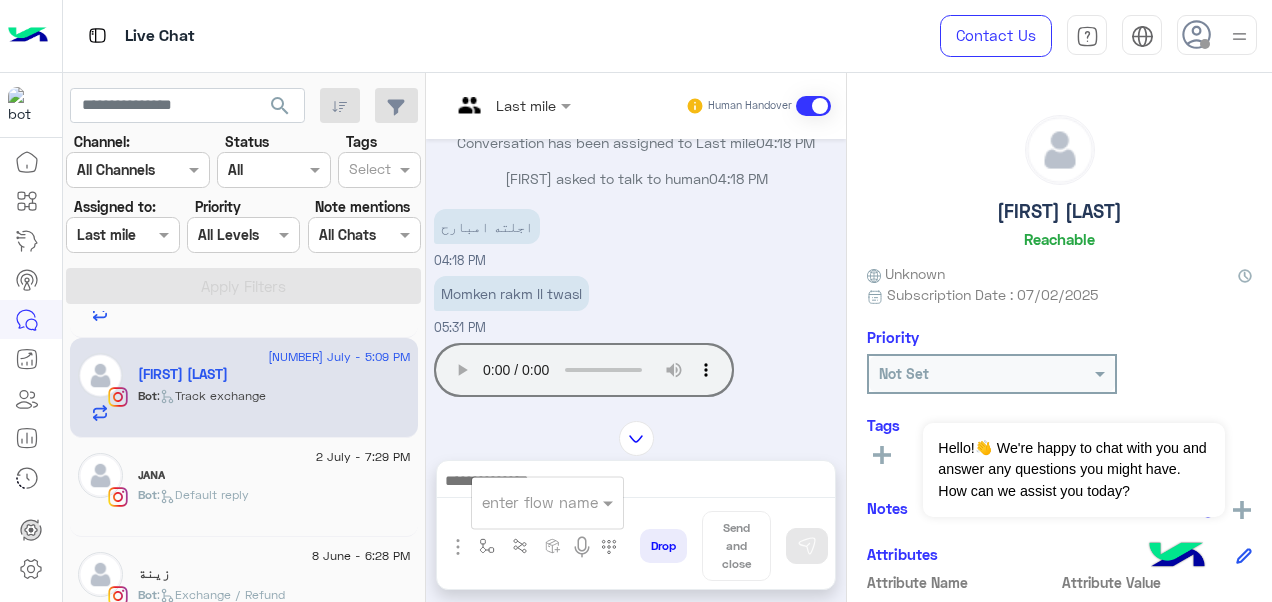 click at bounding box center [547, 501] 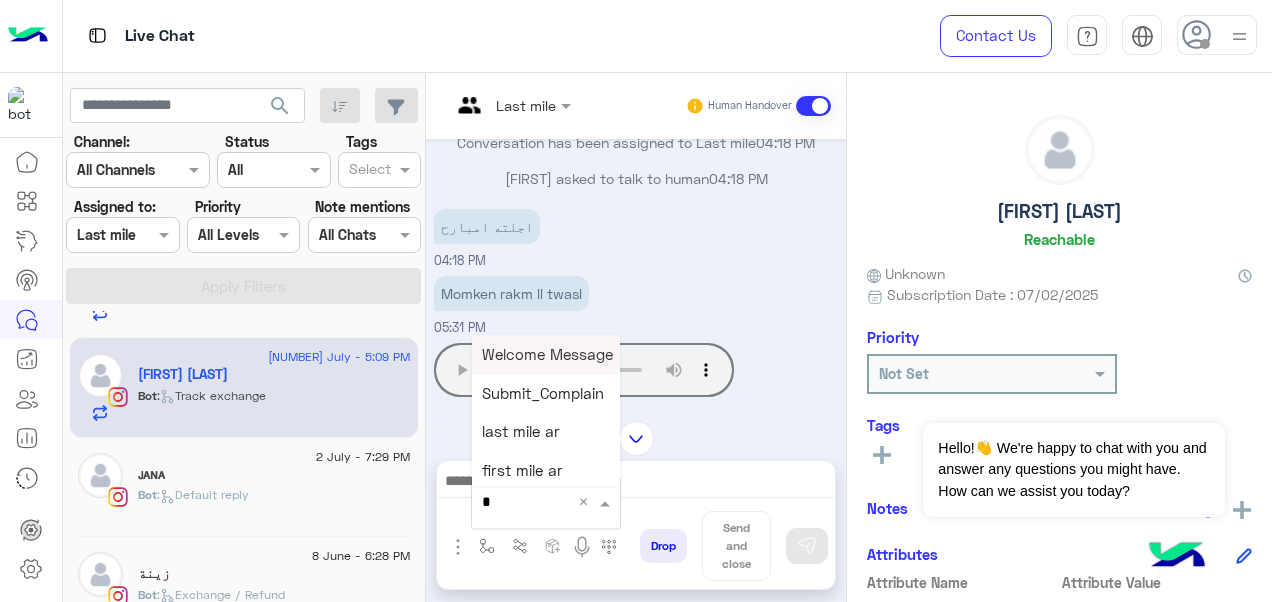 type on "*" 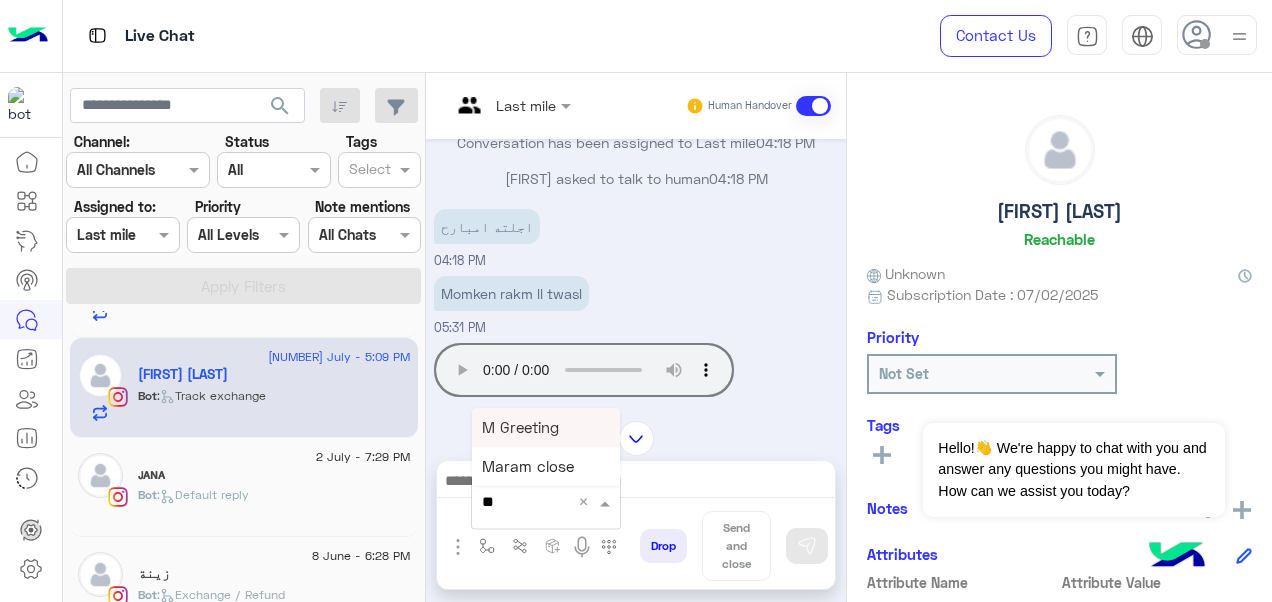click on "M Greeting" at bounding box center (520, 427) 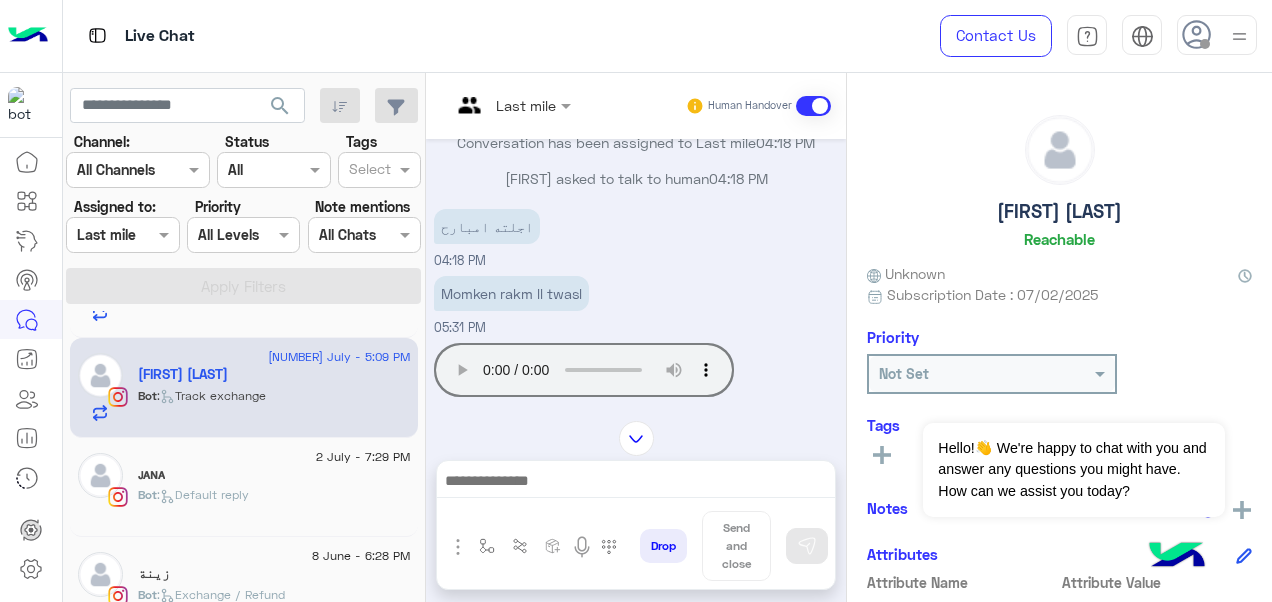 type on "**********" 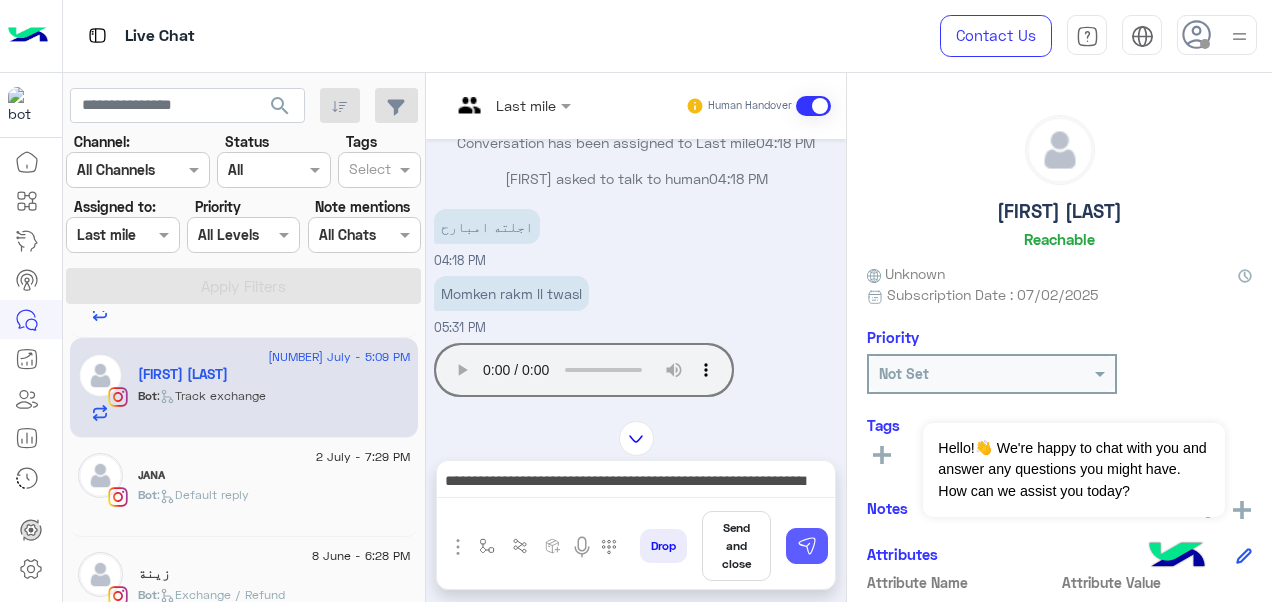 click at bounding box center (807, 546) 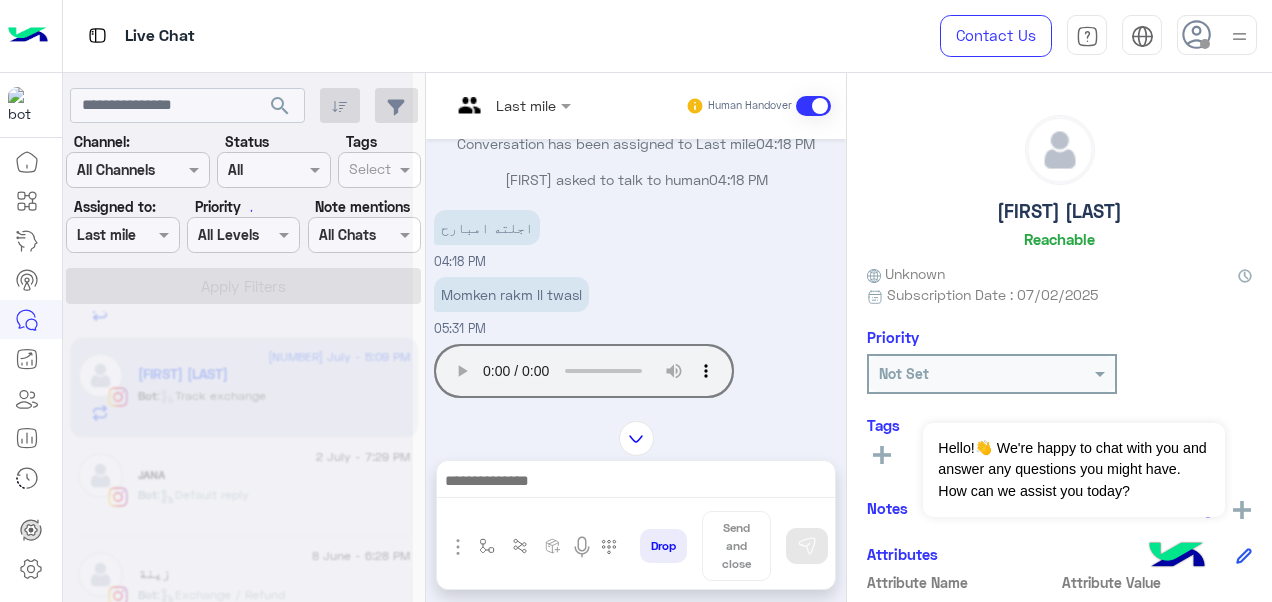 scroll, scrollTop: 4322, scrollLeft: 0, axis: vertical 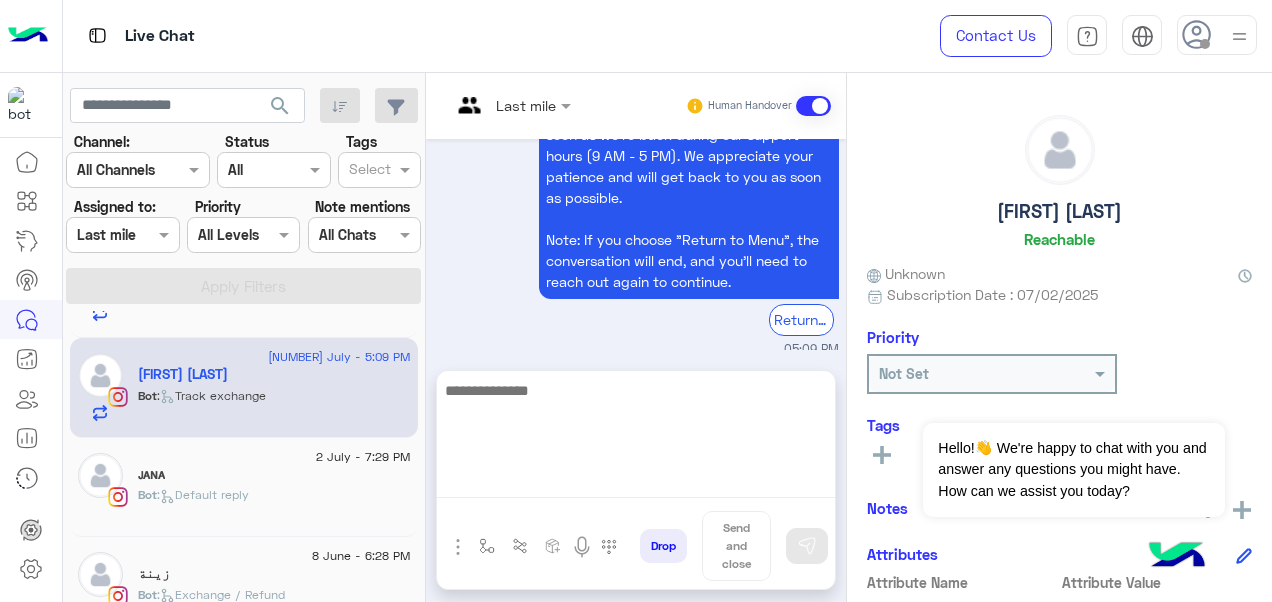 click at bounding box center [636, 438] 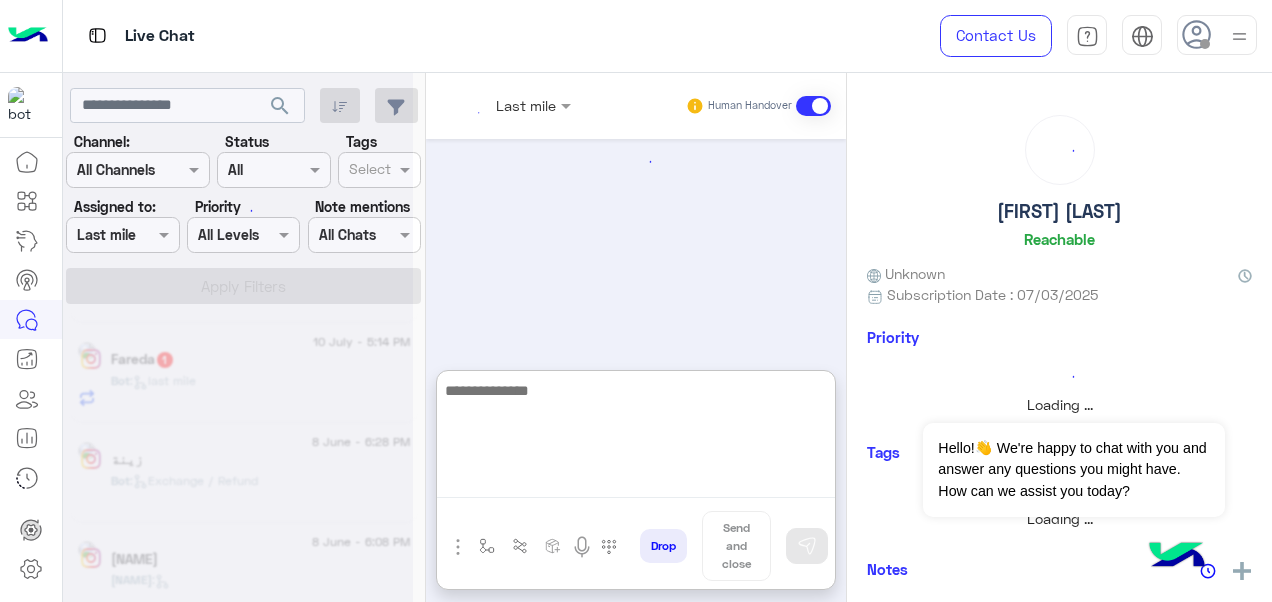scroll, scrollTop: 0, scrollLeft: 0, axis: both 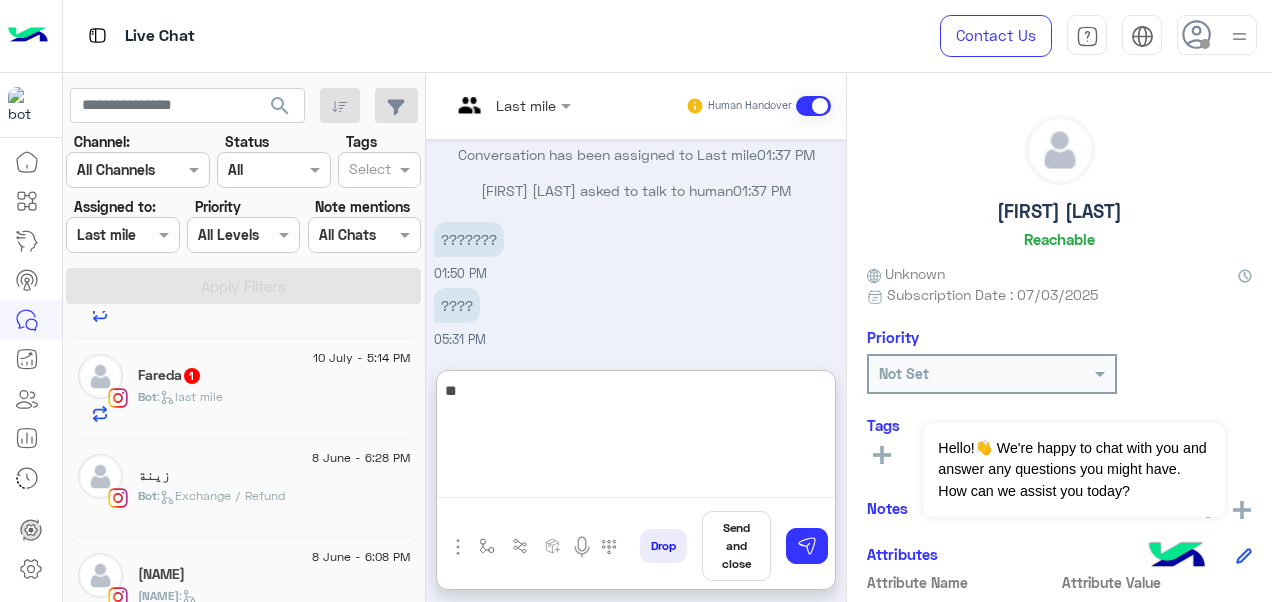 type on "*" 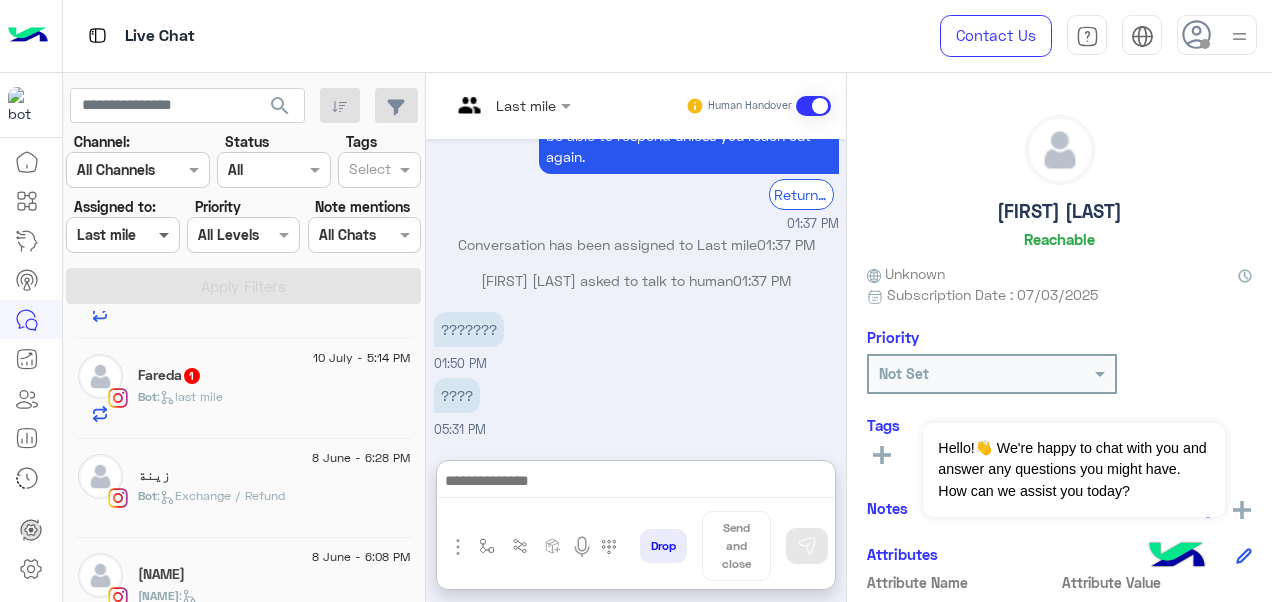 click at bounding box center [166, 234] 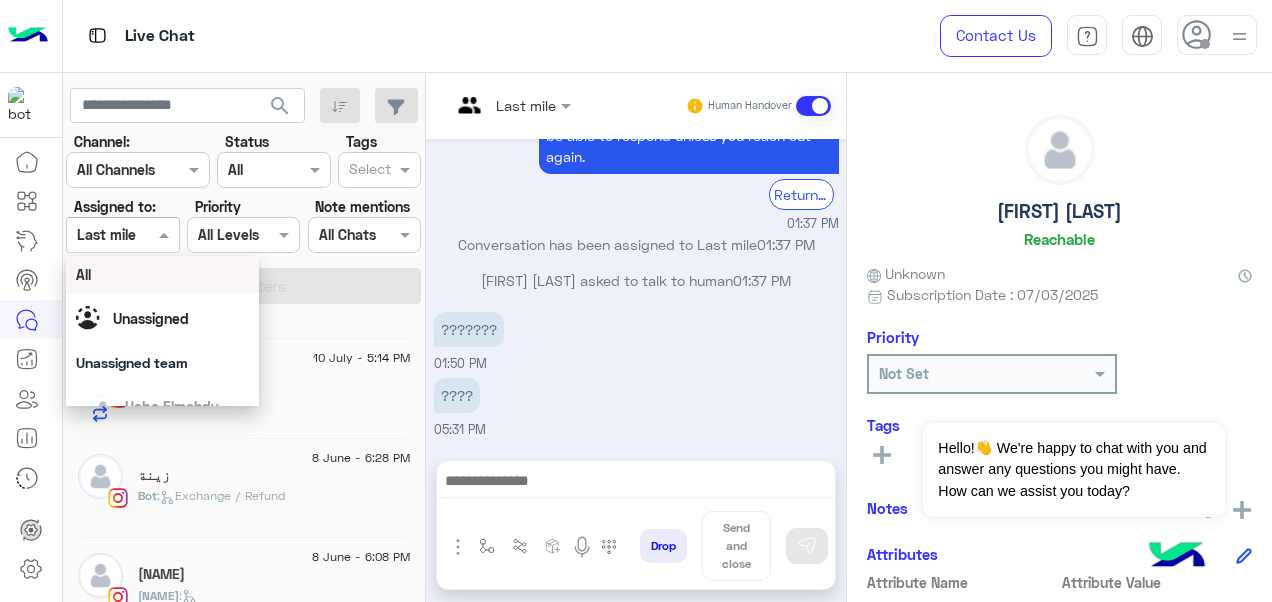 scroll, scrollTop: 970, scrollLeft: 0, axis: vertical 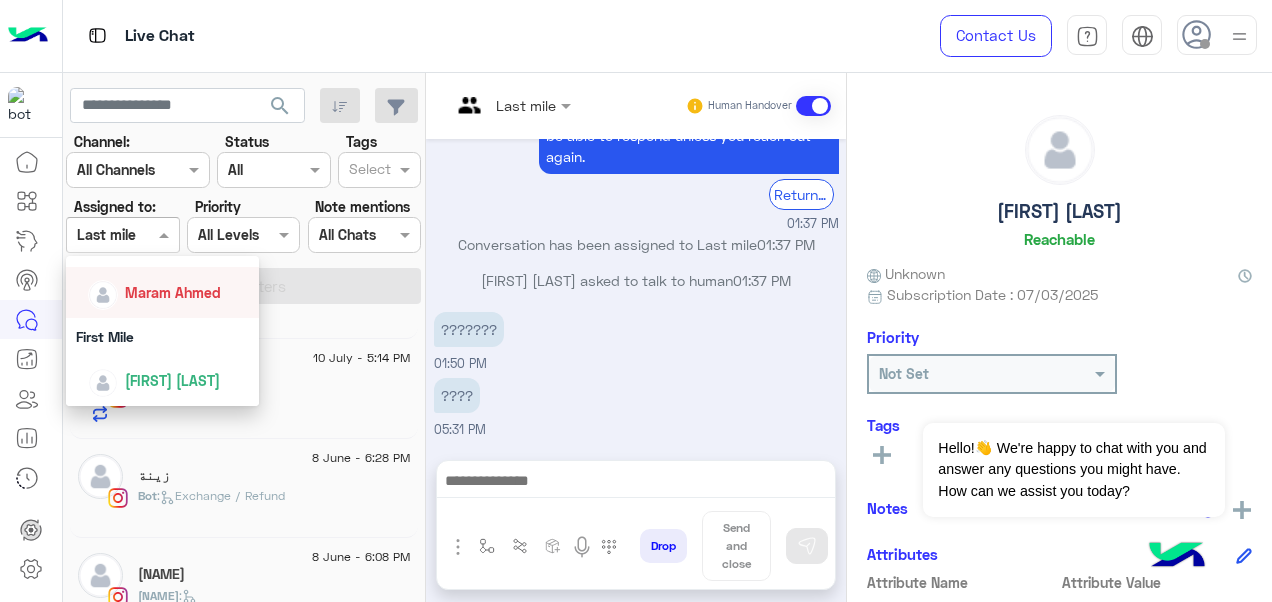 click on "Maram Ahmed" at bounding box center [173, 292] 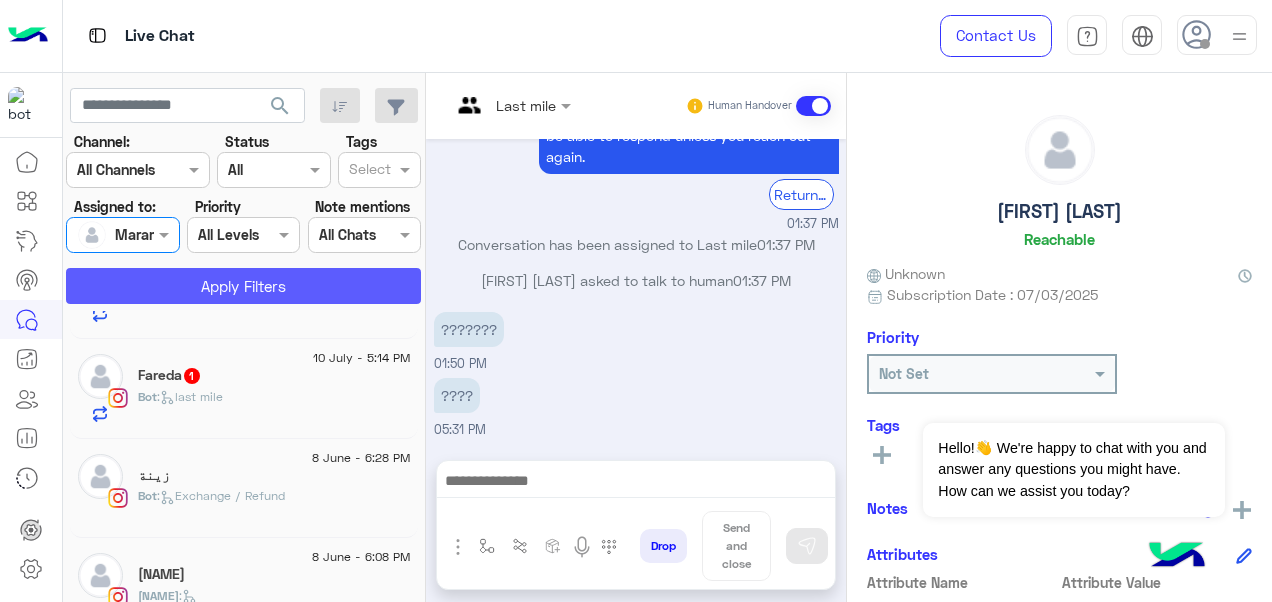 click on "Apply Filters" 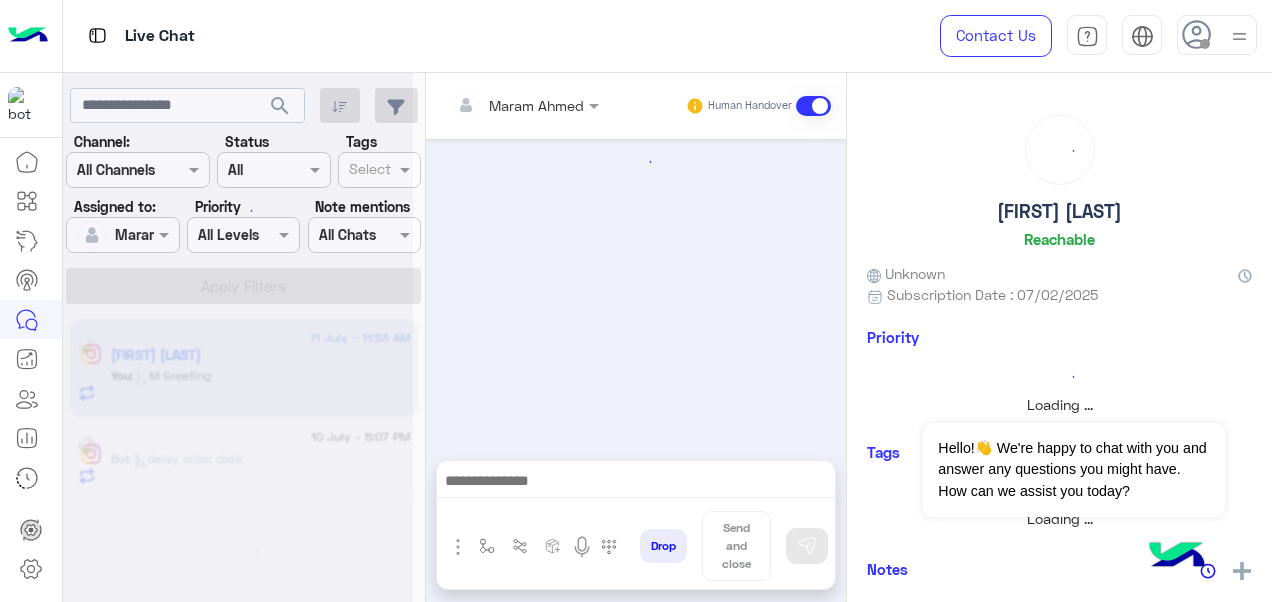 scroll, scrollTop: 0, scrollLeft: 0, axis: both 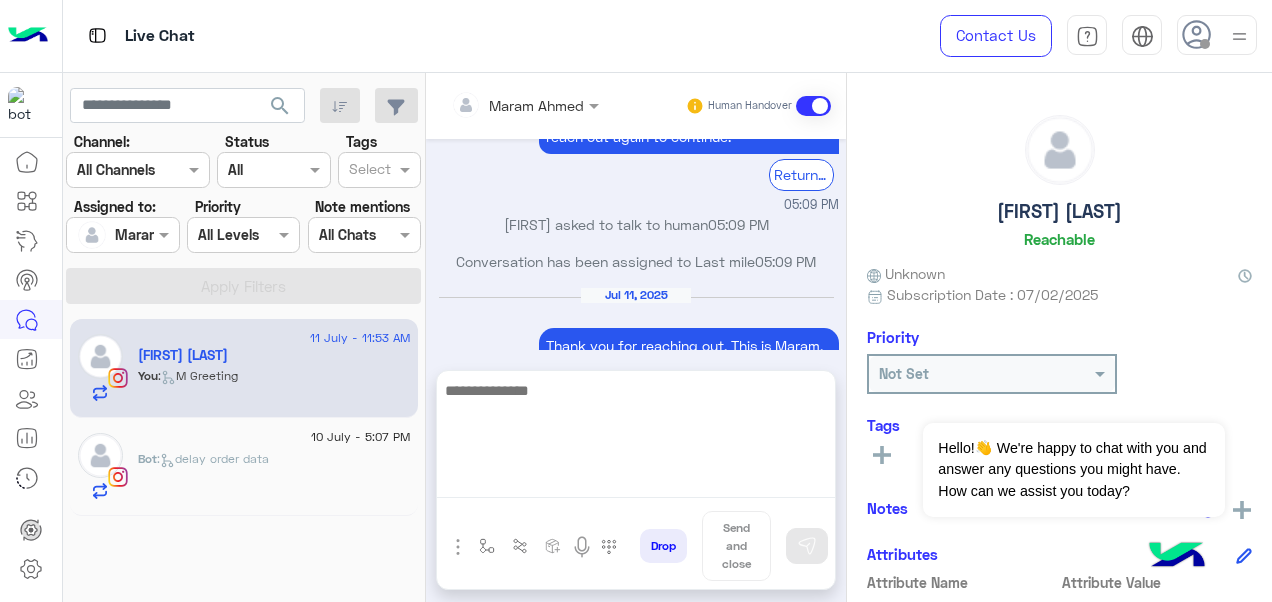 click at bounding box center (636, 438) 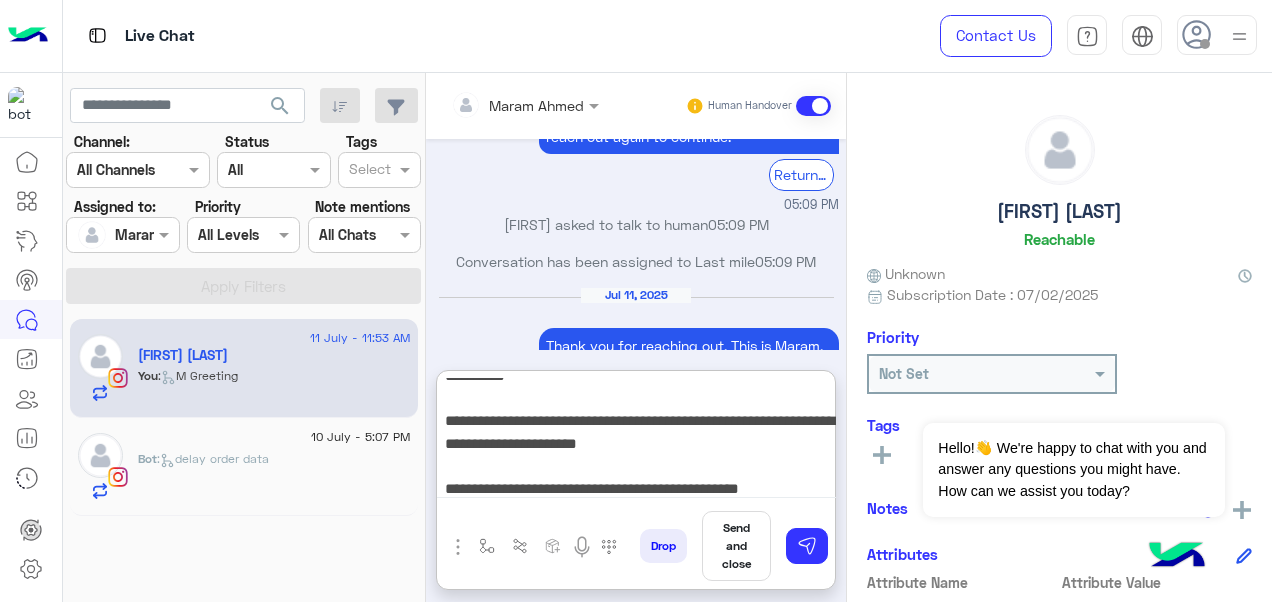 scroll, scrollTop: 38, scrollLeft: 0, axis: vertical 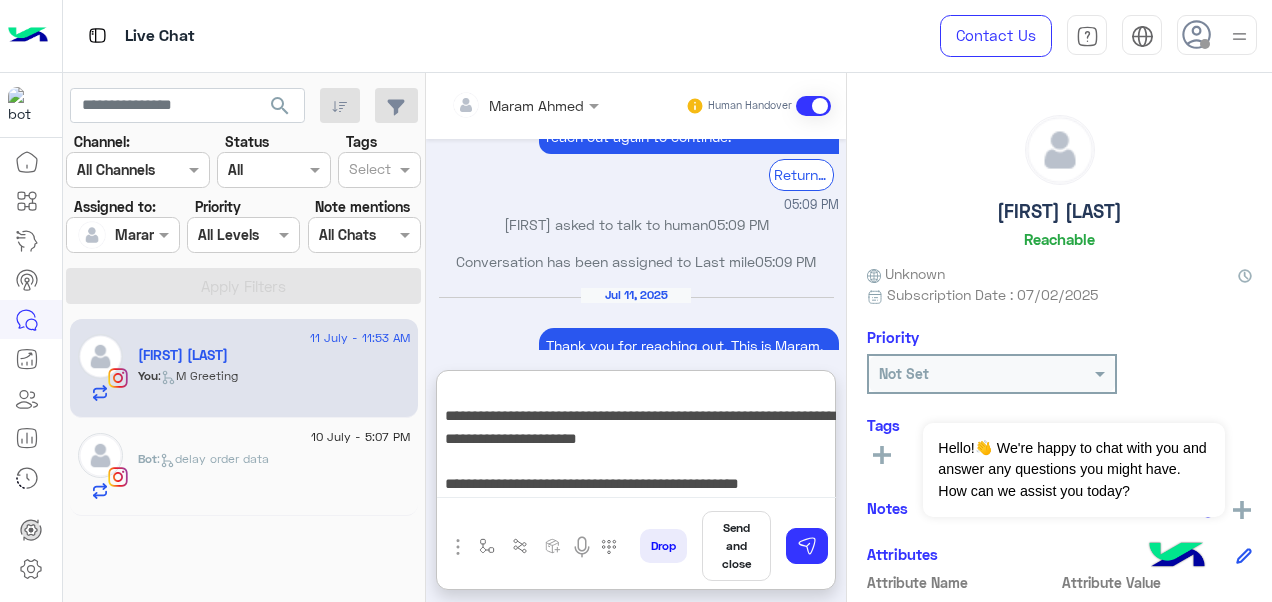 type on "**********" 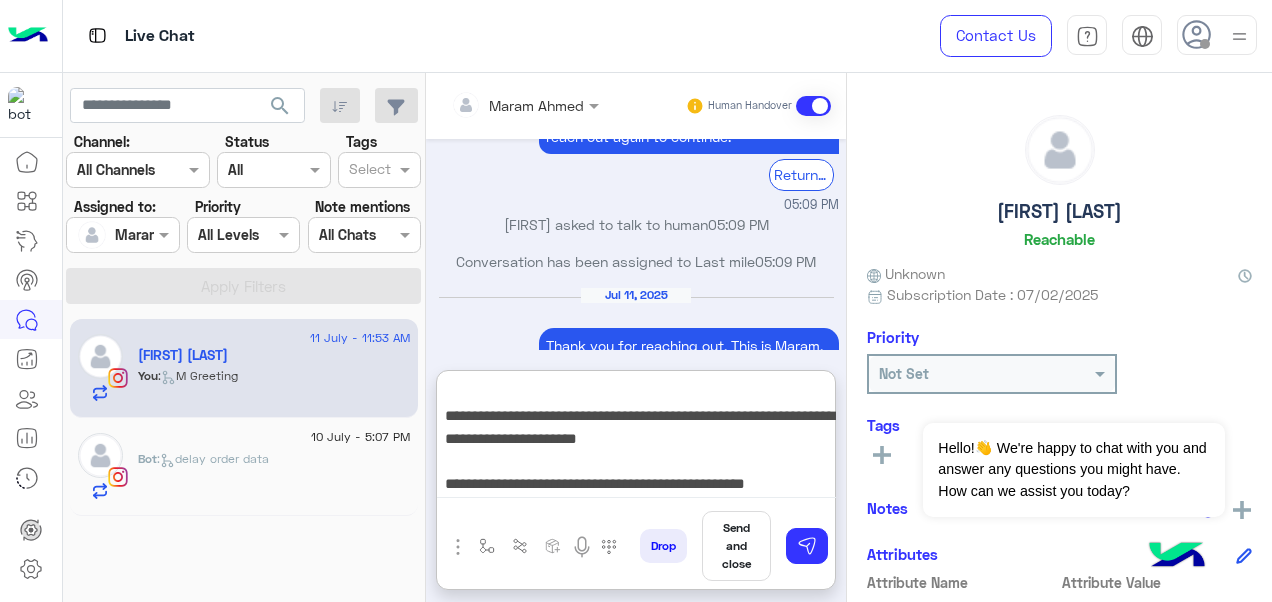 type 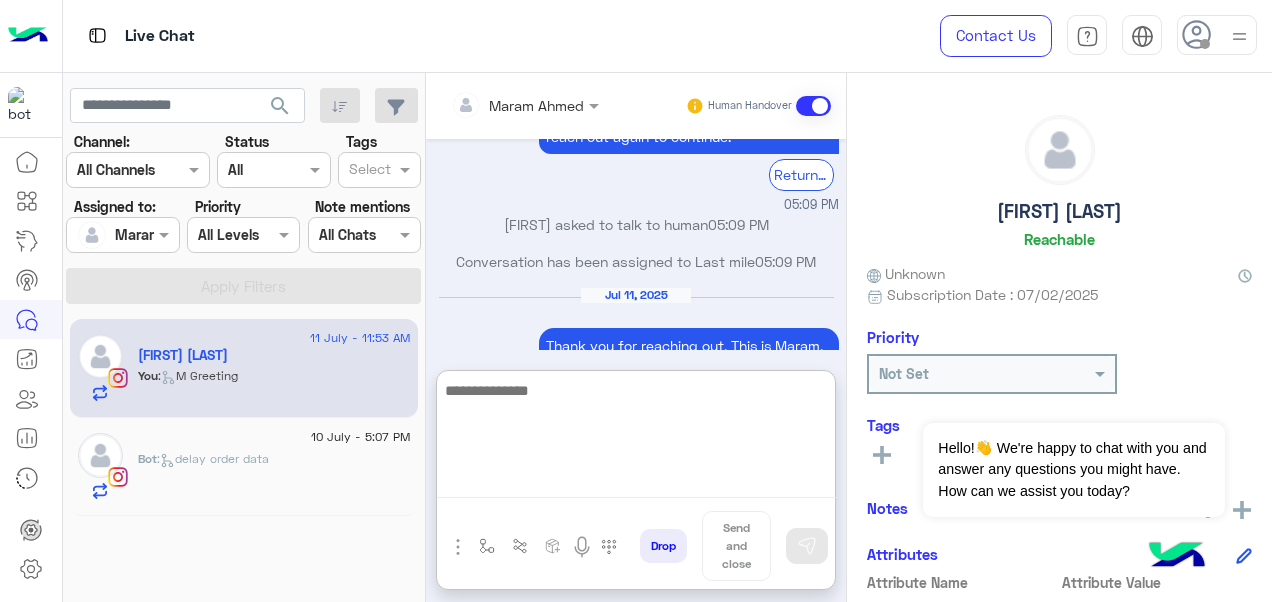 scroll, scrollTop: 0, scrollLeft: 0, axis: both 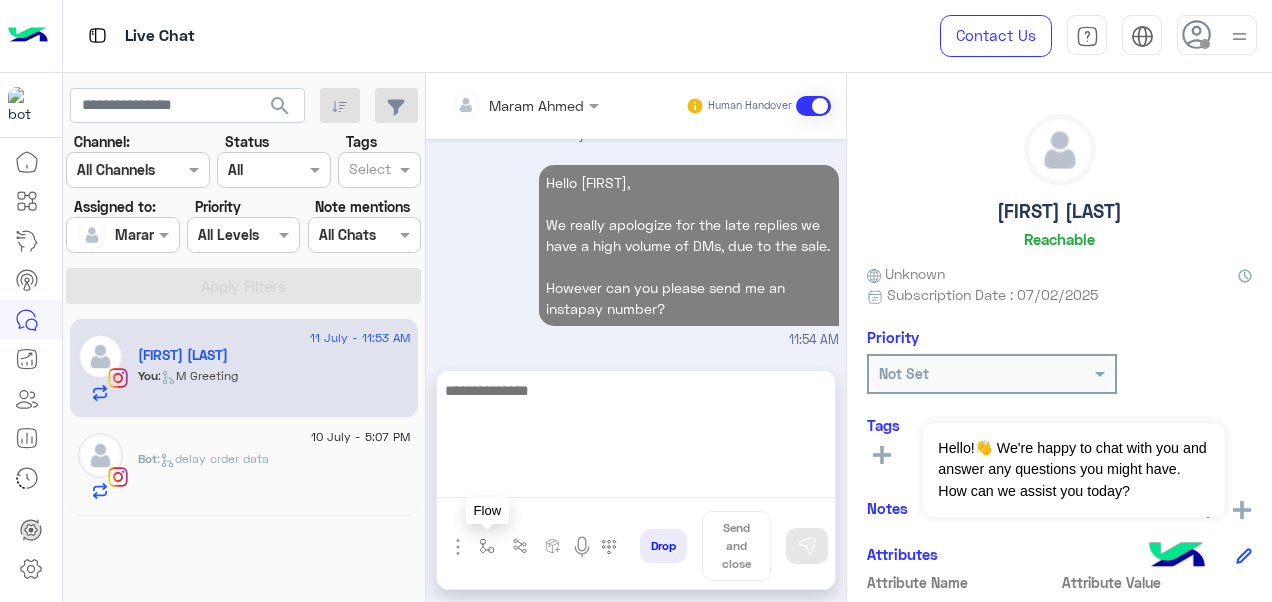 click at bounding box center (487, 546) 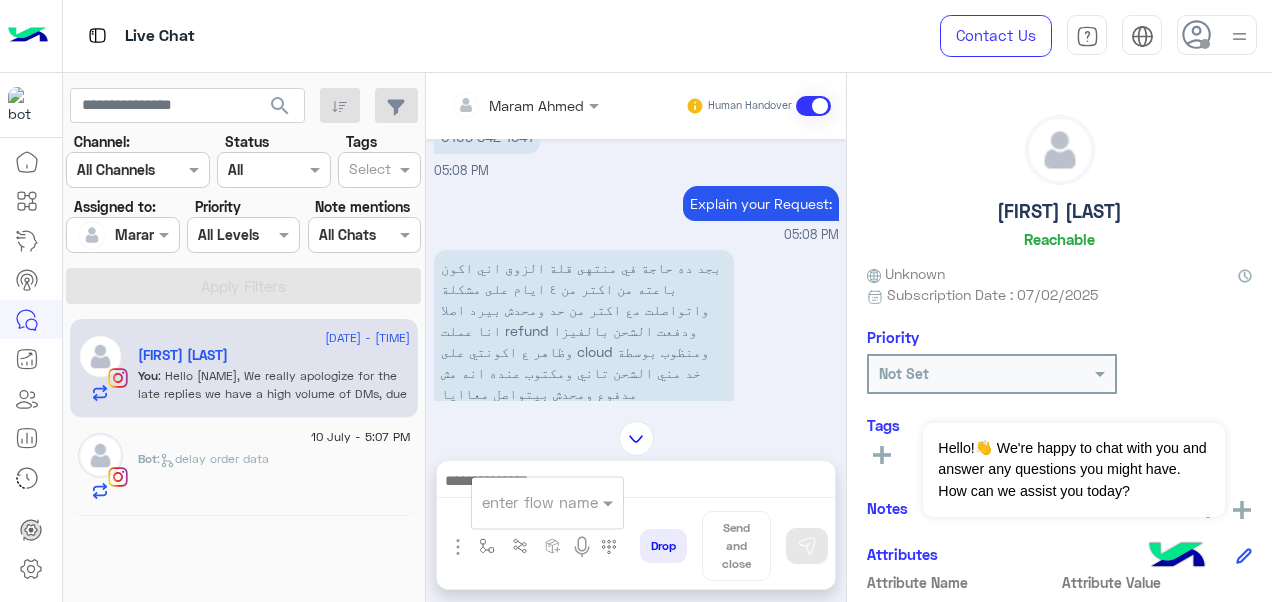 scroll, scrollTop: 292, scrollLeft: 0, axis: vertical 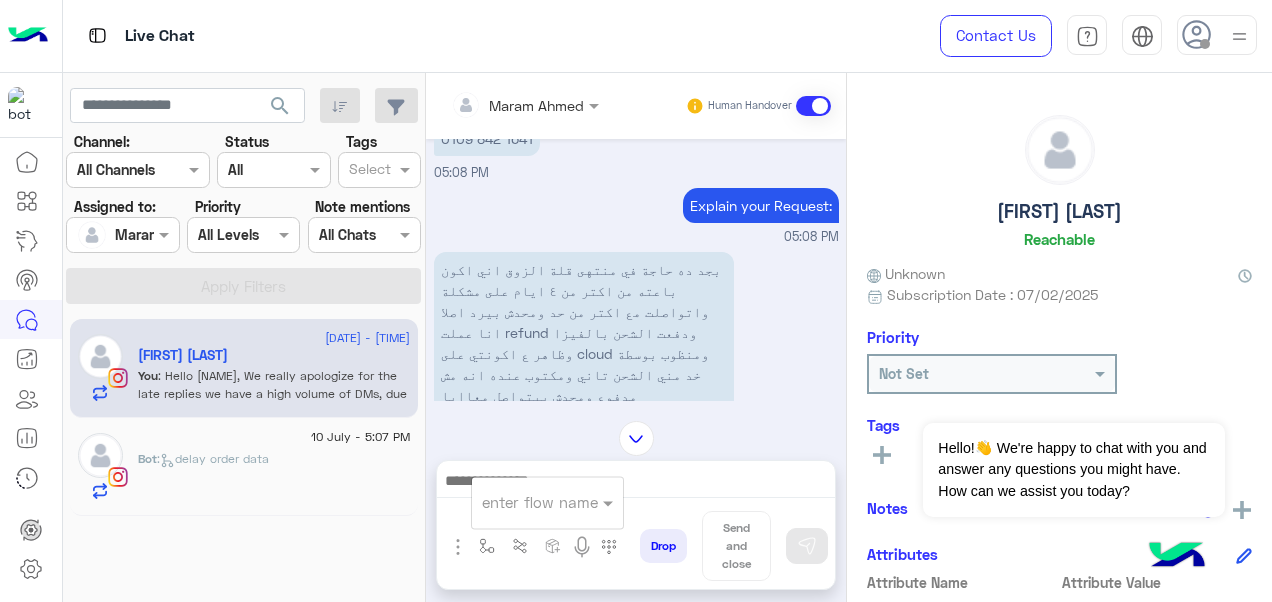 click at bounding box center (523, 502) 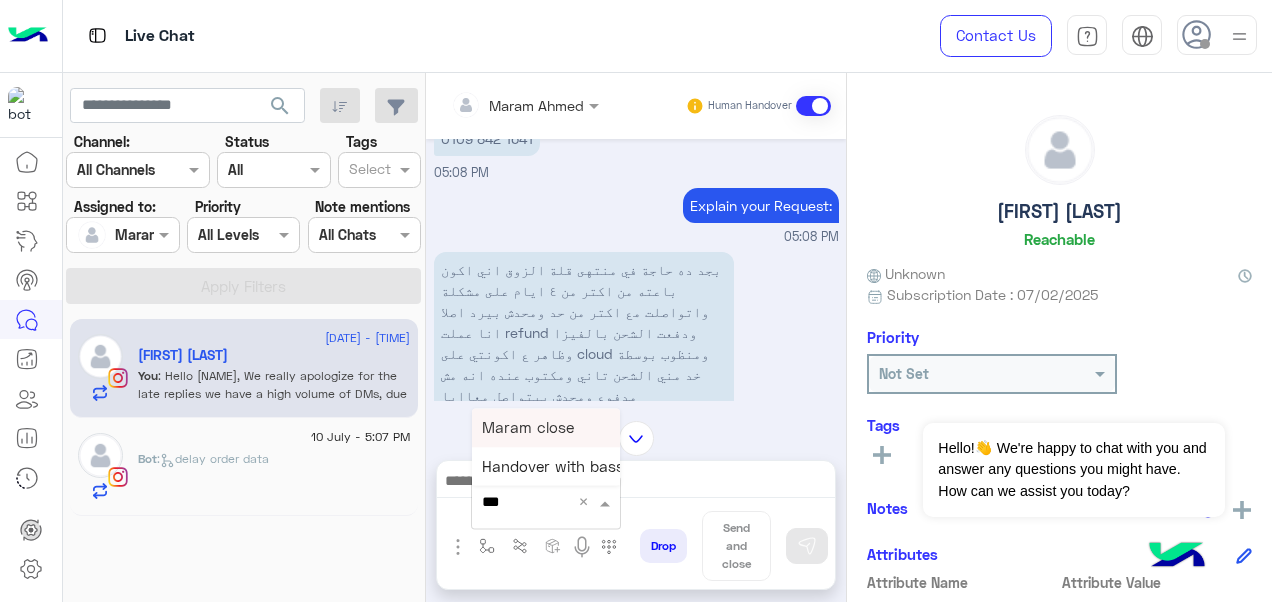 type on "****" 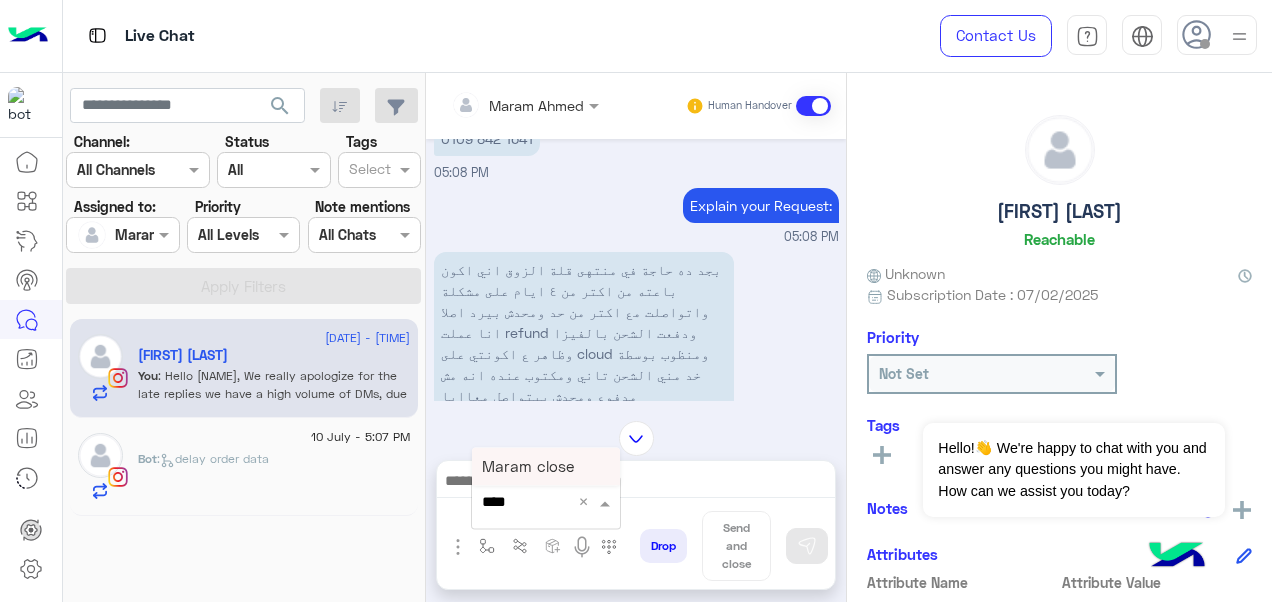 click on "Maram close" at bounding box center [546, 466] 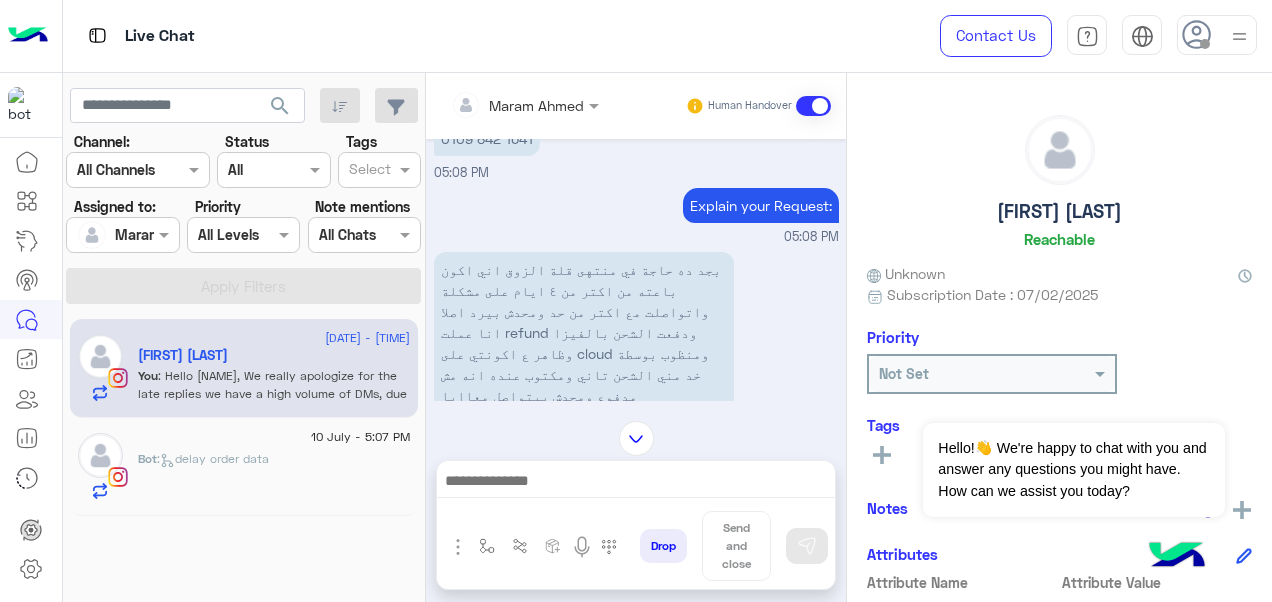 type on "**********" 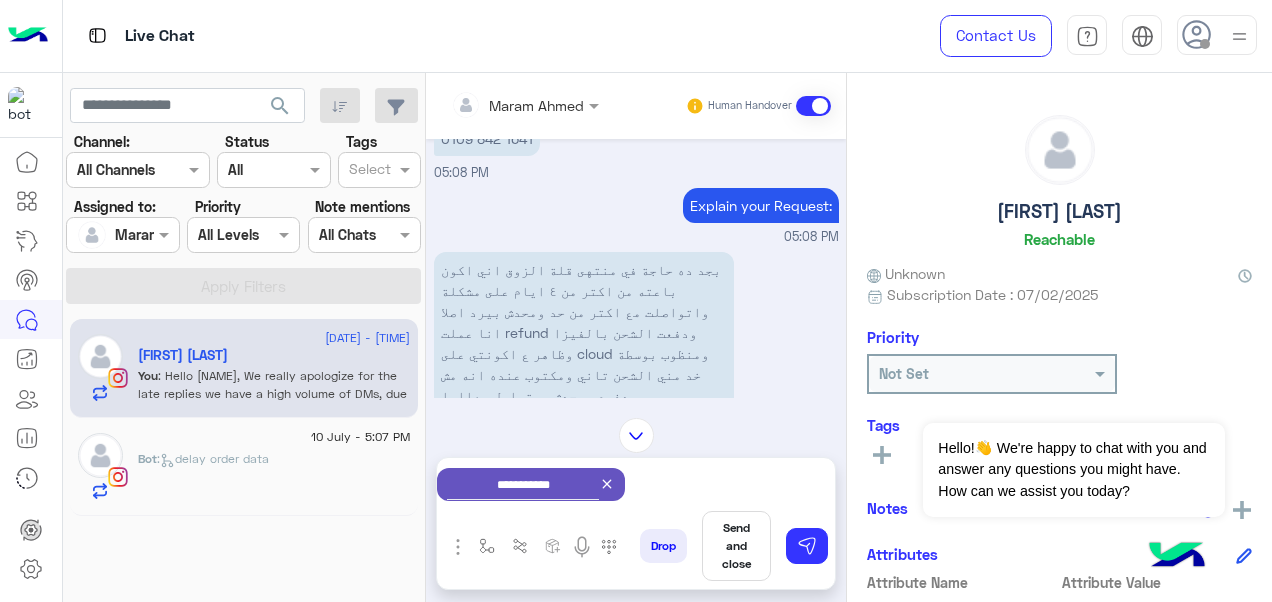click on "Send and close" at bounding box center (736, 546) 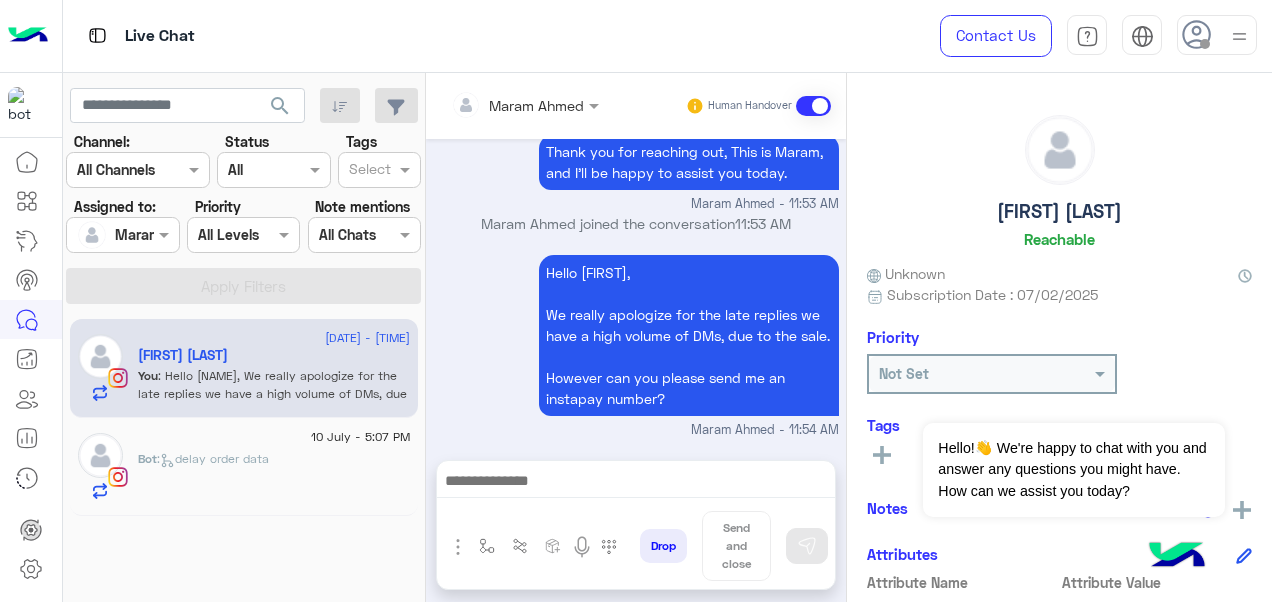 scroll, scrollTop: 1020, scrollLeft: 0, axis: vertical 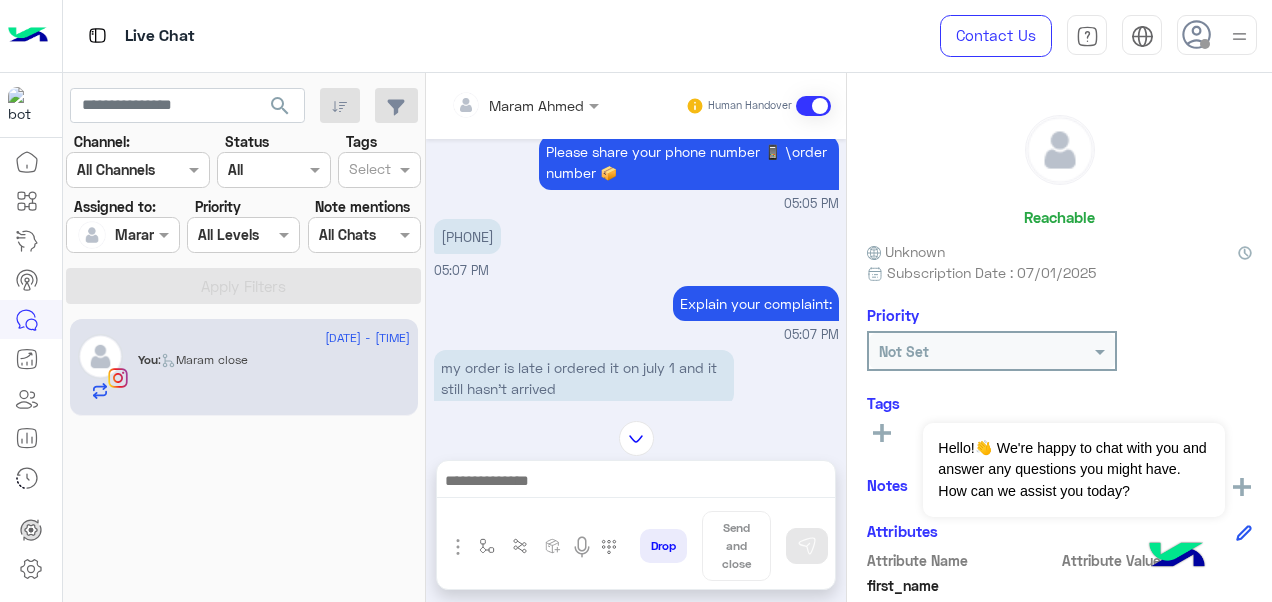 drag, startPoint x: 525, startPoint y: 255, endPoint x: 449, endPoint y: 258, distance: 76.05919 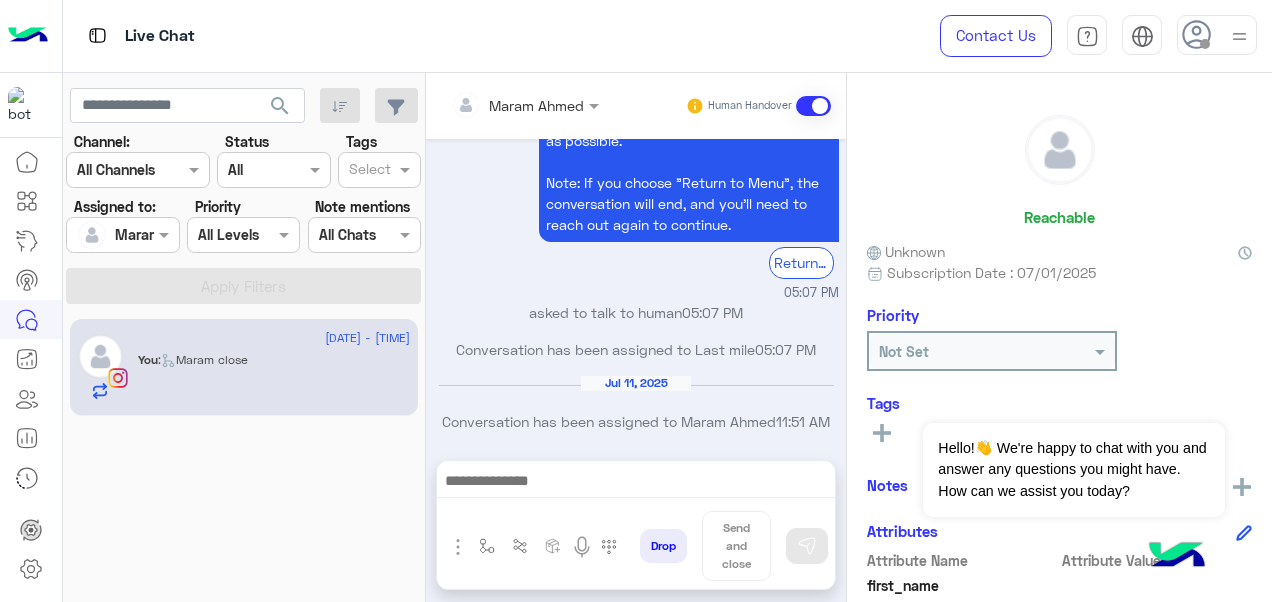 scroll, scrollTop: 3522, scrollLeft: 0, axis: vertical 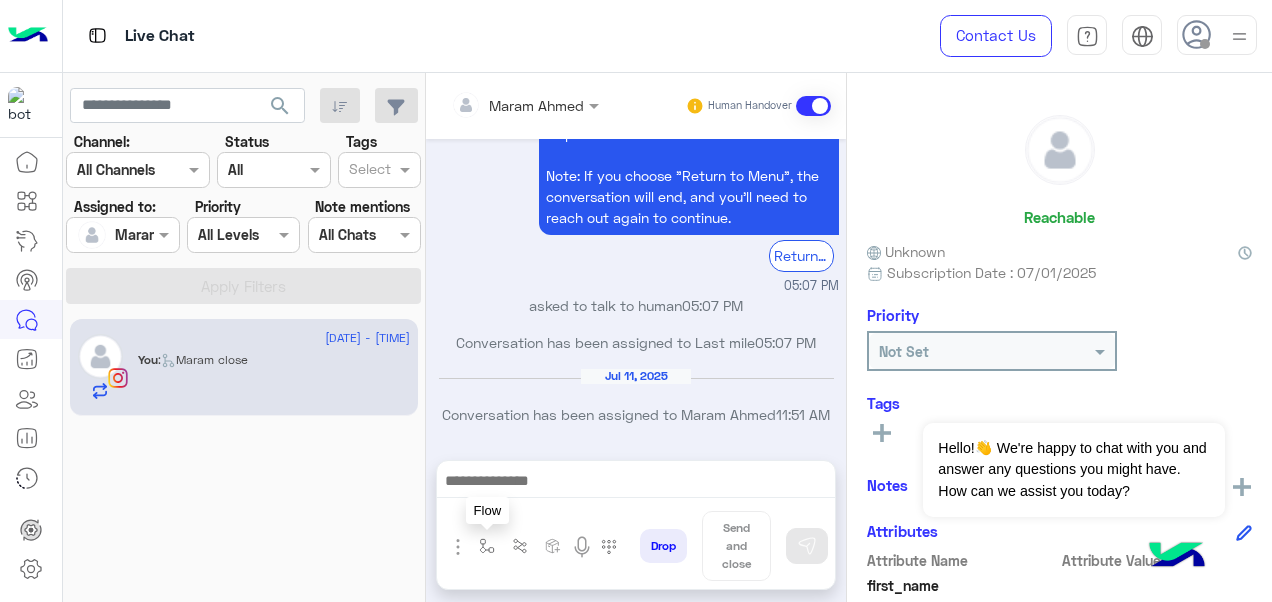 click at bounding box center (487, 546) 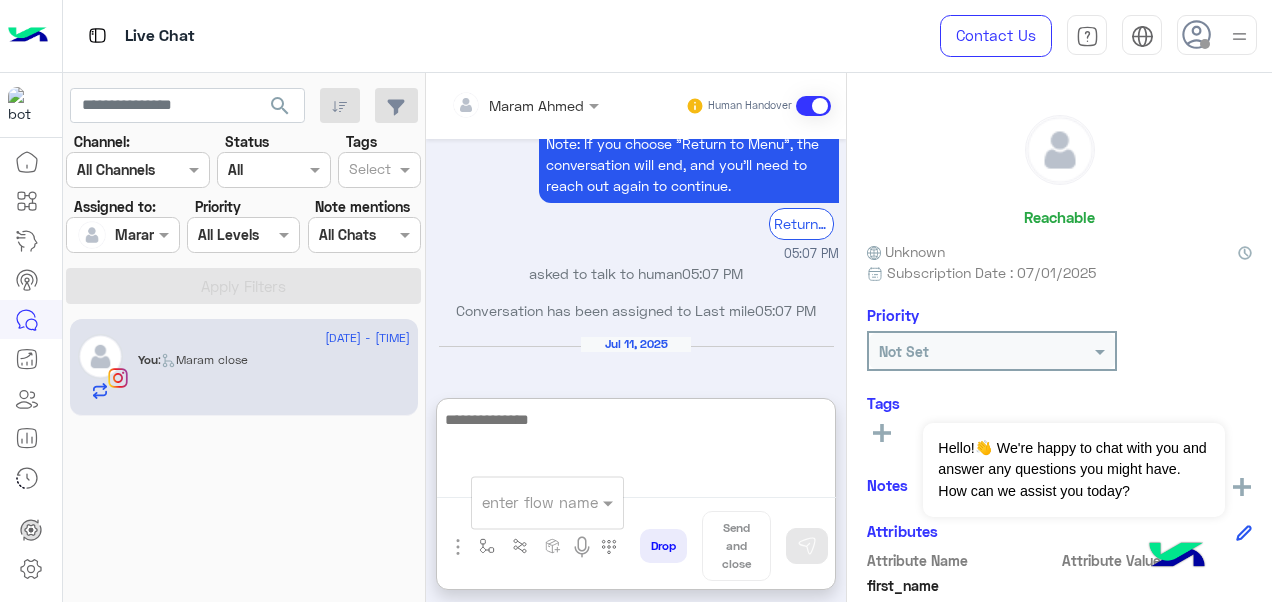click at bounding box center (636, 453) 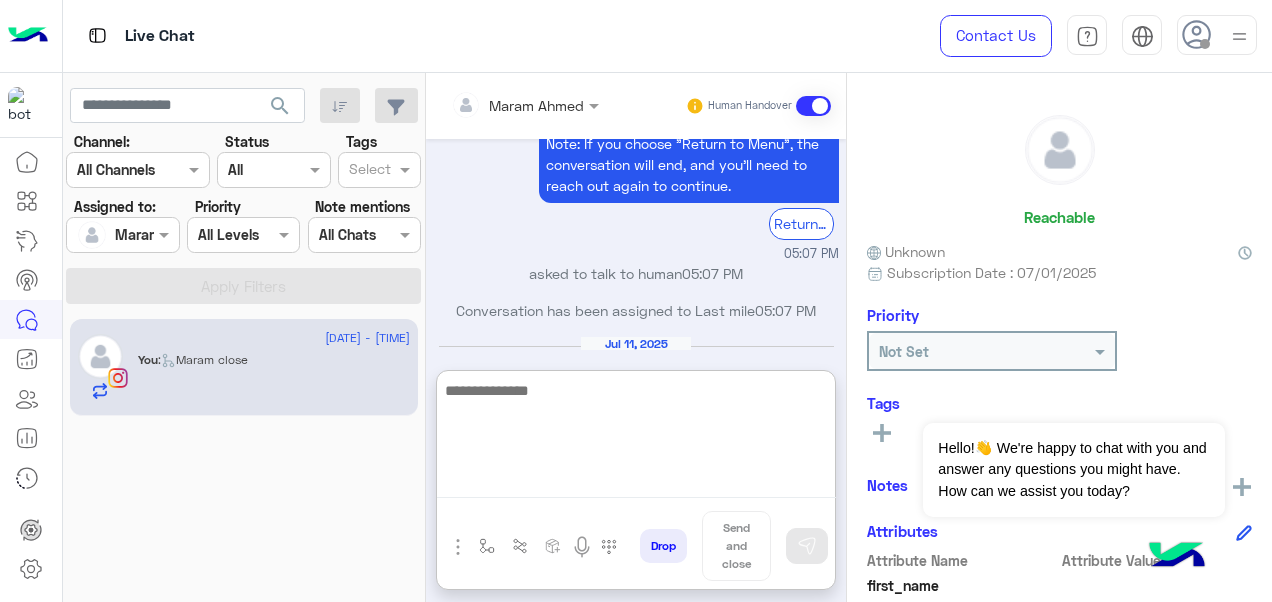 paste on "**********" 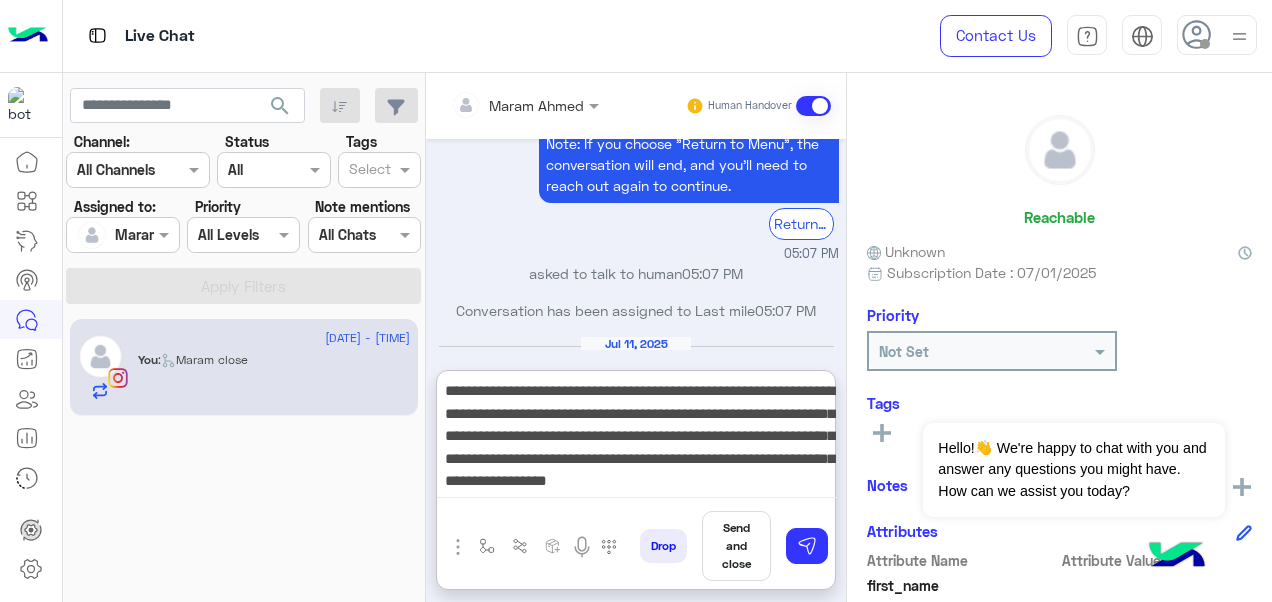 scroll, scrollTop: 0, scrollLeft: 0, axis: both 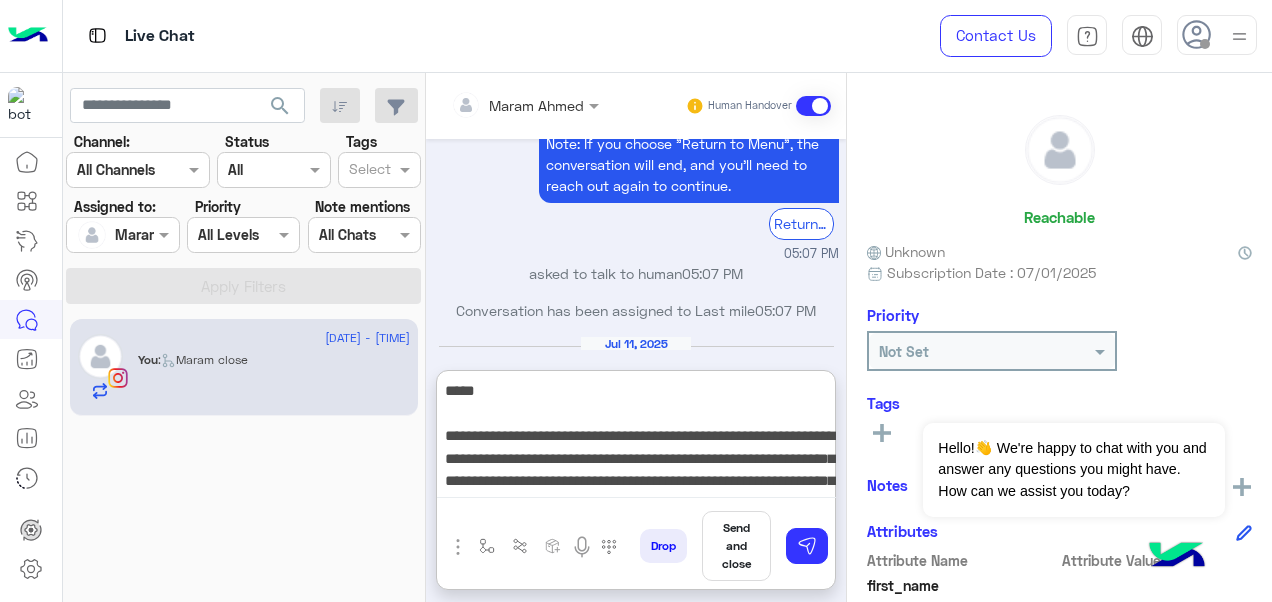 type on "**********" 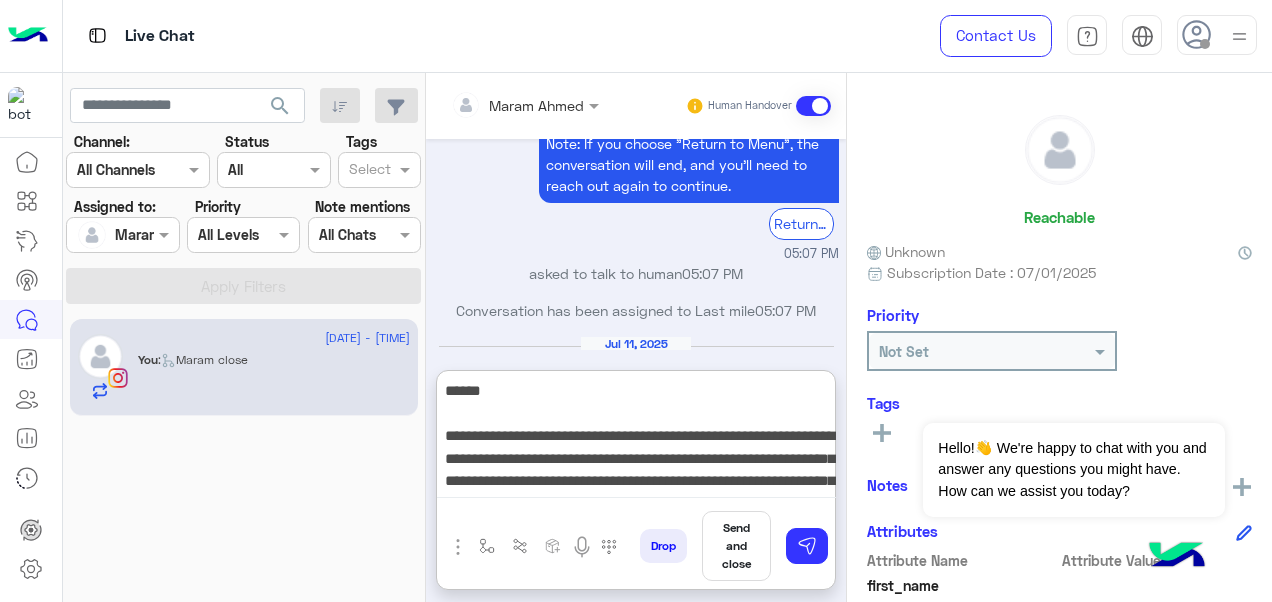 scroll, scrollTop: 64, scrollLeft: 0, axis: vertical 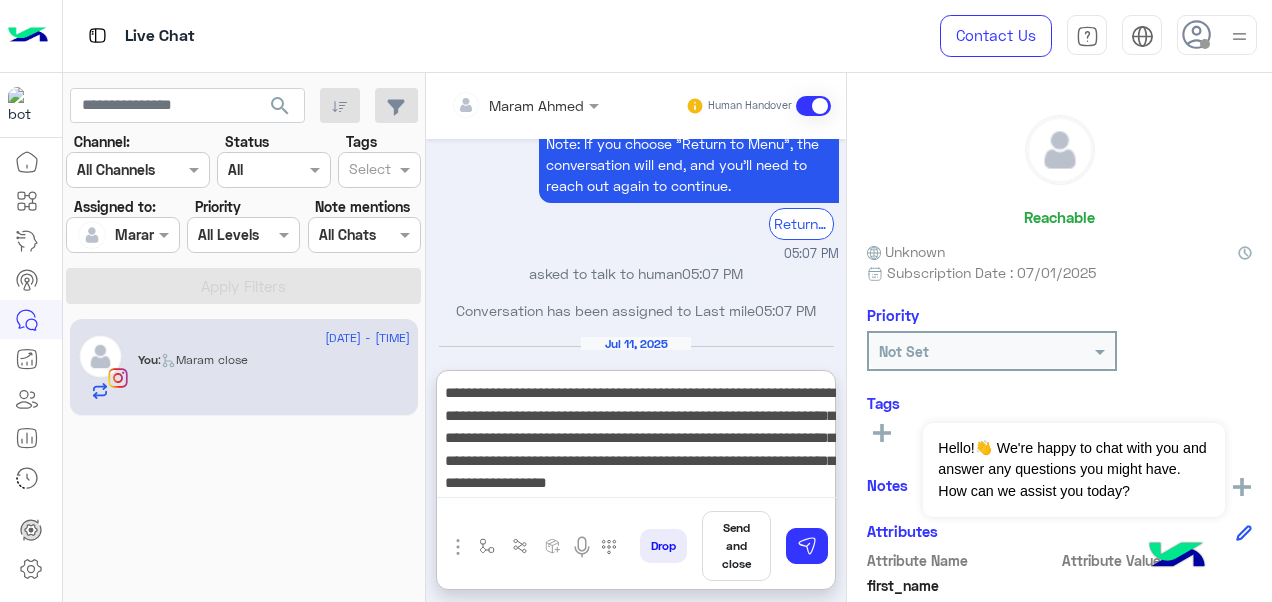 type 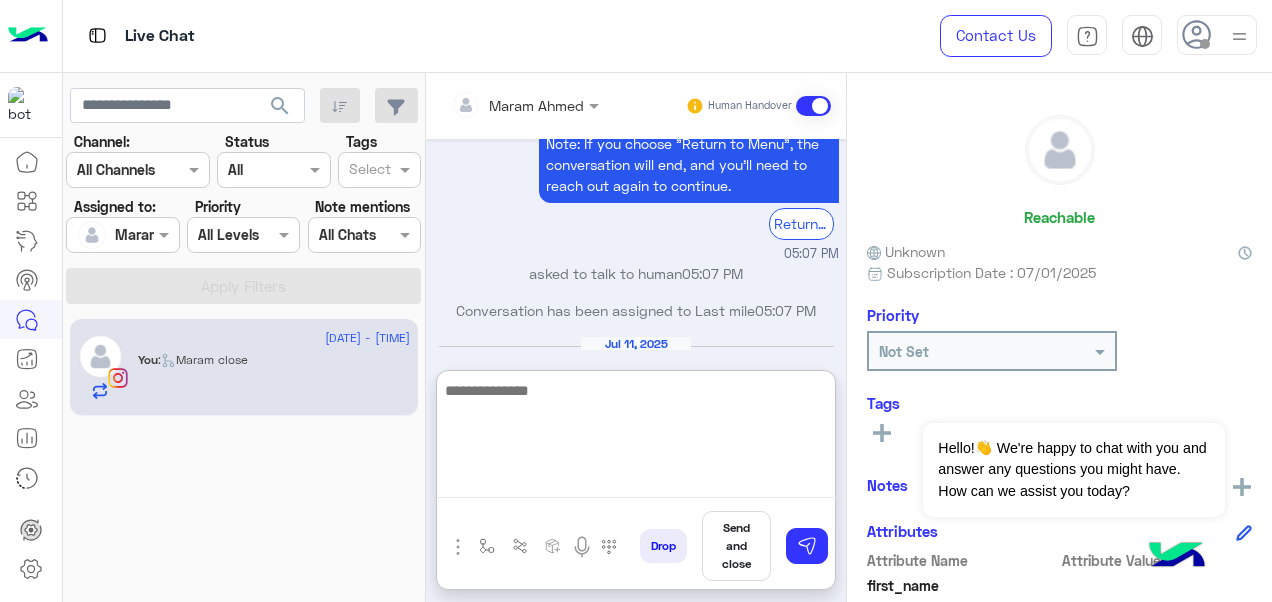 scroll, scrollTop: 0, scrollLeft: 0, axis: both 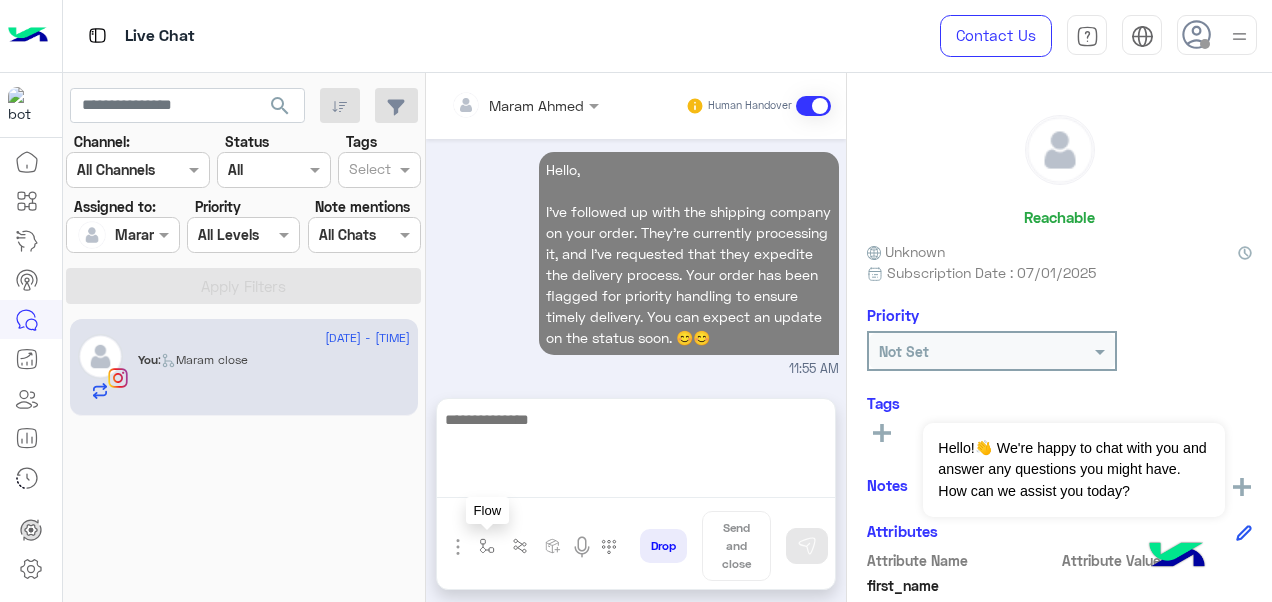drag, startPoint x: 492, startPoint y: 539, endPoint x: 502, endPoint y: 526, distance: 16.40122 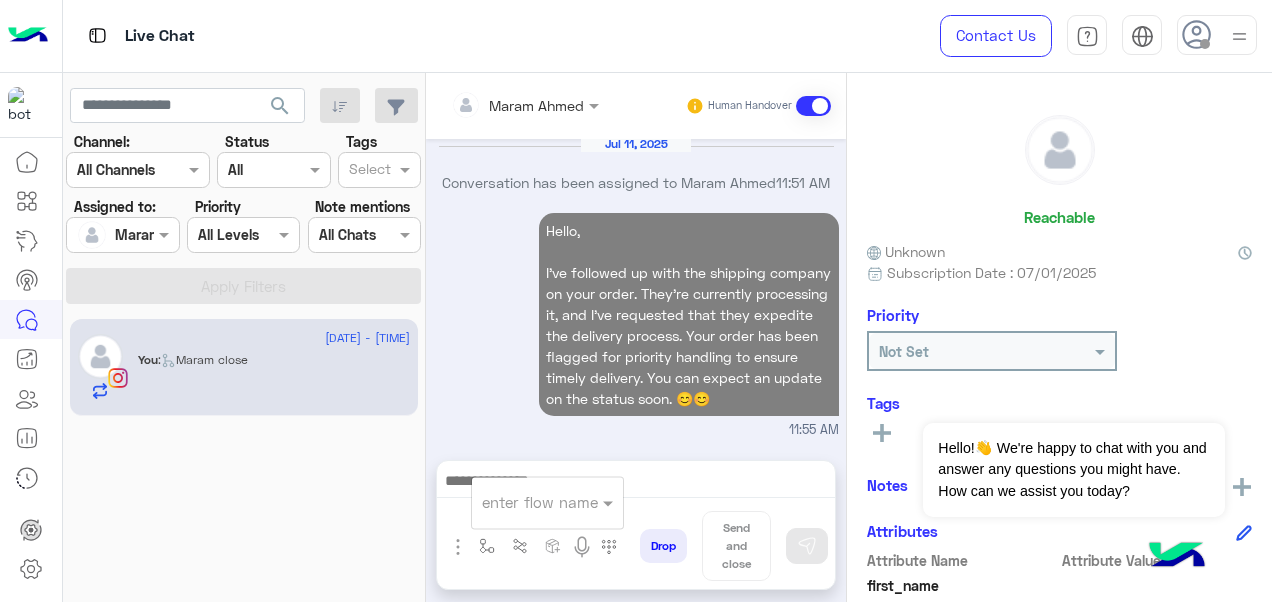 scroll, scrollTop: 3790, scrollLeft: 0, axis: vertical 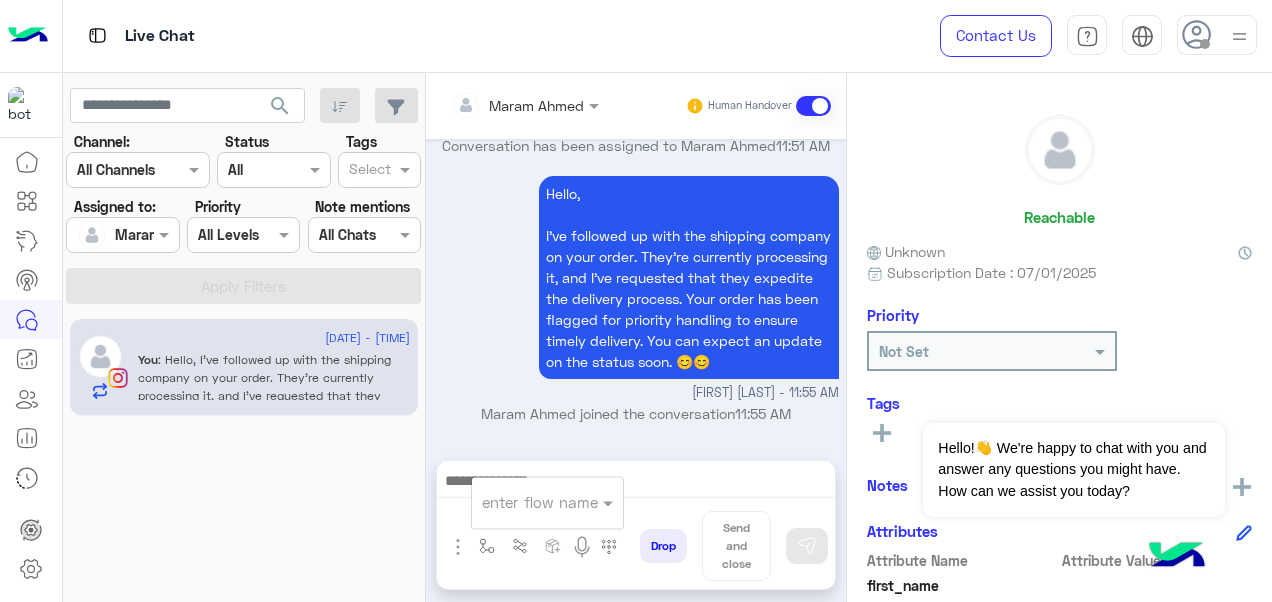 click at bounding box center (547, 501) 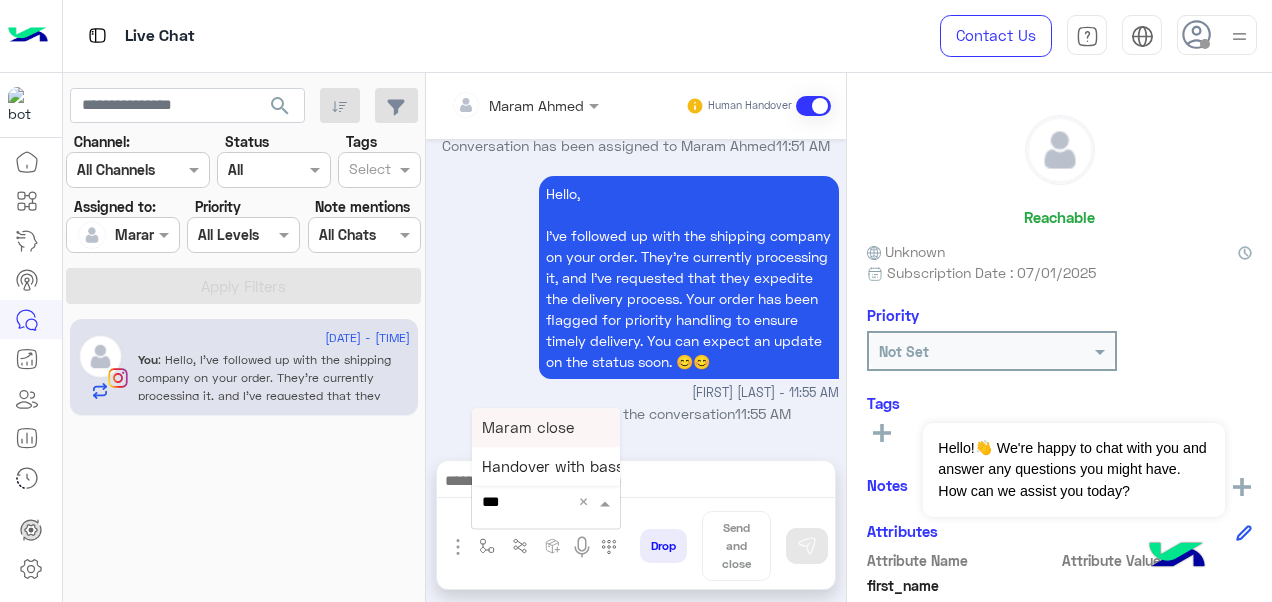 type on "****" 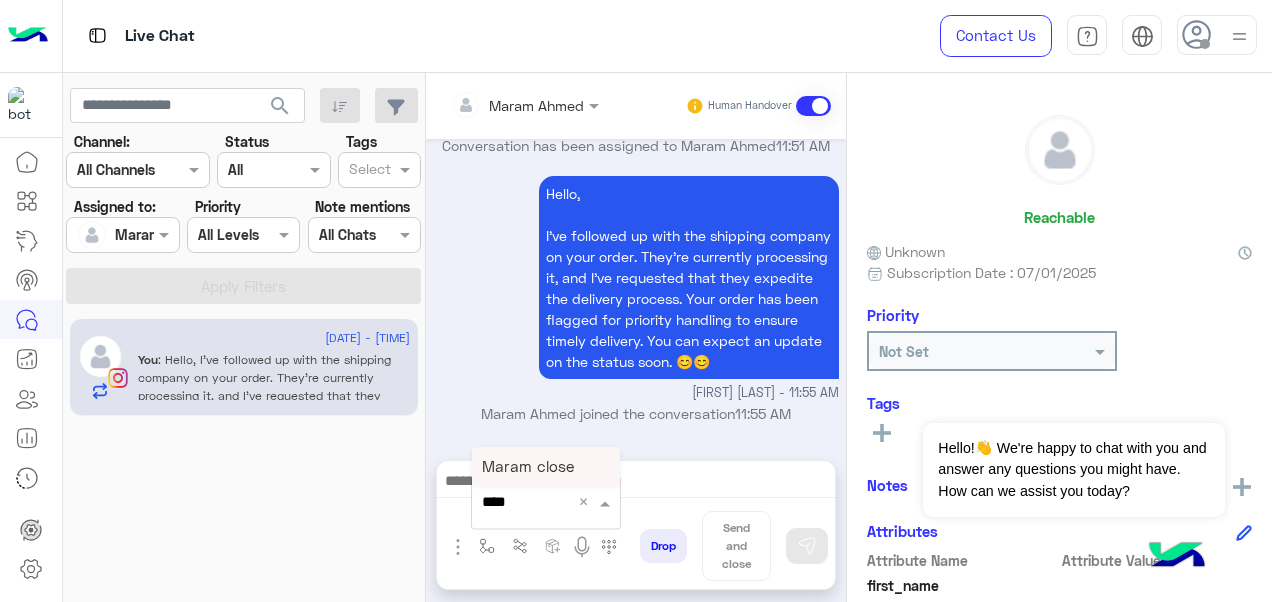 click on "Maram close" at bounding box center [528, 466] 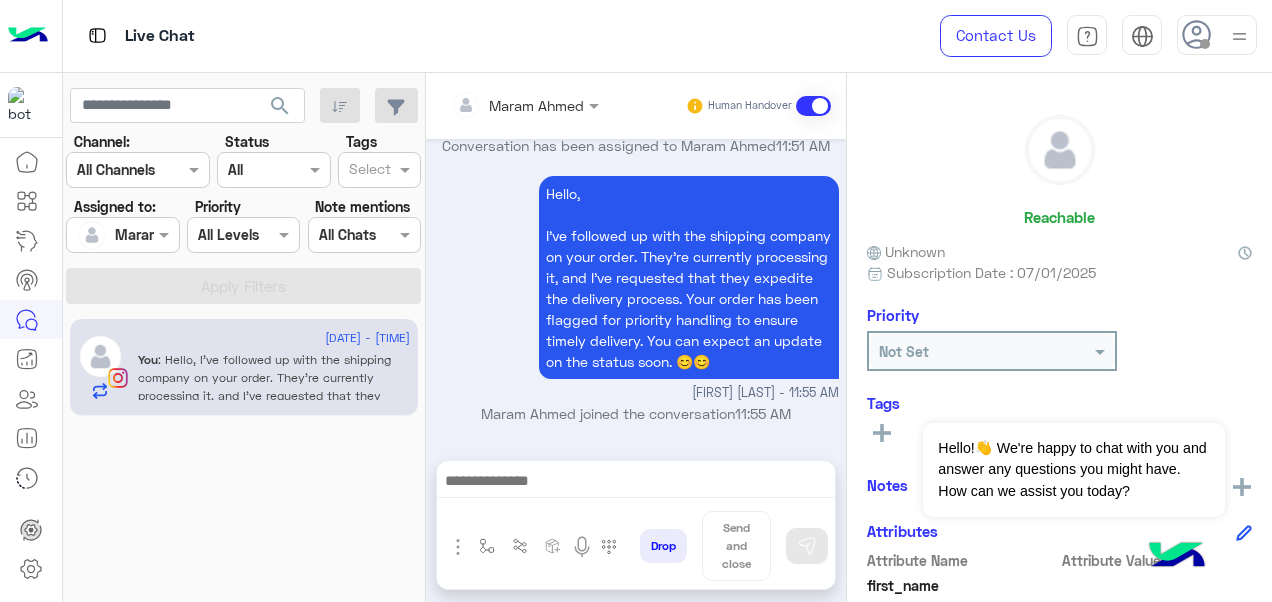 type on "**********" 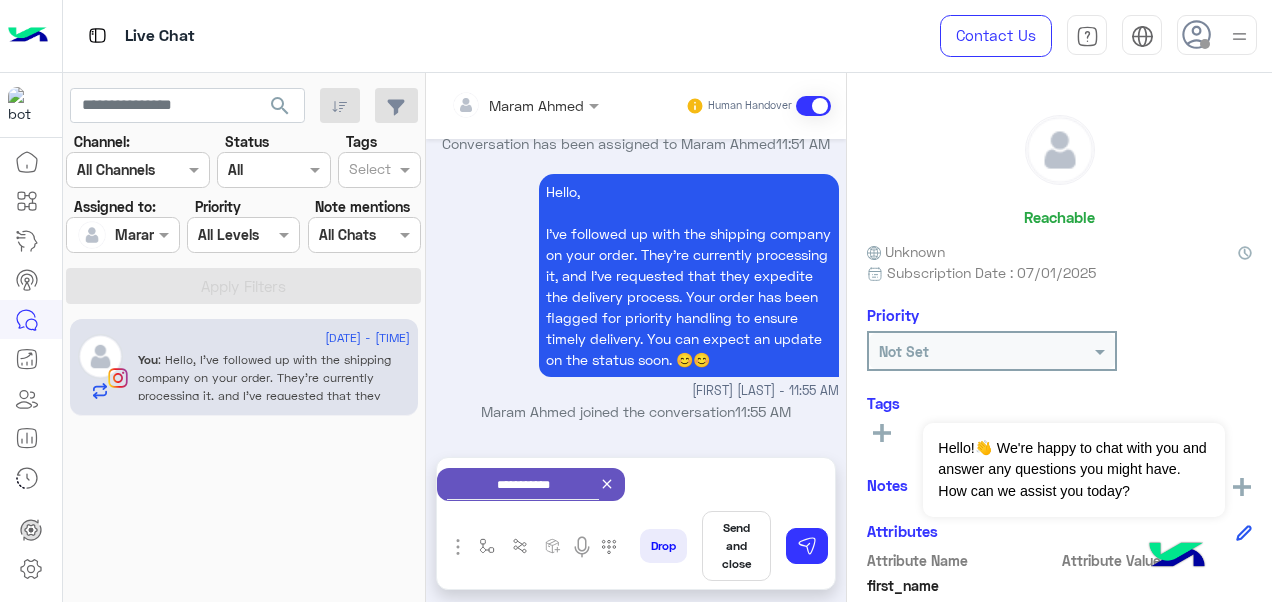 click on "Send and close" at bounding box center [736, 546] 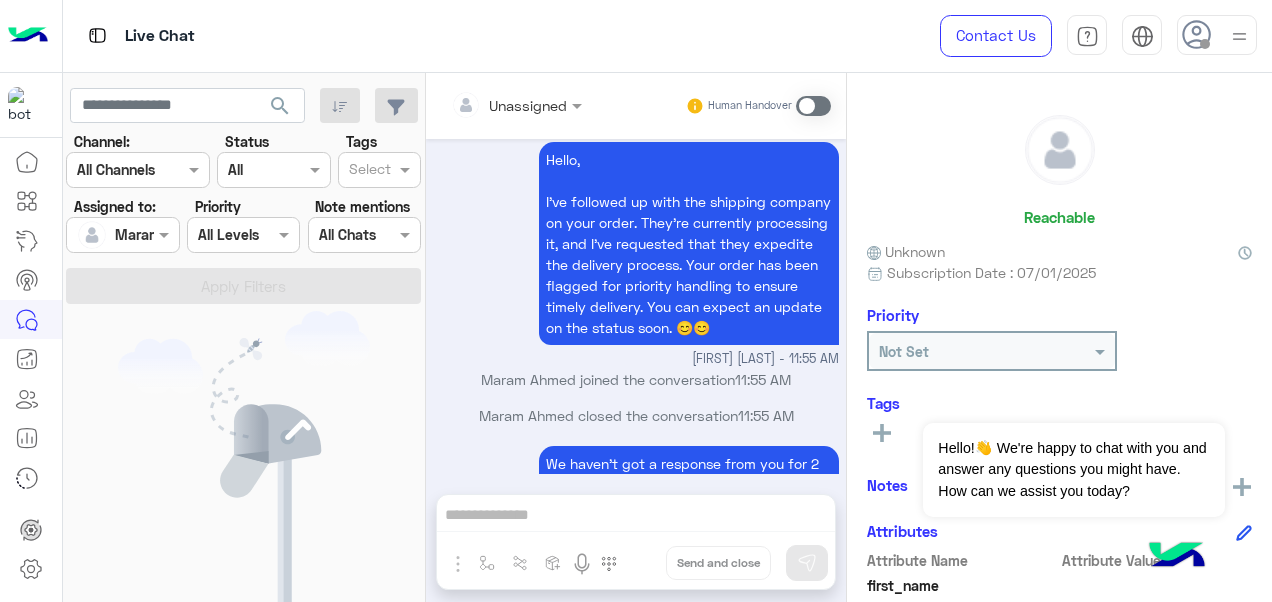 scroll, scrollTop: 4060, scrollLeft: 0, axis: vertical 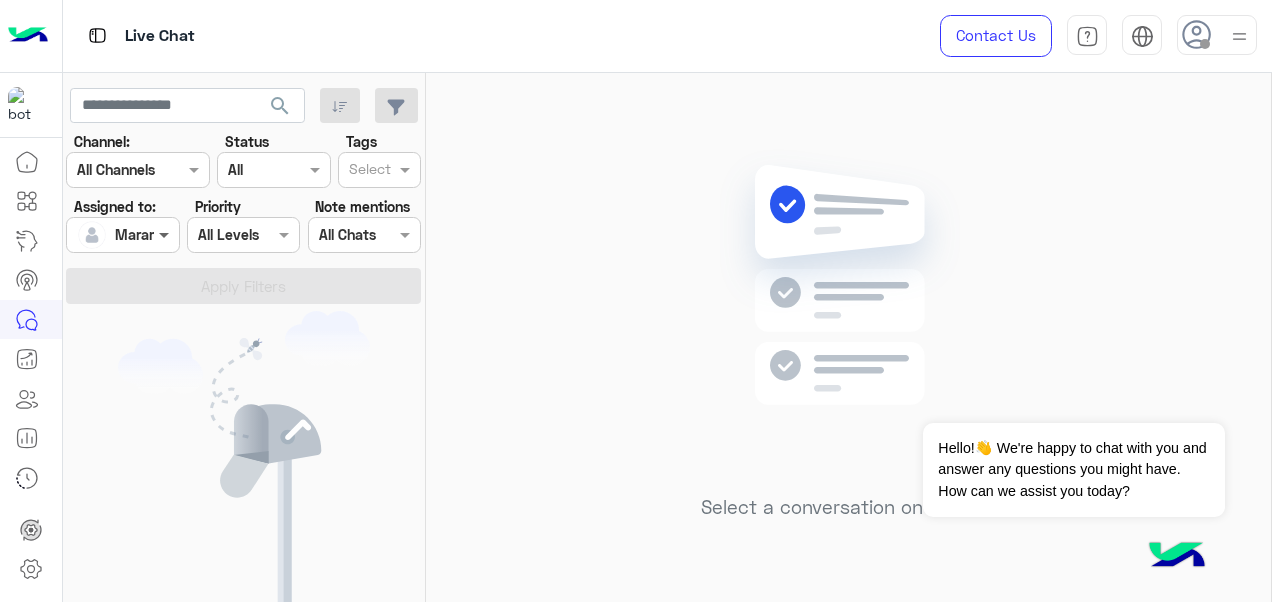 click at bounding box center [166, 234] 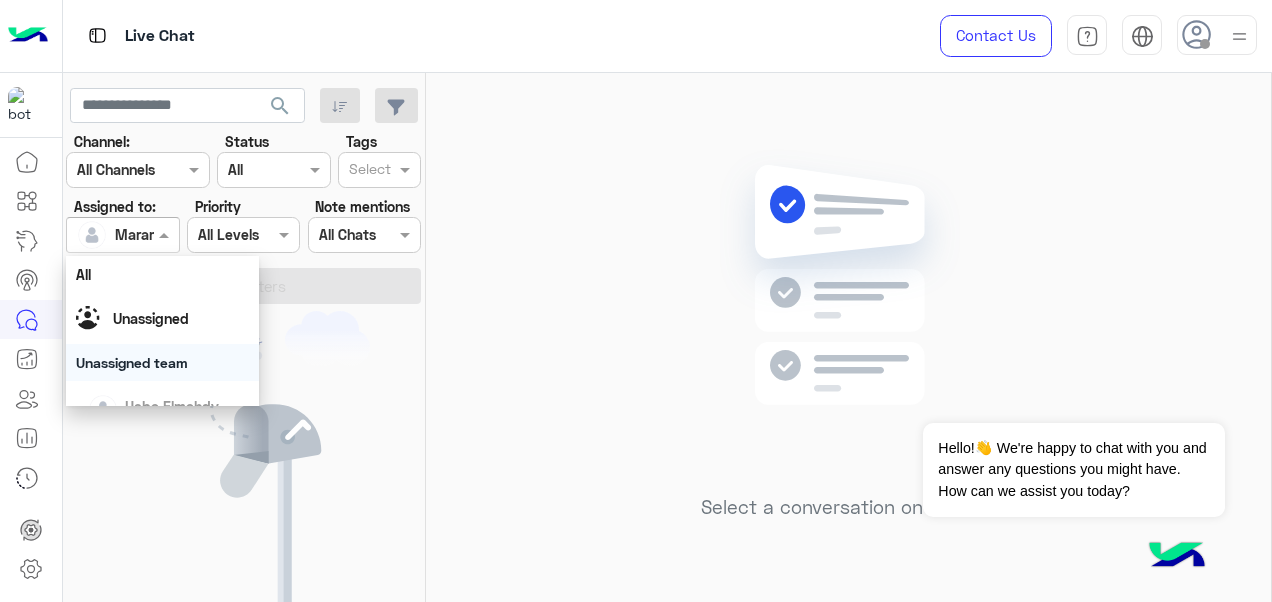 scroll, scrollTop: 392, scrollLeft: 0, axis: vertical 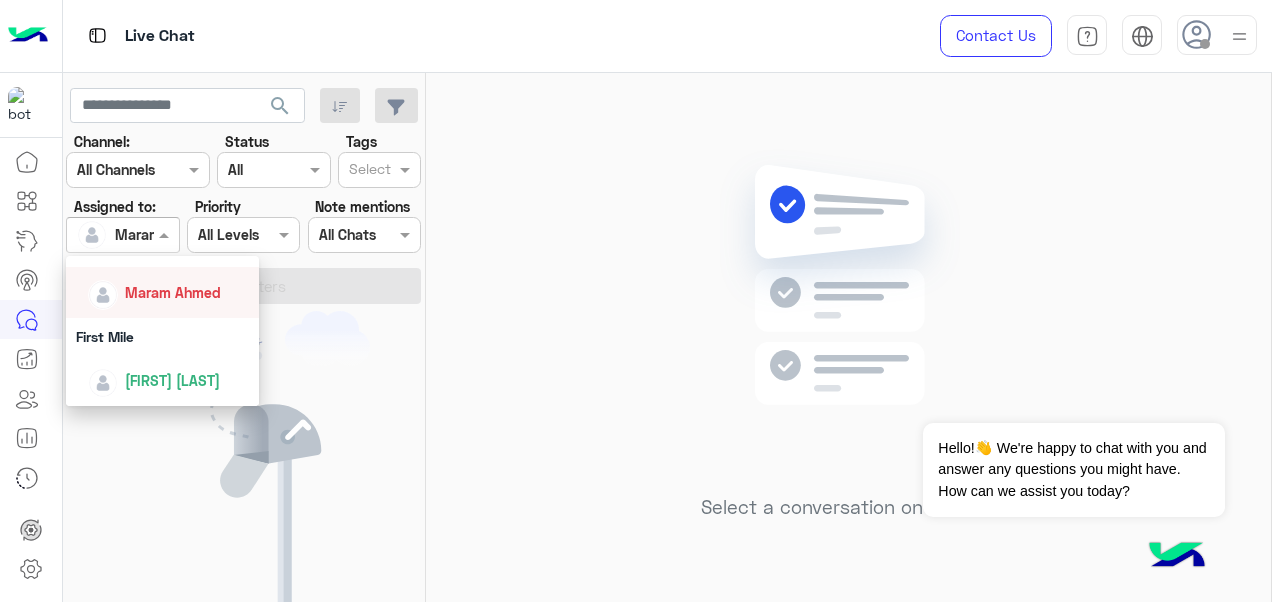 click on "Maram Ahmed" at bounding box center [173, 292] 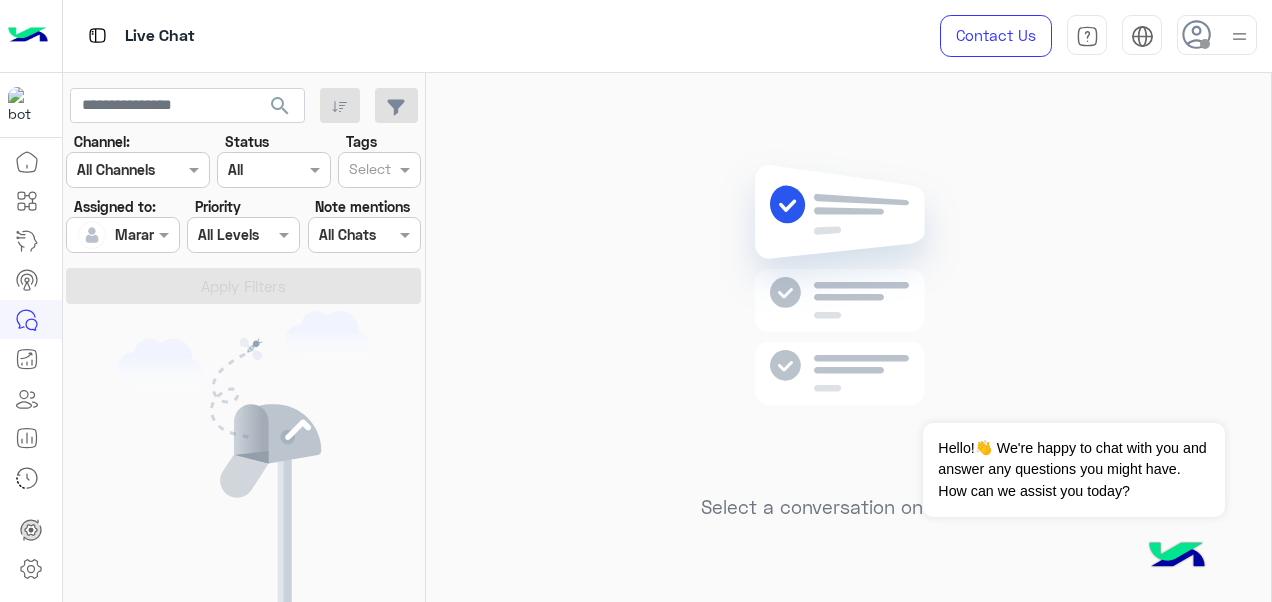 click at bounding box center (122, 234) 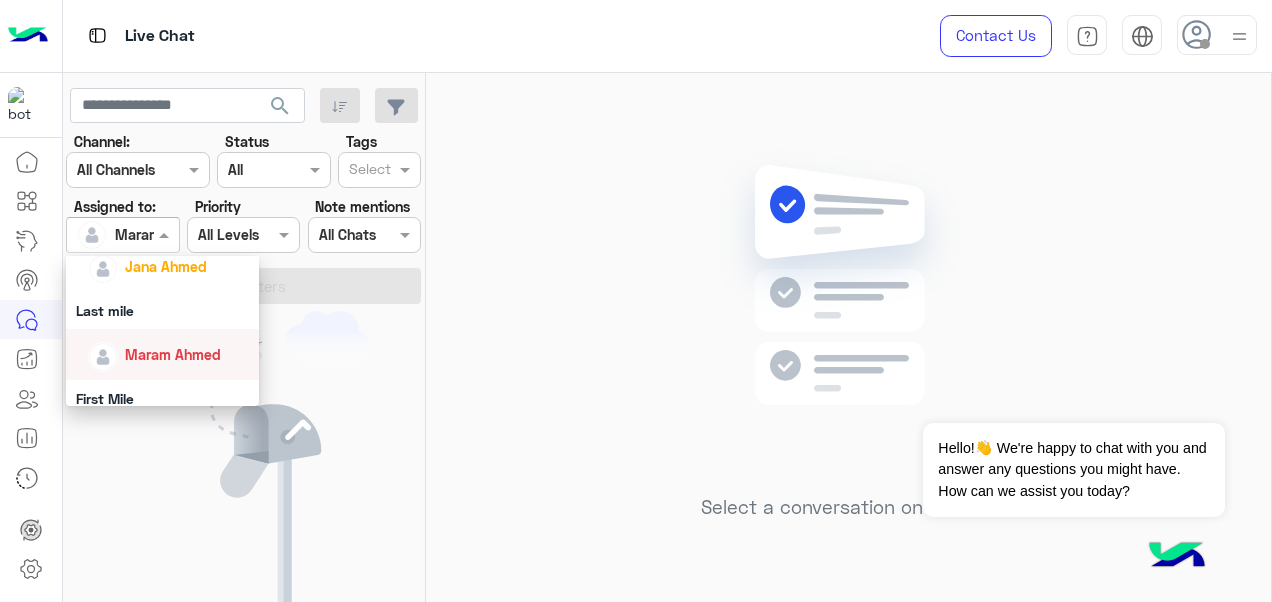 scroll, scrollTop: 332, scrollLeft: 0, axis: vertical 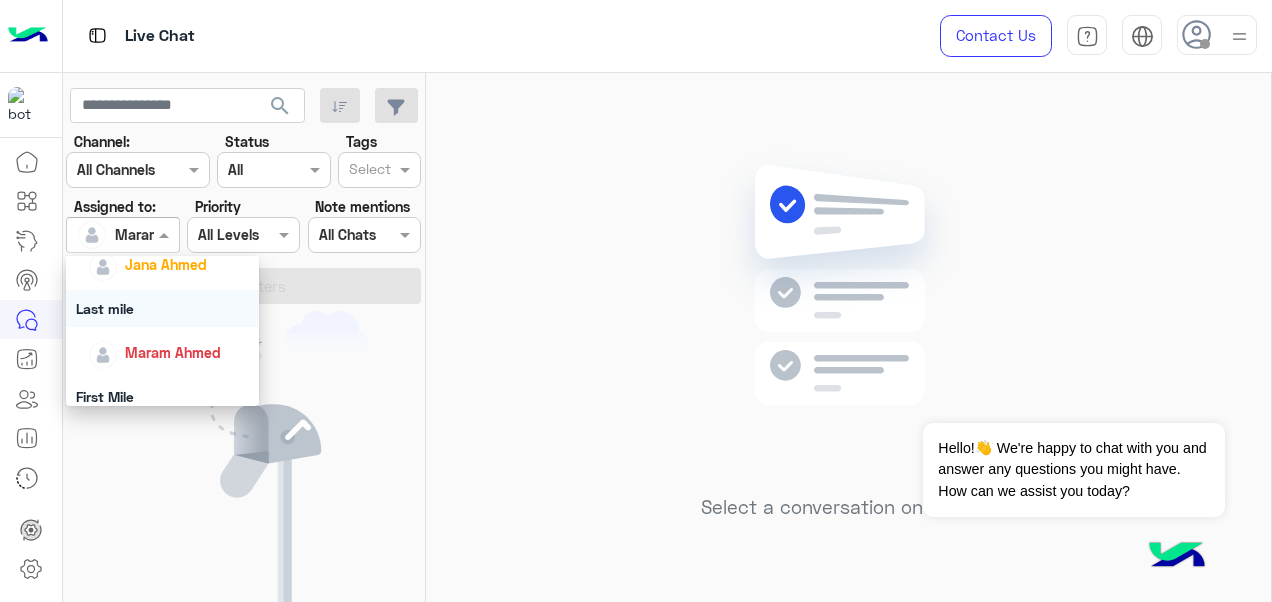 click on "Last mile" at bounding box center [163, 308] 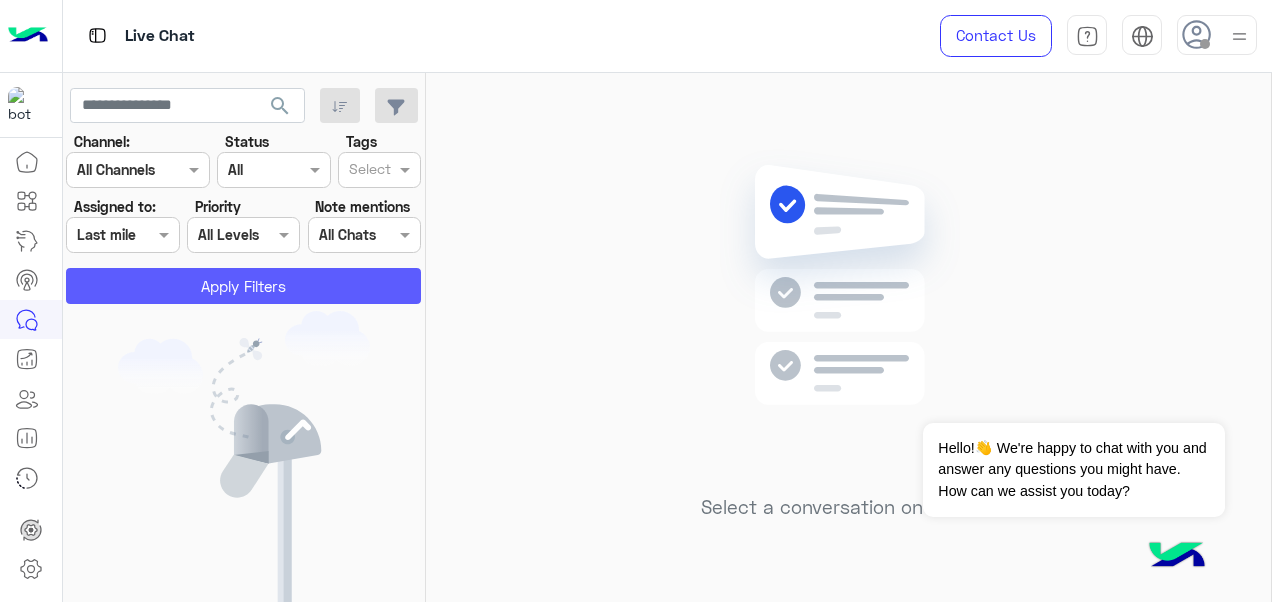 click on "Apply Filters" 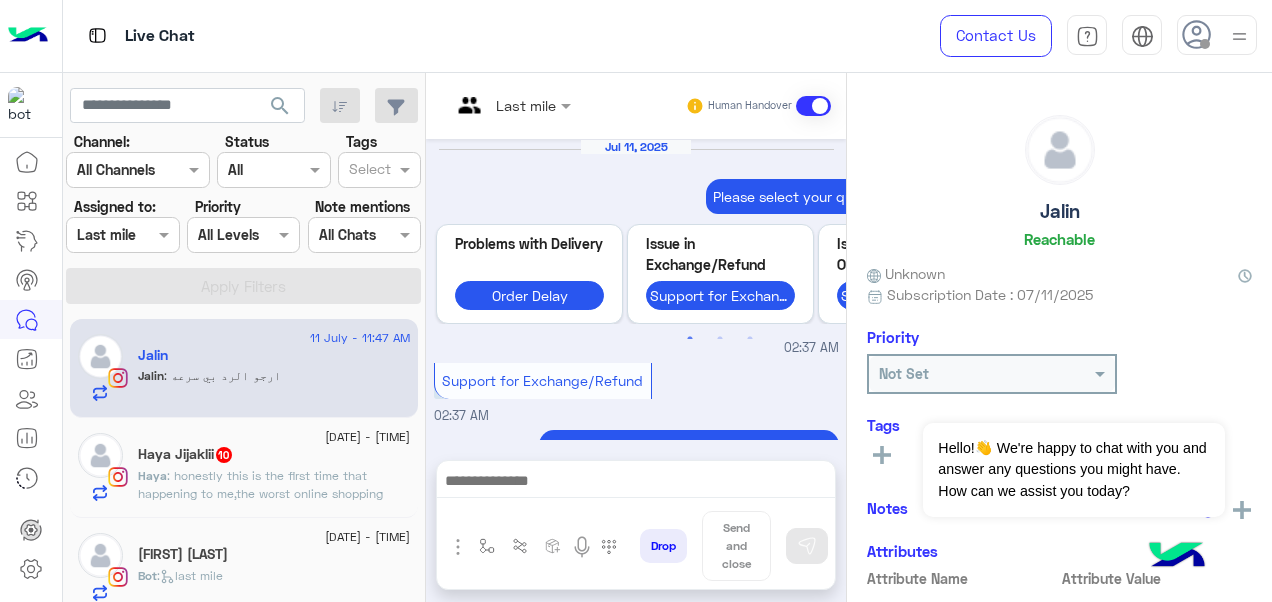 scroll, scrollTop: 908, scrollLeft: 0, axis: vertical 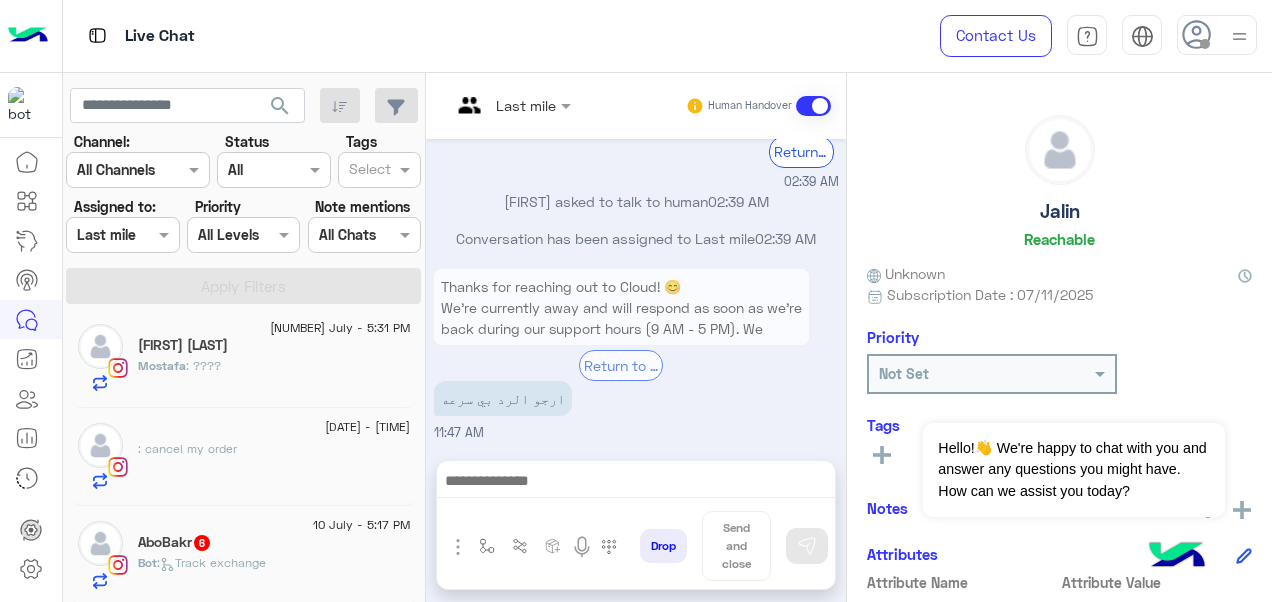 click on "[FIRST] : ?????" 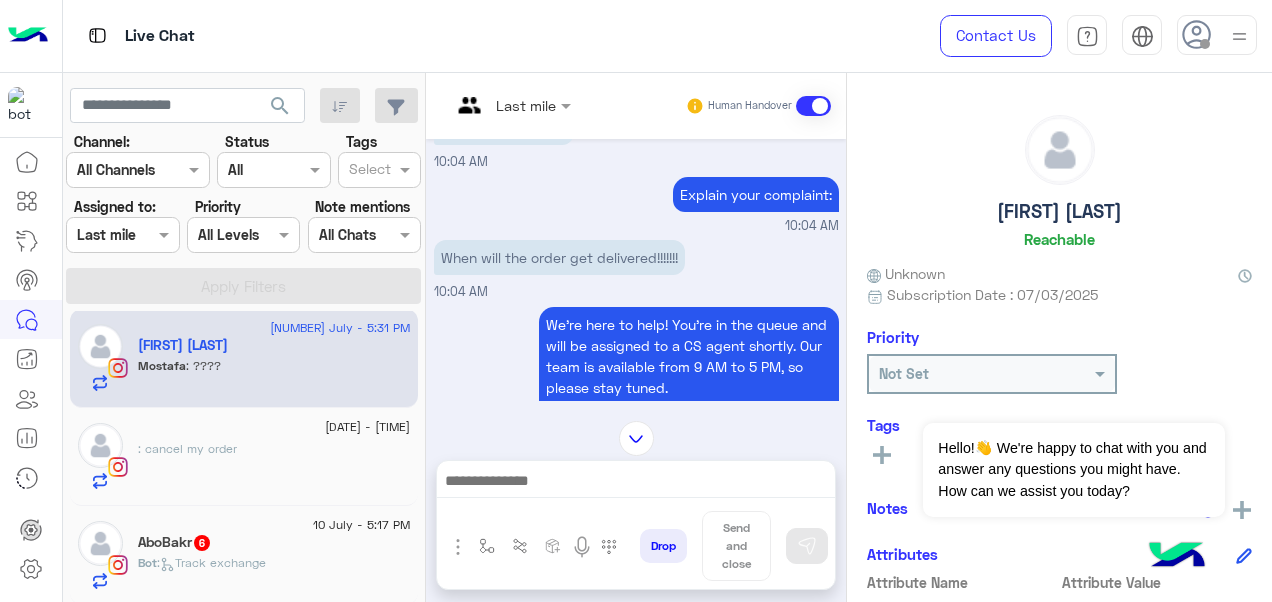 scroll, scrollTop: 1196, scrollLeft: 0, axis: vertical 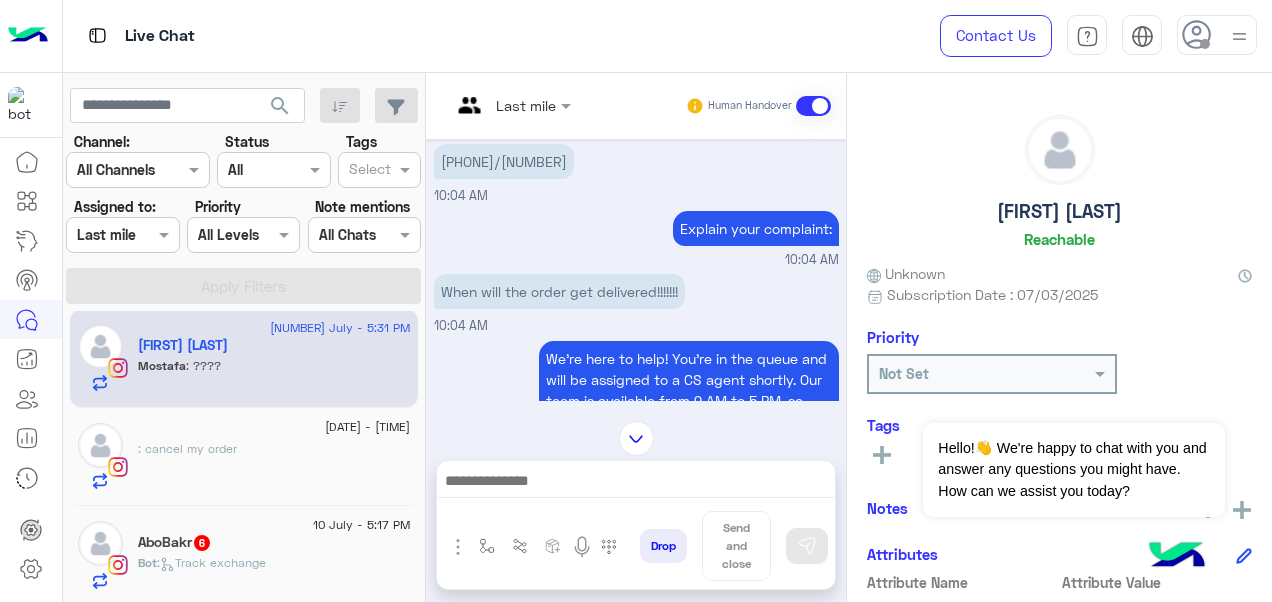 click on "[PHONE]/[NUMBER]" at bounding box center (504, 161) 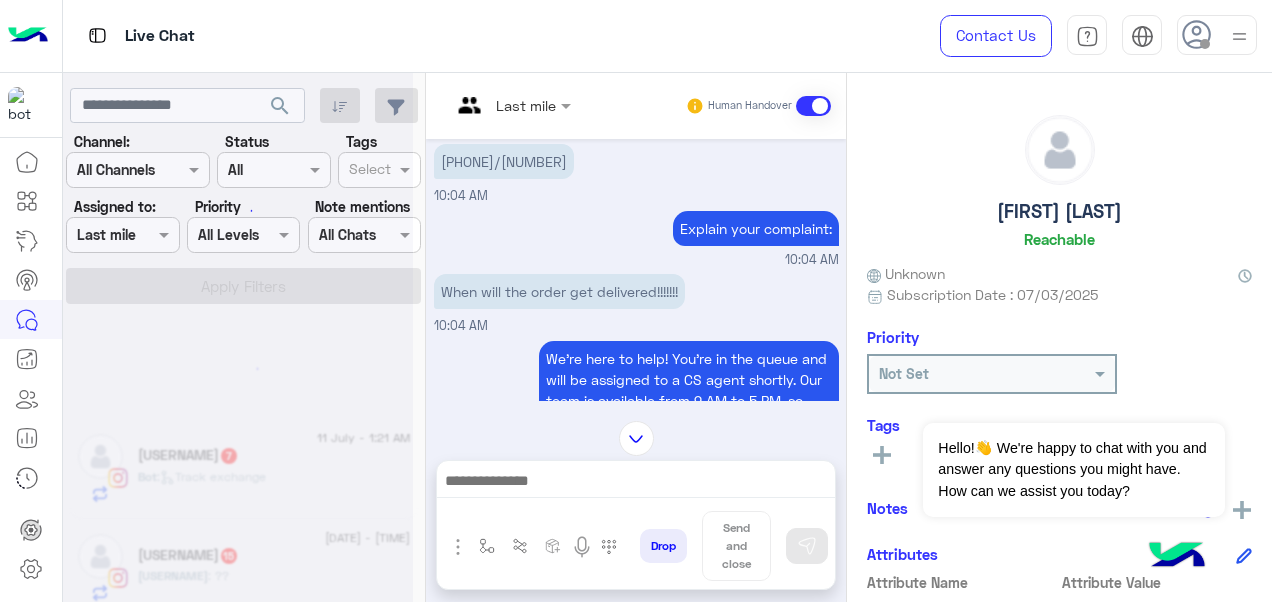 scroll, scrollTop: 10, scrollLeft: 0, axis: vertical 